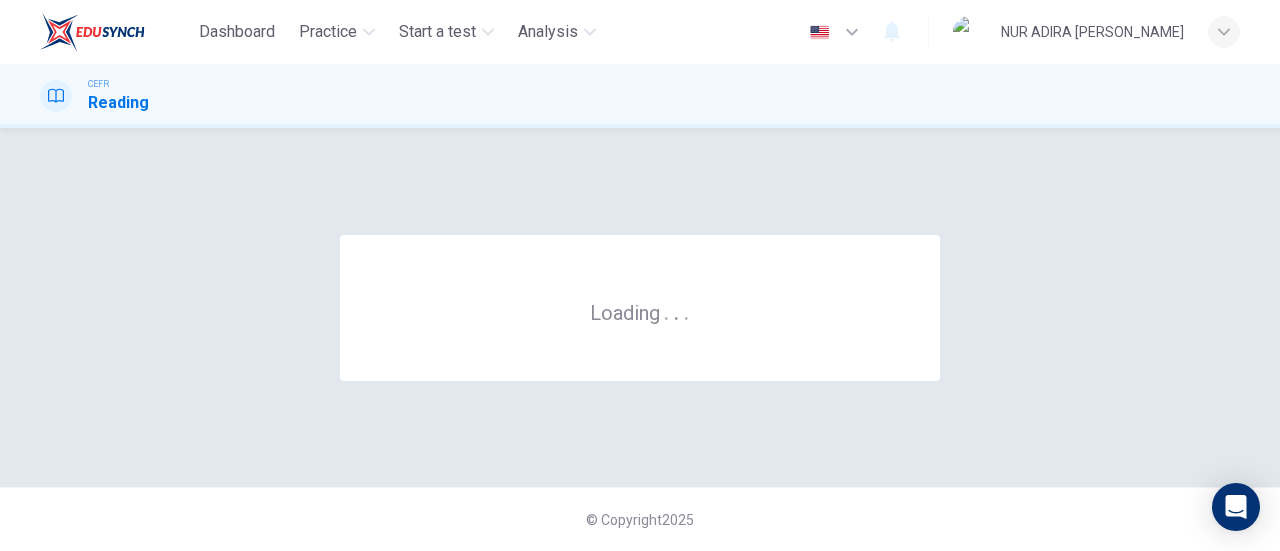 scroll, scrollTop: 0, scrollLeft: 0, axis: both 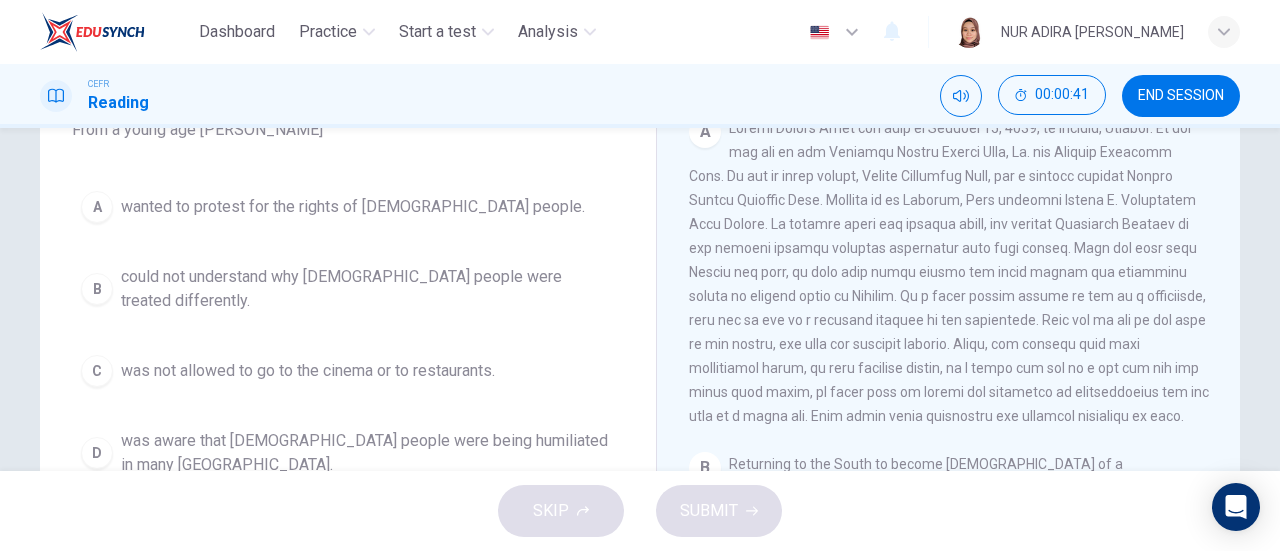 click on "could not understand why [DEMOGRAPHIC_DATA] people were treated differently." at bounding box center [368, 289] 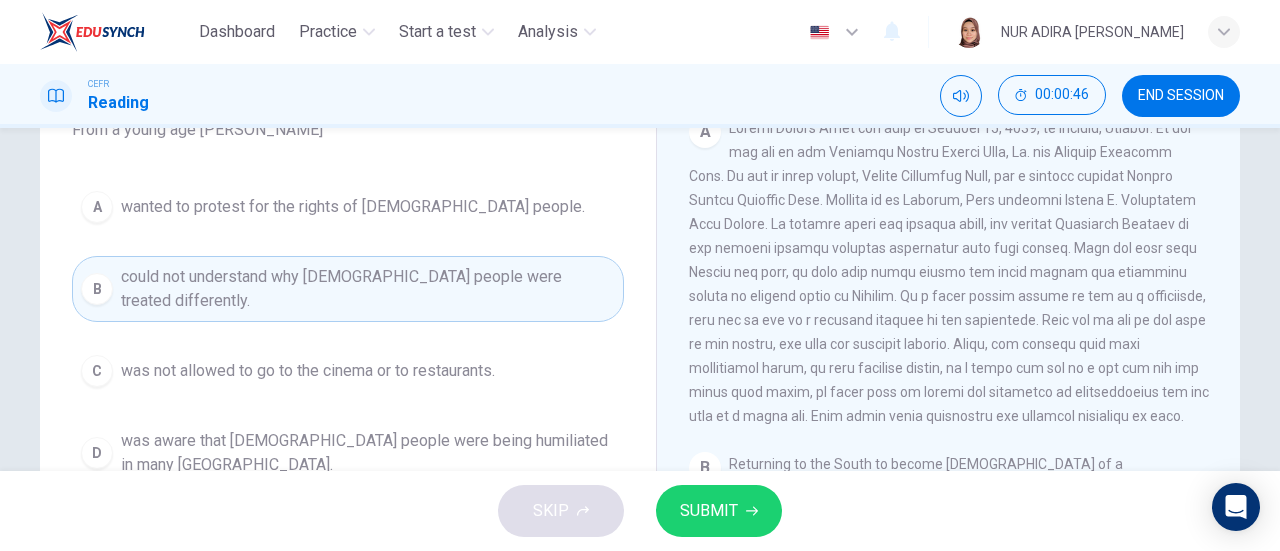 click on "SUBMIT" at bounding box center (719, 511) 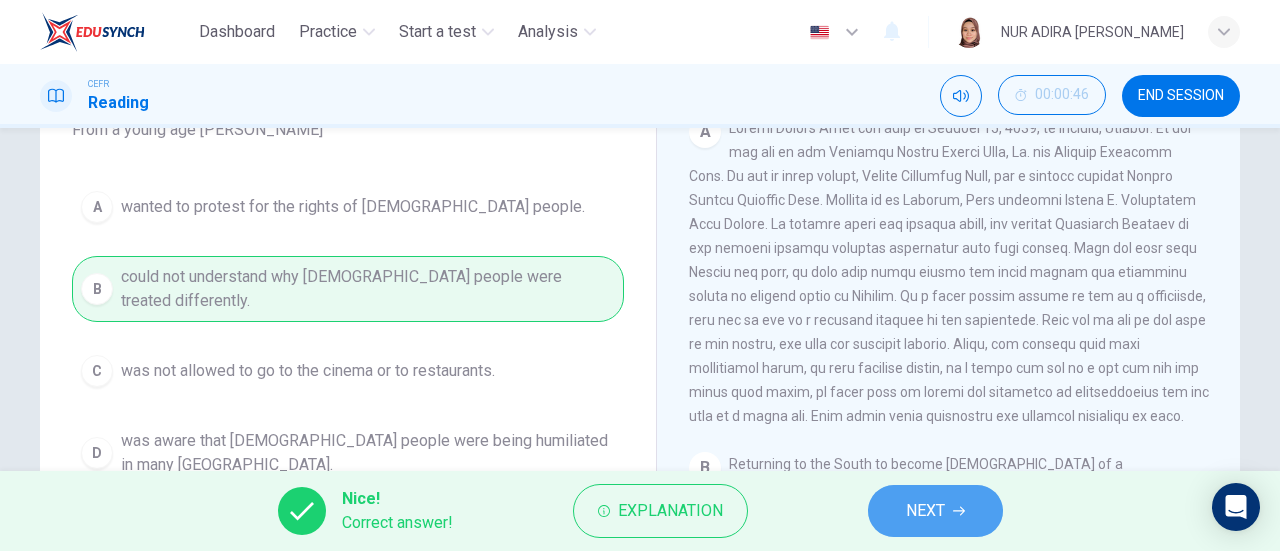 click on "NEXT" at bounding box center [935, 511] 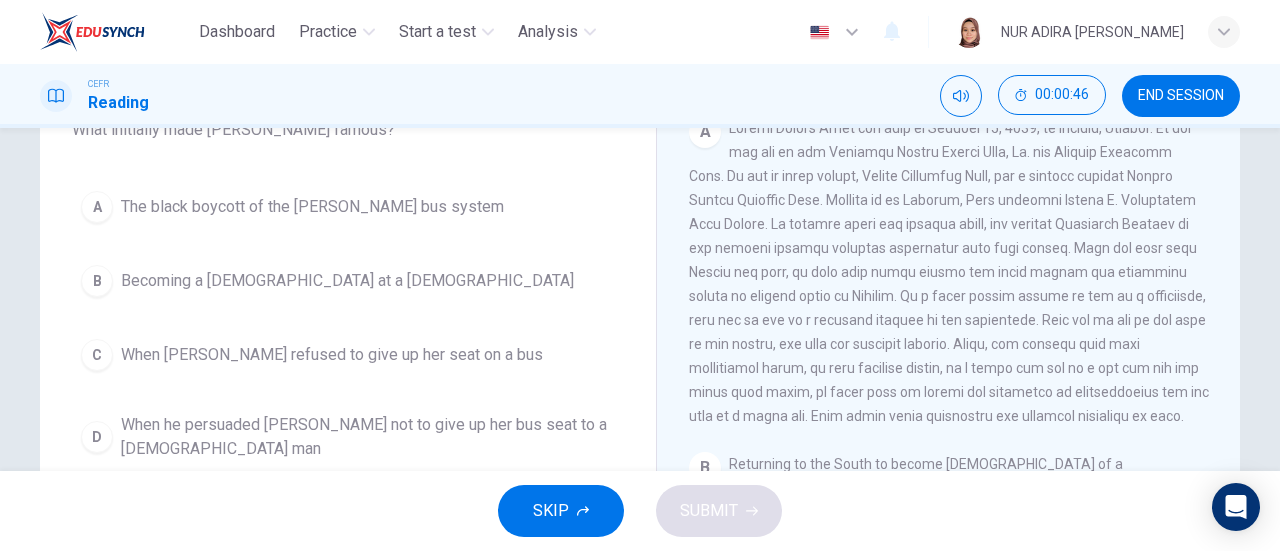 scroll, scrollTop: 148, scrollLeft: 0, axis: vertical 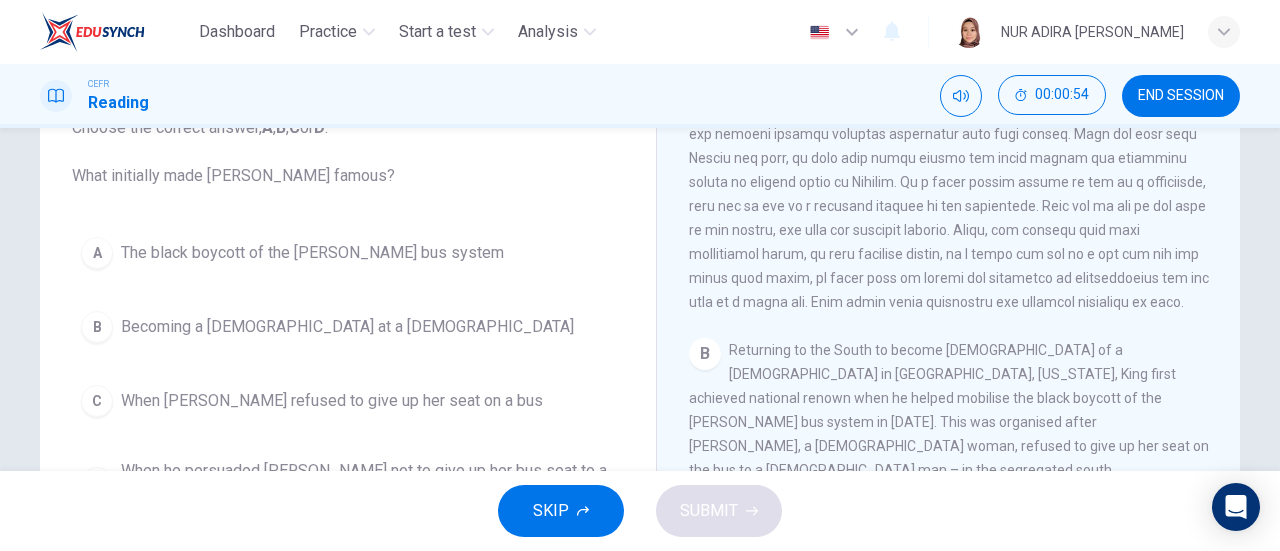 click on "The black boycott of the Montgomery bus system" at bounding box center (312, 253) 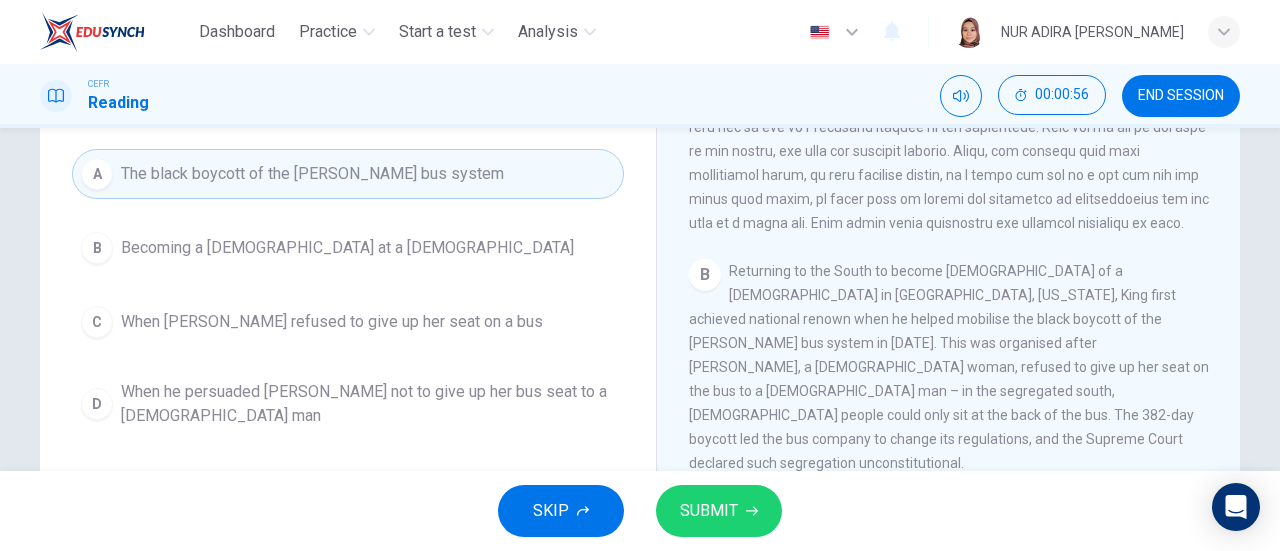 scroll, scrollTop: 228, scrollLeft: 0, axis: vertical 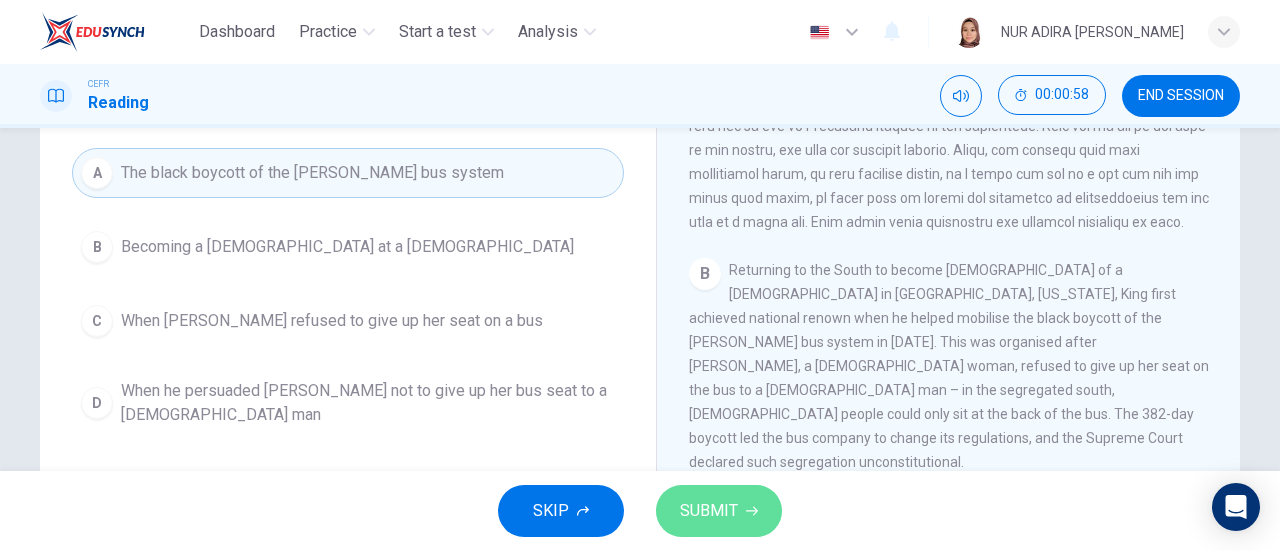 click on "SUBMIT" at bounding box center [719, 511] 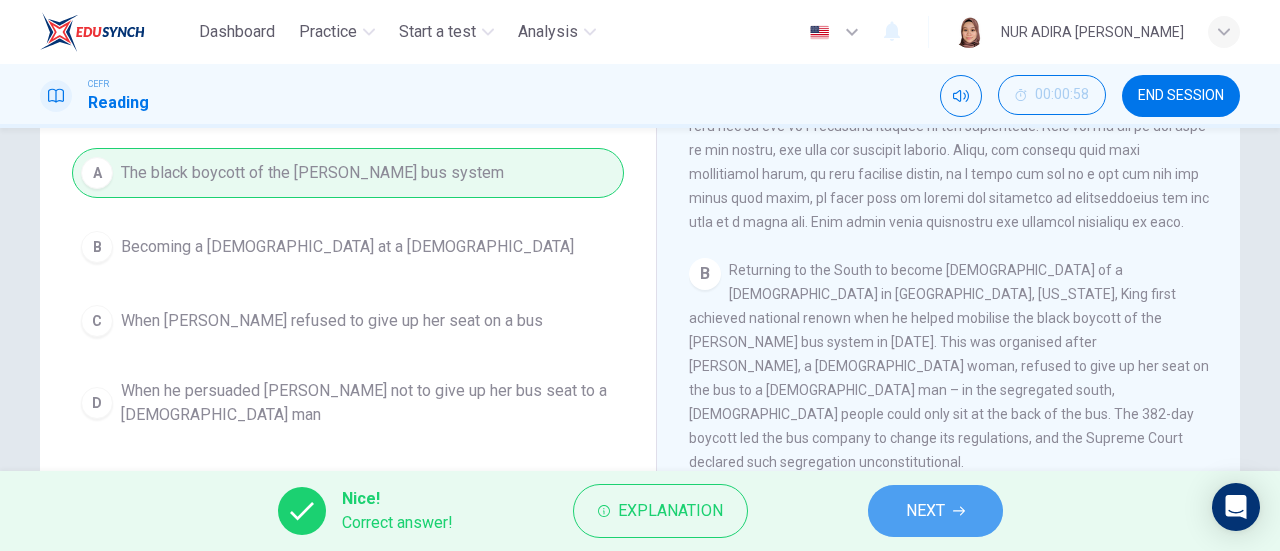 click on "NEXT" at bounding box center [935, 511] 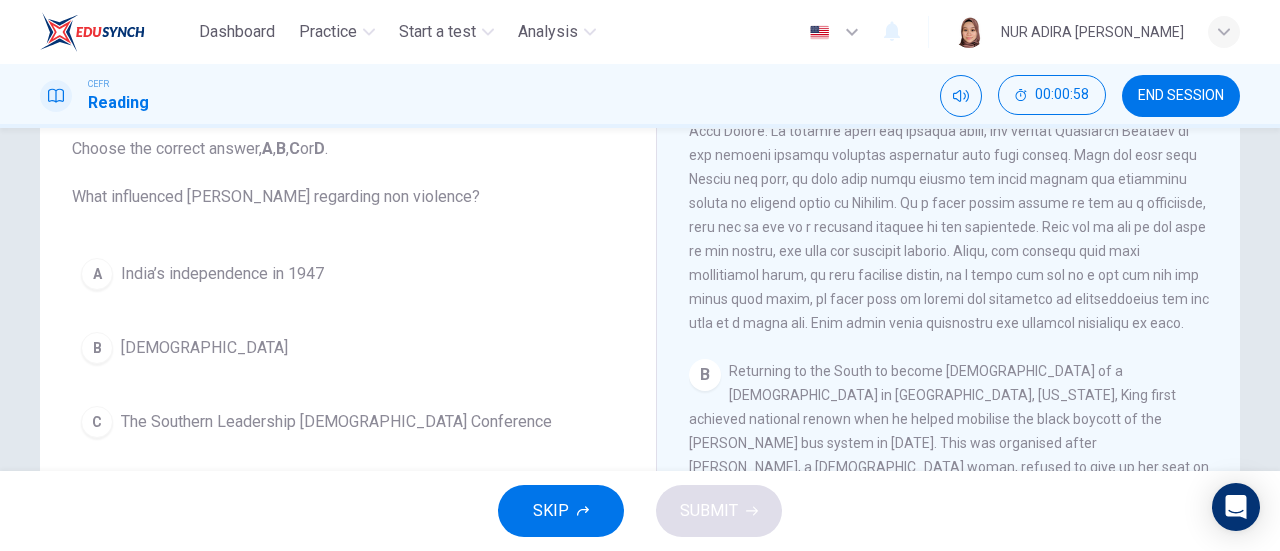 scroll, scrollTop: 124, scrollLeft: 0, axis: vertical 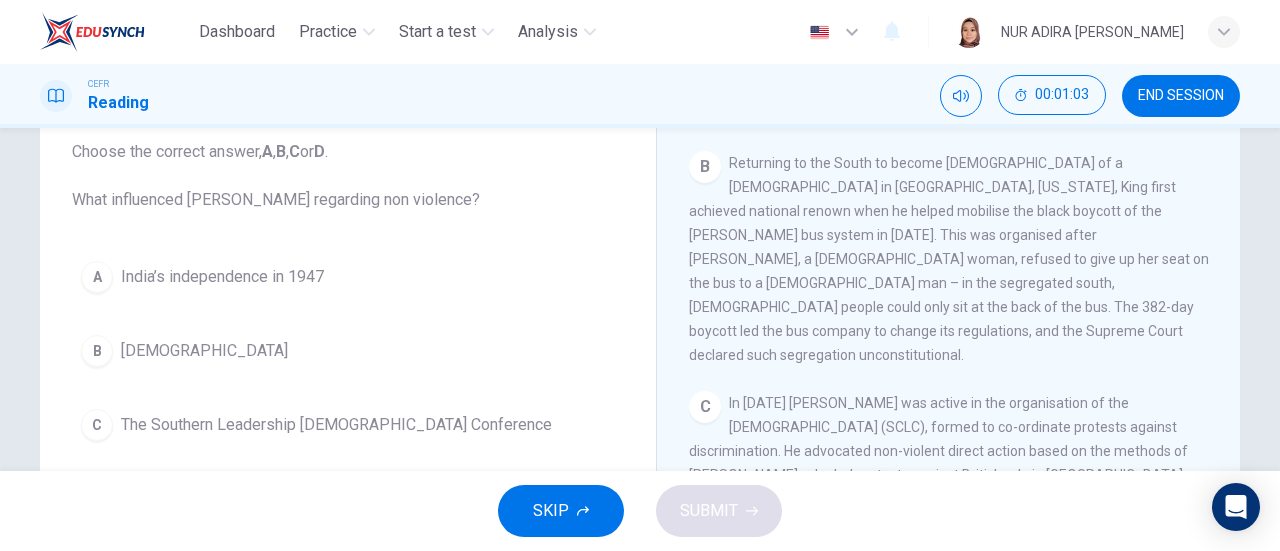 click on "Returning to the South to become pastor of a Baptist Church in Montgomery, Alabama, King first achieved national renown when he helped mobilise the black boycott of the Montgomery bus system in 1955. This was organised after Rosa Parks, a black woman, refused to give up her seat on the bus to a white man – in the segregated south, black people could only sit at the back of the bus. The 382-day boycott led the bus company to change its regulations, and the Supreme Court declared such segregation unconstitutional." at bounding box center (949, 259) 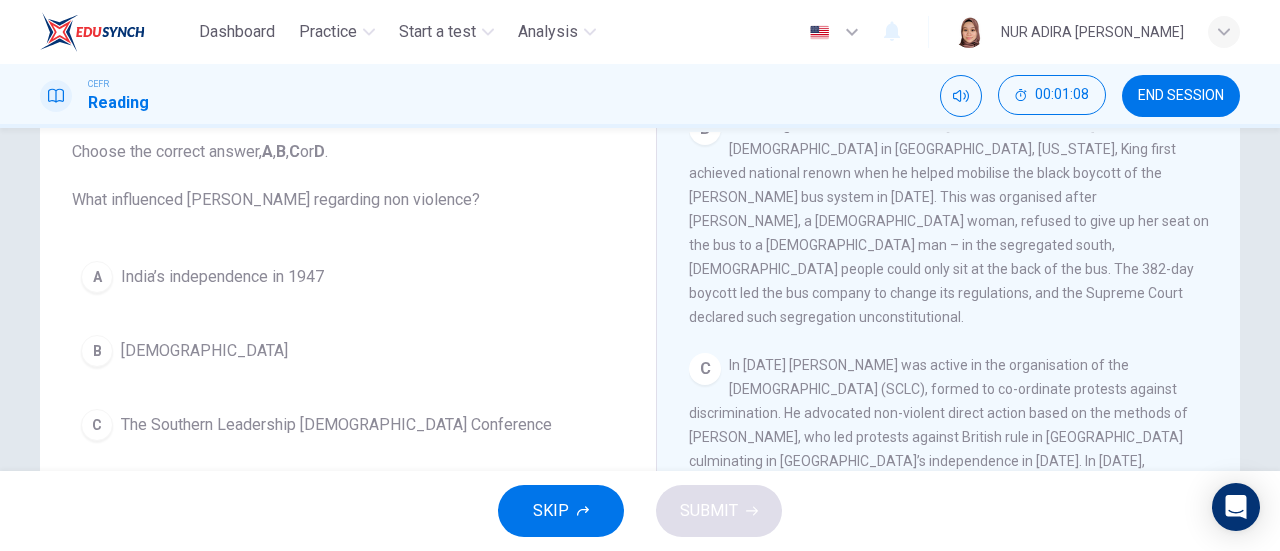 scroll, scrollTop: 778, scrollLeft: 0, axis: vertical 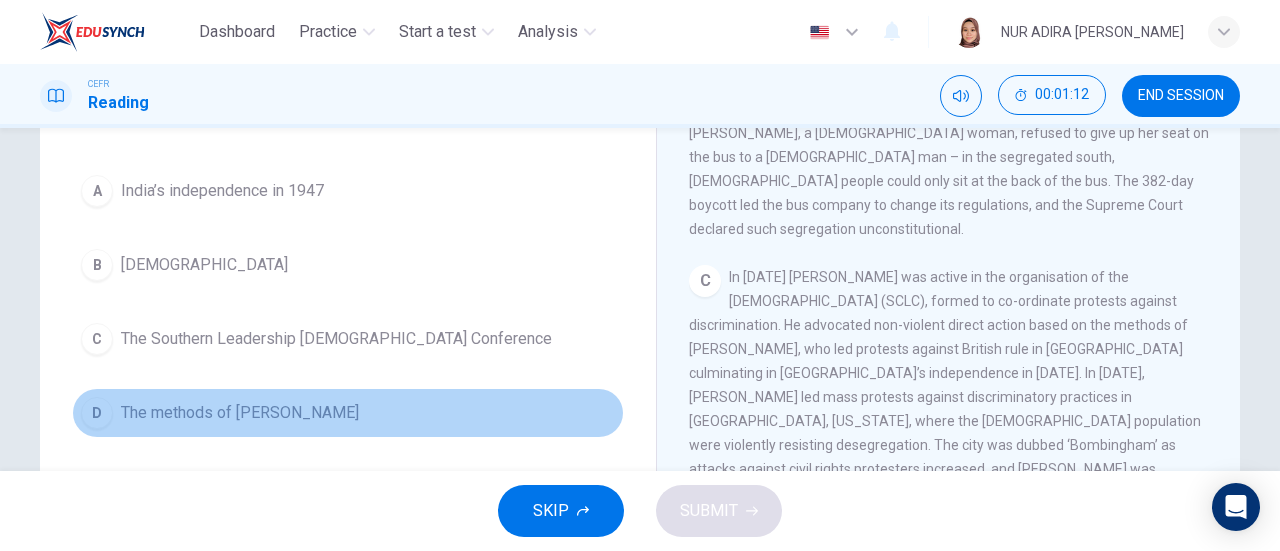 click on "D The methods of Gandhi" at bounding box center [348, 413] 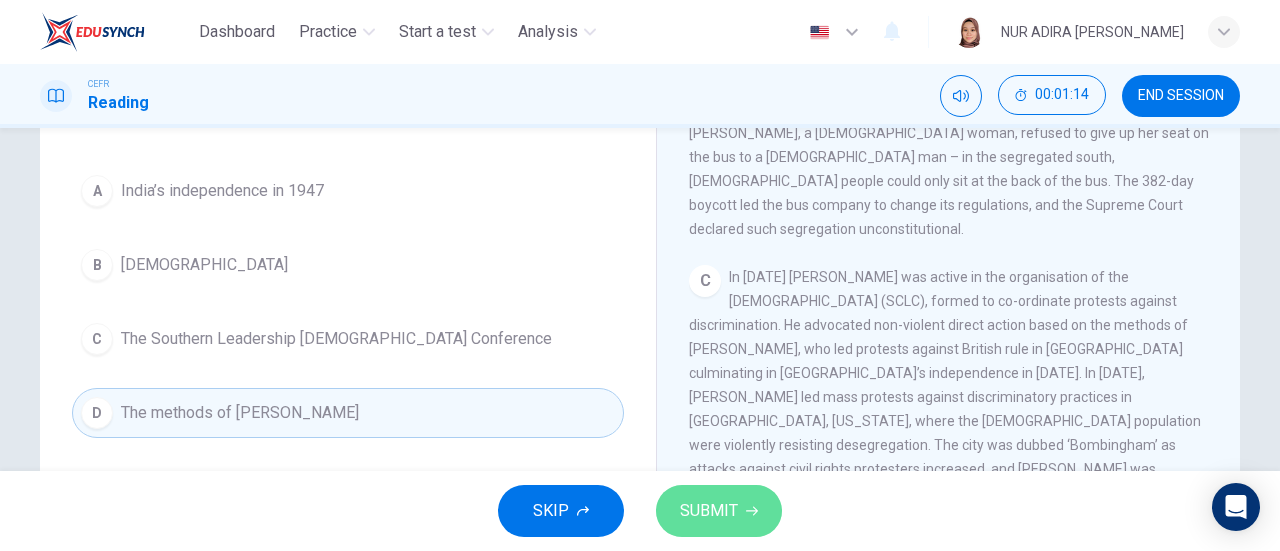 click on "SUBMIT" at bounding box center [709, 511] 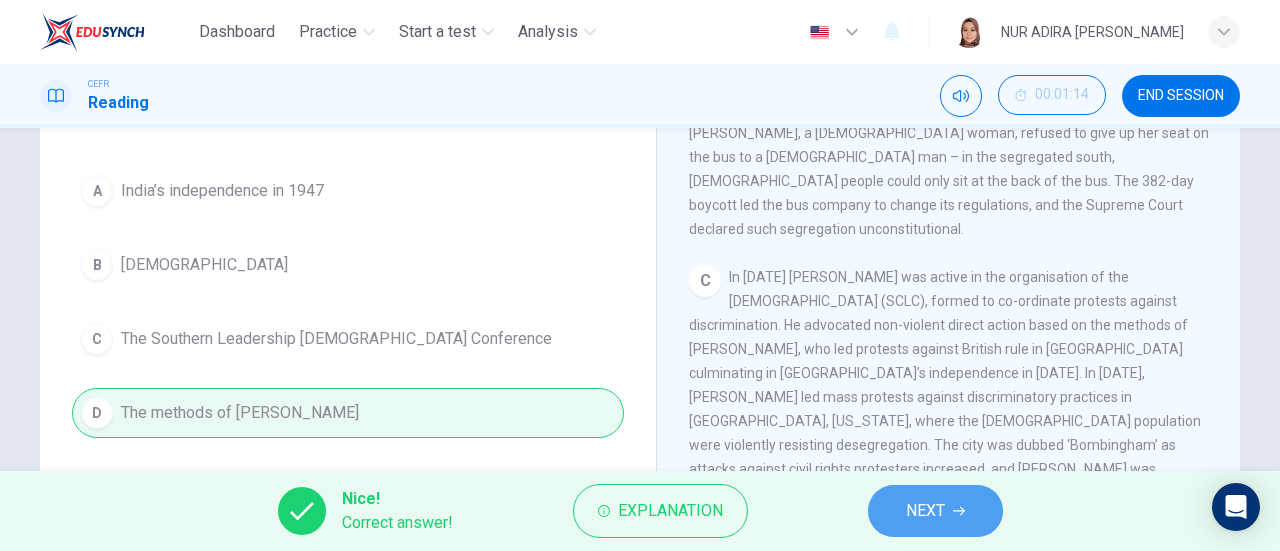 click on "NEXT" at bounding box center (935, 511) 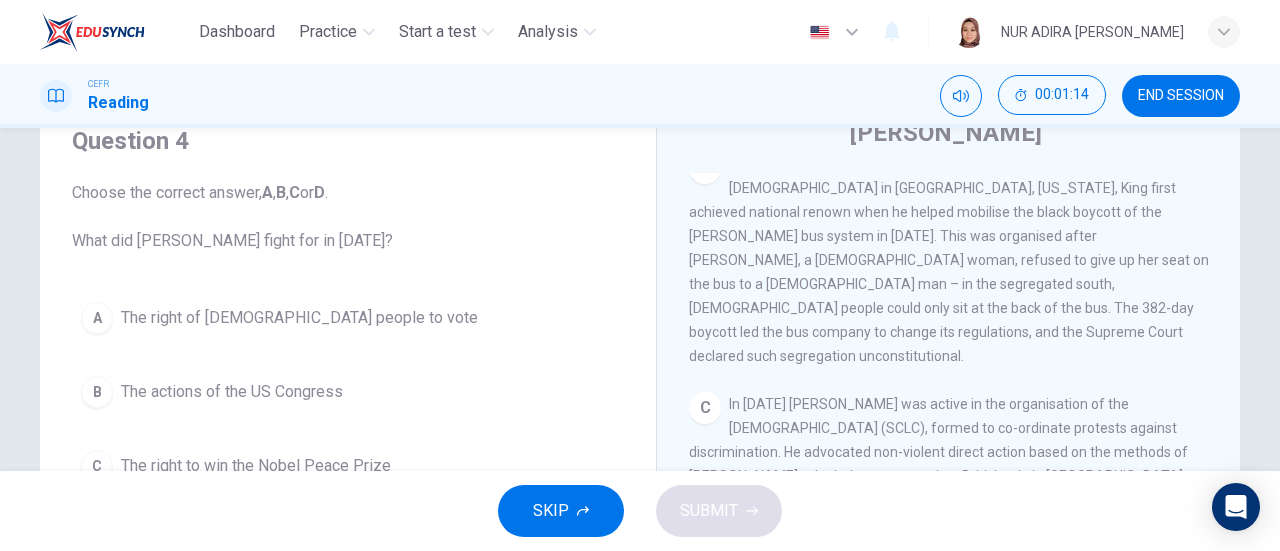scroll, scrollTop: 67, scrollLeft: 0, axis: vertical 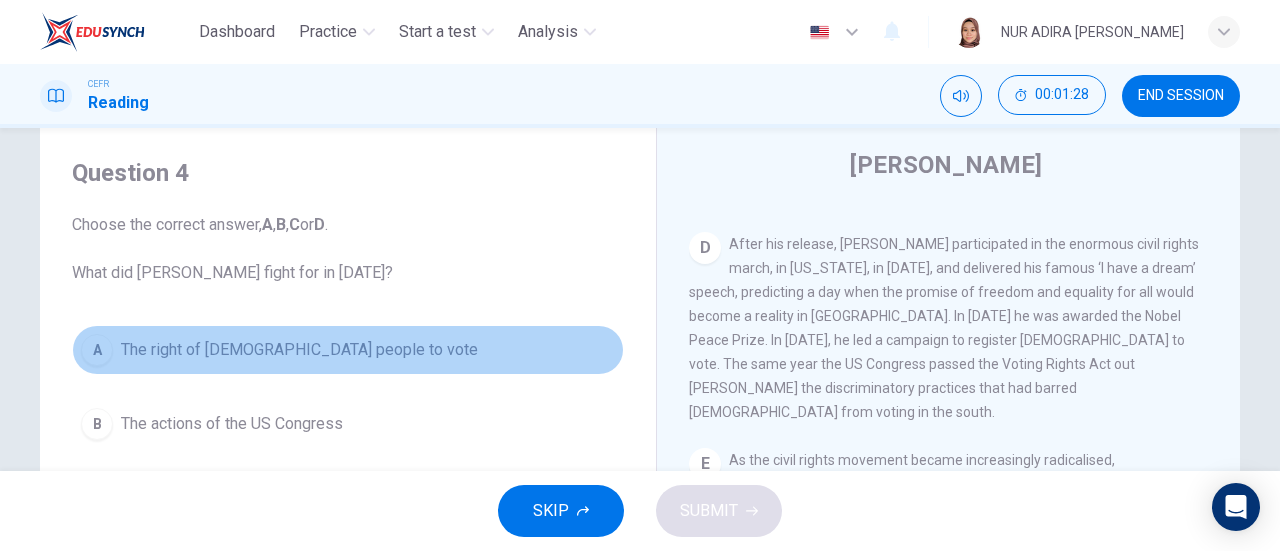 click on "The right of black people to vote" at bounding box center [299, 350] 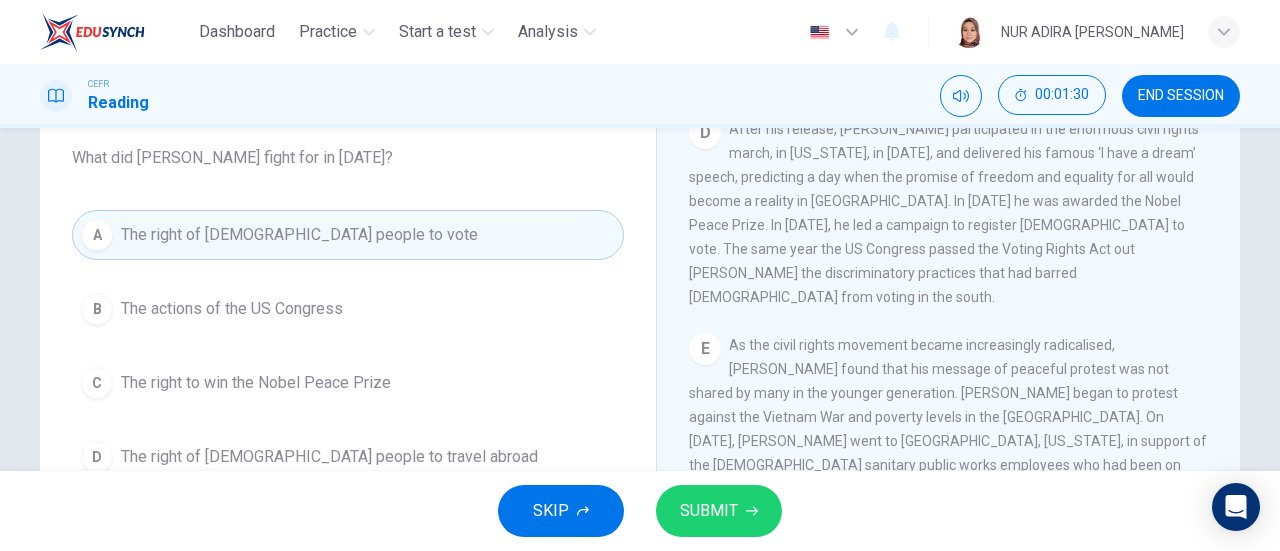 scroll, scrollTop: 171, scrollLeft: 0, axis: vertical 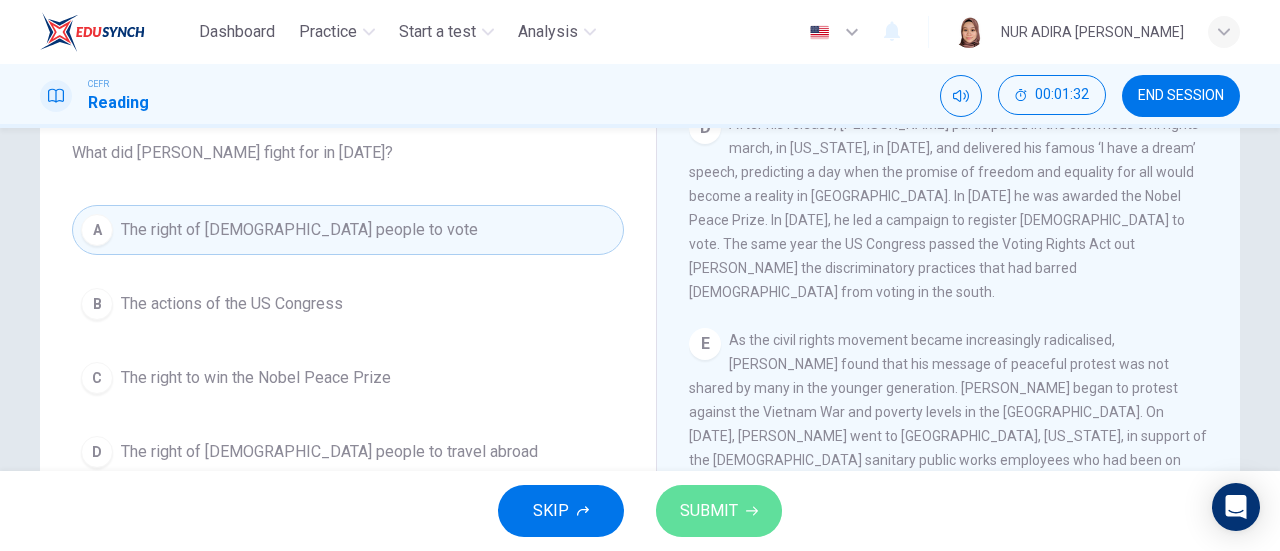 click on "SUBMIT" at bounding box center [719, 511] 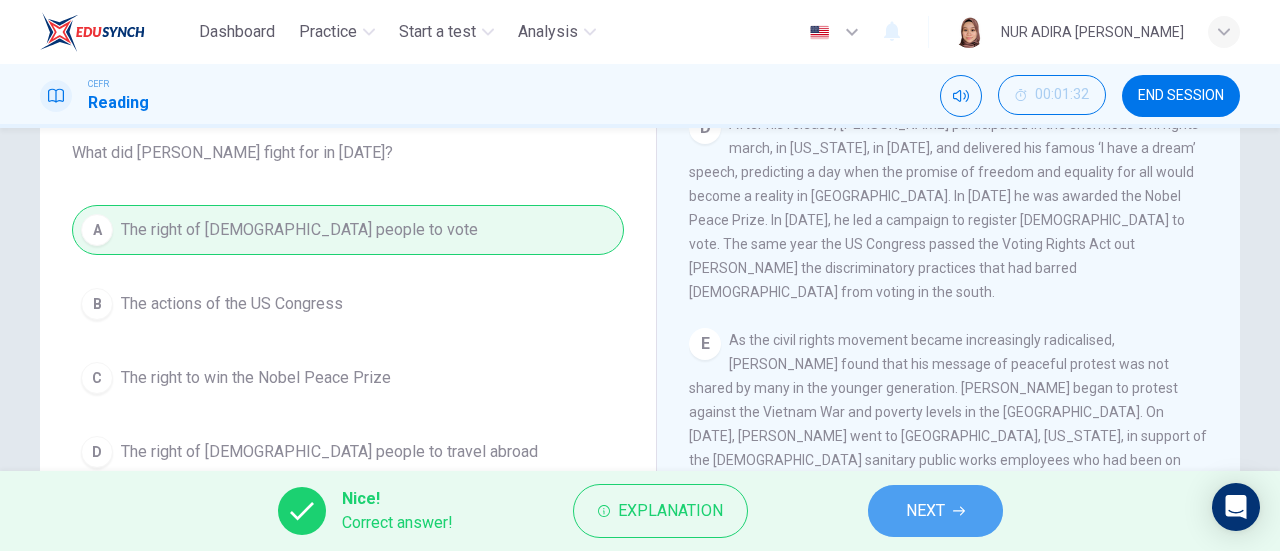 click on "NEXT" at bounding box center [925, 511] 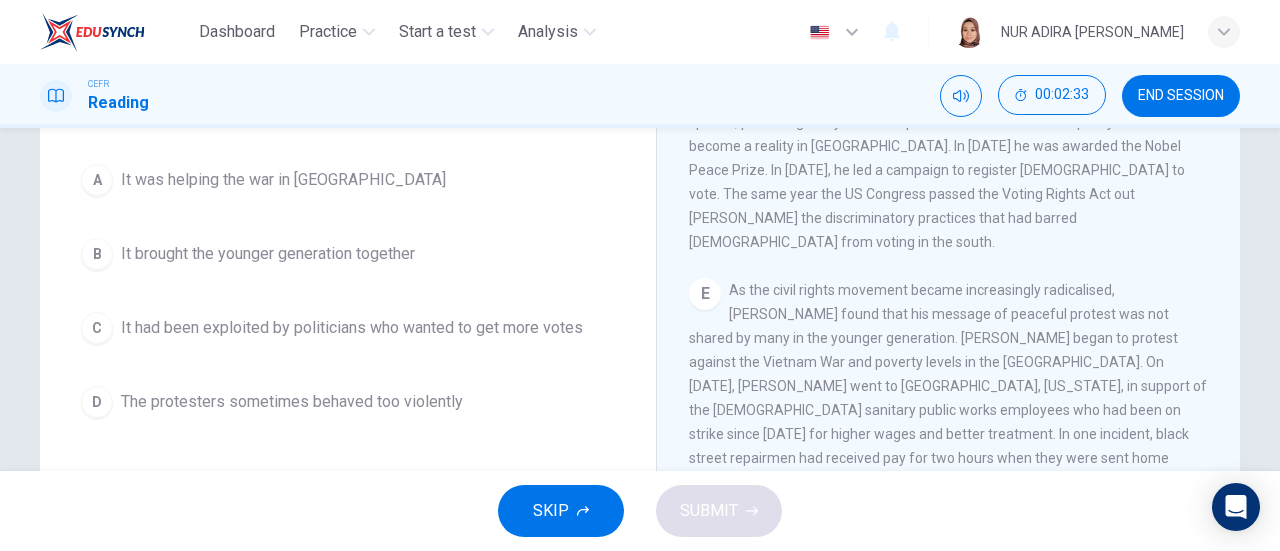 scroll, scrollTop: 223, scrollLeft: 0, axis: vertical 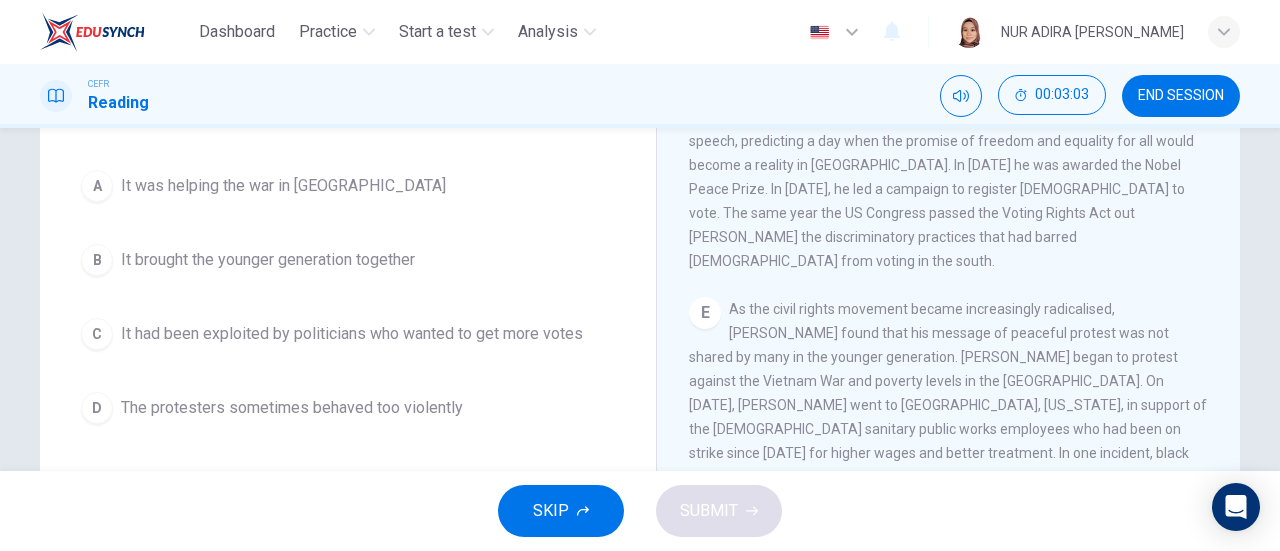 click on "A It was helping the war in Vietnam B It brought the younger generation together C It had been exploited by politicians who wanted to get more votes D The protesters sometimes behaved too violently" at bounding box center [348, 297] 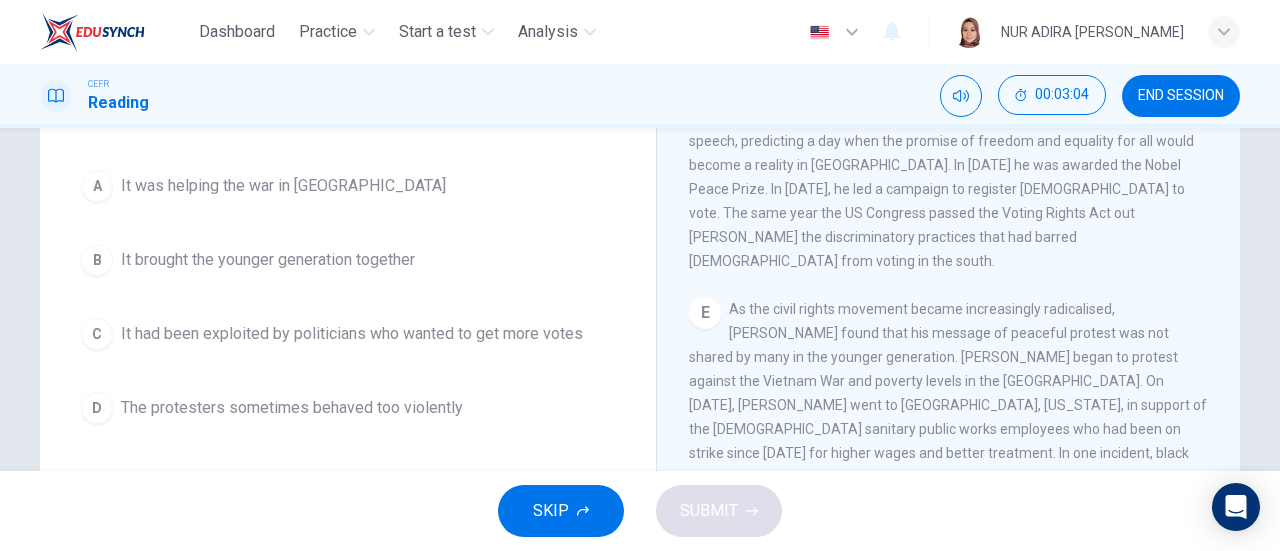 click on "A It was helping the war in Vietnam B It brought the younger generation together C It had been exploited by politicians who wanted to get more votes D The protesters sometimes behaved too violently" at bounding box center [348, 297] 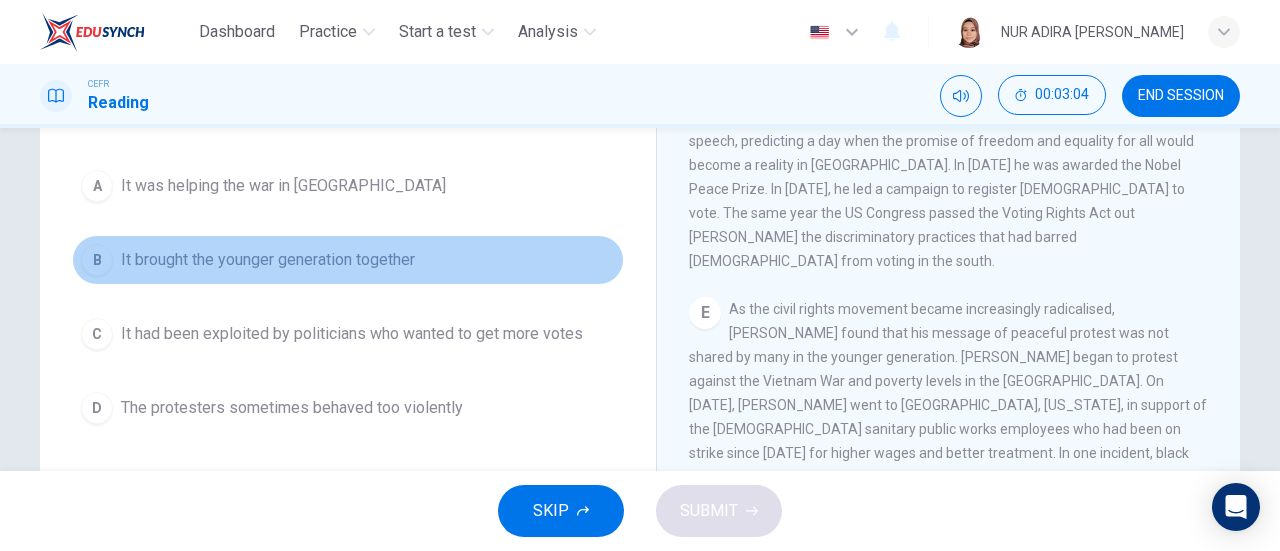 click on "B It brought the younger generation together" at bounding box center (348, 260) 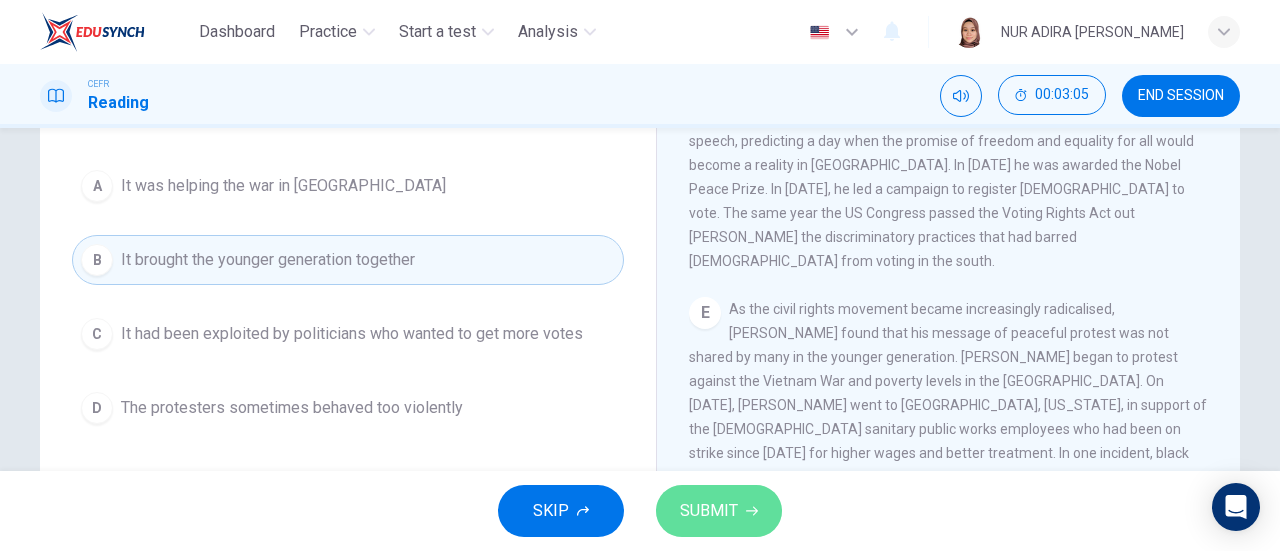 click on "SUBMIT" at bounding box center [709, 511] 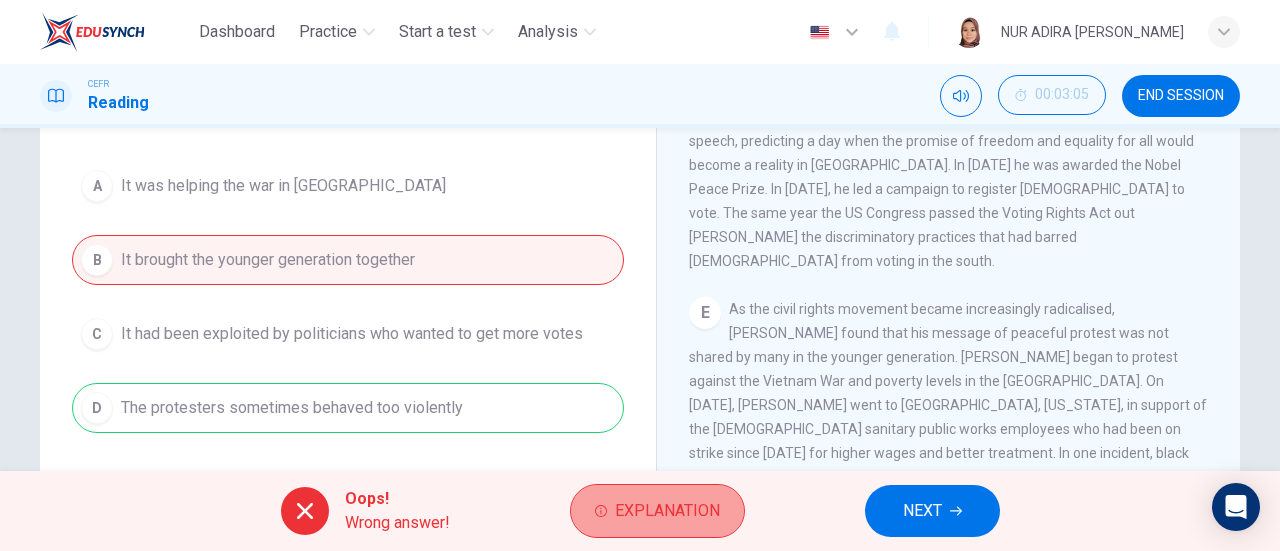 click on "Explanation" at bounding box center (657, 511) 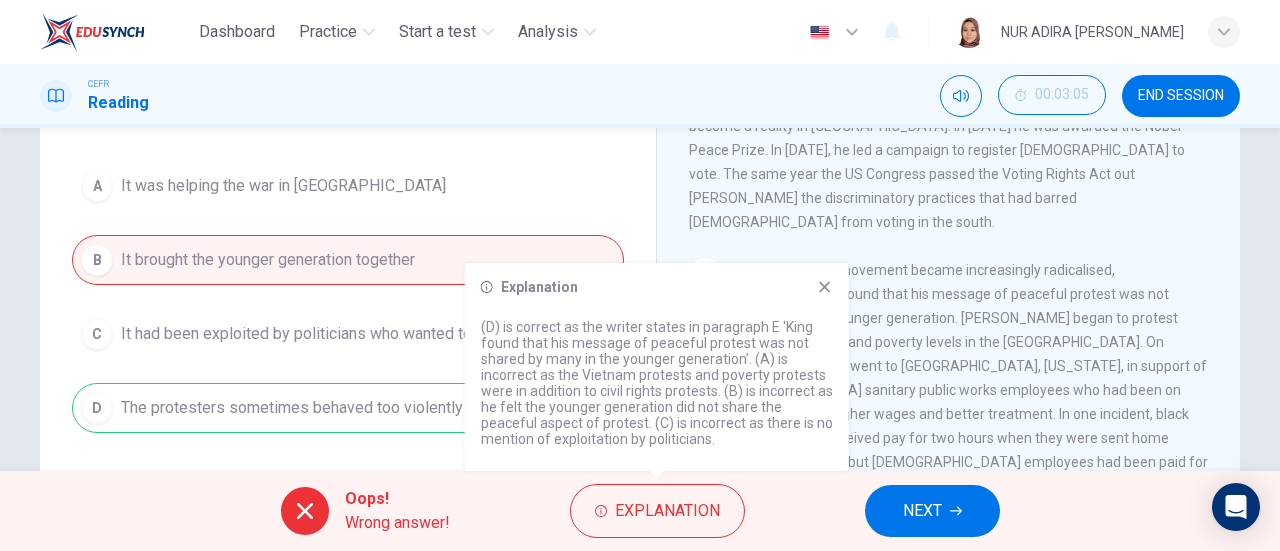 scroll, scrollTop: 1261, scrollLeft: 0, axis: vertical 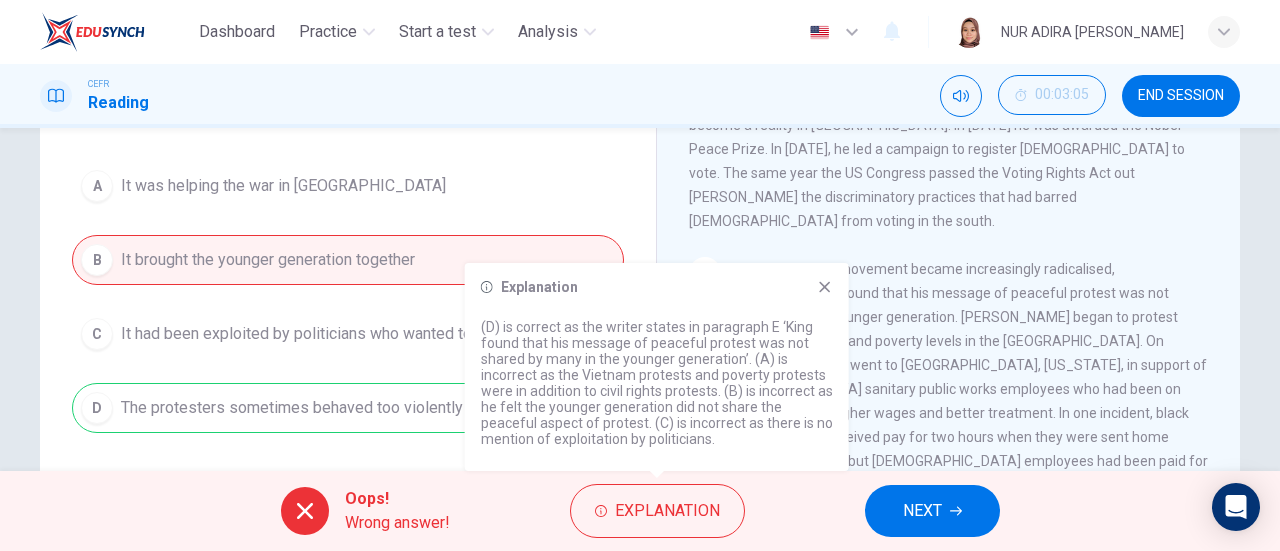click 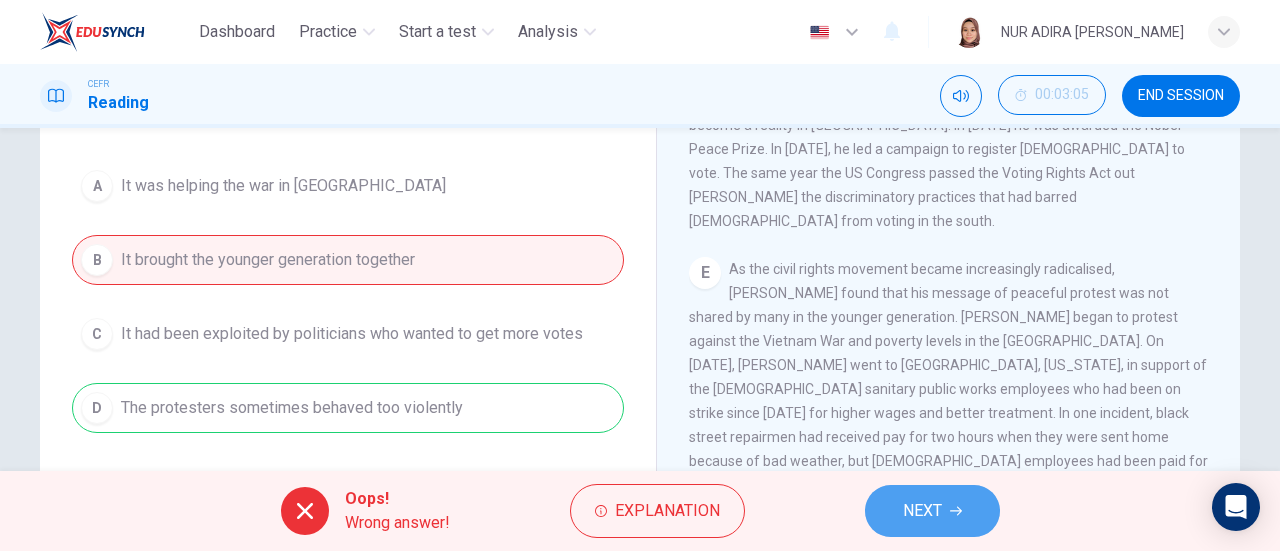 click on "NEXT" at bounding box center [932, 511] 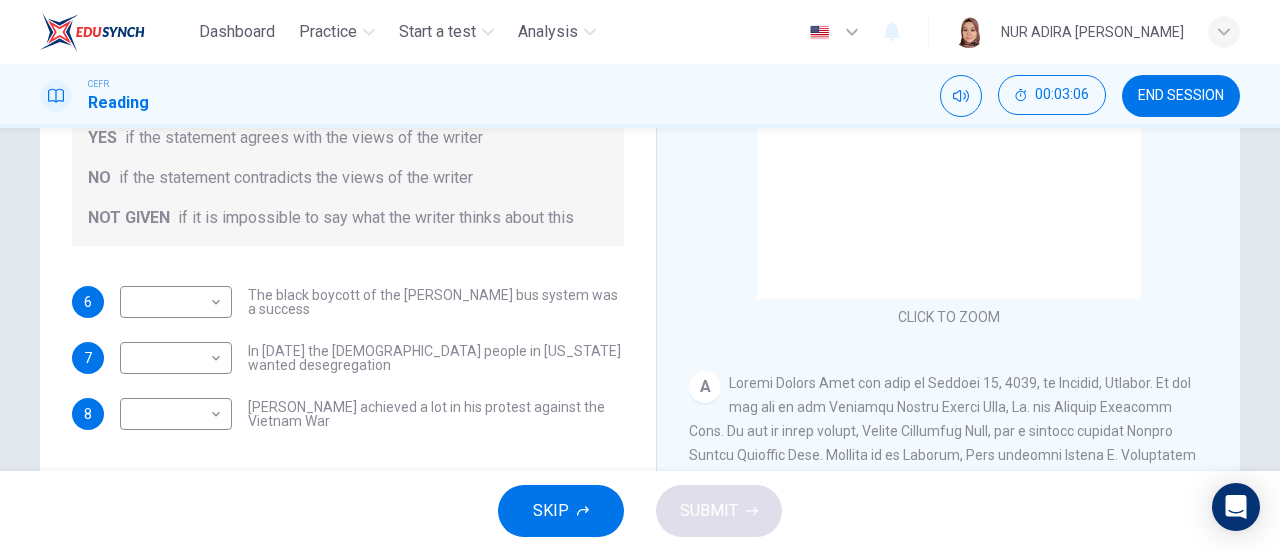 scroll, scrollTop: 314, scrollLeft: 0, axis: vertical 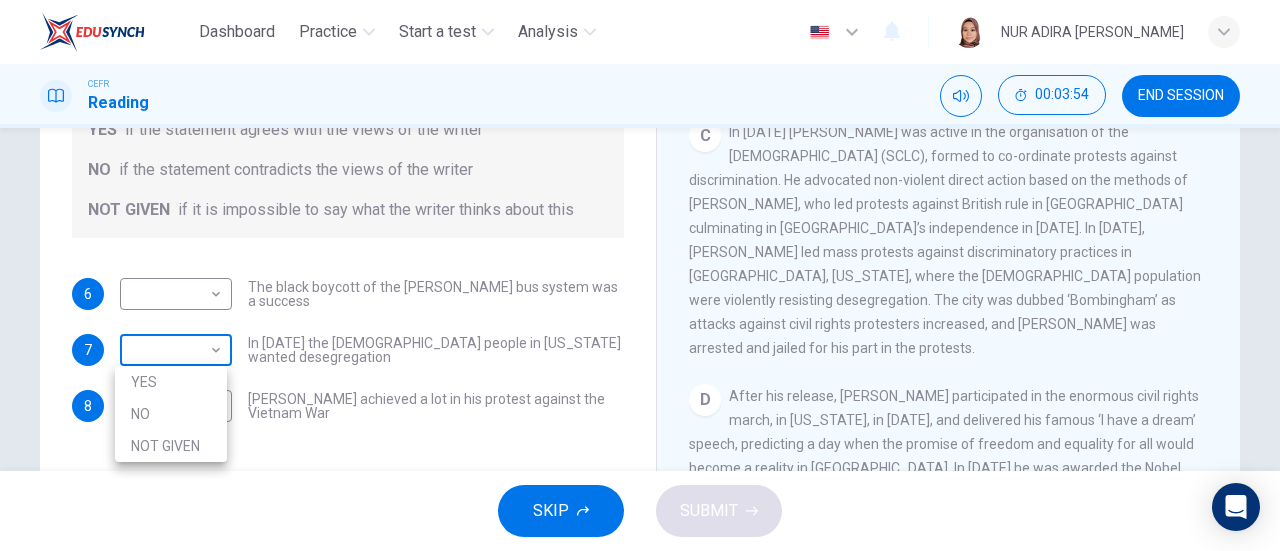 click on "Dashboard Practice Start a test Analysis English en ​ NUR ADIRA IRWAHYU BINTI MOHAMMAD ZABIDI CEFR Reading 00:03:54 END SESSION Questions 6 - 8 Do the following statements agree with the information given in the Reading Passage? In the space below, write YES if the statement agrees with the views of the writer NO if the statement contradicts the views of the writer NOT GIVEN if it is impossible to say what the writer thinks about this 6 ​ ​ The black boycott of the Montgomery bus system was a success 7 ​ ​ In 1963 the white people in Alabama wanted desegregation 8 ​ ​ Martin Luther King achieved a lot in his protest against the Vietnam War Martin Luther King CLICK TO ZOOM Click to Zoom A B C D E F SKIP SUBMIT EduSynch - Online Language Proficiency Testing
Dashboard Practice Start a test Analysis Notifications © Copyright  2025 YES NO NOT GIVEN" at bounding box center (640, 275) 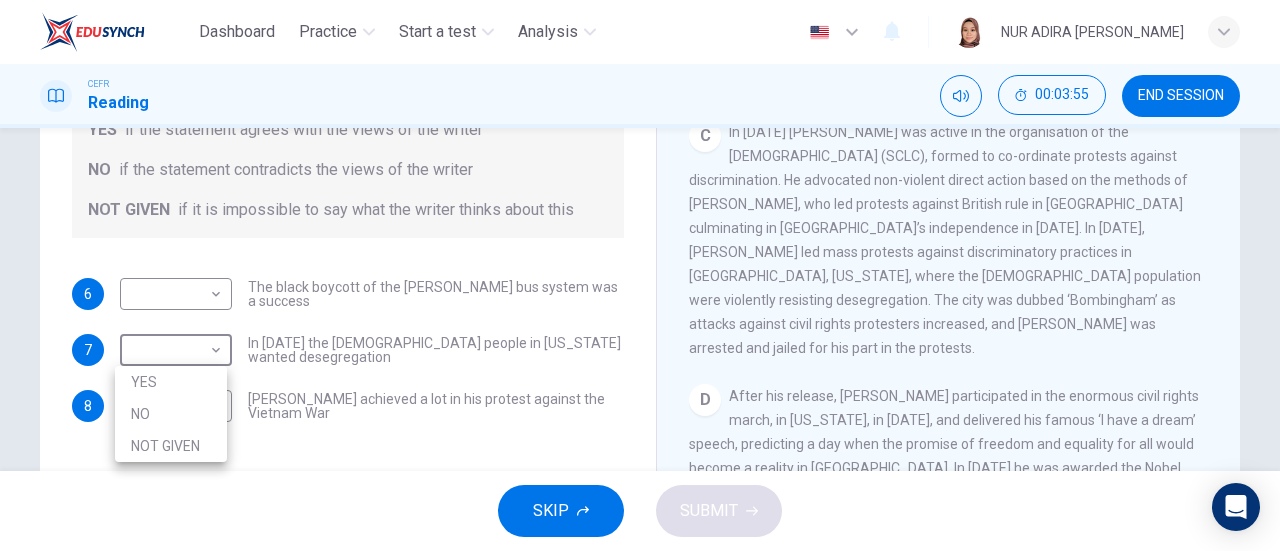 click on "YES" at bounding box center [171, 382] 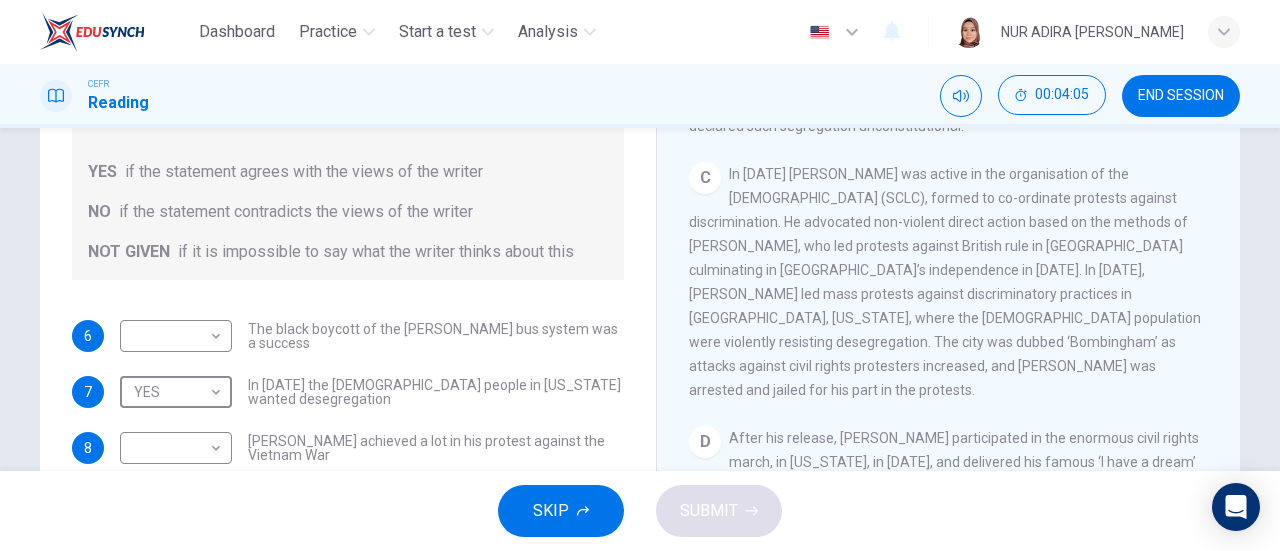 scroll, scrollTop: 273, scrollLeft: 0, axis: vertical 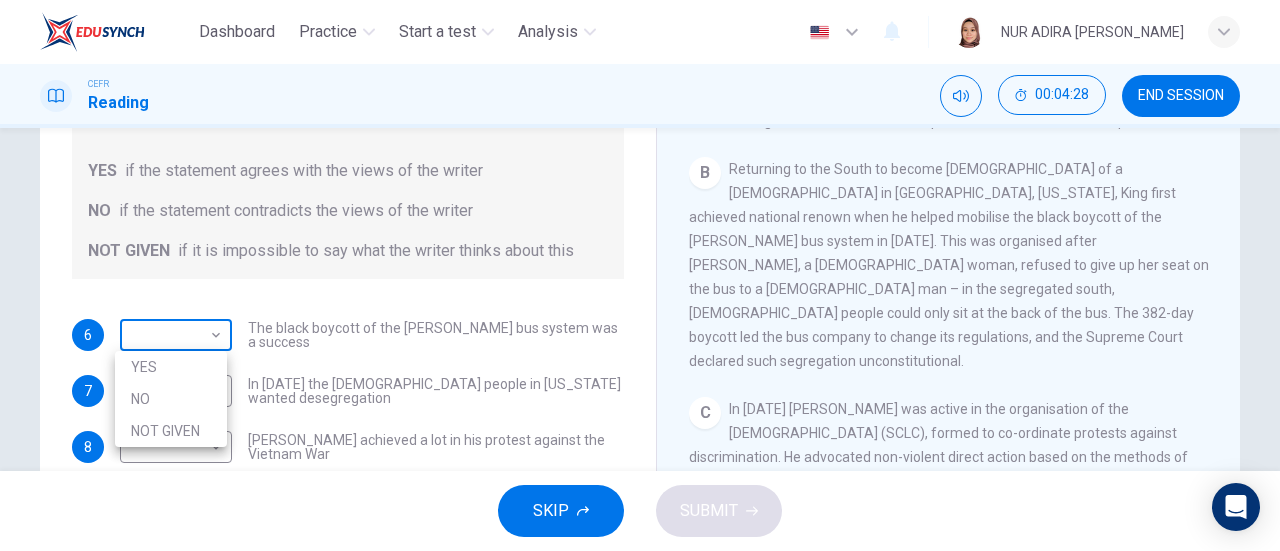 click on "Dashboard Practice Start a test Analysis English en ​ NUR ADIRA IRWAHYU BINTI MOHAMMAD ZABIDI CEFR Reading 00:04:28 END SESSION Questions 6 - 8 Do the following statements agree with the information given in the Reading Passage? In the space below, write YES if the statement agrees with the views of the writer NO if the statement contradicts the views of the writer NOT GIVEN if it is impossible to say what the writer thinks about this 6 ​ ​ The black boycott of the Montgomery bus system was a success 7 YES YES ​ In 1963 the white people in Alabama wanted desegregation 8 ​ ​ Martin Luther King achieved a lot in his protest against the Vietnam War Martin Luther King CLICK TO ZOOM Click to Zoom A B C D E F SKIP SUBMIT EduSynch - Online Language Proficiency Testing
Dashboard Practice Start a test Analysis Notifications © Copyright  2025 YES NO NOT GIVEN" at bounding box center (640, 275) 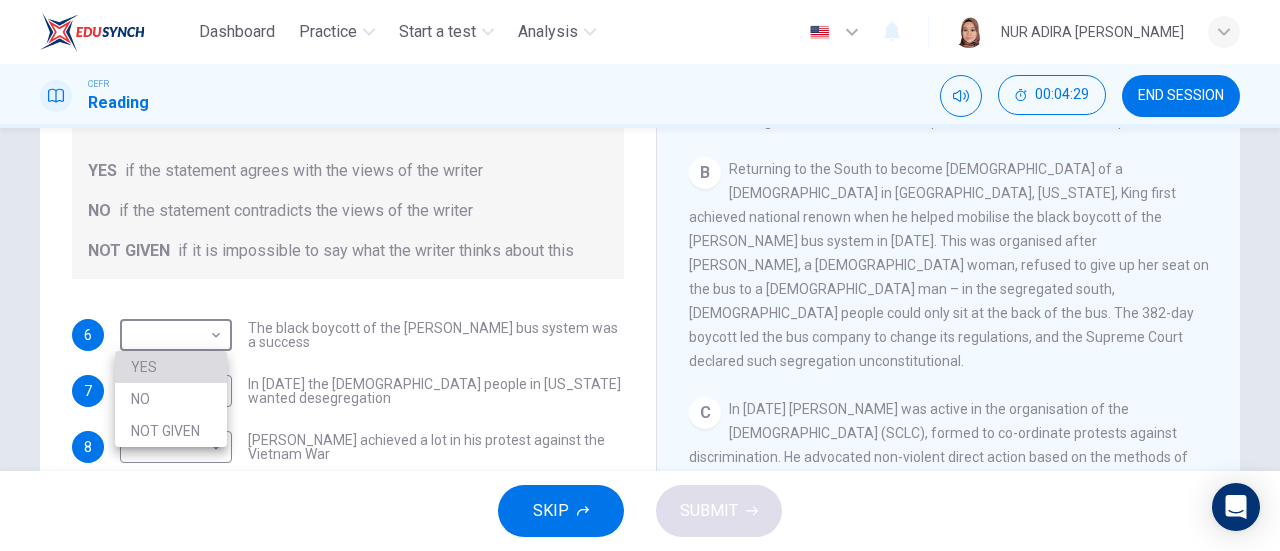 click on "YES" at bounding box center [171, 367] 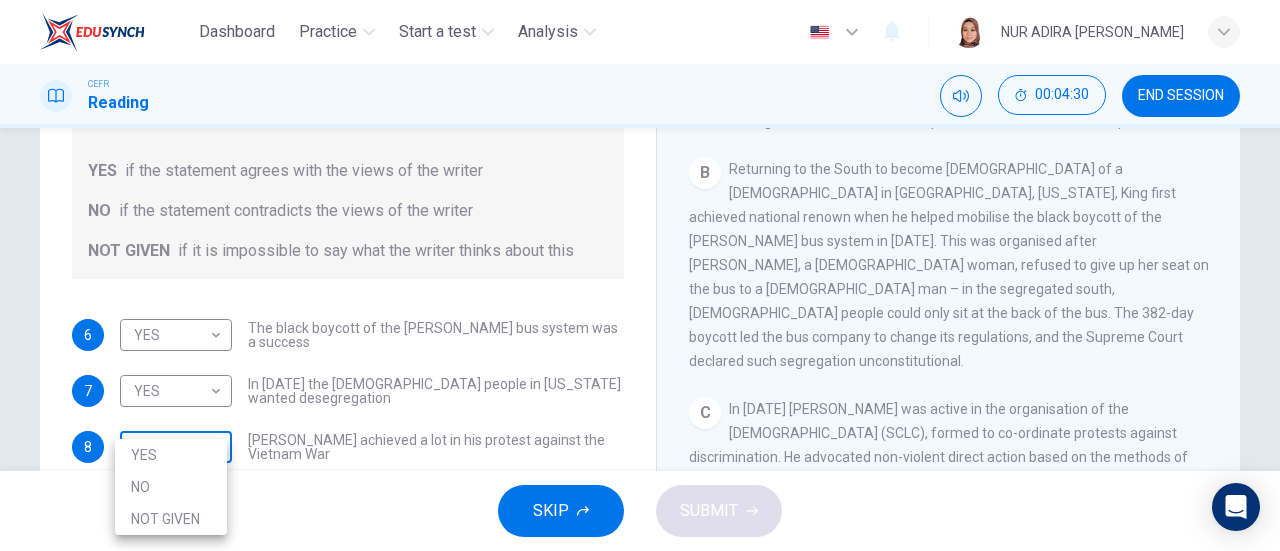 scroll, scrollTop: 277, scrollLeft: 0, axis: vertical 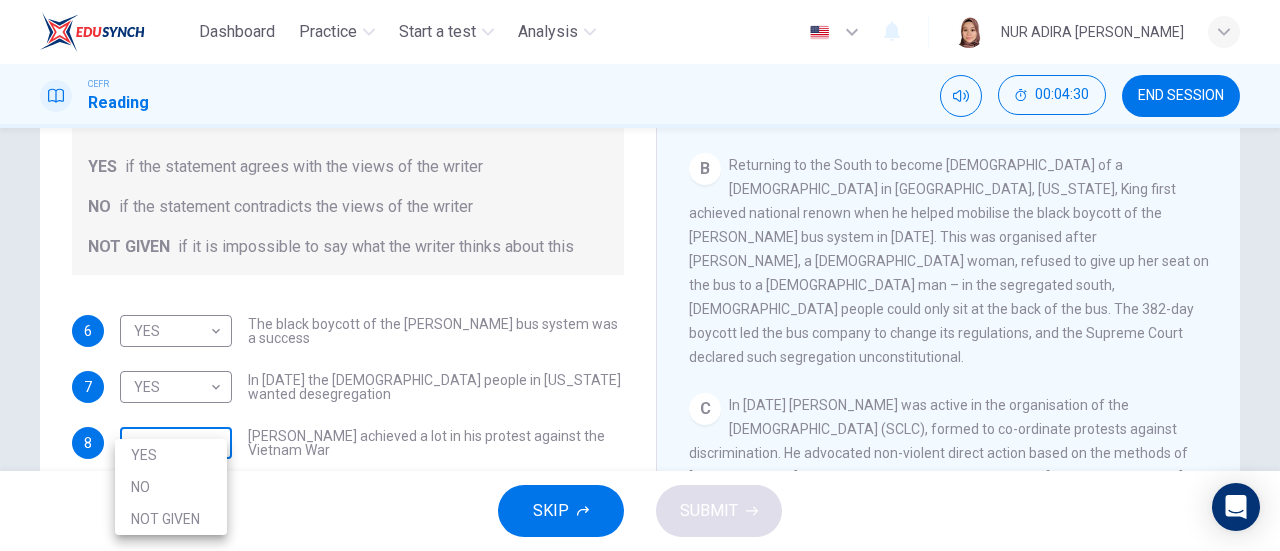 click on "Dashboard Practice Start a test Analysis English en ​ NUR ADIRA IRWAHYU BINTI MOHAMMAD ZABIDI CEFR Reading 00:04:30 END SESSION Questions 6 - 8 Do the following statements agree with the information given in the Reading Passage? In the space below, write YES if the statement agrees with the views of the writer NO if the statement contradicts the views of the writer NOT GIVEN if it is impossible to say what the writer thinks about this 6 YES YES ​ The black boycott of the Montgomery bus system was a success 7 YES YES ​ In 1963 the white people in Alabama wanted desegregation 8 ​ ​ Martin Luther King achieved a lot in his protest against the Vietnam War Martin Luther King CLICK TO ZOOM Click to Zoom A B C D E F SKIP SUBMIT EduSynch - Online Language Proficiency Testing
Dashboard Practice Start a test Analysis Notifications © Copyright  2025 YES NO NOT GIVEN" at bounding box center [640, 275] 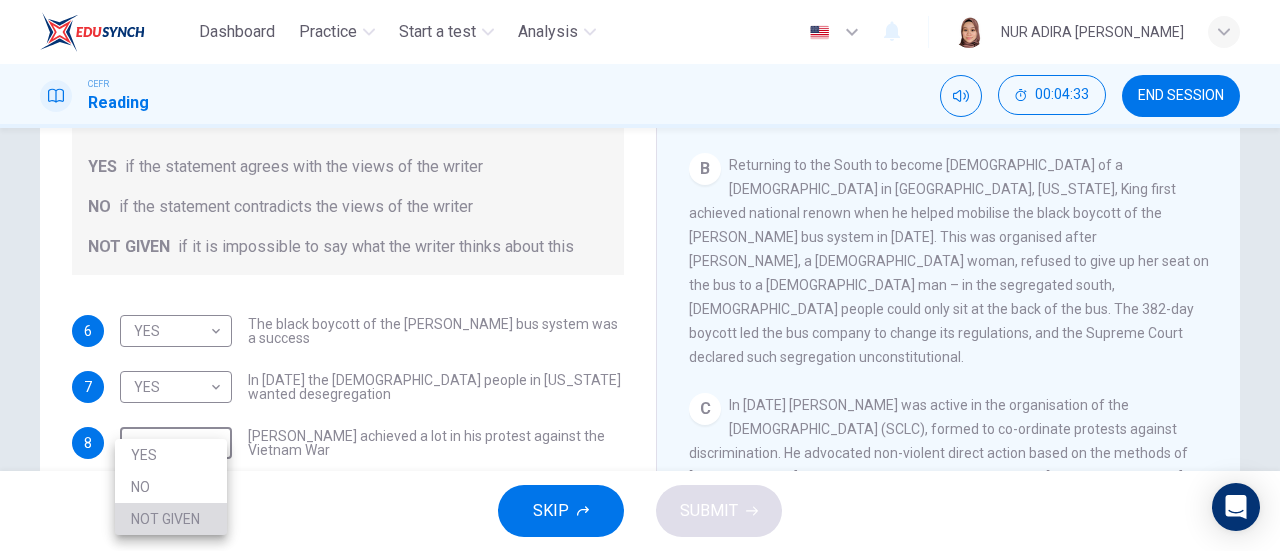 click on "NOT GIVEN" at bounding box center (171, 519) 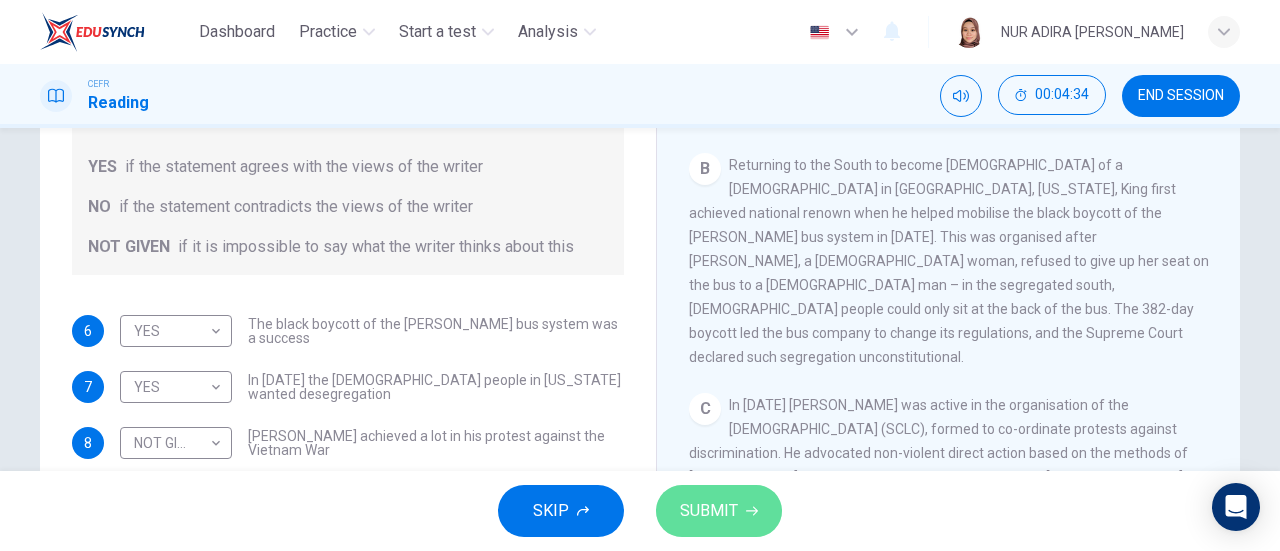 click on "SUBMIT" at bounding box center (709, 511) 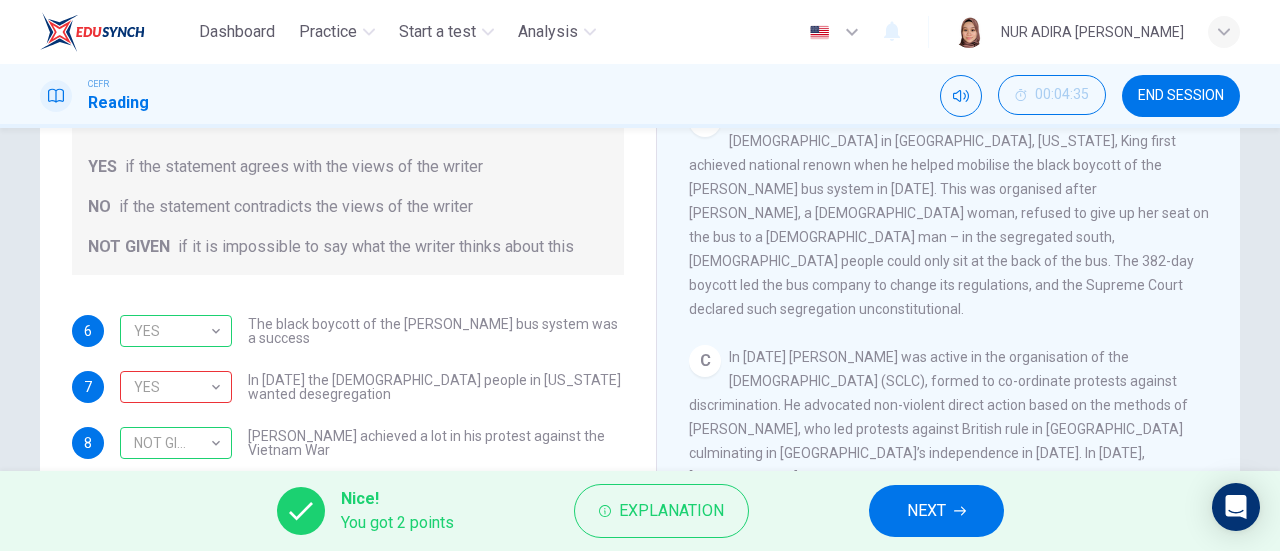 scroll, scrollTop: 635, scrollLeft: 0, axis: vertical 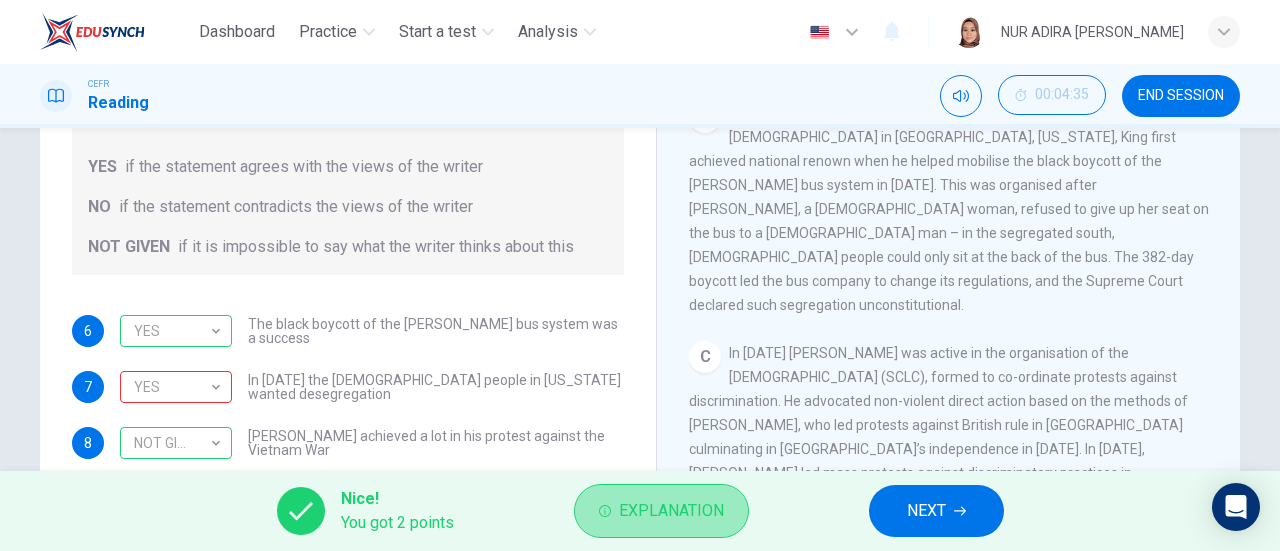 click on "Explanation" at bounding box center [671, 511] 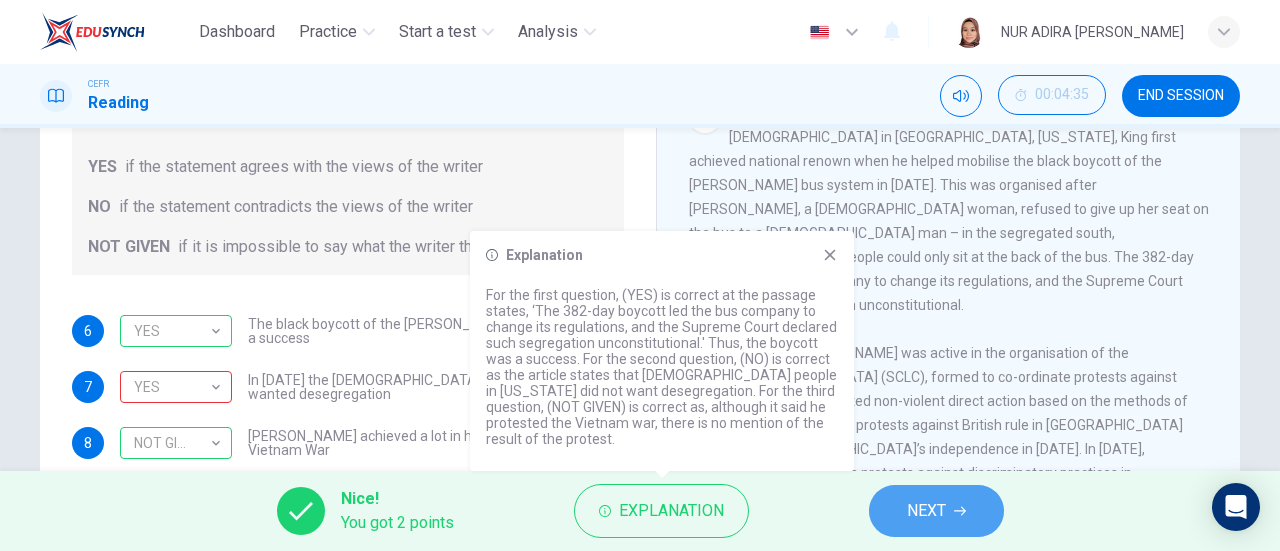 click on "NEXT" at bounding box center [926, 511] 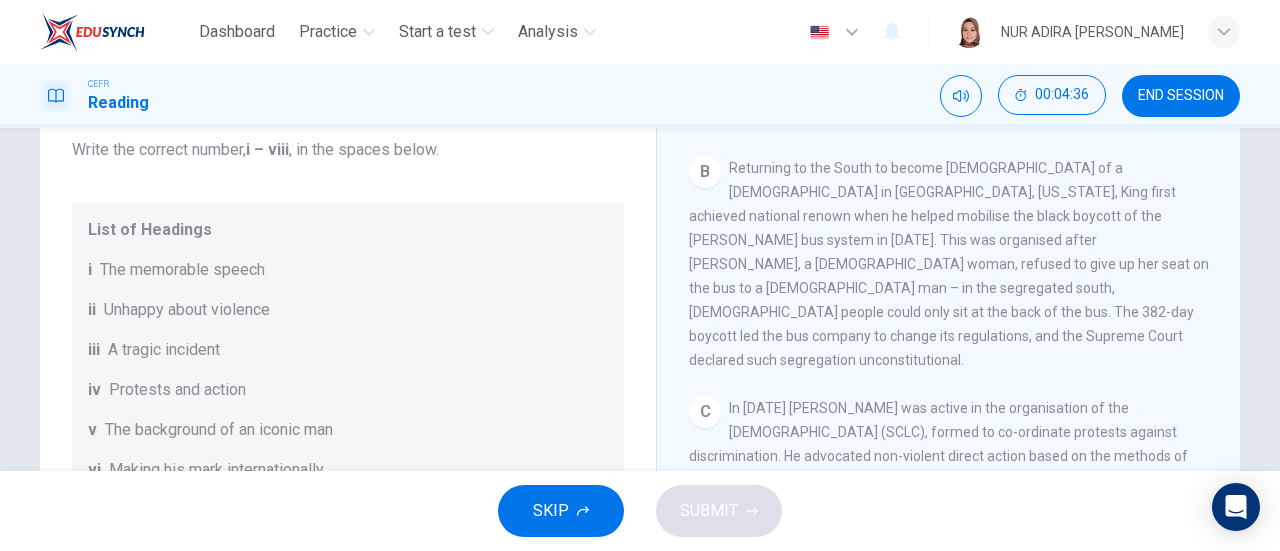 scroll, scrollTop: 215, scrollLeft: 0, axis: vertical 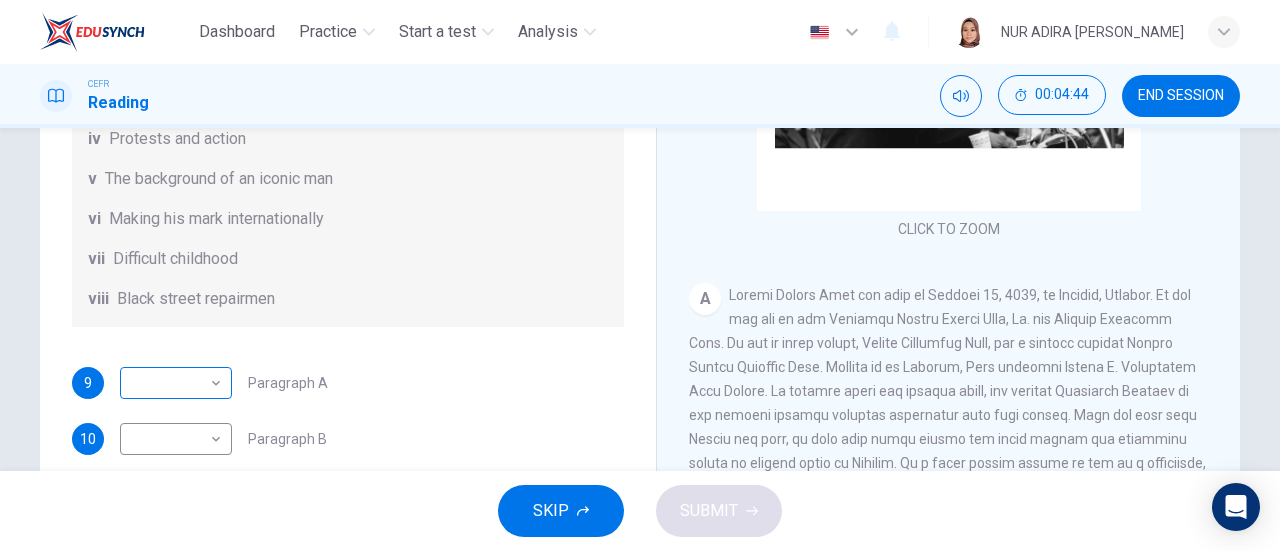 click on "Dashboard Practice Start a test Analysis English en ​ NUR ADIRA IRWAHYU BINTI MOHAMMAD ZABIDI CEFR Reading 00:04:44 END SESSION Questions 9 - 14 The Reading Passage has 6 paragraphs.
Choose the correct heading for each paragraph  A – F , from the list of headings.
Write the correct number,  i – viii , in the spaces below. List of Headings i The memorable speech ii Unhappy about violence iii A tragic incident iv Protests and action v The background of an iconic man vi Making his mark internationally vii Difficult childhood viii Black street repairmen 9 ​ ​ Paragraph A 10 ​ ​ Paragraph B 11 ​ ​ Paragraph C 12 ​ ​ Paragraph D 13 ​ ​ Paragraph E 14 ​ ​ Paragraph F Martin Luther King CLICK TO ZOOM Click to Zoom A B C D E F SKIP SUBMIT EduSynch - Online Language Proficiency Testing
Dashboard Practice Start a test Analysis Notifications © Copyright  2025" at bounding box center [640, 275] 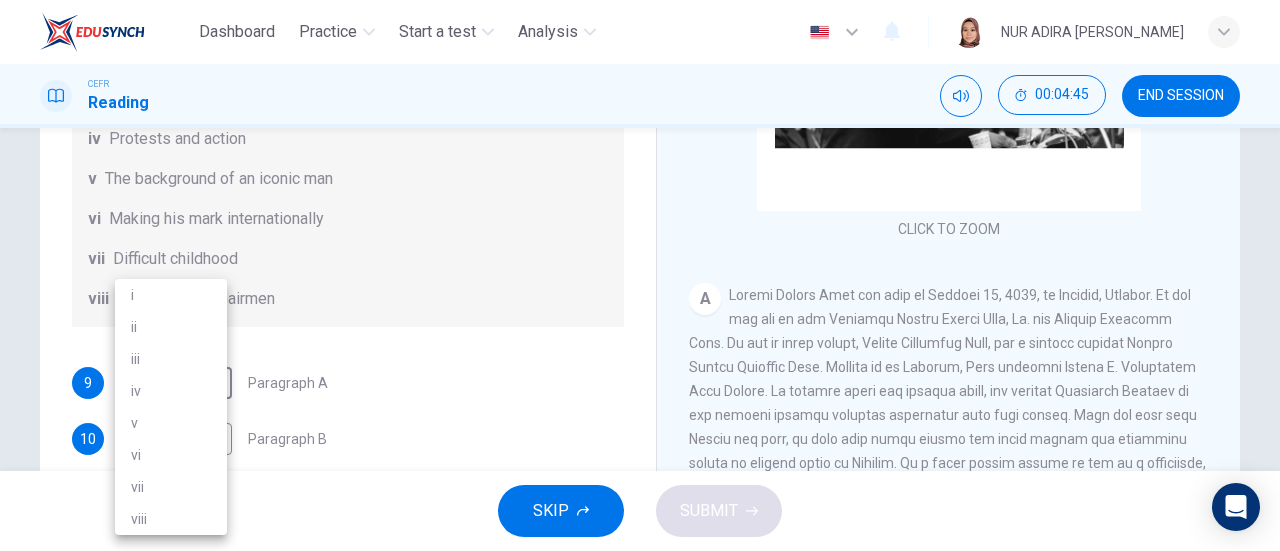 click at bounding box center [640, 275] 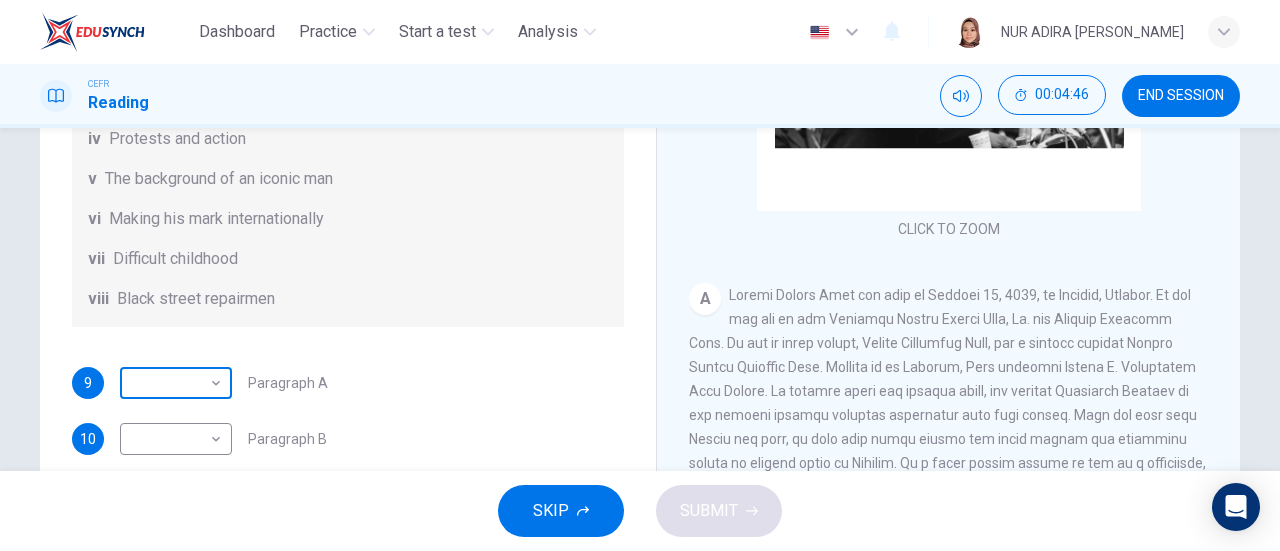 click on "Dashboard Practice Start a test Analysis English en ​ NUR ADIRA IRWAHYU BINTI MOHAMMAD ZABIDI CEFR Reading 00:04:46 END SESSION Questions 9 - 14 The Reading Passage has 6 paragraphs.
Choose the correct heading for each paragraph  A – F , from the list of headings.
Write the correct number,  i – viii , in the spaces below. List of Headings i The memorable speech ii Unhappy about violence iii A tragic incident iv Protests and action v The background of an iconic man vi Making his mark internationally vii Difficult childhood viii Black street repairmen 9 ​ ​ Paragraph A 10 ​ ​ Paragraph B 11 ​ ​ Paragraph C 12 ​ ​ Paragraph D 13 ​ ​ Paragraph E 14 ​ ​ Paragraph F Martin Luther King CLICK TO ZOOM Click to Zoom A B C D E F SKIP SUBMIT EduSynch - Online Language Proficiency Testing
Dashboard Practice Start a test Analysis Notifications © Copyright  2025" at bounding box center [640, 275] 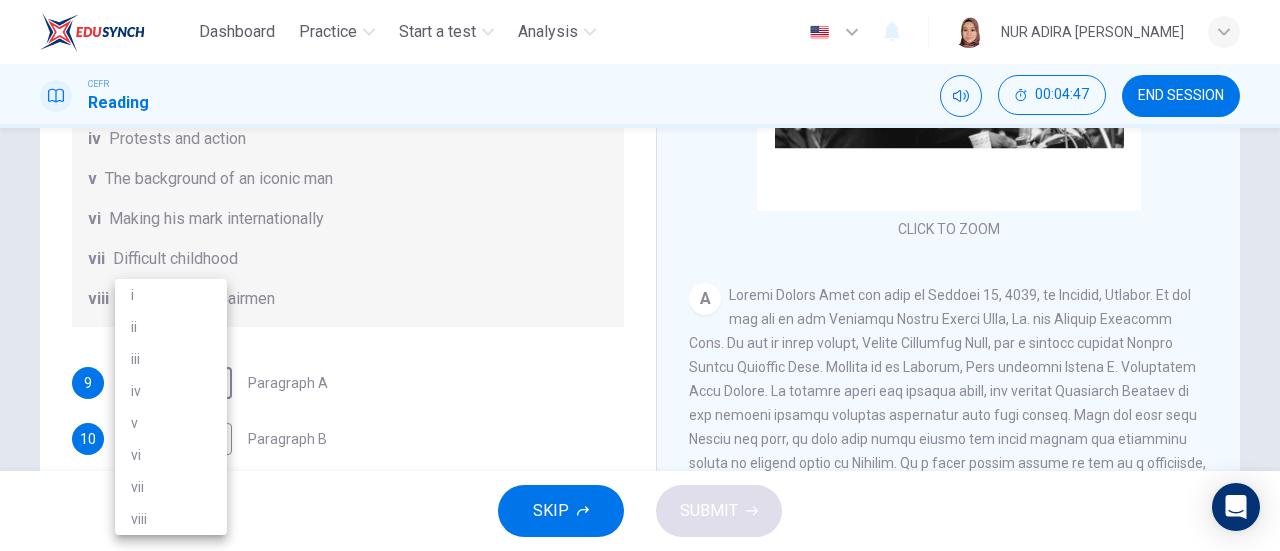 click on "v" at bounding box center [171, 423] 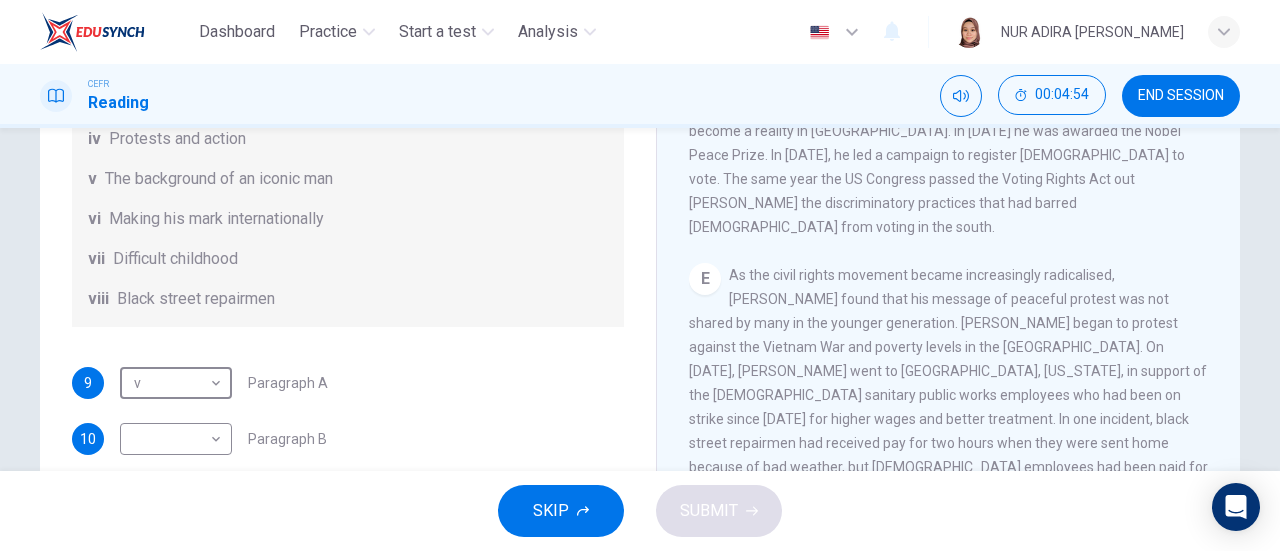 scroll, scrollTop: 1265, scrollLeft: 0, axis: vertical 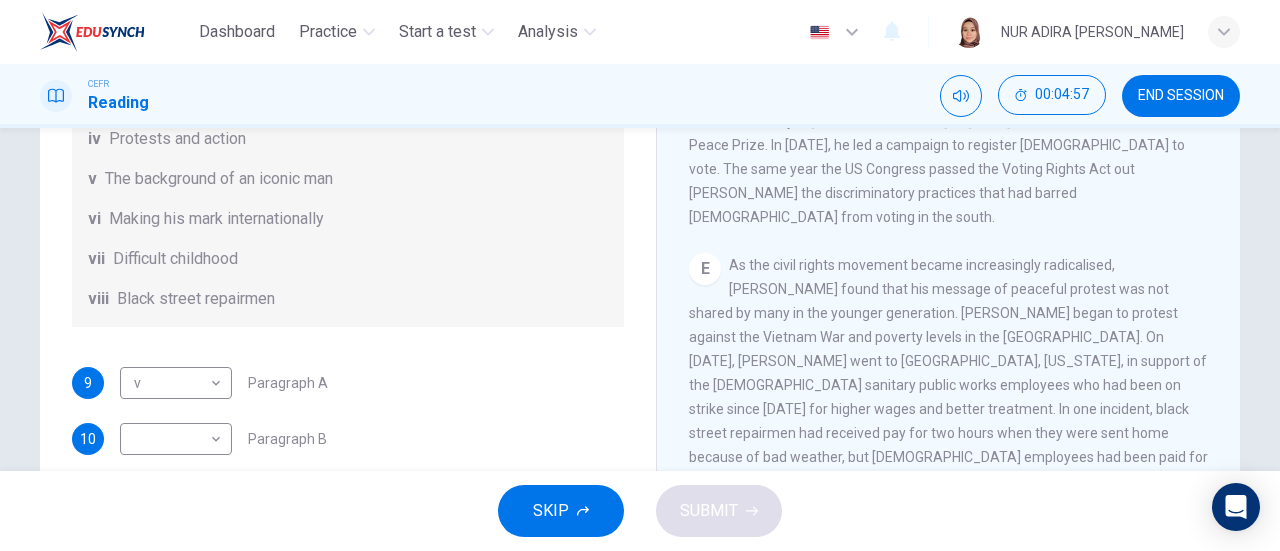 click on "As the civil rights movement became increasingly radicalised, King found that his message of peaceful protest was not shared by many in the younger generation. King began to protest against the Vietnam War and poverty levels in the US. On March 29, 1968, King went to Memphis, Tennessee, in support of the black sanitary public works employees who had been on strike since March 12 for higher wages and better treatment. In one incident, black street repairmen had received pay for two hours when they were sent home because of bad weather, but white employees had been paid for the full day. King could not bear to stand by and let such patent acts of racism go unnoticed. He moved to unite his people, and all the peoples of America on the receiving end of discriminatory practices, to protest for their rights, peacefully but steadfastly." at bounding box center [948, 409] 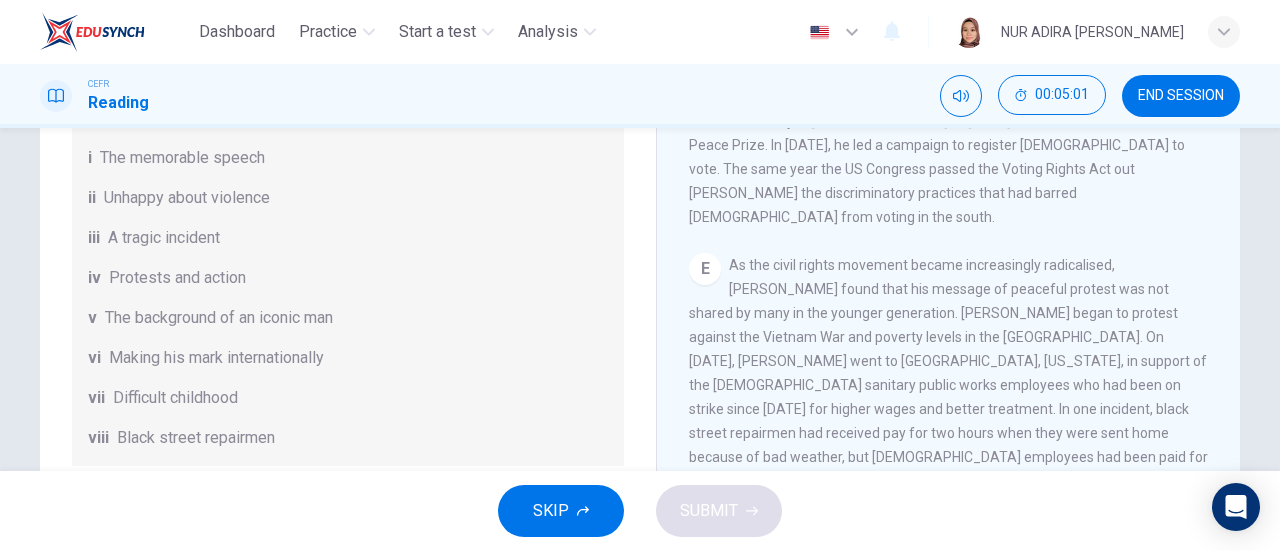 scroll, scrollTop: 118, scrollLeft: 0, axis: vertical 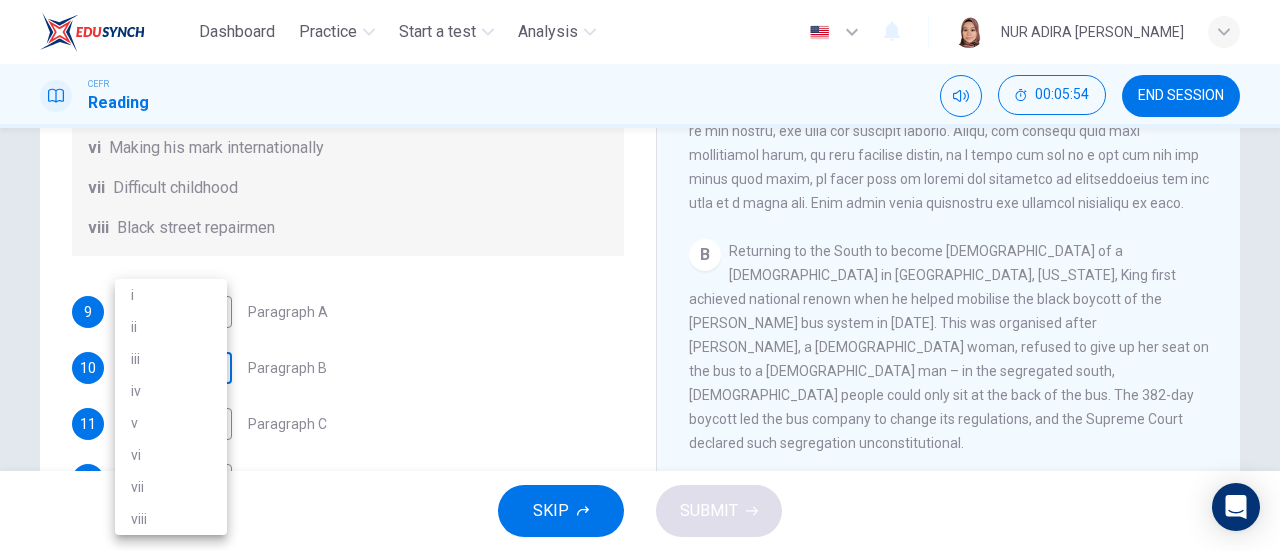 click on "Dashboard Practice Start a test Analysis English en ​ NUR ADIRA IRWAHYU BINTI MOHAMMAD ZABIDI CEFR Reading 00:05:54 END SESSION Questions 9 - 14 The Reading Passage has 6 paragraphs.
Choose the correct heading for each paragraph  A – F , from the list of headings.
Write the correct number,  i – viii , in the spaces below. List of Headings i The memorable speech ii Unhappy about violence iii A tragic incident iv Protests and action v The background of an iconic man vi Making his mark internationally vii Difficult childhood viii Black street repairmen 9 v v ​ Paragraph A 10 ​ ​ Paragraph B 11 ​ ​ Paragraph C 12 ​ ​ Paragraph D 13 ​ ​ Paragraph E 14 ​ ​ Paragraph F Martin Luther King CLICK TO ZOOM Click to Zoom A B C D E F SKIP SUBMIT EduSynch - Online Language Proficiency Testing
Dashboard Practice Start a test Analysis Notifications © Copyright  2025 i ii iii iv v vi vii viii" at bounding box center (640, 275) 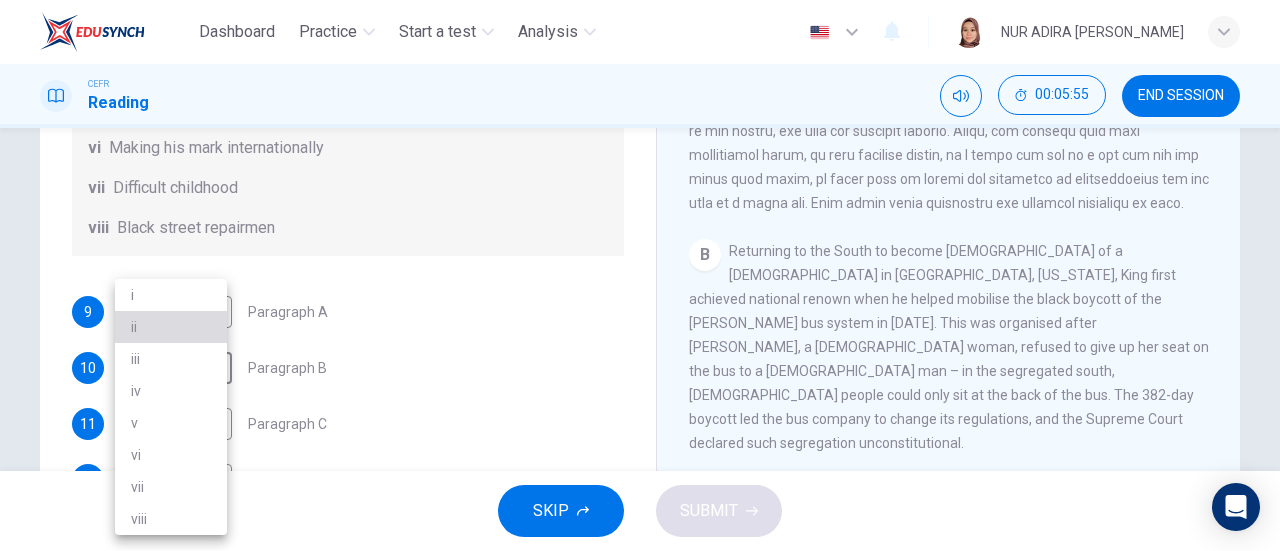 click on "ii" at bounding box center (171, 327) 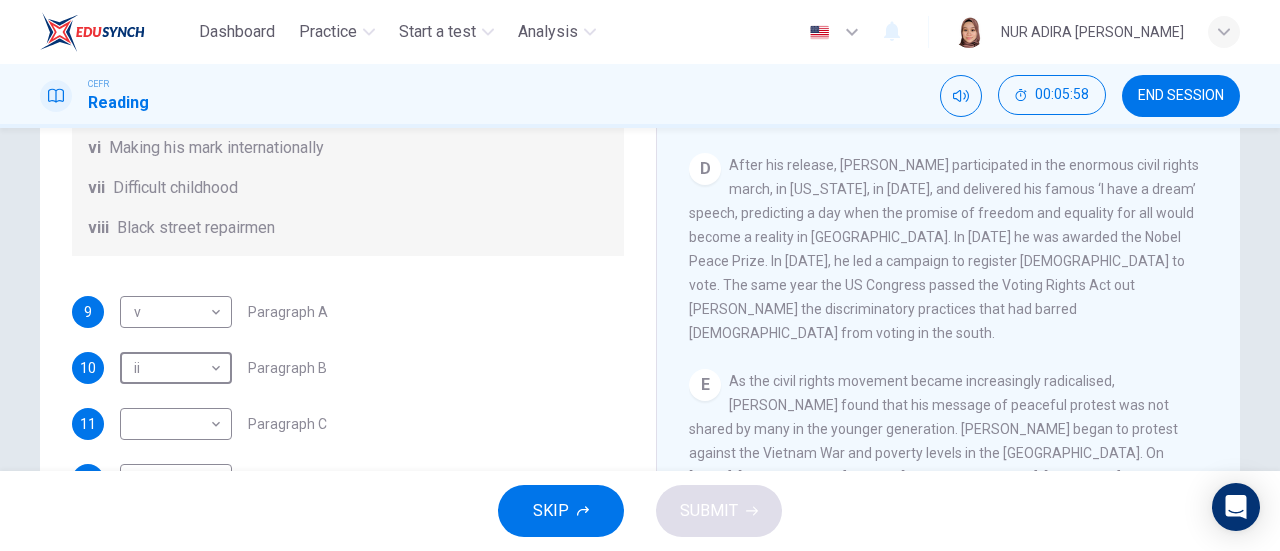 scroll, scrollTop: 1265, scrollLeft: 0, axis: vertical 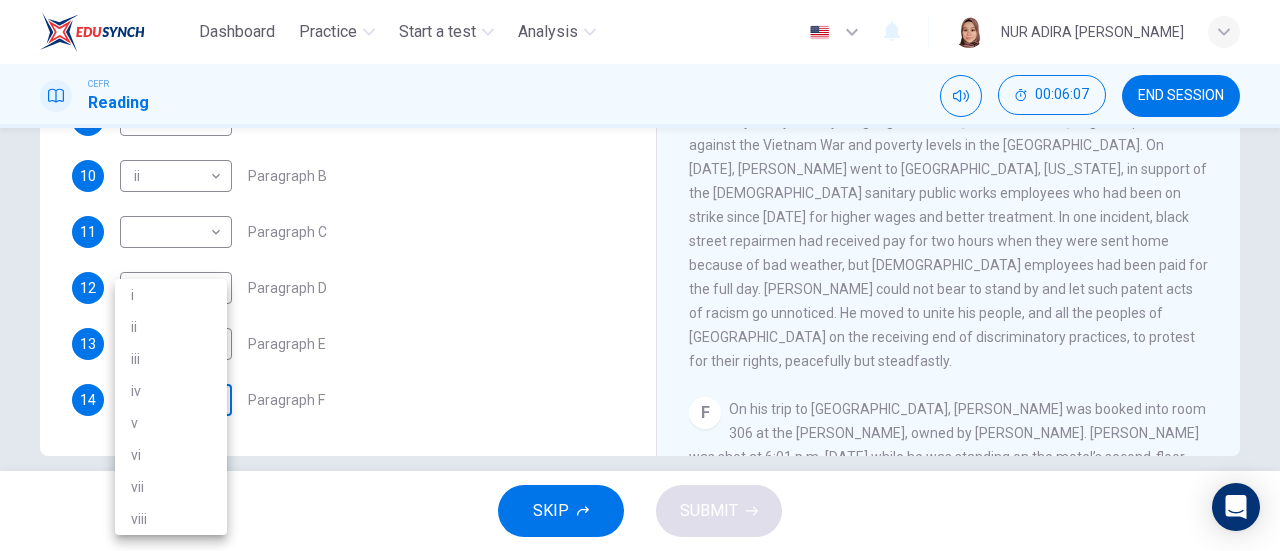 click on "Dashboard Practice Start a test Analysis English en ​ NUR ADIRA IRWAHYU BINTI MOHAMMAD ZABIDI CEFR Reading 00:06:07 END SESSION Questions 9 - 14 The Reading Passage has 6 paragraphs.
Choose the correct heading for each paragraph  A – F , from the list of headings.
Write the correct number,  i – viii , in the spaces below. List of Headings i The memorable speech ii Unhappy about violence iii A tragic incident iv Protests and action v The background of an iconic man vi Making his mark internationally vii Difficult childhood viii Black street repairmen 9 v v ​ Paragraph A 10 ii ii ​ Paragraph B 11 ​ ​ Paragraph C 12 ​ ​ Paragraph D 13 ​ ​ Paragraph E 14 ​ ​ Paragraph F Martin Luther King CLICK TO ZOOM Click to Zoom A B C D E F SKIP SUBMIT EduSynch - Online Language Proficiency Testing
Dashboard Practice Start a test Analysis Notifications © Copyright  2025 i ii iii iv v vi vii viii" at bounding box center (640, 275) 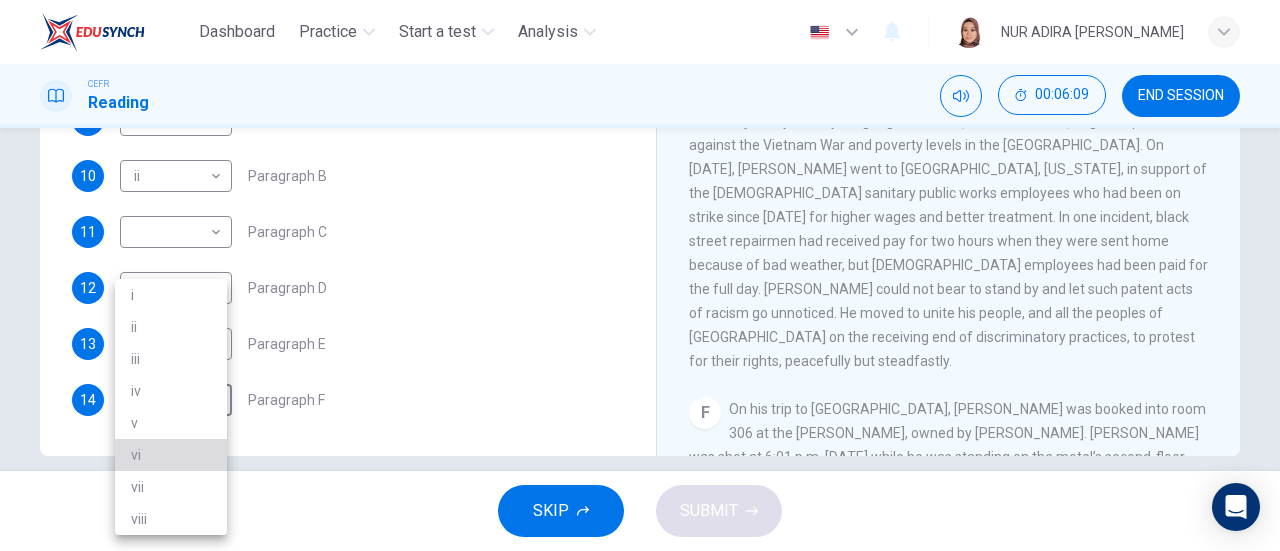 click on "vi" at bounding box center (171, 455) 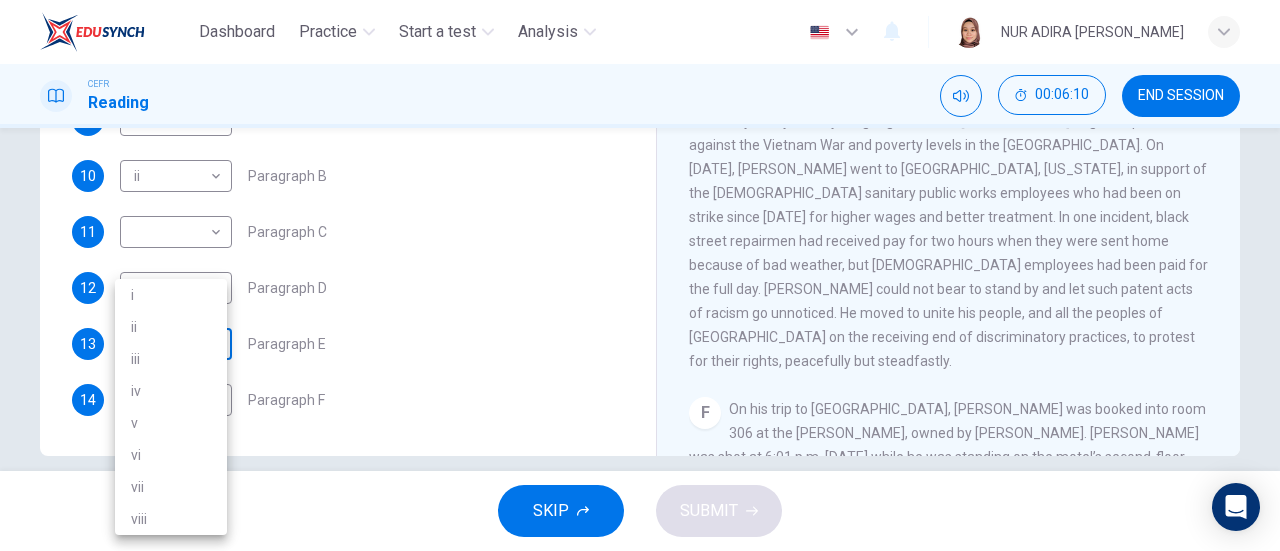 click on "Dashboard Practice Start a test Analysis English en ​ NUR ADIRA IRWAHYU BINTI MOHAMMAD ZABIDI CEFR Reading 00:06:10 END SESSION Questions 9 - 14 The Reading Passage has 6 paragraphs.
Choose the correct heading for each paragraph  A – F , from the list of headings.
Write the correct number,  i – viii , in the spaces below. List of Headings i The memorable speech ii Unhappy about violence iii A tragic incident iv Protests and action v The background of an iconic man vi Making his mark internationally vii Difficult childhood viii Black street repairmen 9 v v ​ Paragraph A 10 ii ii ​ Paragraph B 11 ​ ​ Paragraph C 12 ​ ​ Paragraph D 13 ​ ​ Paragraph E 14 vi vi ​ Paragraph F Martin Luther King CLICK TO ZOOM Click to Zoom A B C D E F SKIP SUBMIT EduSynch - Online Language Proficiency Testing
Dashboard Practice Start a test Analysis Notifications © Copyright  2025 i ii iii iv v vi vii viii" at bounding box center [640, 275] 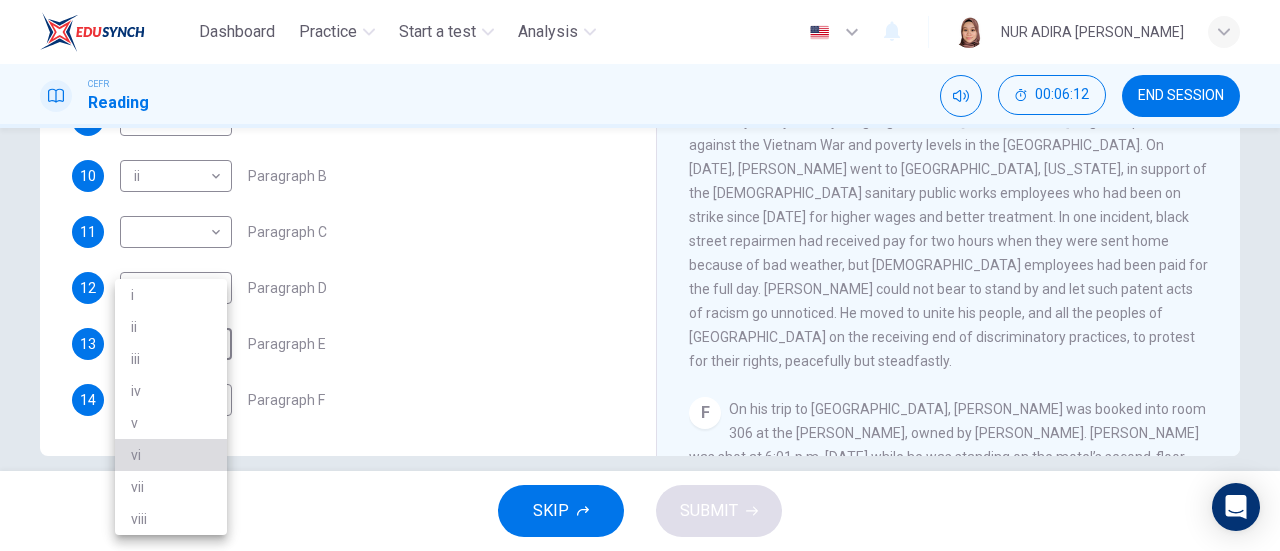 click on "vi" at bounding box center (171, 455) 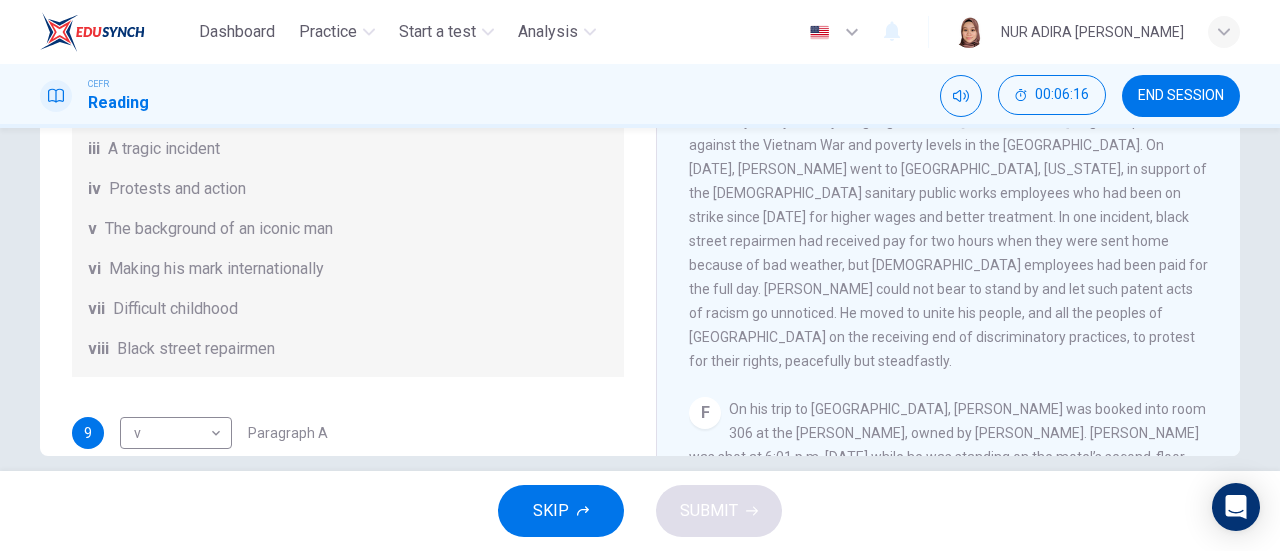 scroll, scrollTop: 0, scrollLeft: 0, axis: both 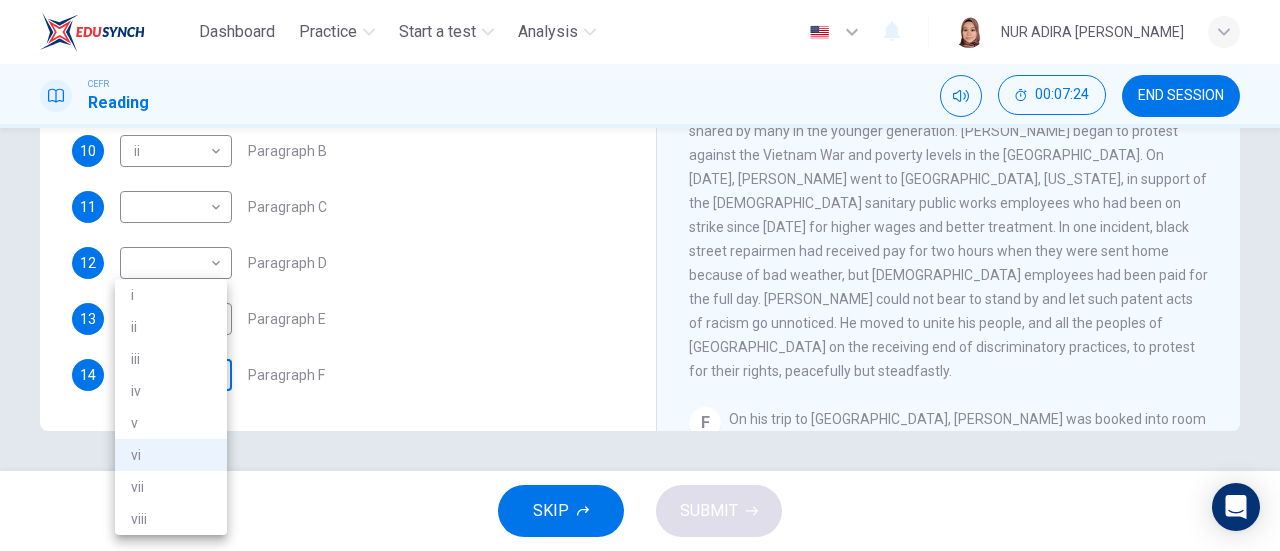click on "Dashboard Practice Start a test Analysis English en ​ NUR ADIRA IRWAHYU BINTI MOHAMMAD ZABIDI CEFR Reading 00:07:24 END SESSION Questions 9 - 14 The Reading Passage has 6 paragraphs.
Choose the correct heading for each paragraph  A – F , from the list of headings.
Write the correct number,  i – viii , in the spaces below. List of Headings i The memorable speech ii Unhappy about violence iii A tragic incident iv Protests and action v The background of an iconic man vi Making his mark internationally vii Difficult childhood viii Black street repairmen 9 v v ​ Paragraph A 10 ii ii ​ Paragraph B 11 ​ ​ Paragraph C 12 ​ ​ Paragraph D 13 vi vi ​ Paragraph E 14 vi vi ​ Paragraph F Martin Luther King CLICK TO ZOOM Click to Zoom A B C D E F SKIP SUBMIT EduSynch - Online Language Proficiency Testing
Dashboard Practice Start a test Analysis Notifications © Copyright  2025 i ii iii iv v vi vii viii" at bounding box center (640, 275) 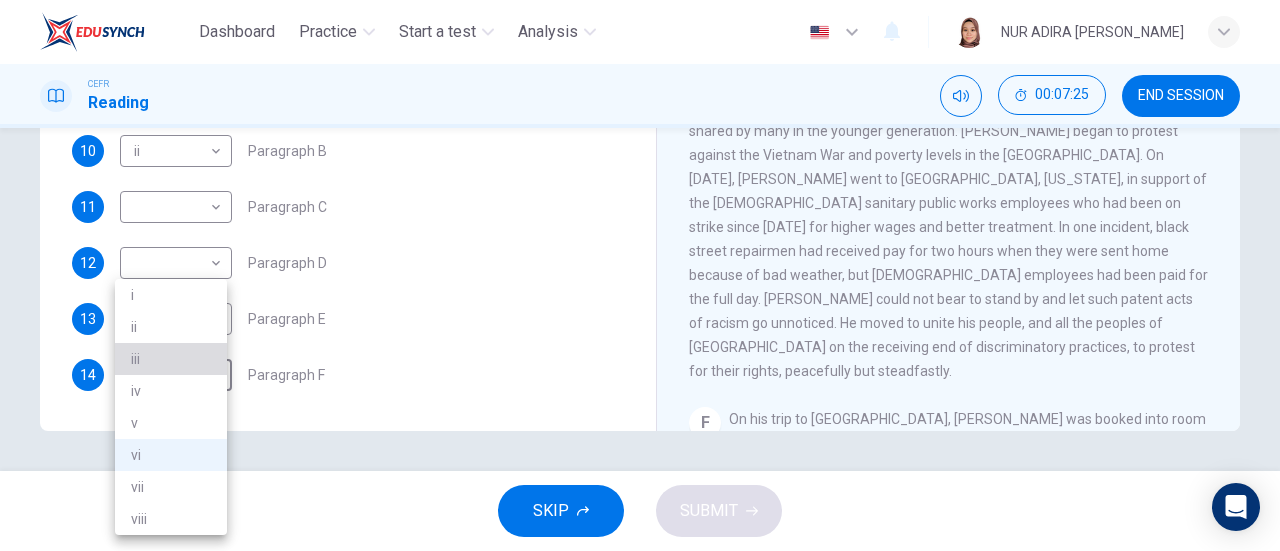 click on "iii" at bounding box center [171, 359] 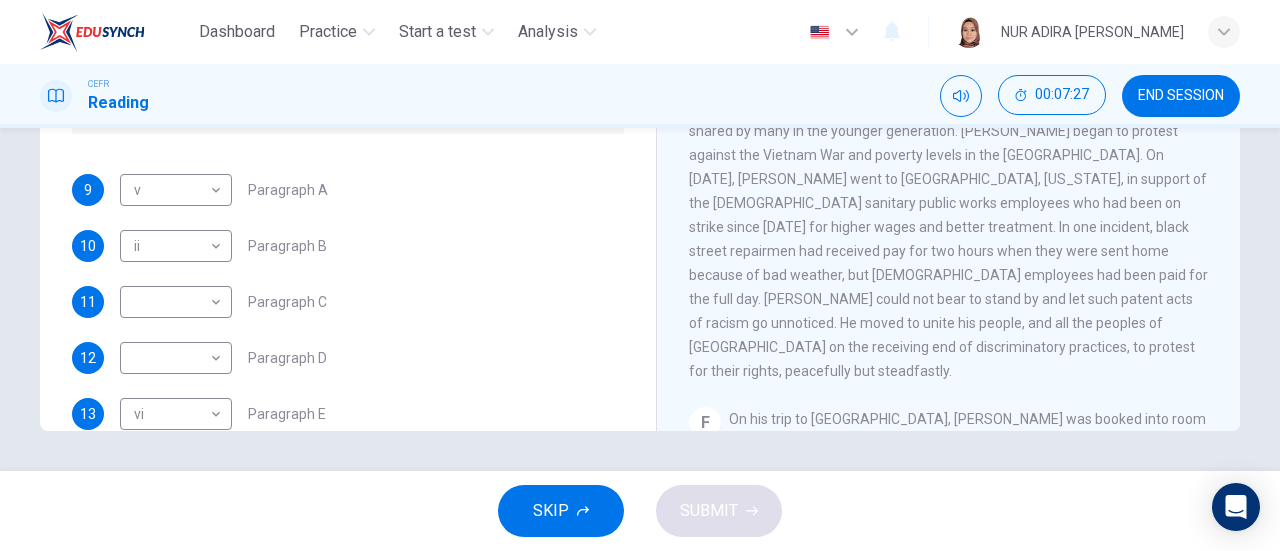 scroll, scrollTop: 232, scrollLeft: 0, axis: vertical 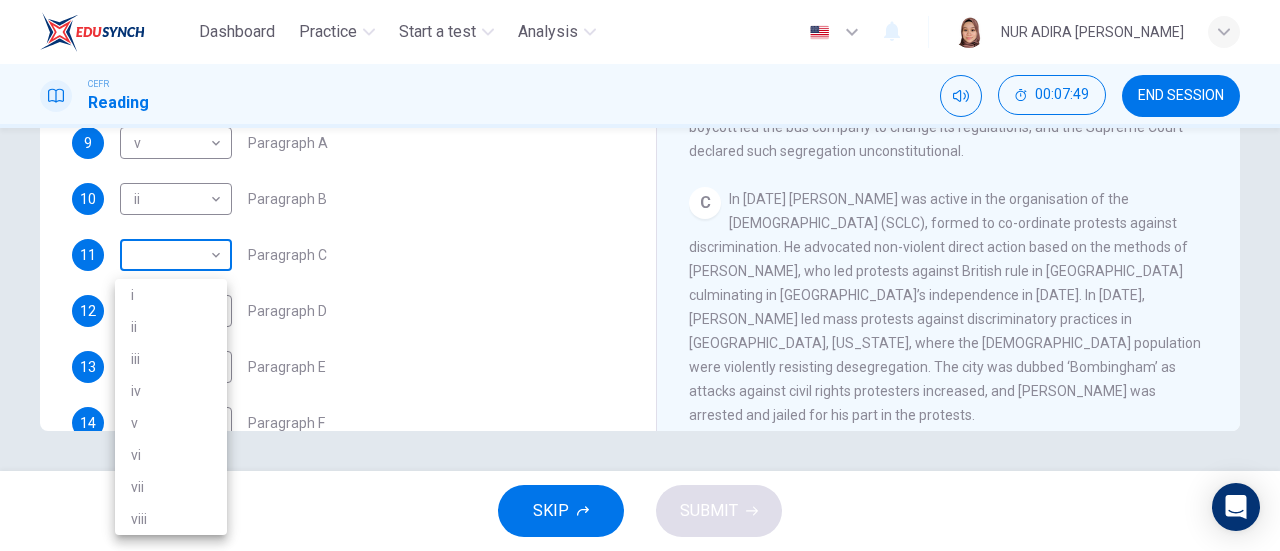 click on "Dashboard Practice Start a test Analysis English en ​ NUR ADIRA IRWAHYU BINTI MOHAMMAD ZABIDI CEFR Reading 00:07:49 END SESSION Questions 9 - 14 The Reading Passage has 6 paragraphs.
Choose the correct heading for each paragraph  A – F , from the list of headings.
Write the correct number,  i – viii , in the spaces below. List of Headings i The memorable speech ii Unhappy about violence iii A tragic incident iv Protests and action v The background of an iconic man vi Making his mark internationally vii Difficult childhood viii Black street repairmen 9 v v ​ Paragraph A 10 ii ii ​ Paragraph B 11 ​ ​ Paragraph C 12 ​ ​ Paragraph D 13 vi vi ​ Paragraph E 14 iii iii ​ Paragraph F Martin Luther King CLICK TO ZOOM Click to Zoom A B C D E F SKIP SUBMIT EduSynch - Online Language Proficiency Testing
Dashboard Practice Start a test Analysis Notifications © Copyright  2025 i ii iii iv v vi vii viii" at bounding box center [640, 275] 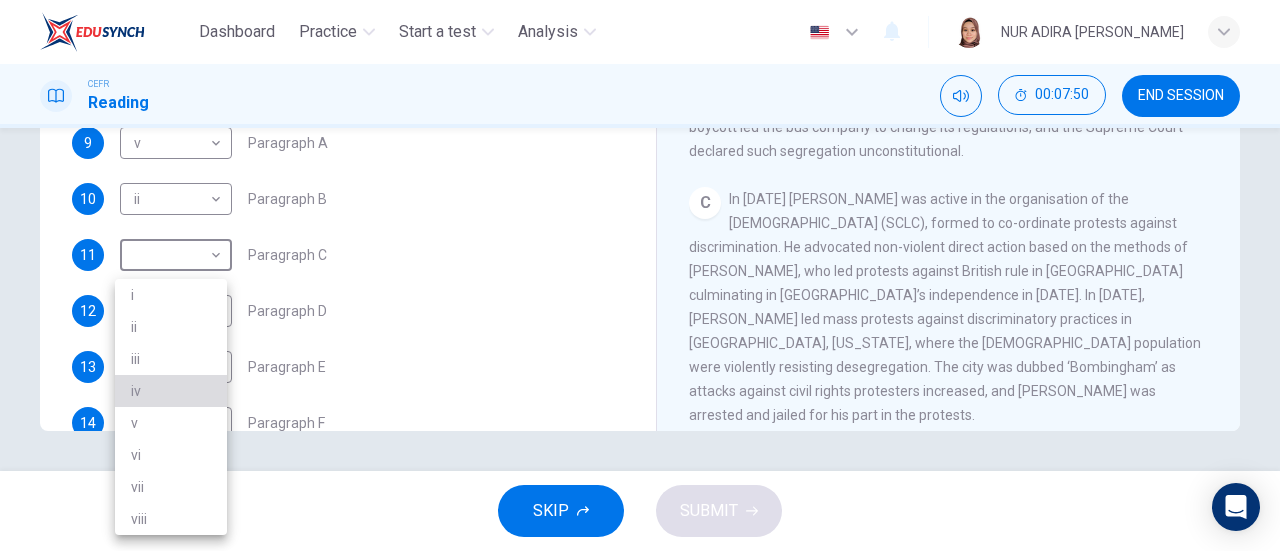 click on "iv" at bounding box center (171, 391) 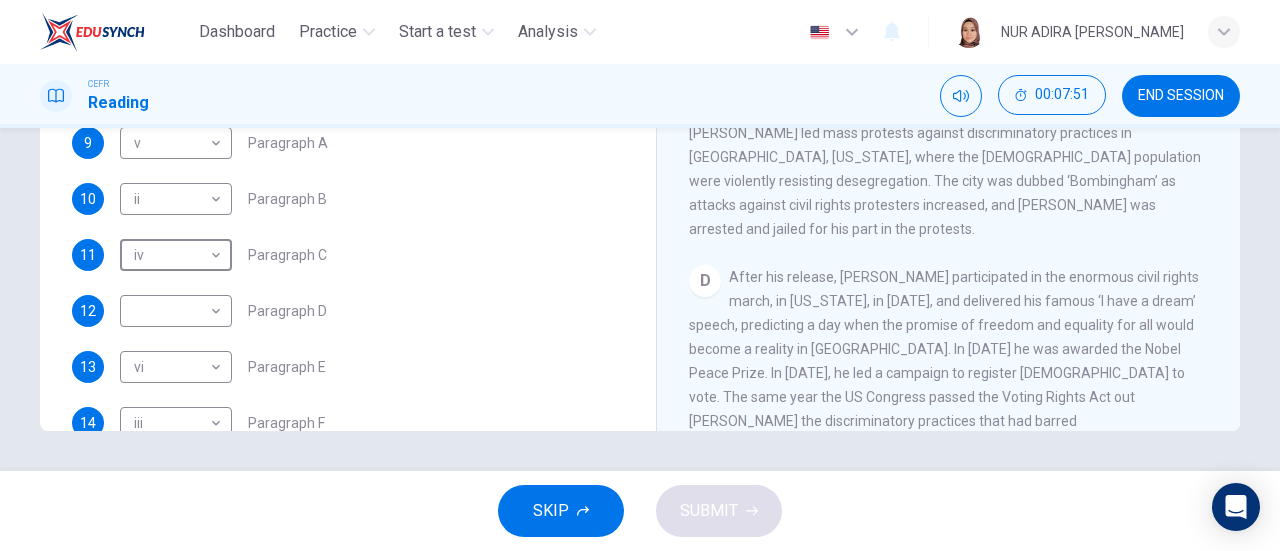 scroll, scrollTop: 821, scrollLeft: 0, axis: vertical 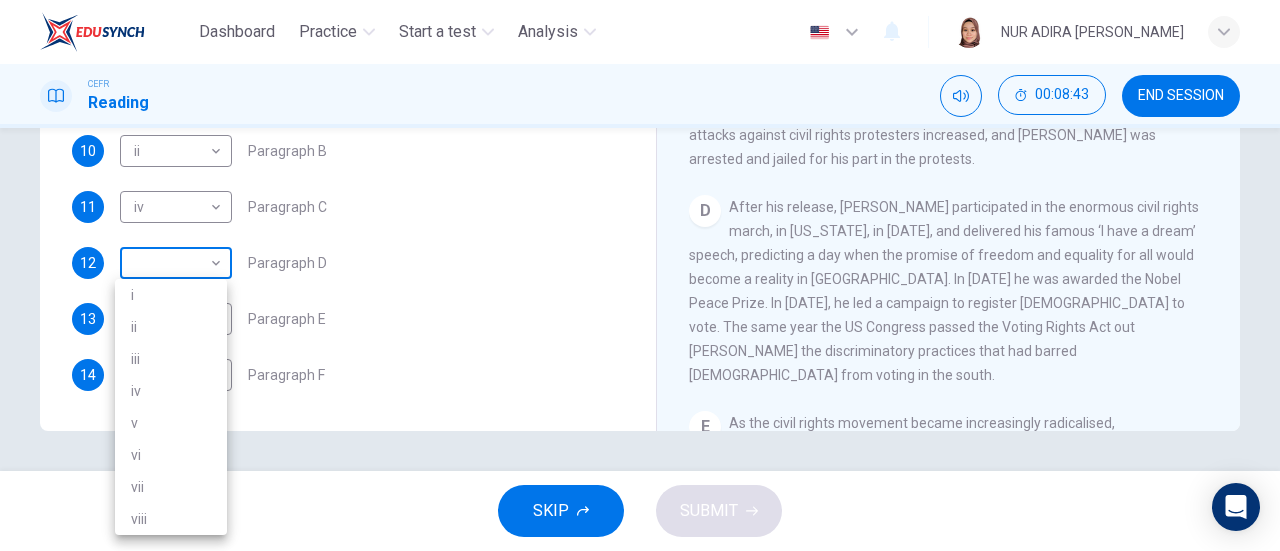 click on "Dashboard Practice Start a test Analysis English en ​ NUR ADIRA IRWAHYU BINTI MOHAMMAD ZABIDI CEFR Reading 00:08:43 END SESSION Questions 9 - 14 The Reading Passage has 6 paragraphs.
Choose the correct heading for each paragraph  A – F , from the list of headings.
Write the correct number,  i – viii , in the spaces below. List of Headings i The memorable speech ii Unhappy about violence iii A tragic incident iv Protests and action v The background of an iconic man vi Making his mark internationally vii Difficult childhood viii Black street repairmen 9 v v ​ Paragraph A 10 ii ii ​ Paragraph B 11 iv iv ​ Paragraph C 12 ​ ​ Paragraph D 13 vi vi ​ Paragraph E 14 iii iii ​ Paragraph F Martin Luther King CLICK TO ZOOM Click to Zoom A B C D E F SKIP SUBMIT EduSynch - Online Language Proficiency Testing
Dashboard Practice Start a test Analysis Notifications © Copyright  2025 i ii iii iv v vi vii viii" at bounding box center (640, 275) 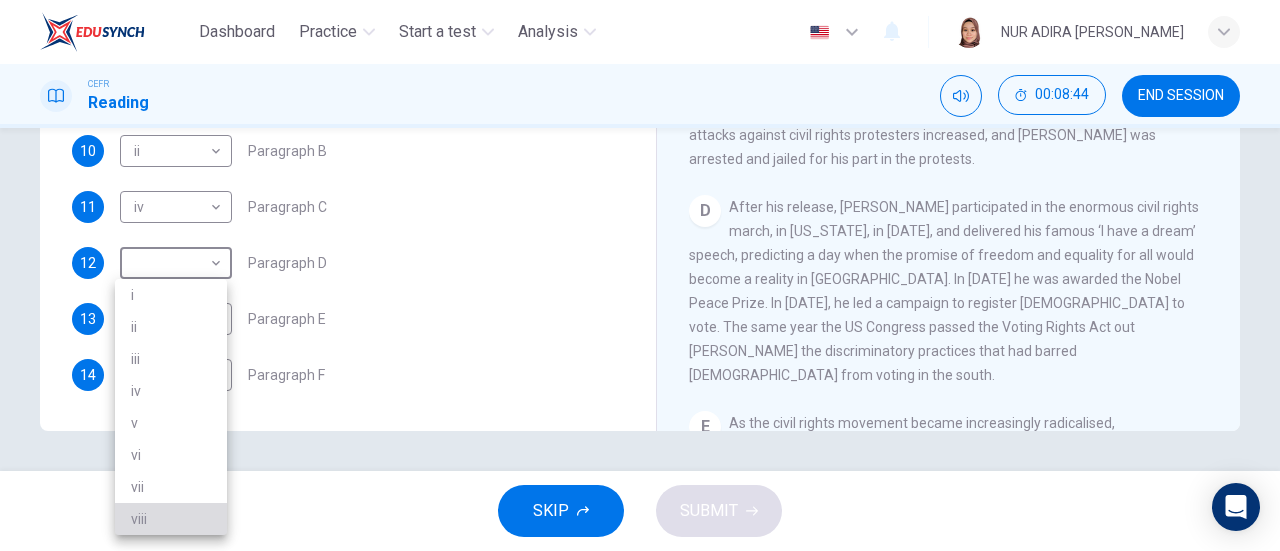 click on "viii" at bounding box center (171, 519) 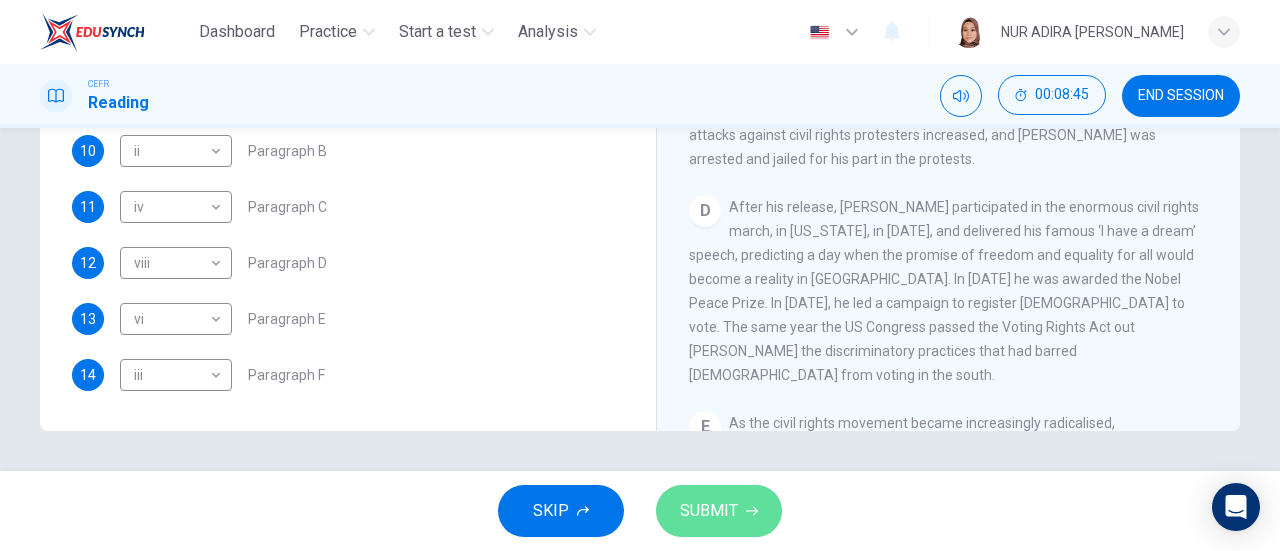 click on "SUBMIT" at bounding box center [709, 511] 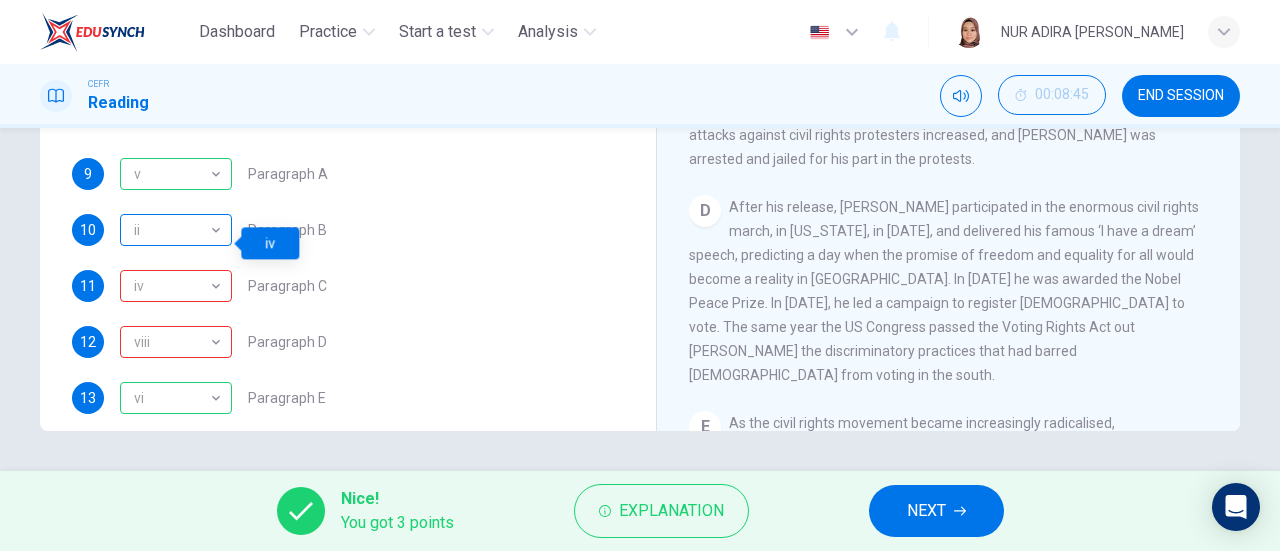 scroll, scrollTop: 246, scrollLeft: 0, axis: vertical 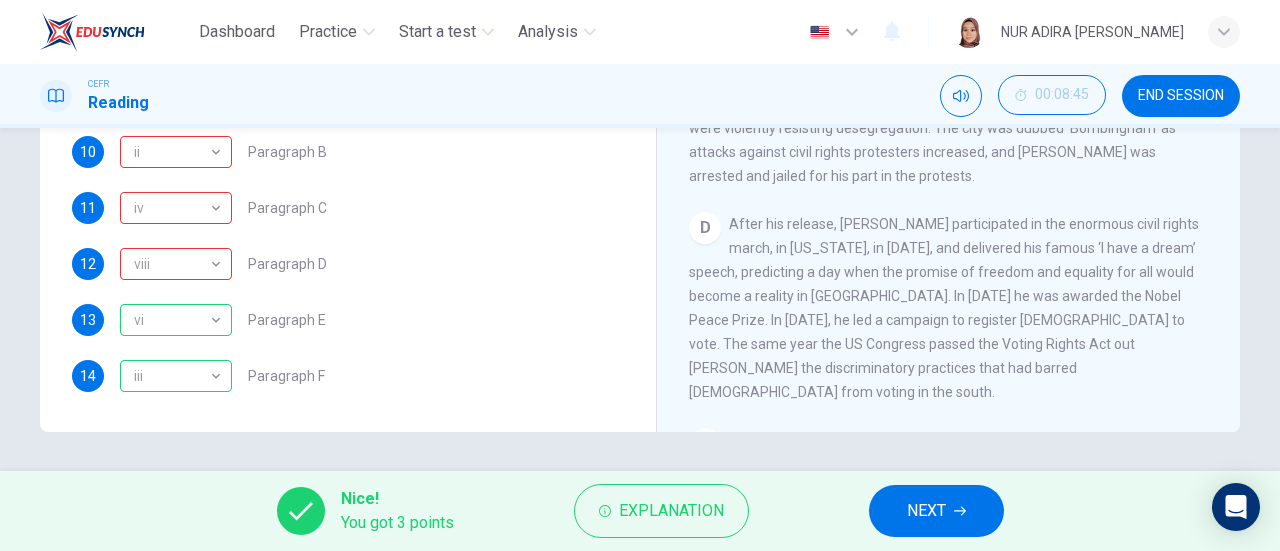 click on "NEXT" at bounding box center (936, 511) 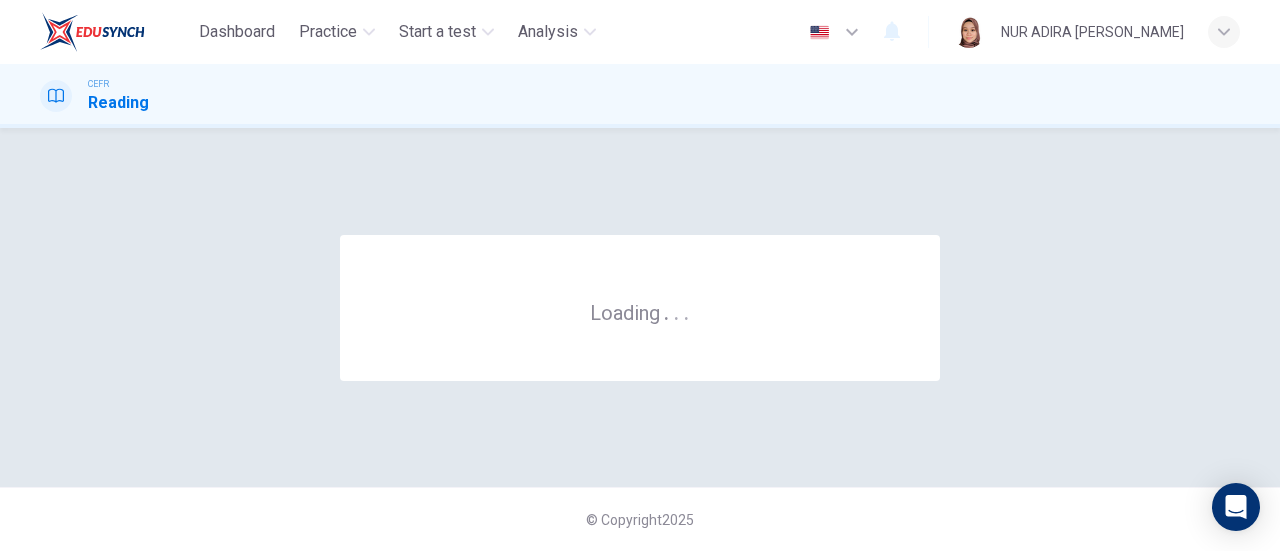 scroll, scrollTop: 0, scrollLeft: 0, axis: both 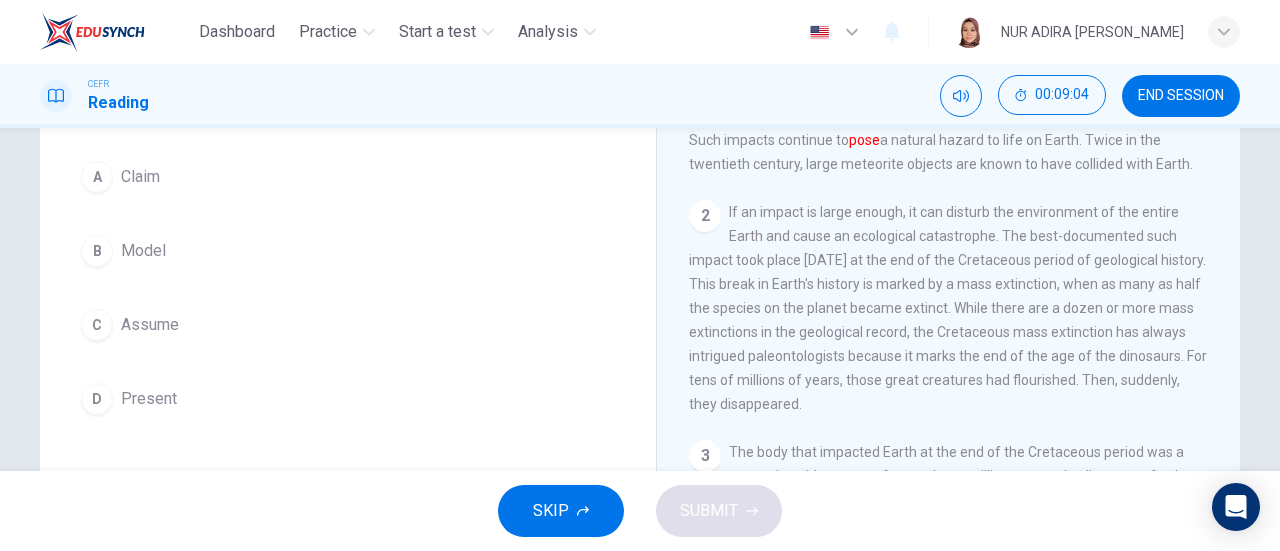 drag, startPoint x: 86, startPoint y: 269, endPoint x: 538, endPoint y: 344, distance: 458.18008 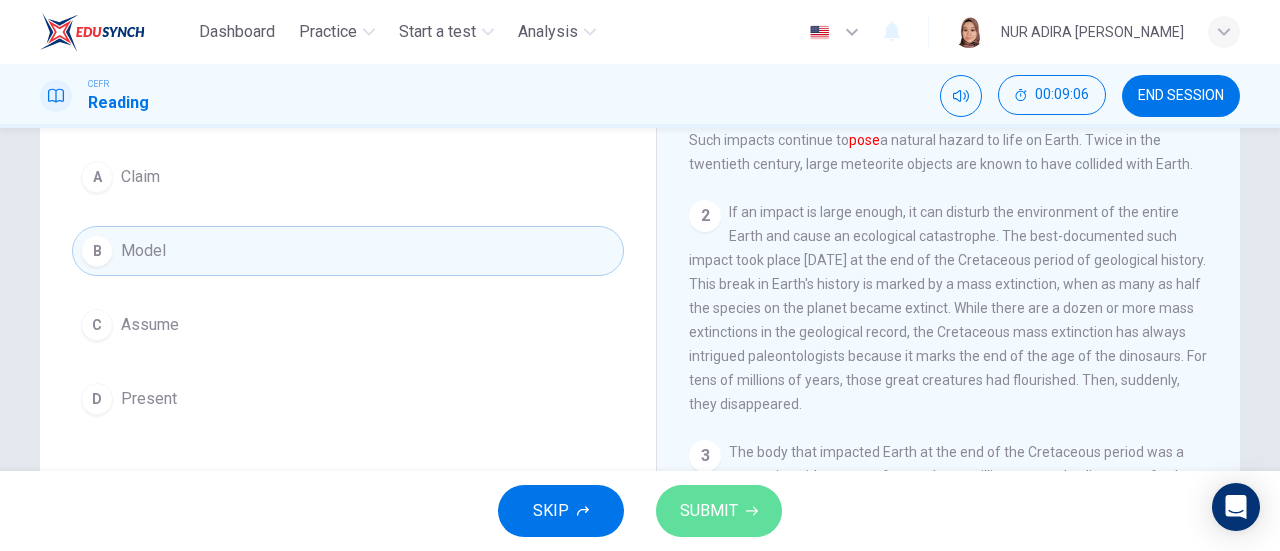 click on "SUBMIT" at bounding box center [719, 511] 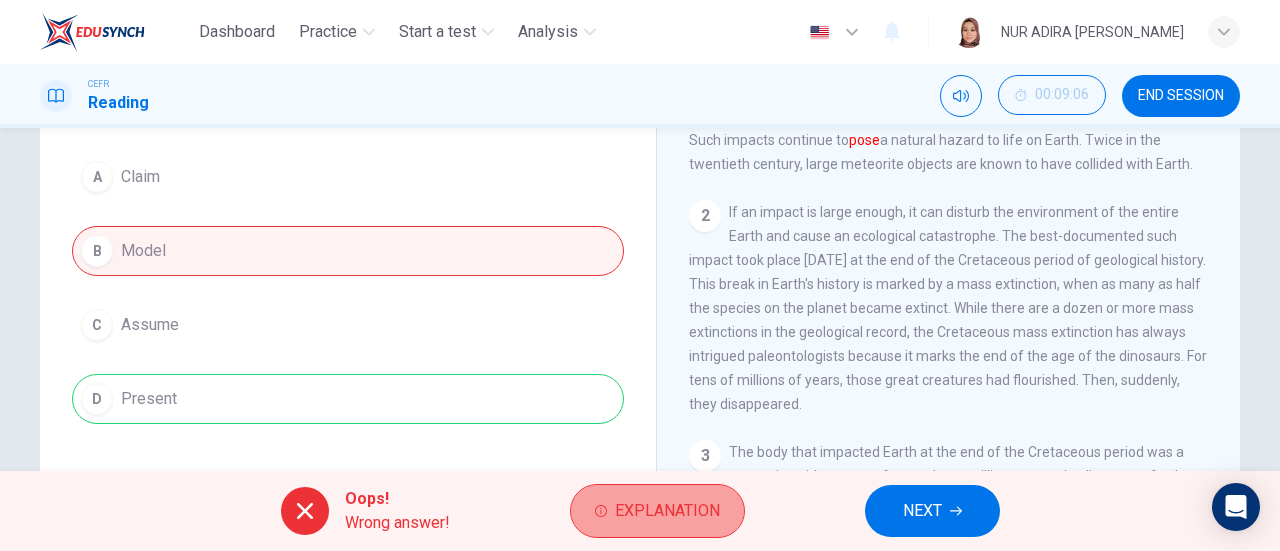click on "Explanation" at bounding box center (667, 511) 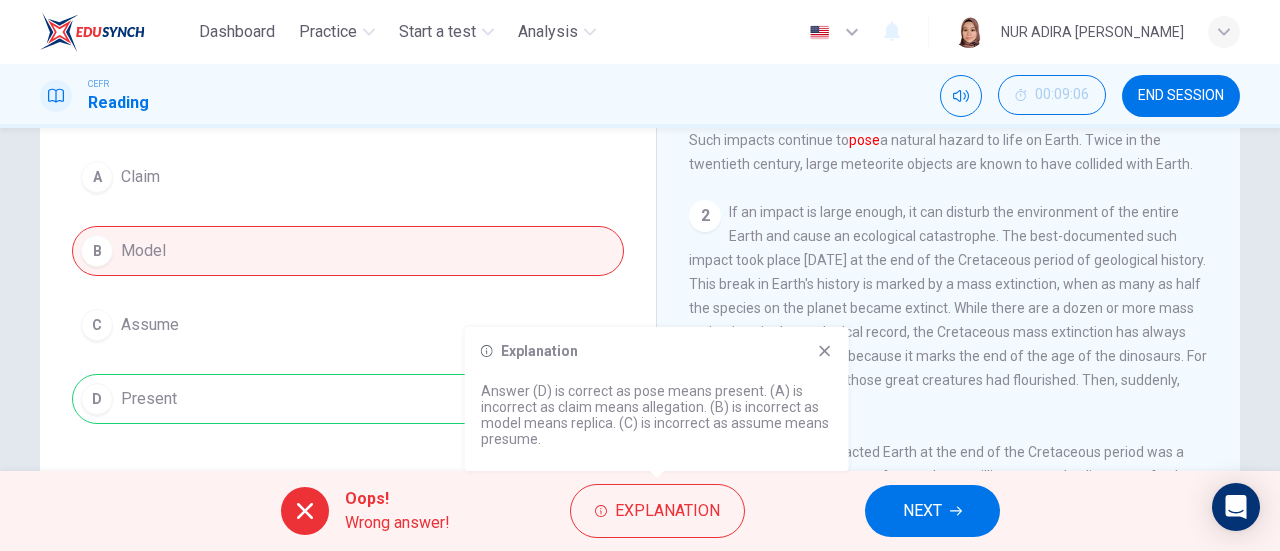 click on "NEXT" at bounding box center [922, 511] 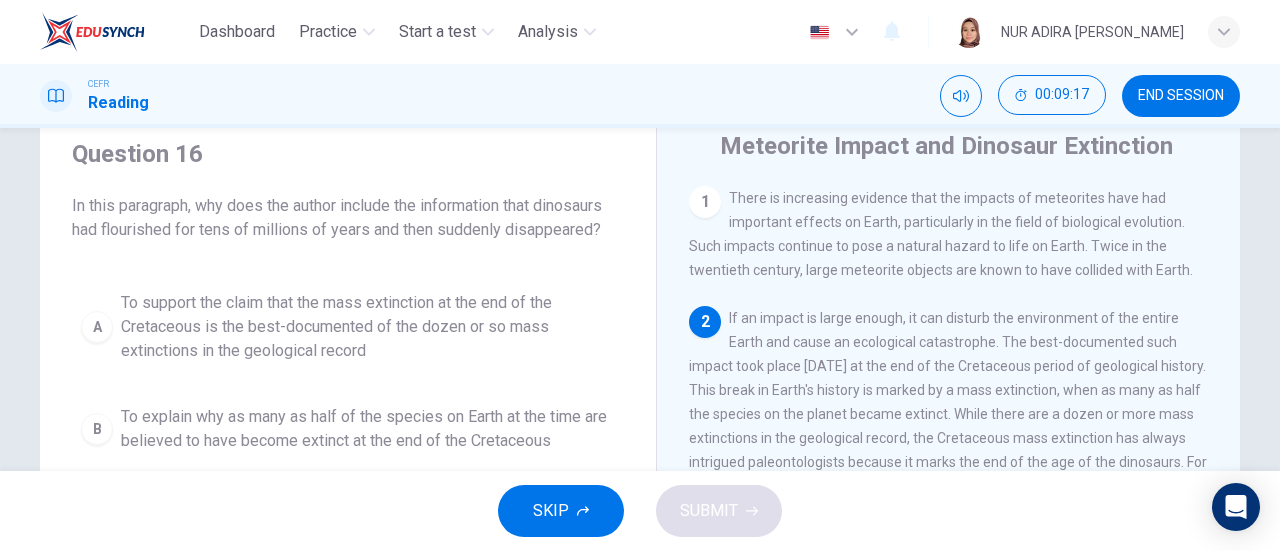 scroll, scrollTop: 71, scrollLeft: 0, axis: vertical 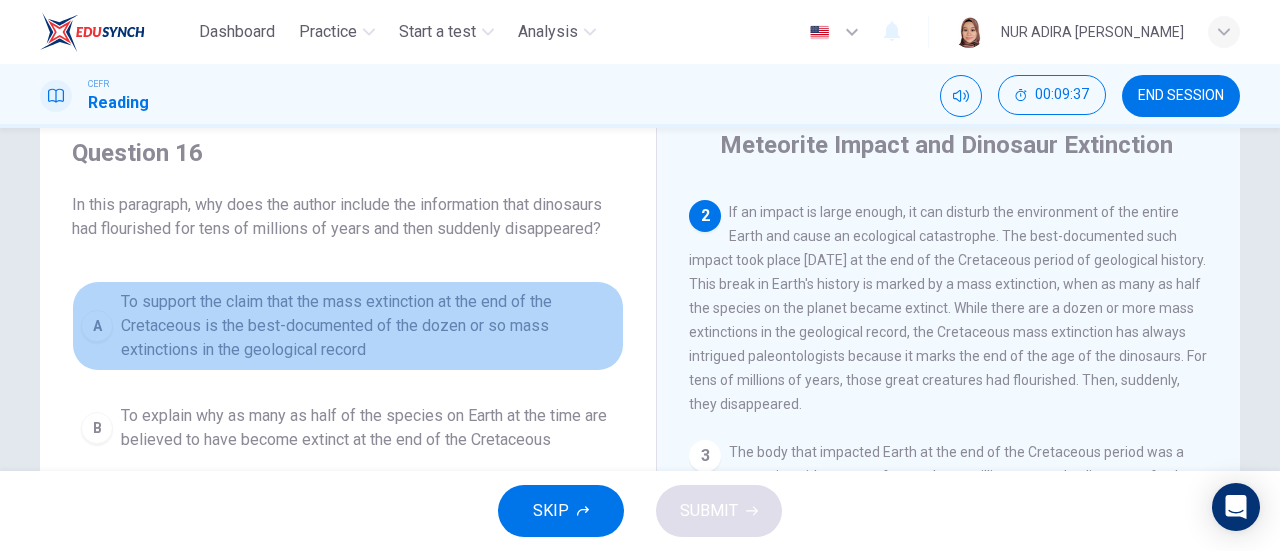 click on "To support the claim that the mass extinction at the end of the Cretaceous is the best-documented of the dozen or so mass extinctions in the geological record" at bounding box center (368, 326) 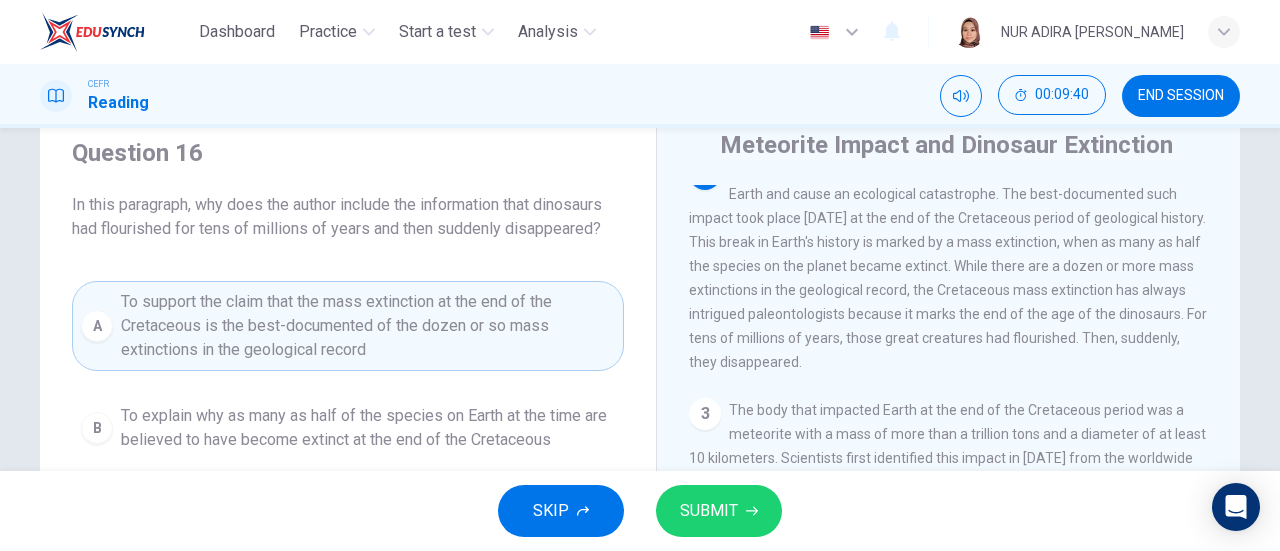 scroll, scrollTop: 159, scrollLeft: 0, axis: vertical 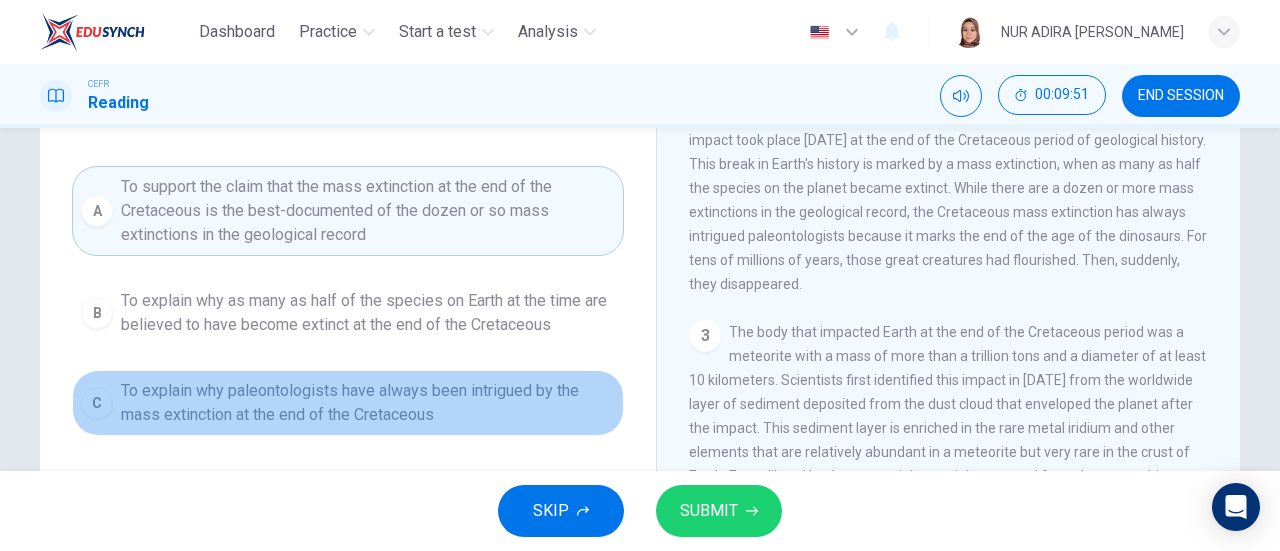 click on "To explain why paleontologists have always been intrigued by the mass extinction at the end of the Cretaceous" at bounding box center (368, 403) 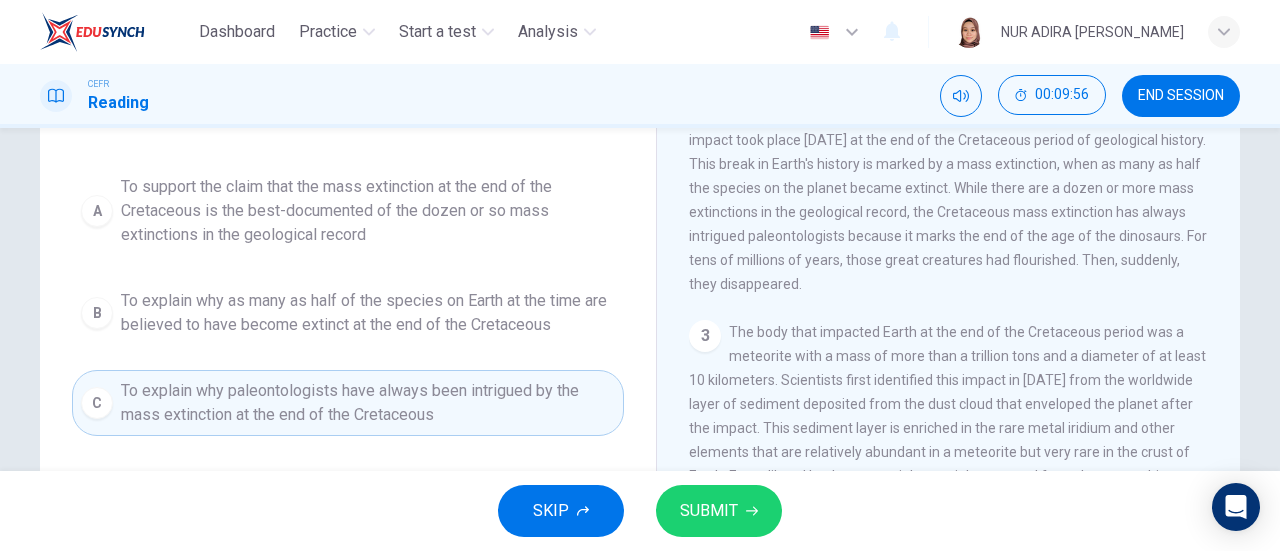 drag, startPoint x: 458, startPoint y: 395, endPoint x: 703, endPoint y: 517, distance: 273.6951 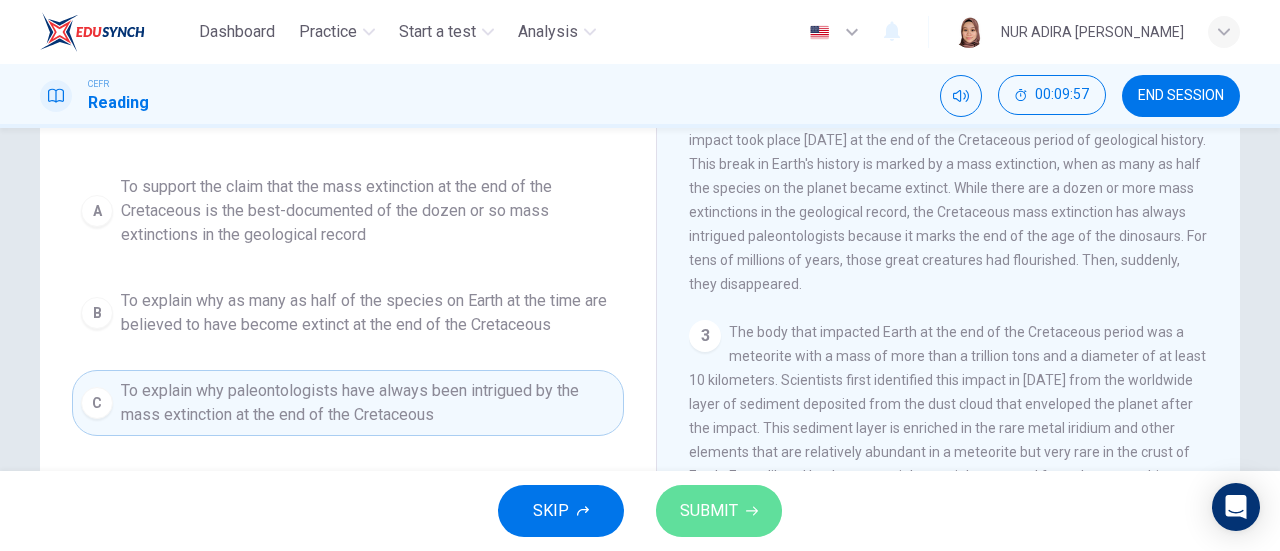 click on "SUBMIT" at bounding box center [709, 511] 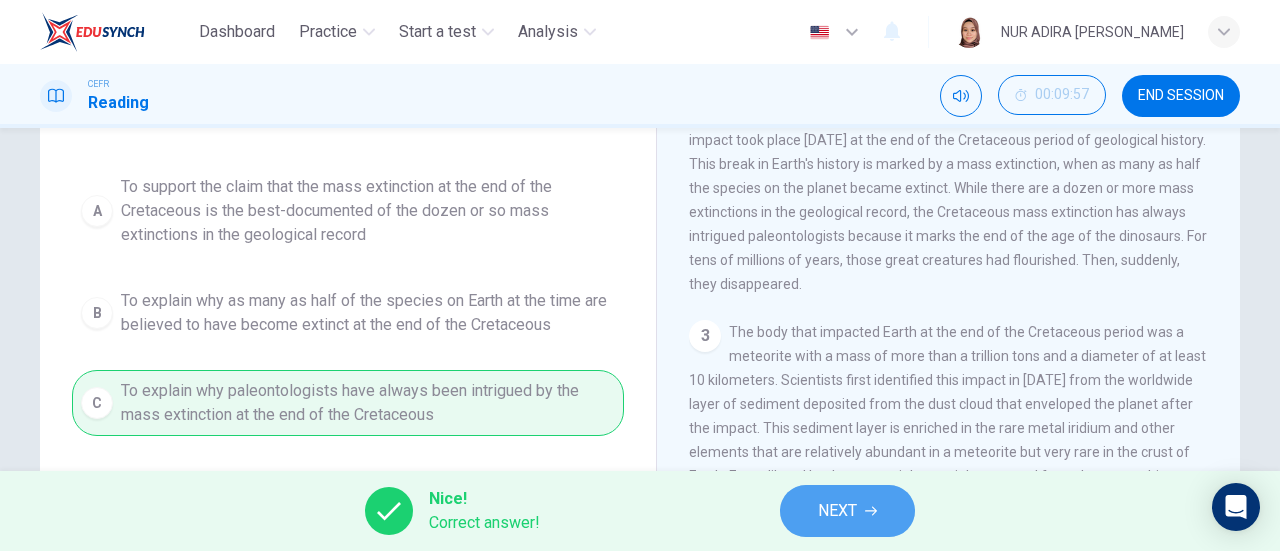 click on "NEXT" at bounding box center (847, 511) 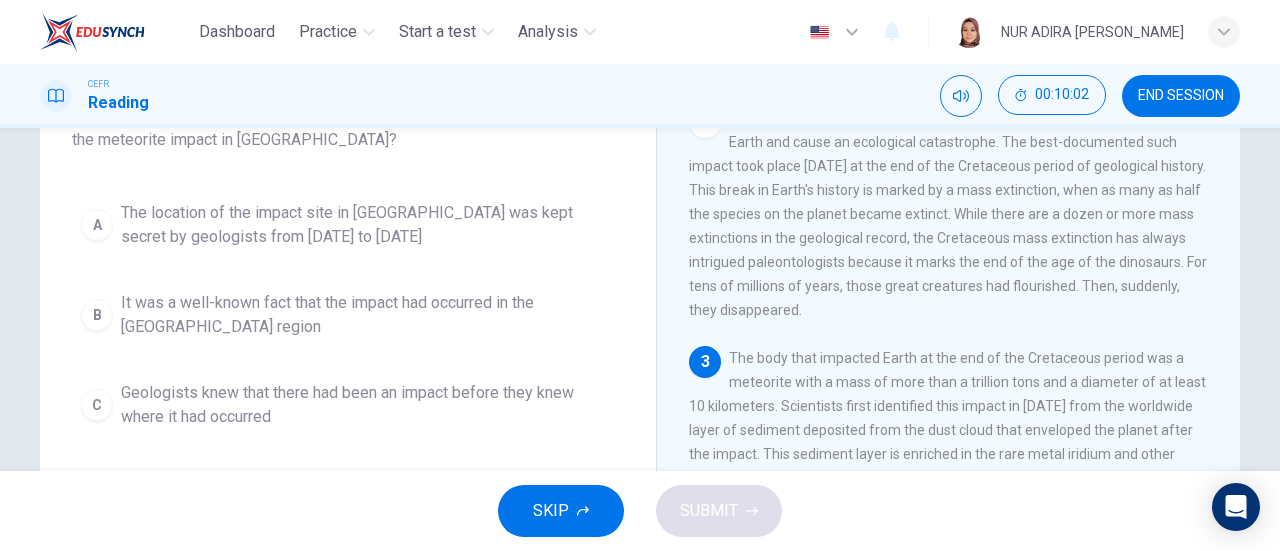 scroll, scrollTop: 161, scrollLeft: 0, axis: vertical 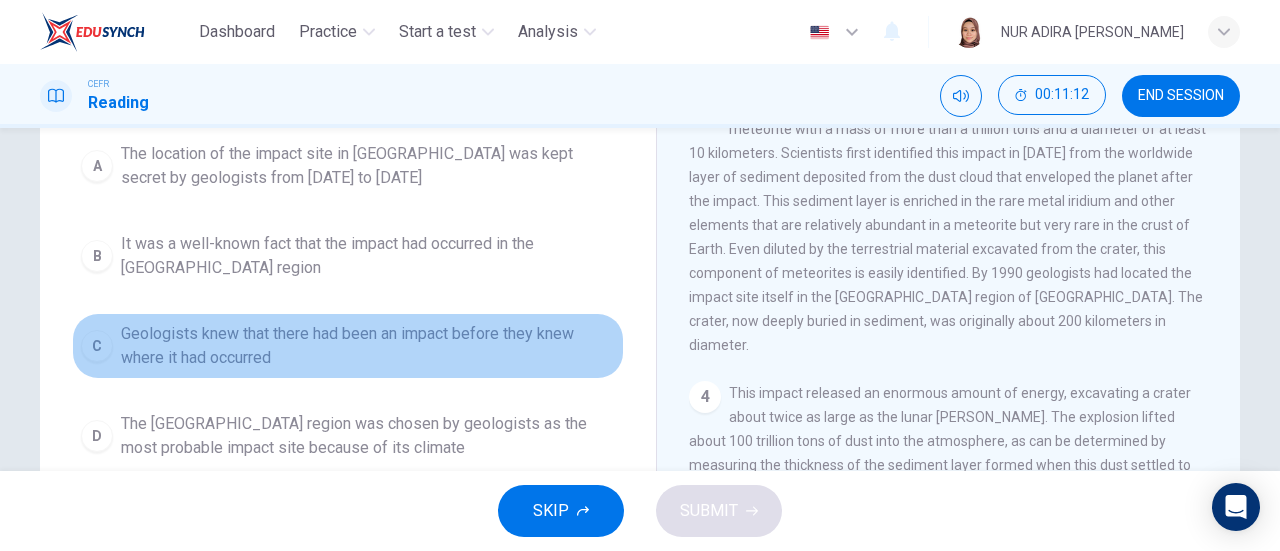click on "Geologists knew that there had been an impact before they knew where it had occurred" at bounding box center (368, 346) 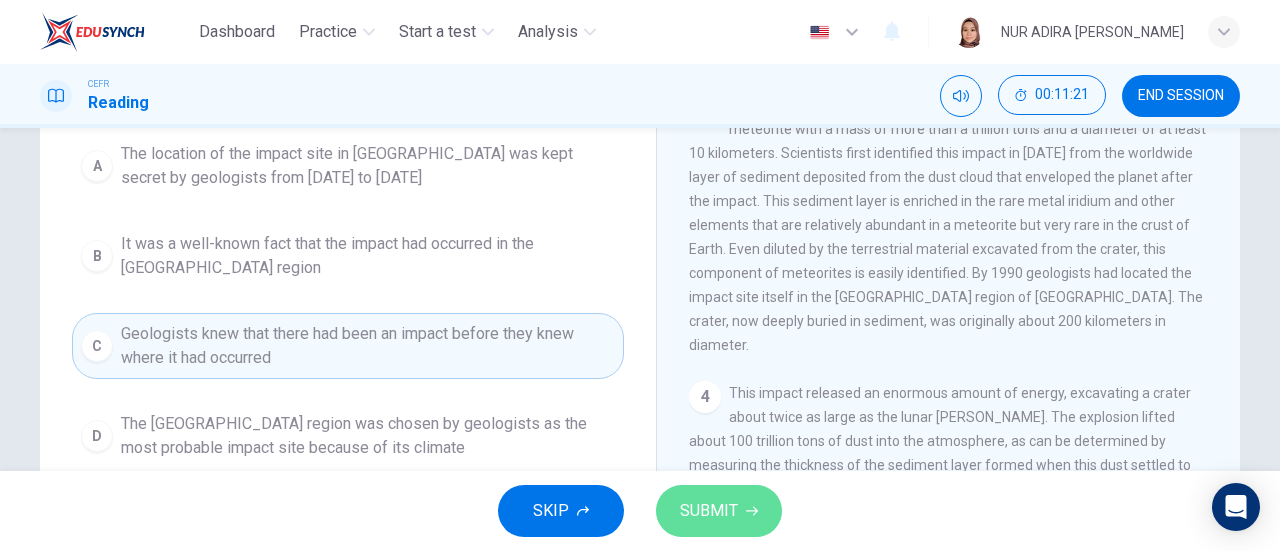 click on "SUBMIT" at bounding box center (719, 511) 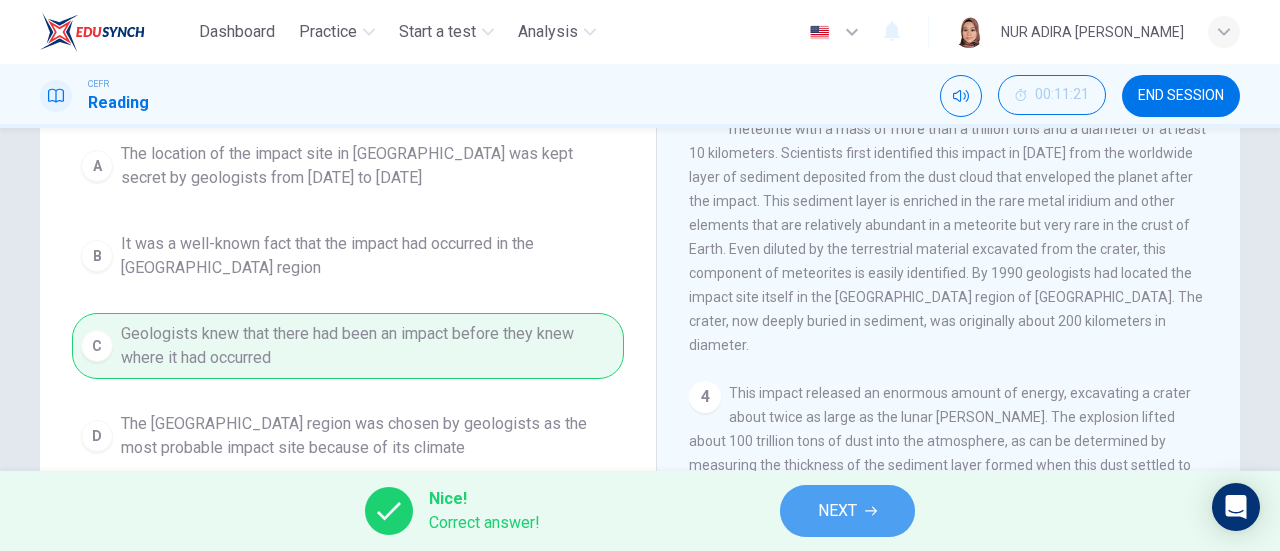 click on "NEXT" at bounding box center [837, 511] 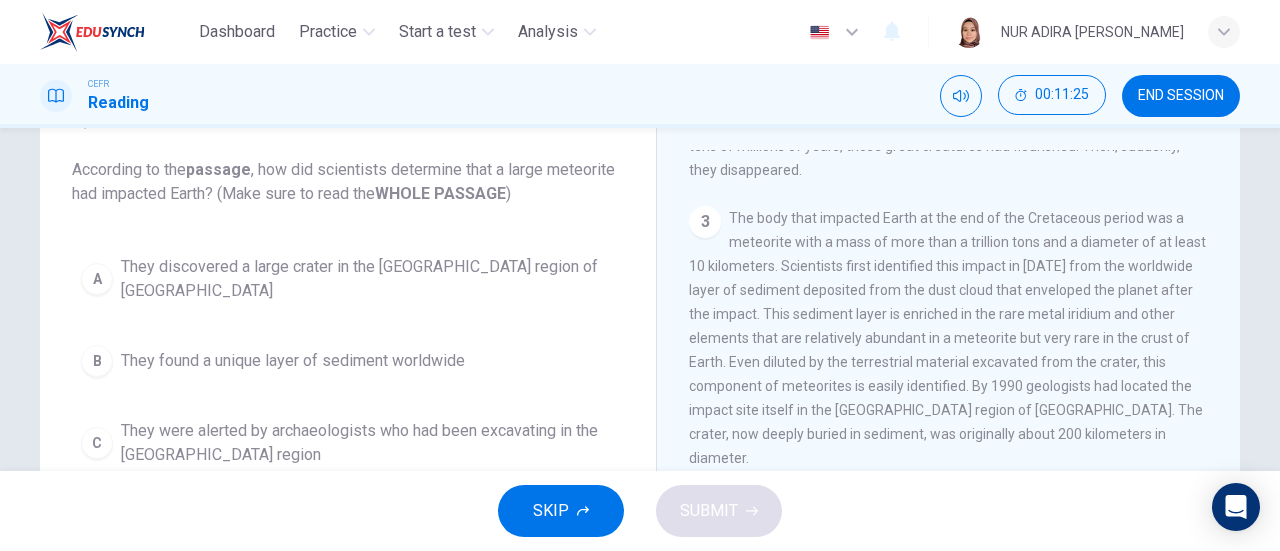 scroll, scrollTop: 109, scrollLeft: 0, axis: vertical 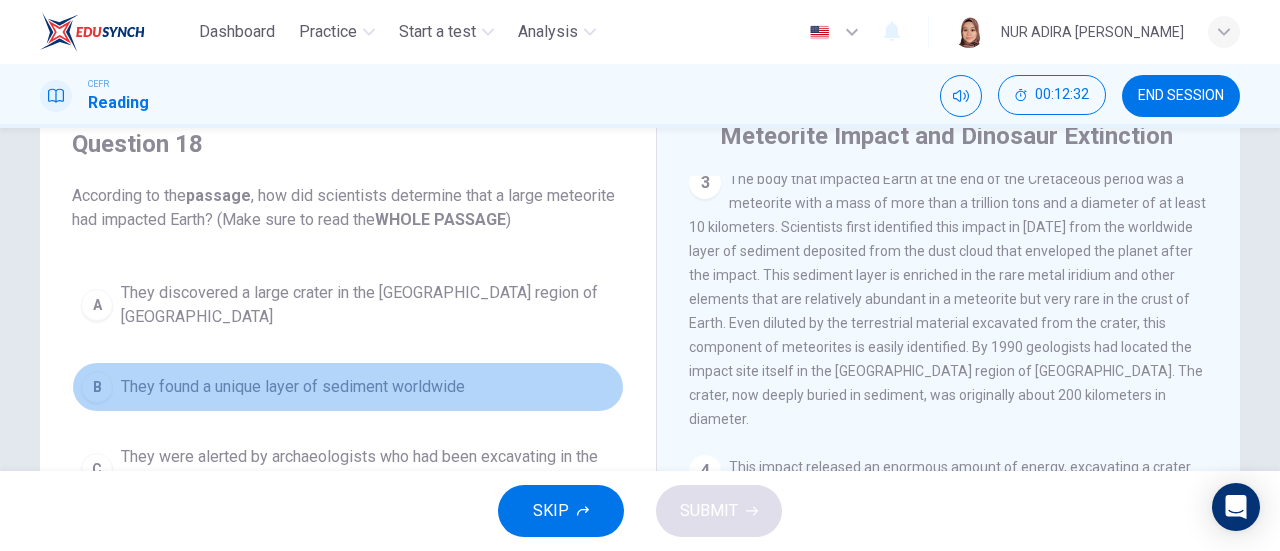 click on "B They found a unique layer of sediment worldwide" at bounding box center (348, 387) 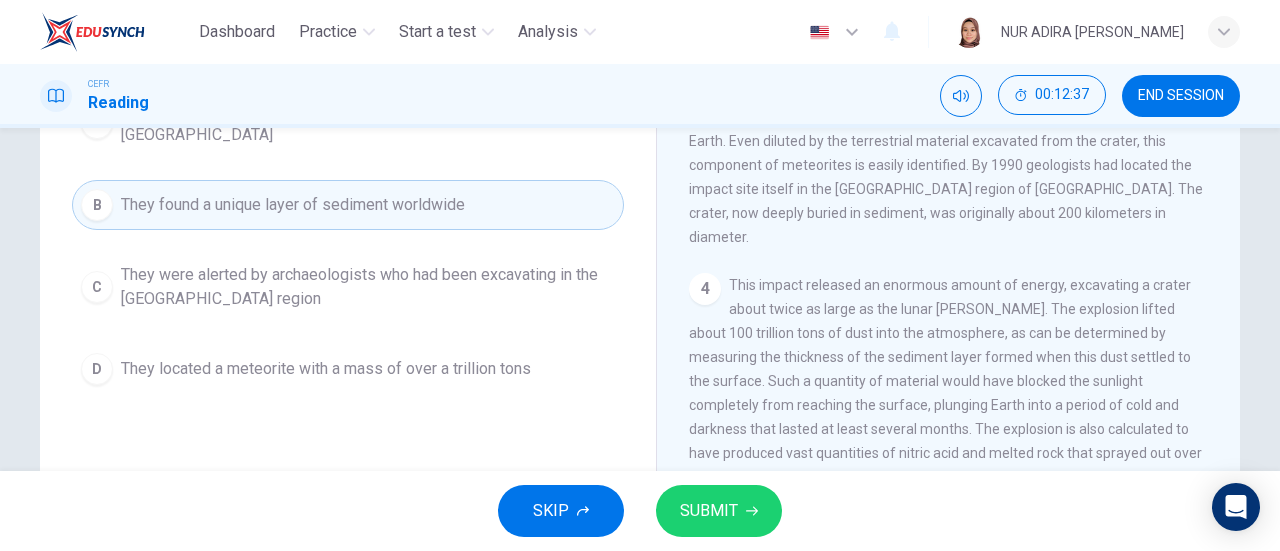 scroll, scrollTop: 288, scrollLeft: 0, axis: vertical 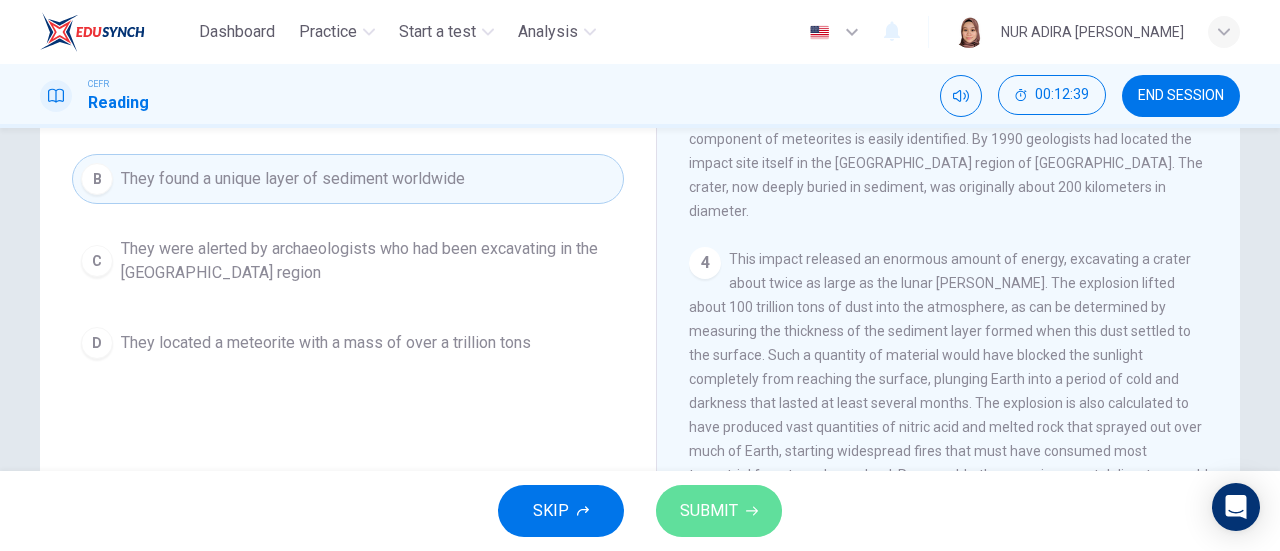 click on "SUBMIT" at bounding box center [709, 511] 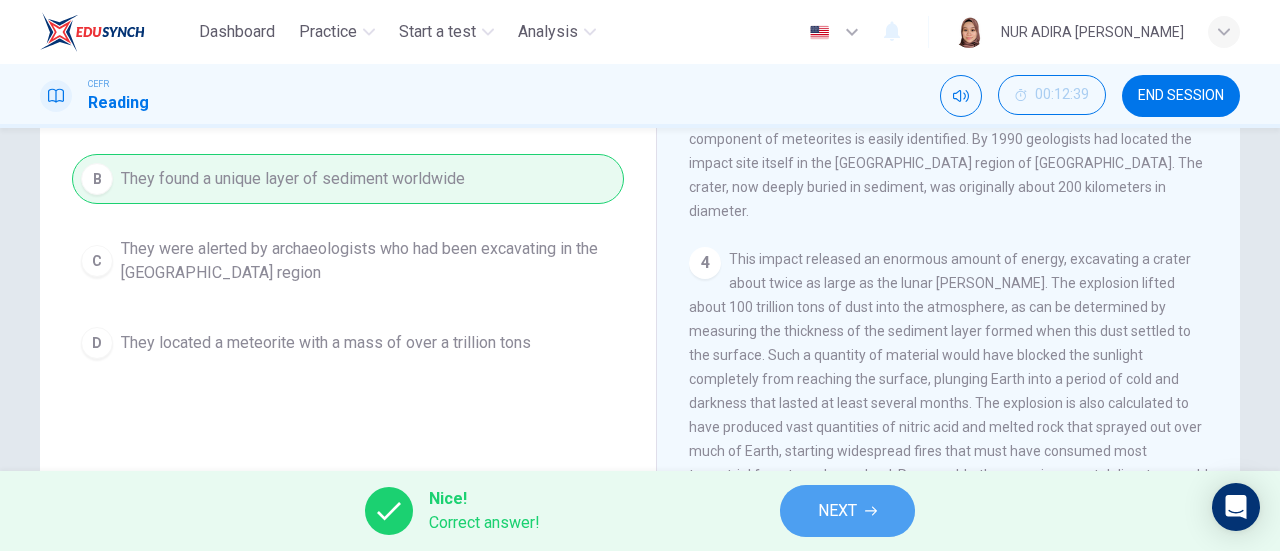 click on "NEXT" at bounding box center [837, 511] 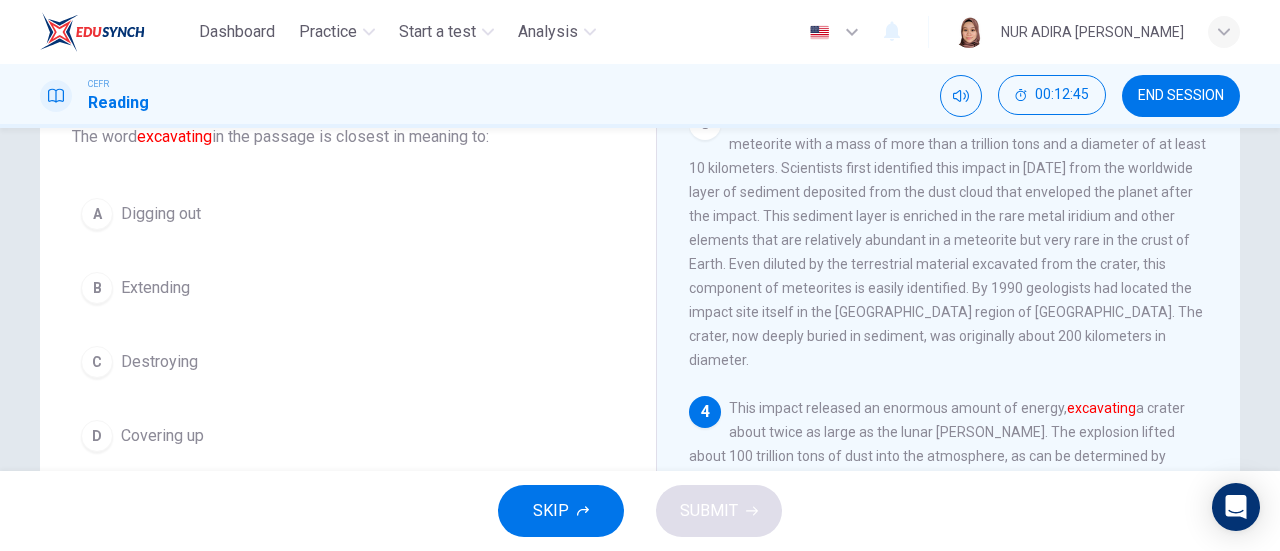 scroll, scrollTop: 140, scrollLeft: 0, axis: vertical 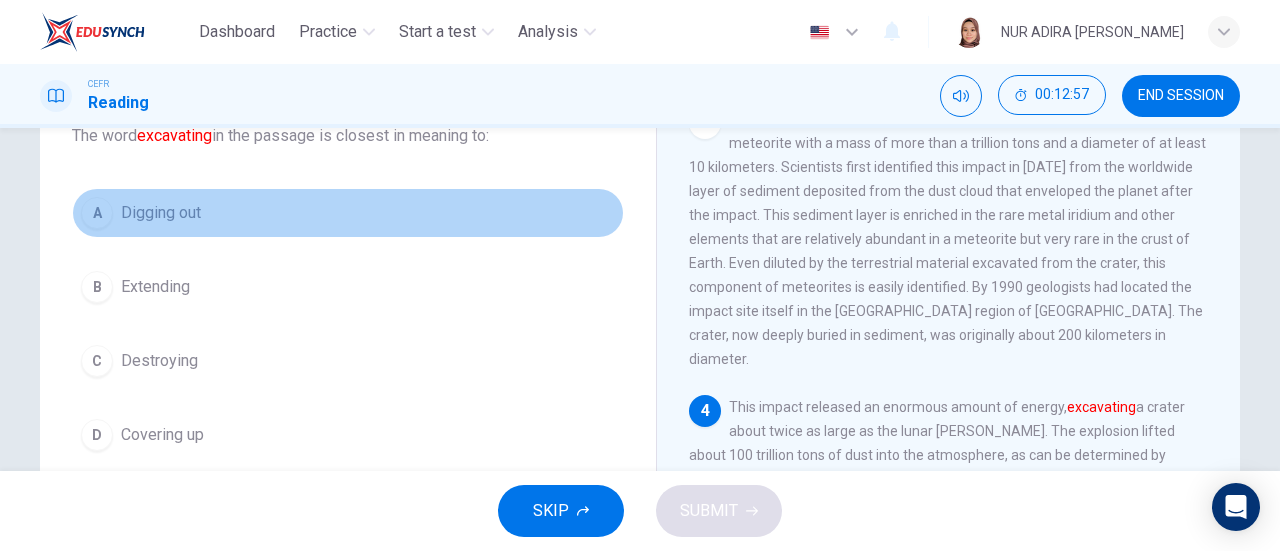 click on "Digging out" at bounding box center (161, 213) 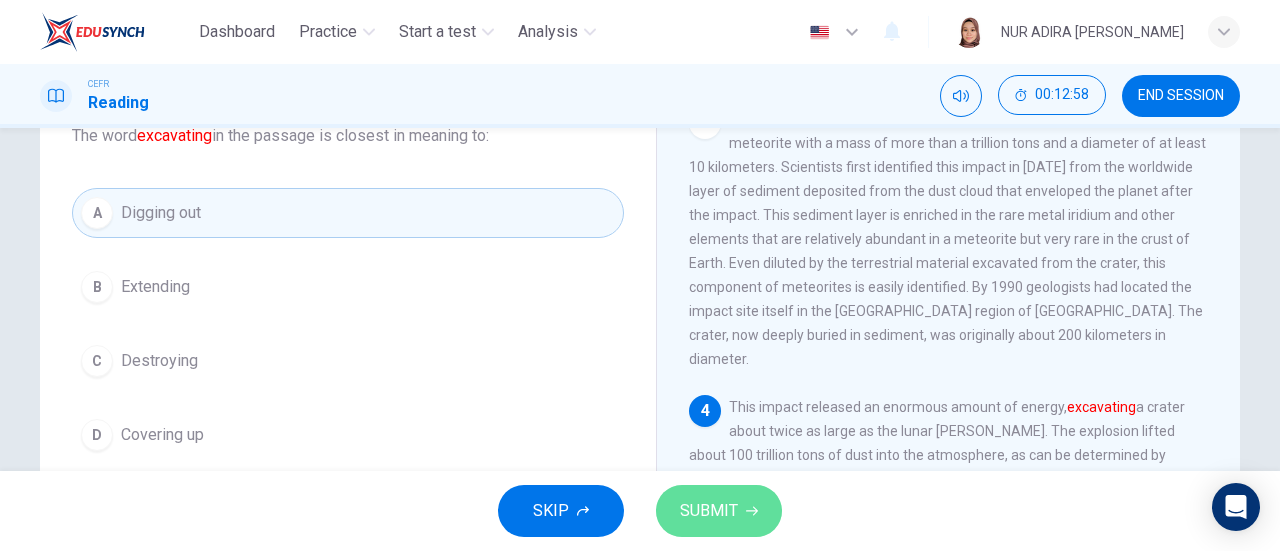 click on "SUBMIT" at bounding box center (709, 511) 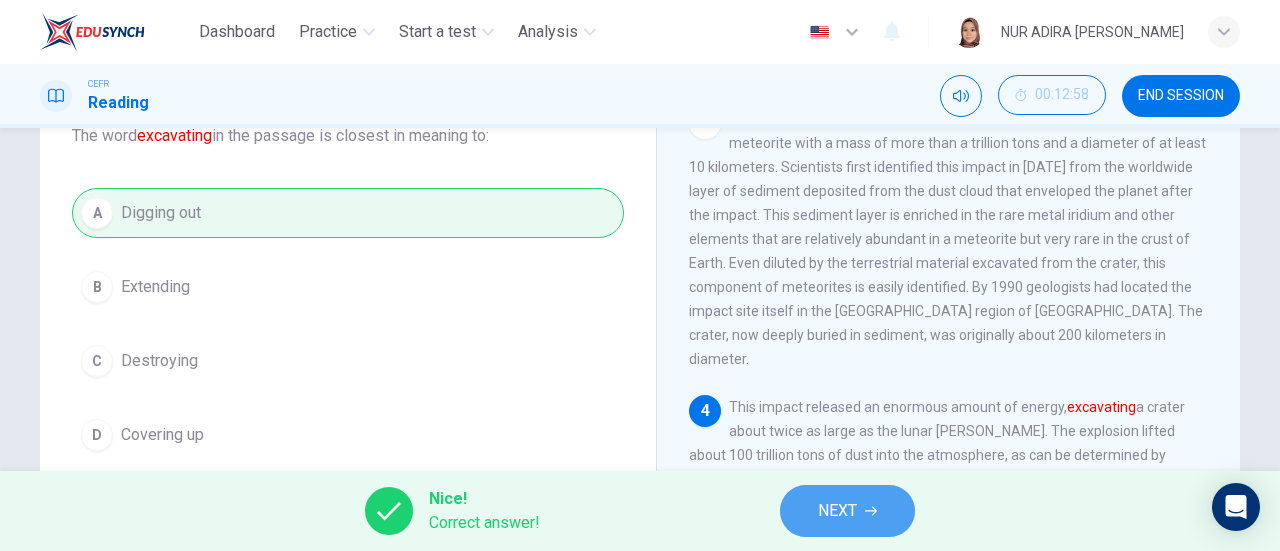 click on "NEXT" at bounding box center (847, 511) 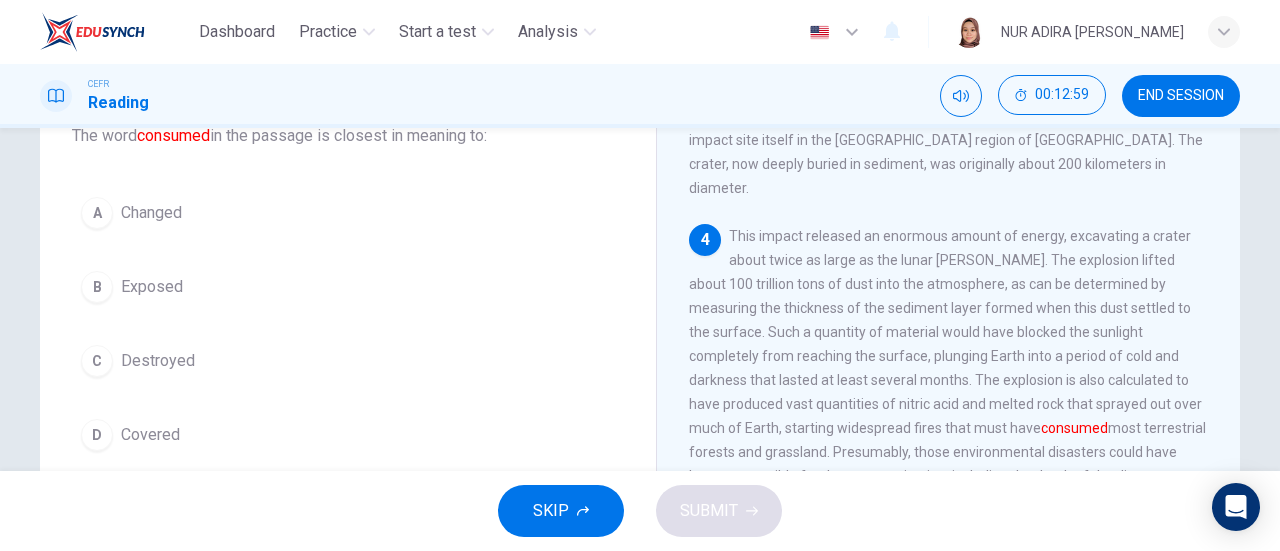 scroll, scrollTop: 541, scrollLeft: 0, axis: vertical 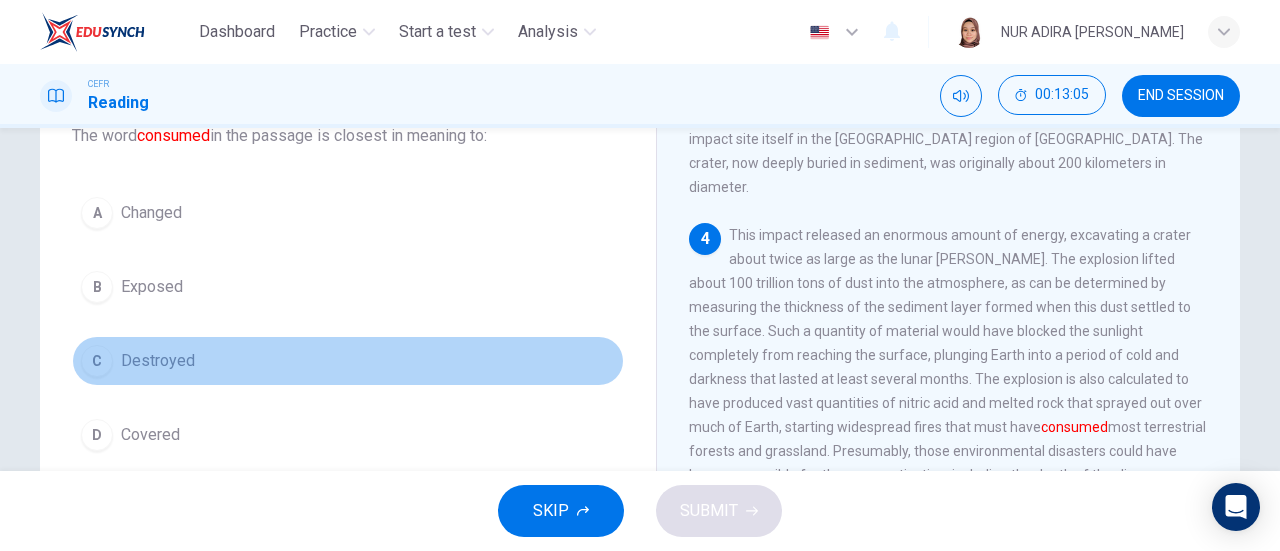 click on "Destroyed" at bounding box center (158, 361) 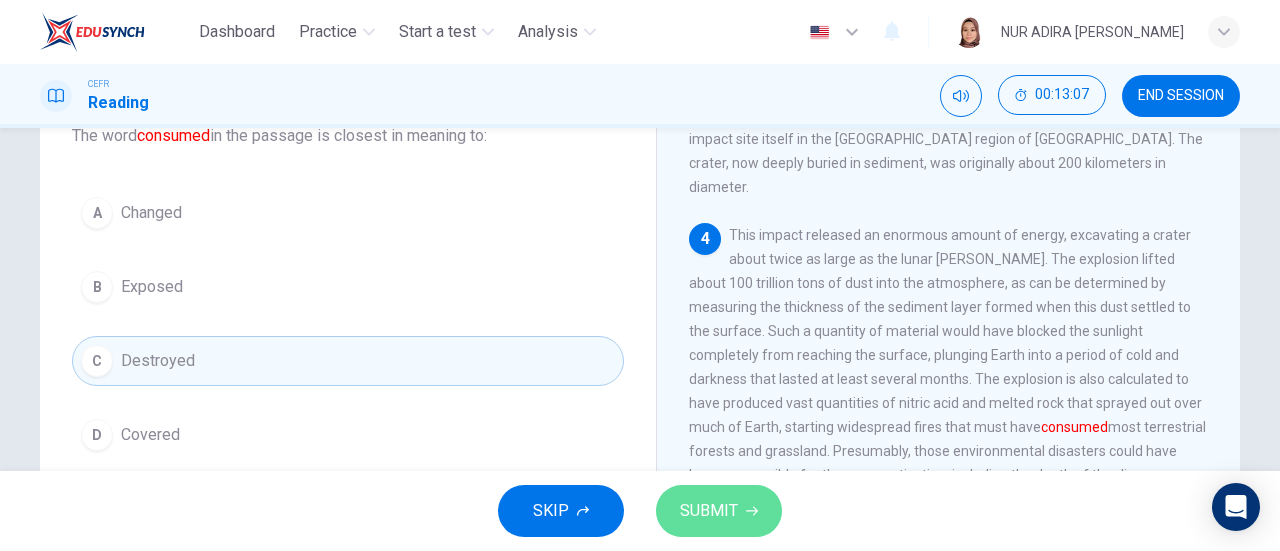click on "SUBMIT" at bounding box center (719, 511) 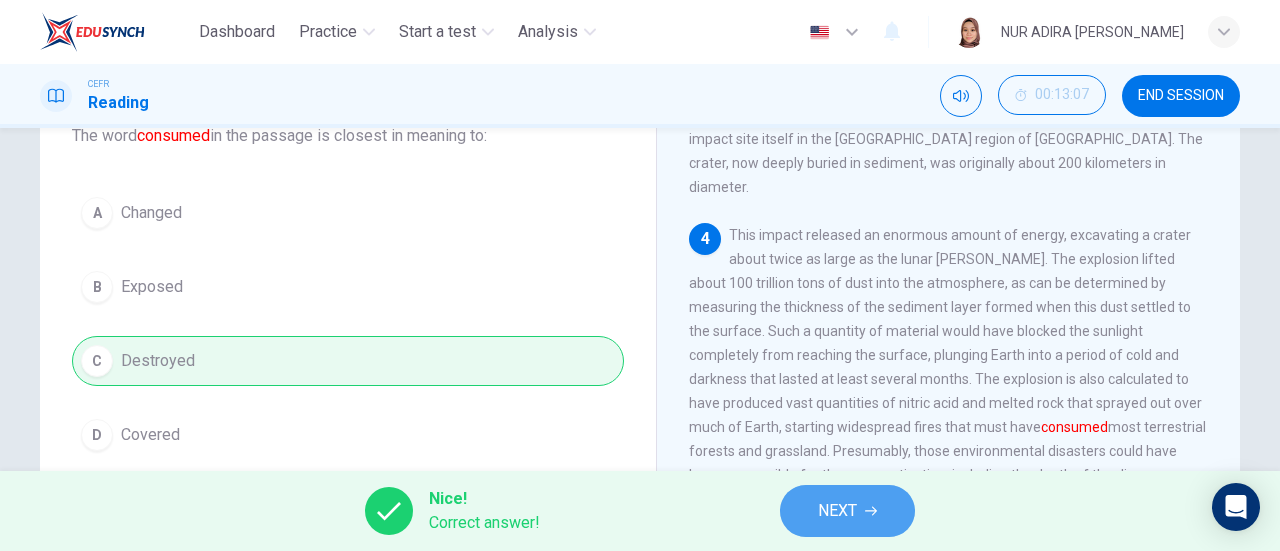 click on "NEXT" at bounding box center (847, 511) 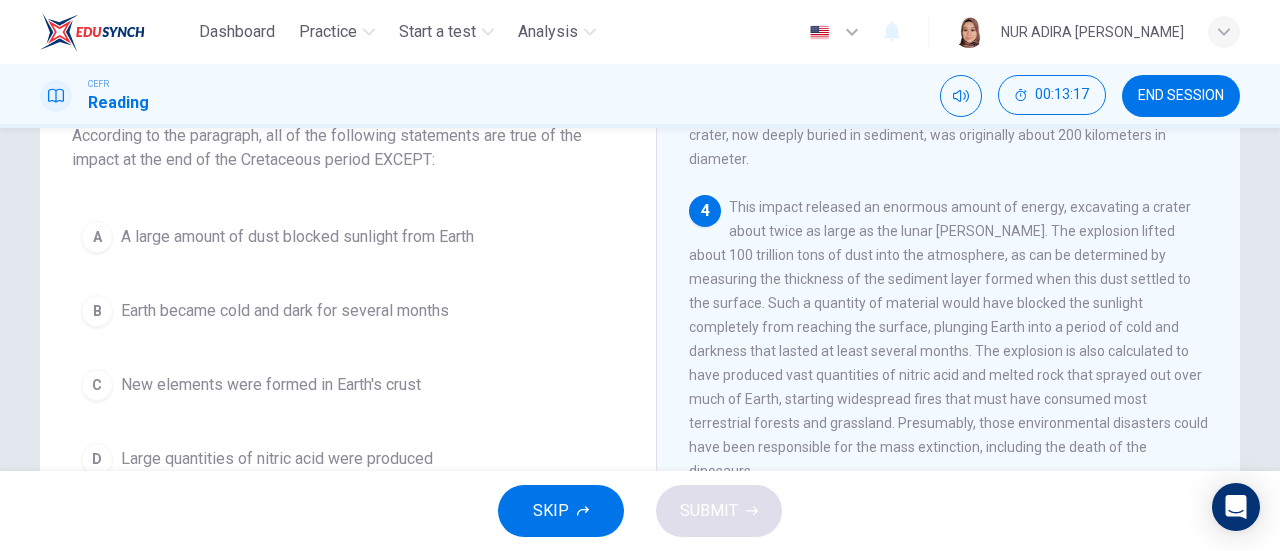 scroll, scrollTop: 581, scrollLeft: 0, axis: vertical 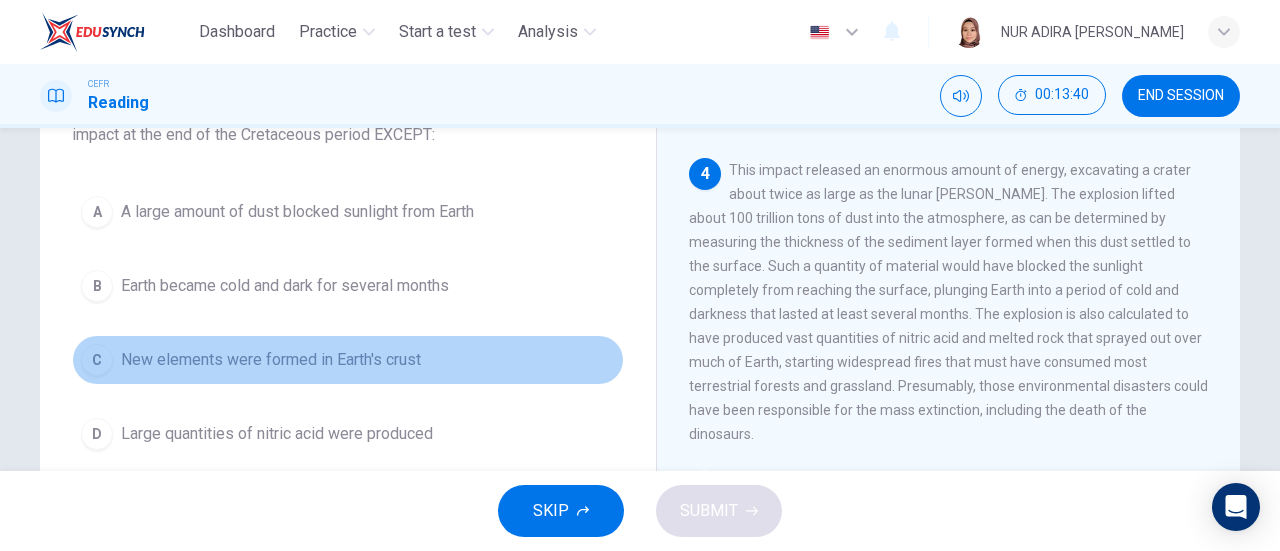 click on "C New elements were formed in Earth's crust" at bounding box center [348, 360] 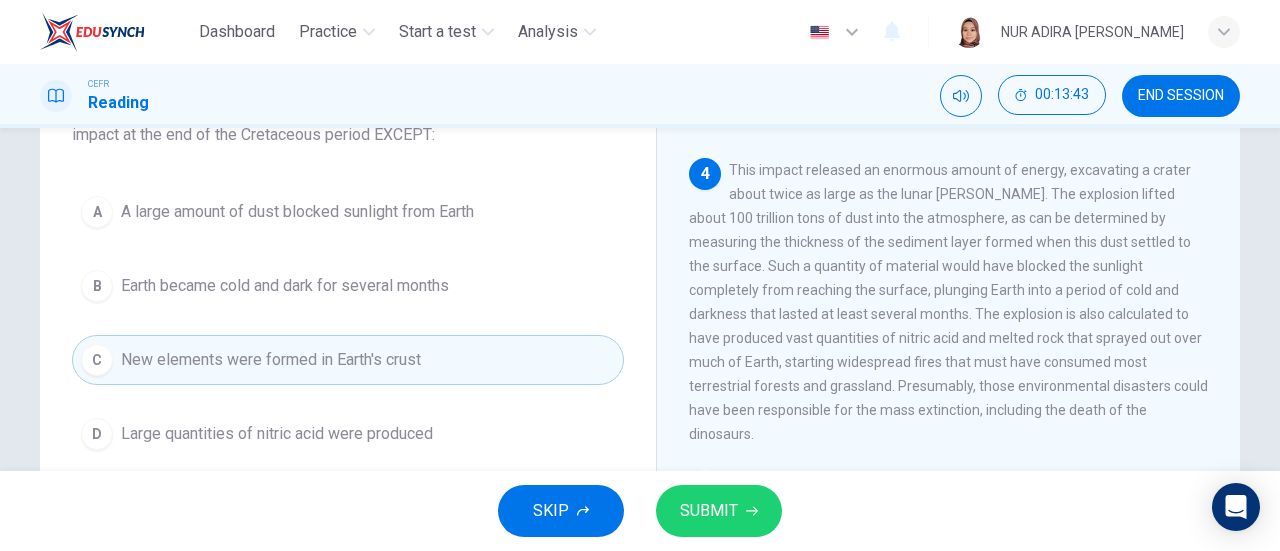 click on "SUBMIT" at bounding box center [719, 511] 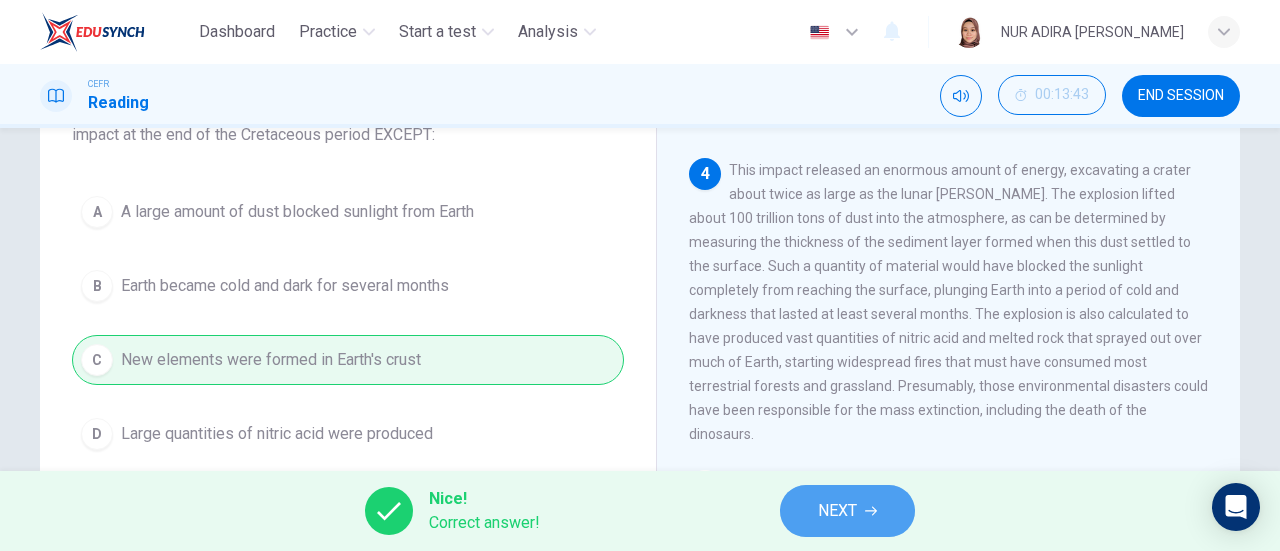 click on "NEXT" at bounding box center (837, 511) 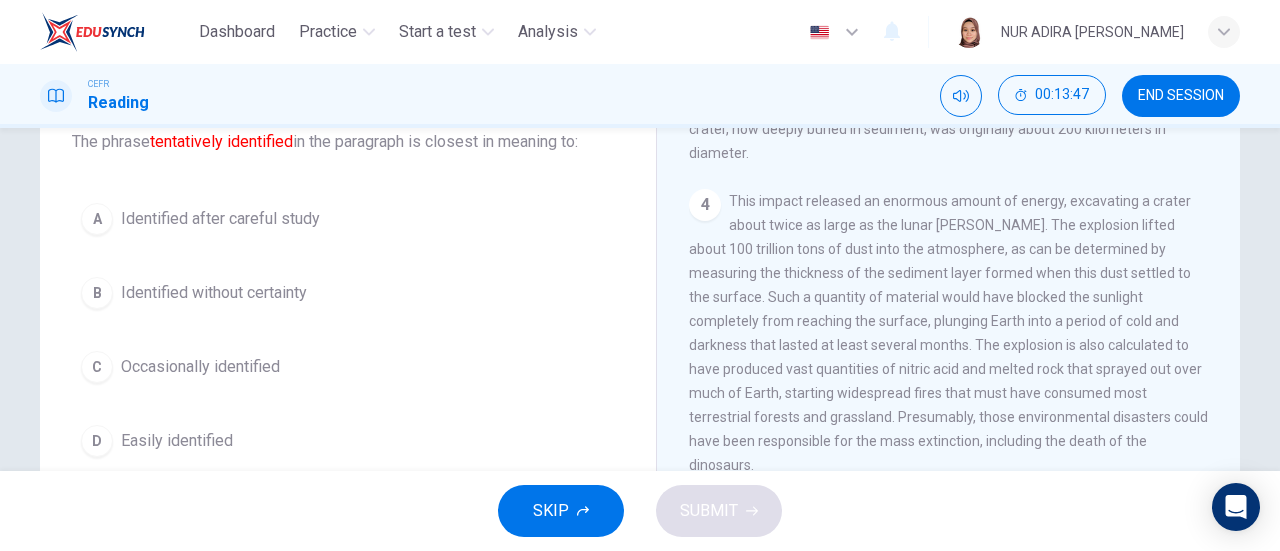scroll, scrollTop: 133, scrollLeft: 0, axis: vertical 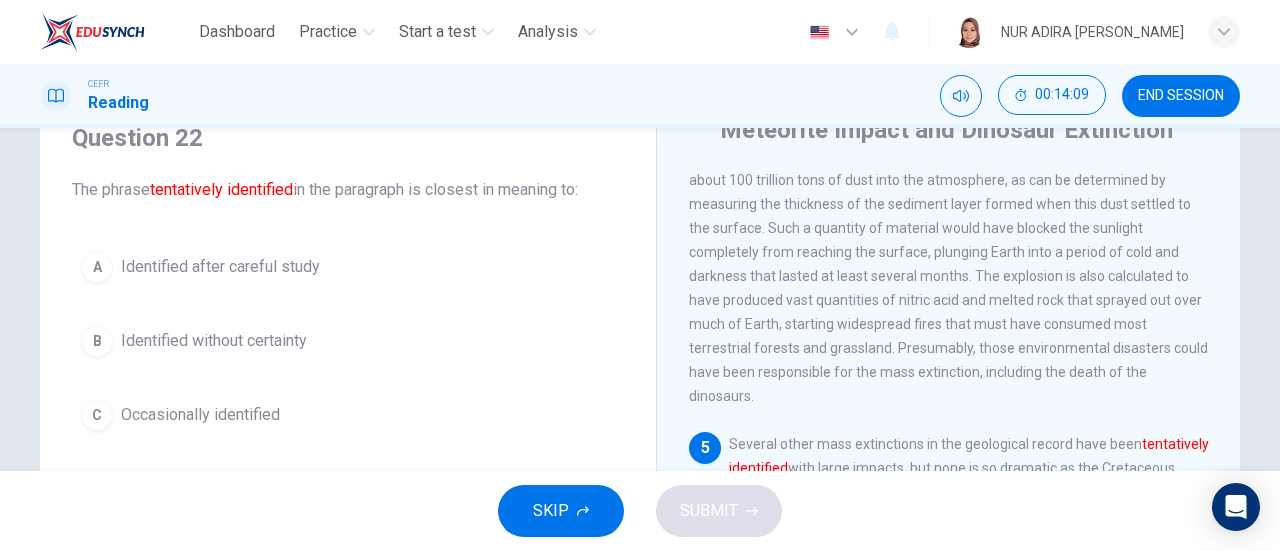 click on "A Identified after careful study" at bounding box center [348, 267] 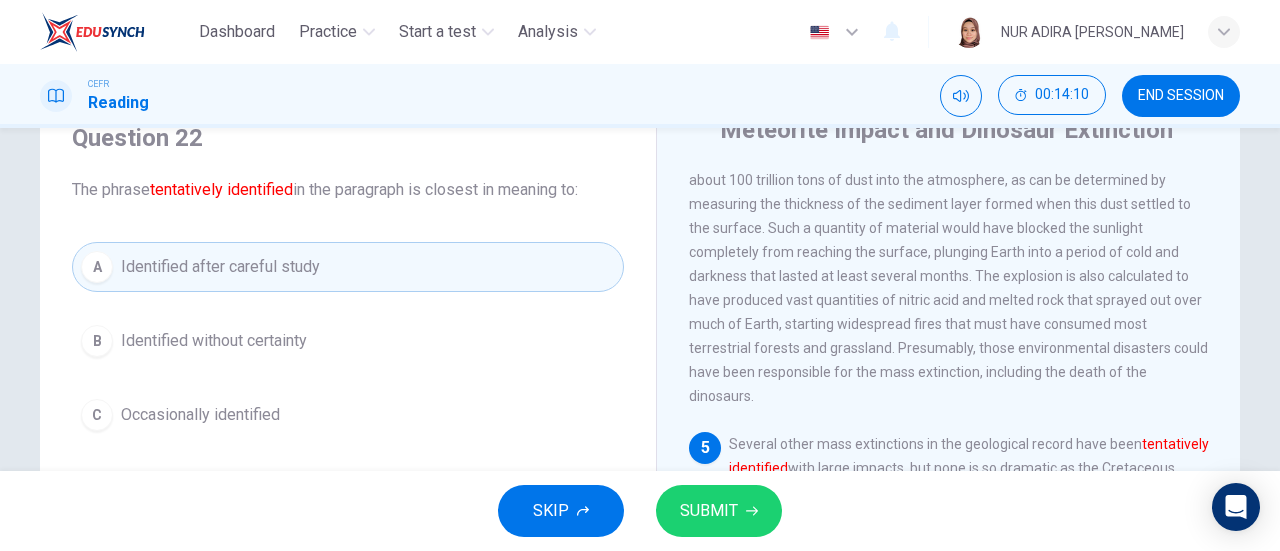 click on "SKIP SUBMIT" at bounding box center (640, 511) 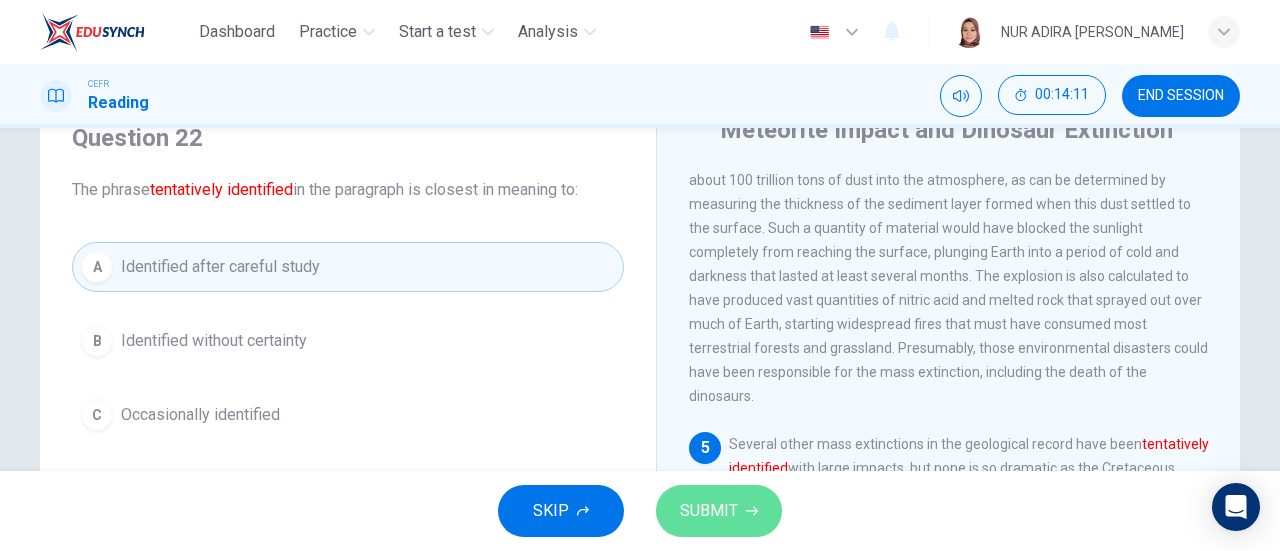 click on "SUBMIT" at bounding box center [719, 511] 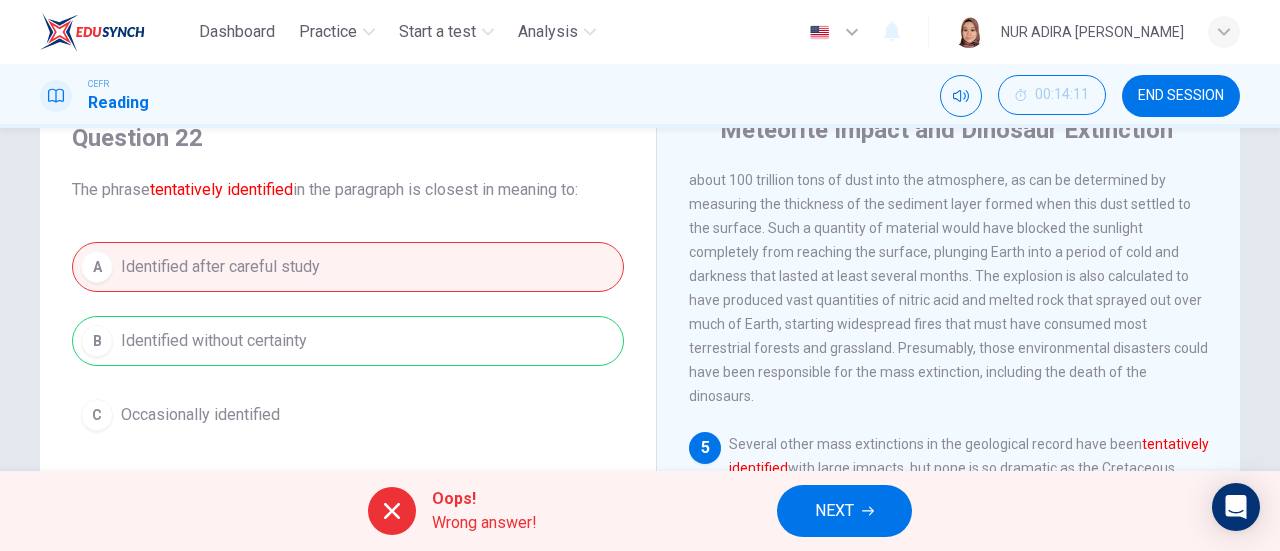 scroll, scrollTop: 152, scrollLeft: 0, axis: vertical 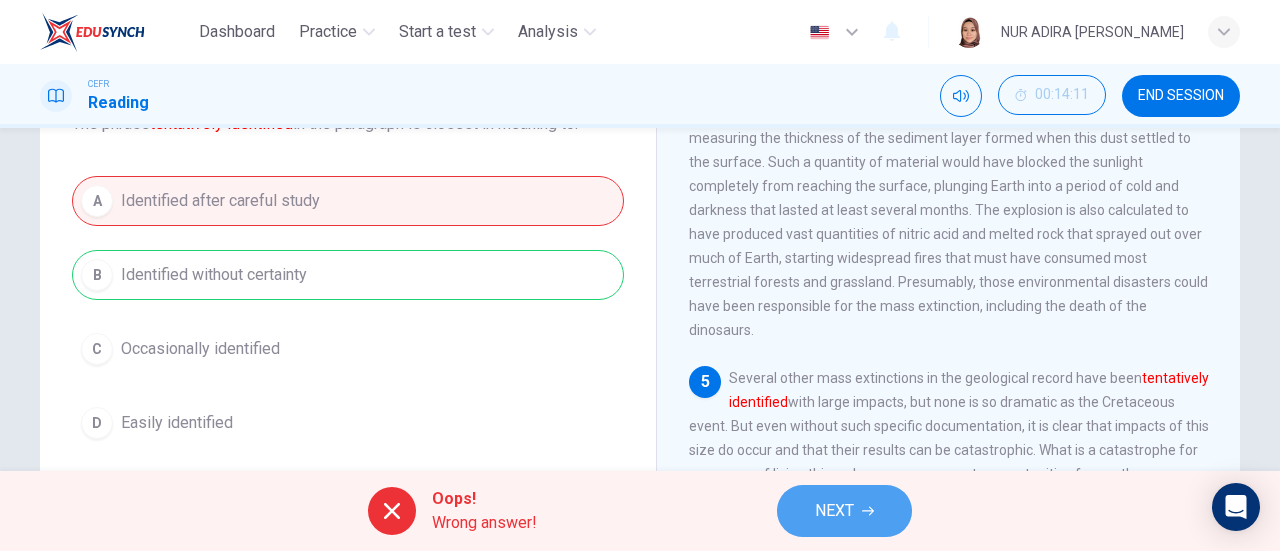 click on "NEXT" at bounding box center (834, 511) 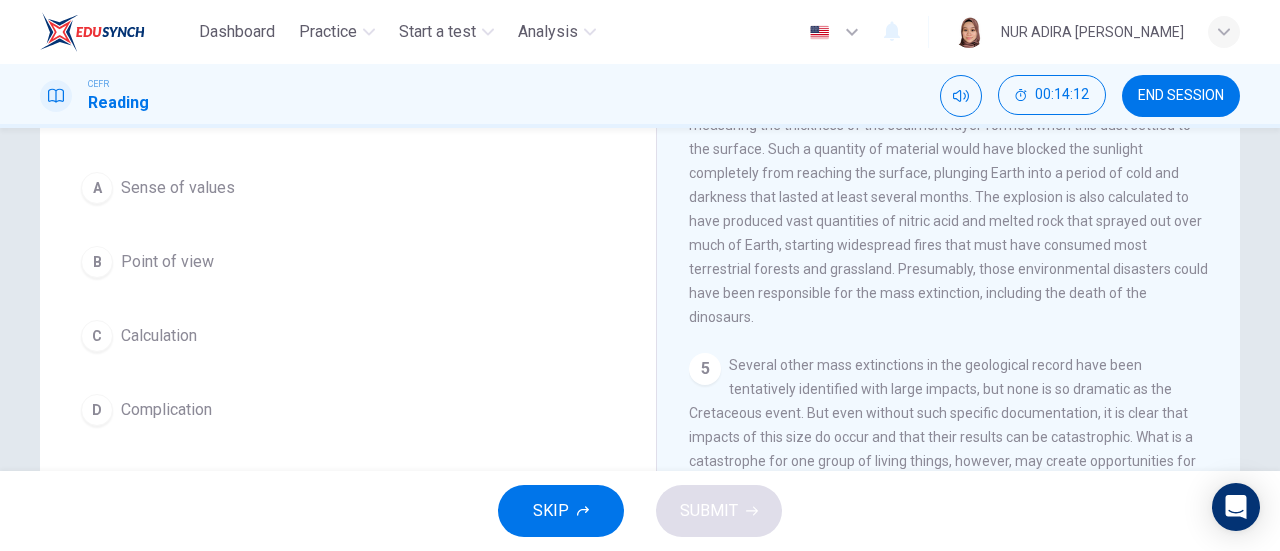 scroll, scrollTop: 171, scrollLeft: 0, axis: vertical 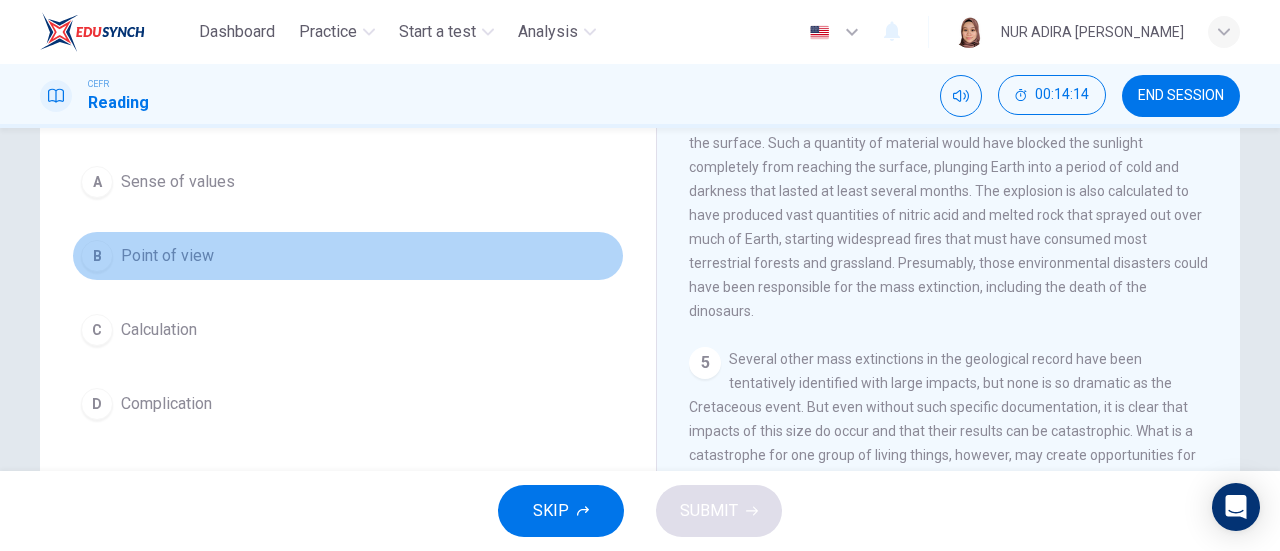 click on "Point of view" at bounding box center (167, 256) 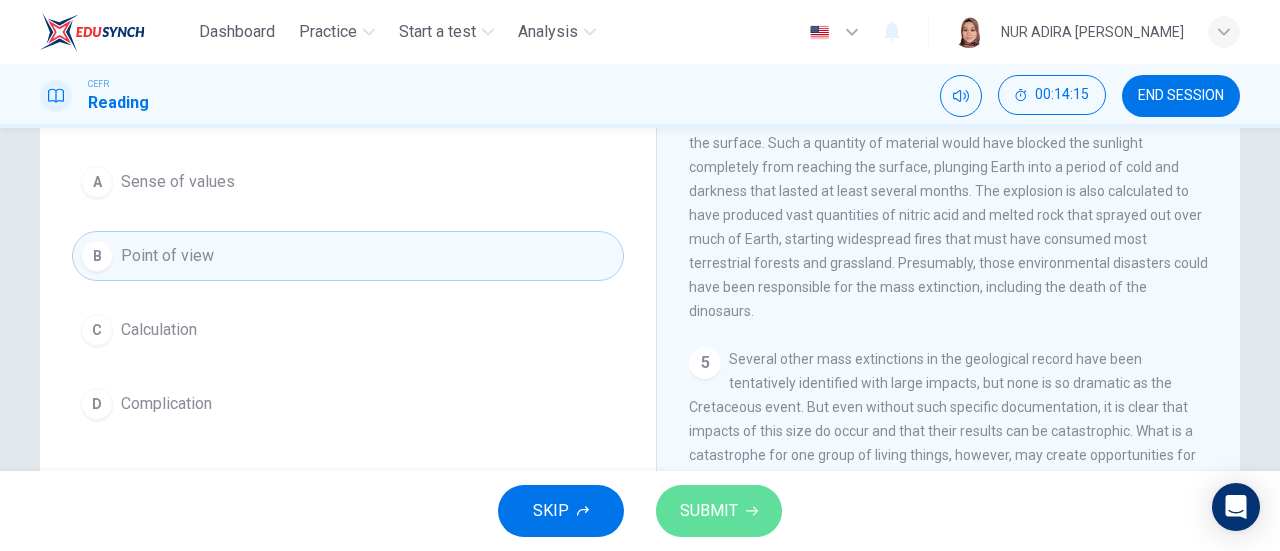click on "SUBMIT" at bounding box center (709, 511) 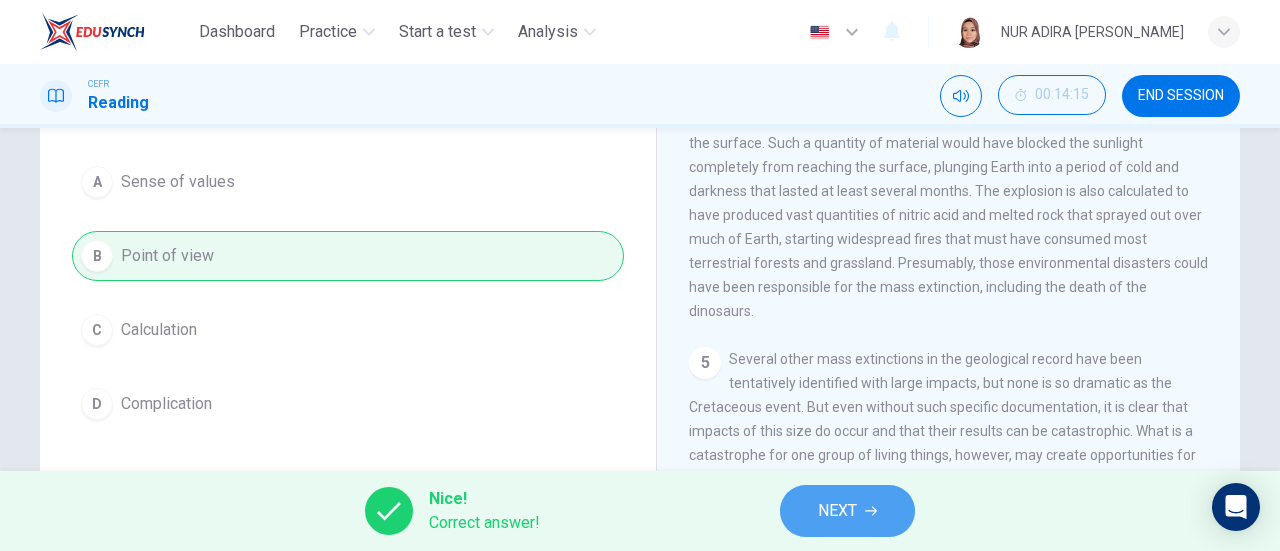 click on "NEXT" at bounding box center (847, 511) 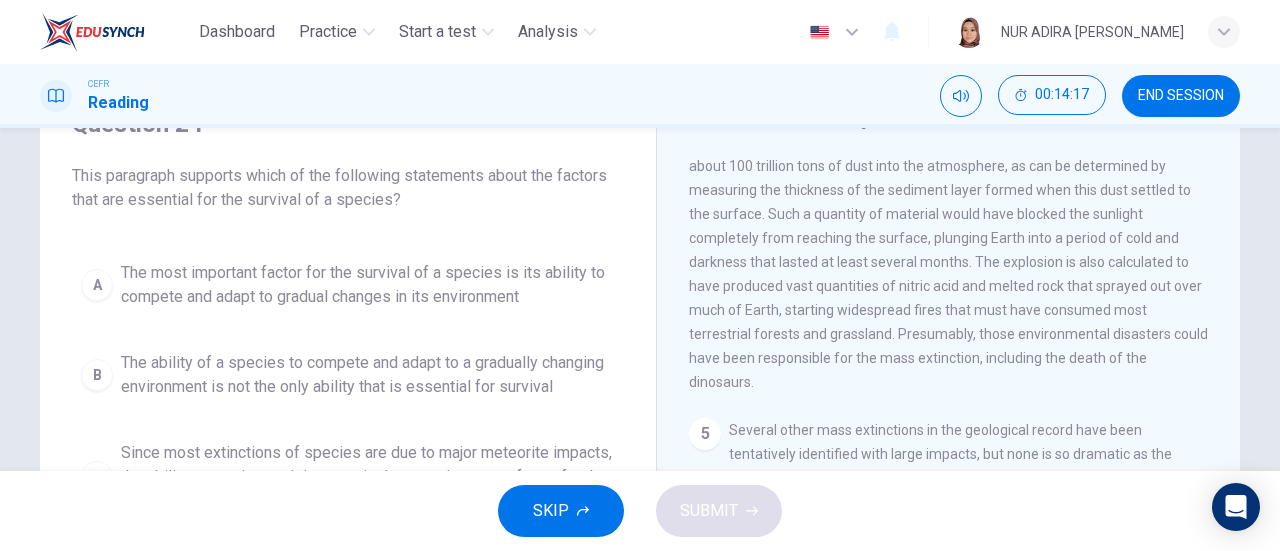 scroll, scrollTop: 107, scrollLeft: 0, axis: vertical 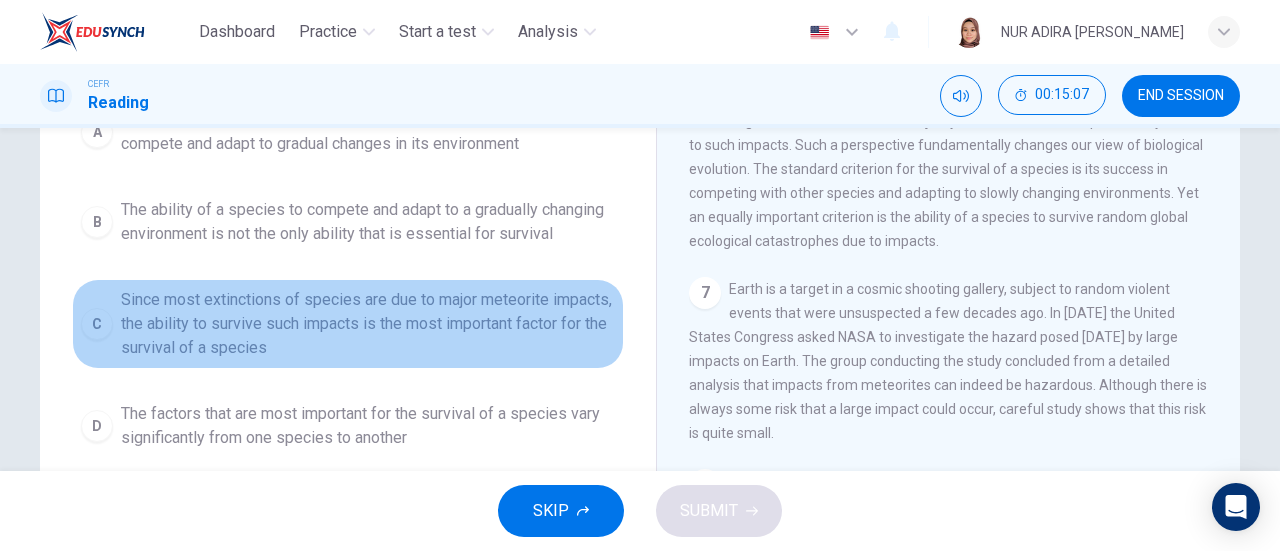 click on "Since most extinctions of species are due to major meteorite impacts, the ability to survive such impacts is the most important factor for the survival of a species" at bounding box center (368, 324) 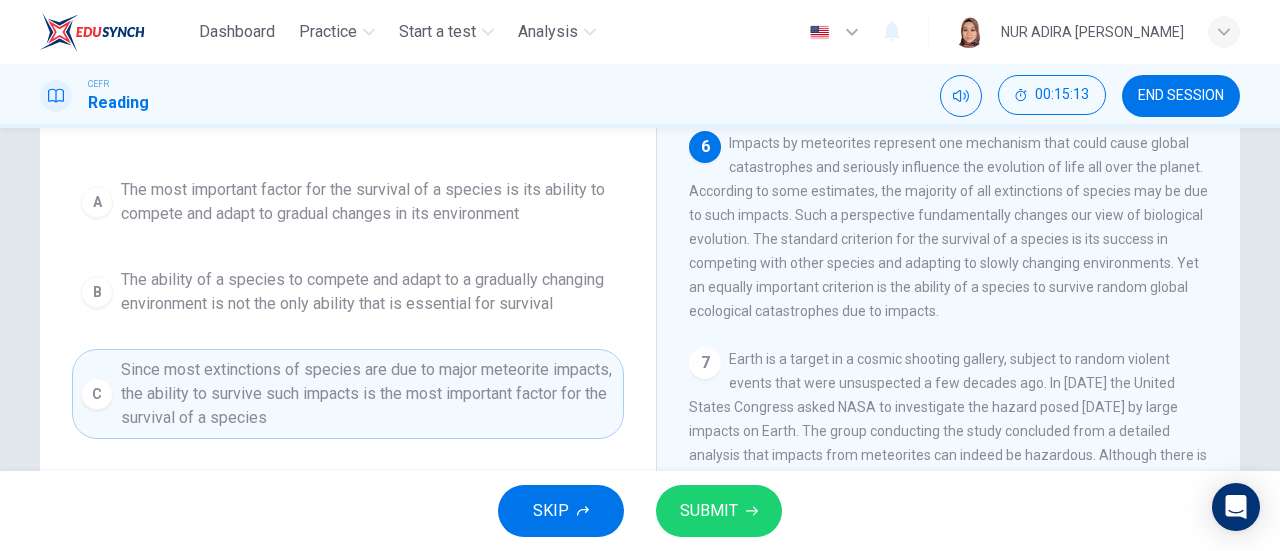 scroll, scrollTop: 181, scrollLeft: 0, axis: vertical 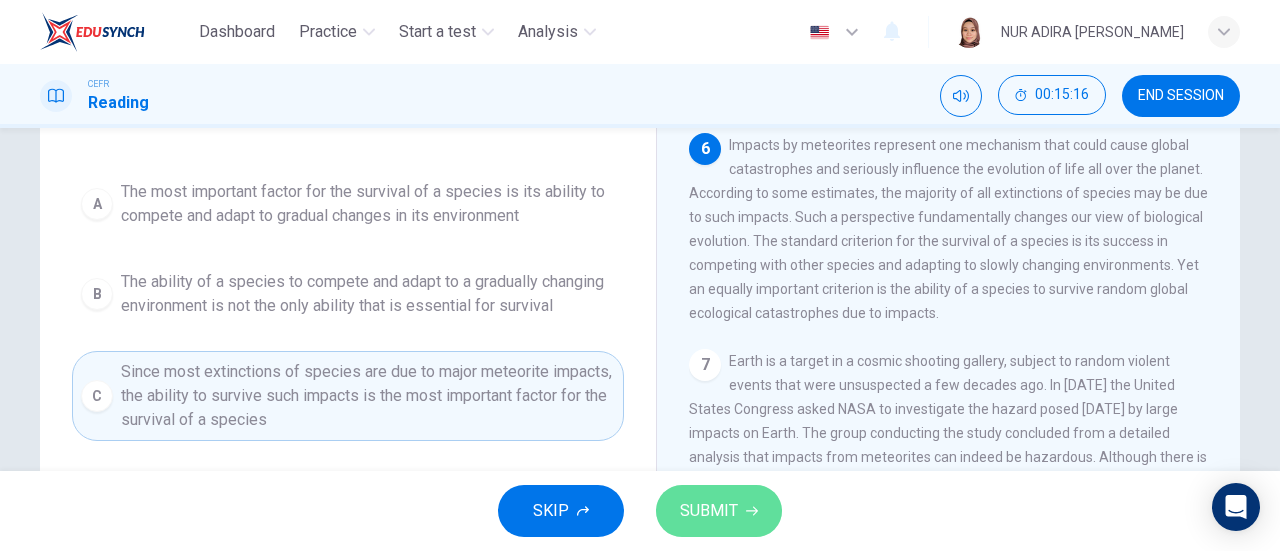 click 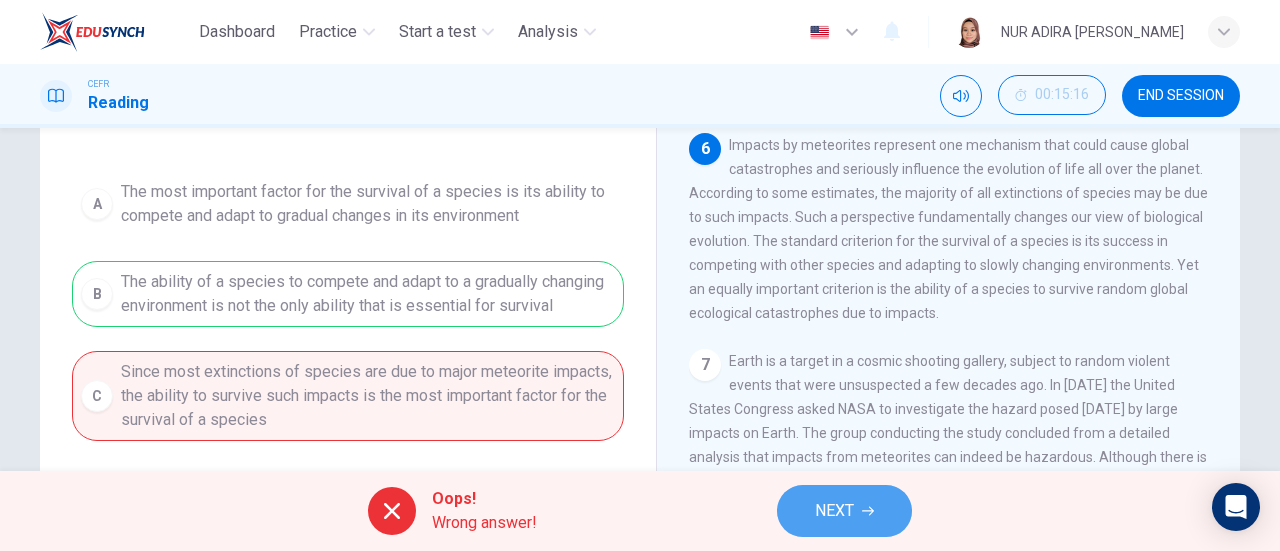 click on "NEXT" at bounding box center [844, 511] 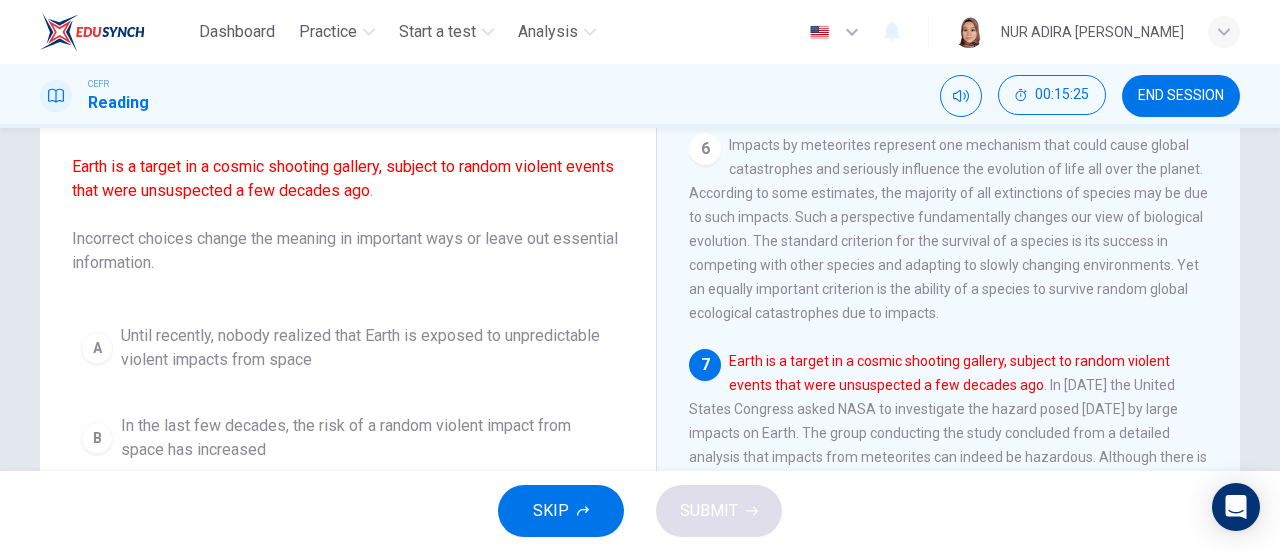scroll, scrollTop: 6, scrollLeft: 0, axis: vertical 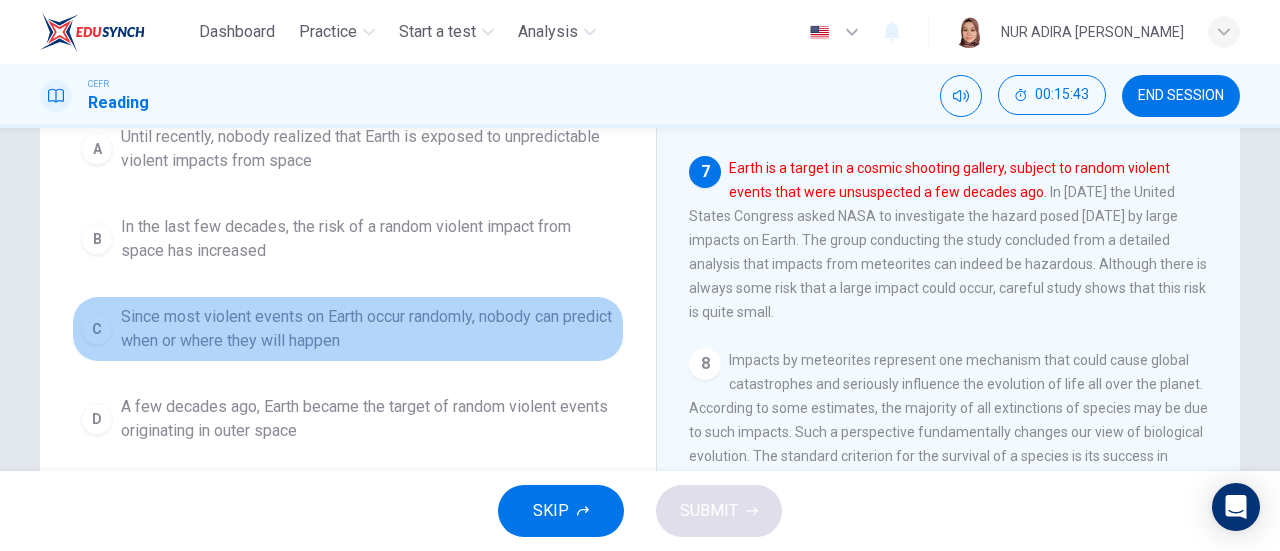 click on "Since most violent events on Earth occur randomly, nobody can predict when or where they will happen" at bounding box center [368, 329] 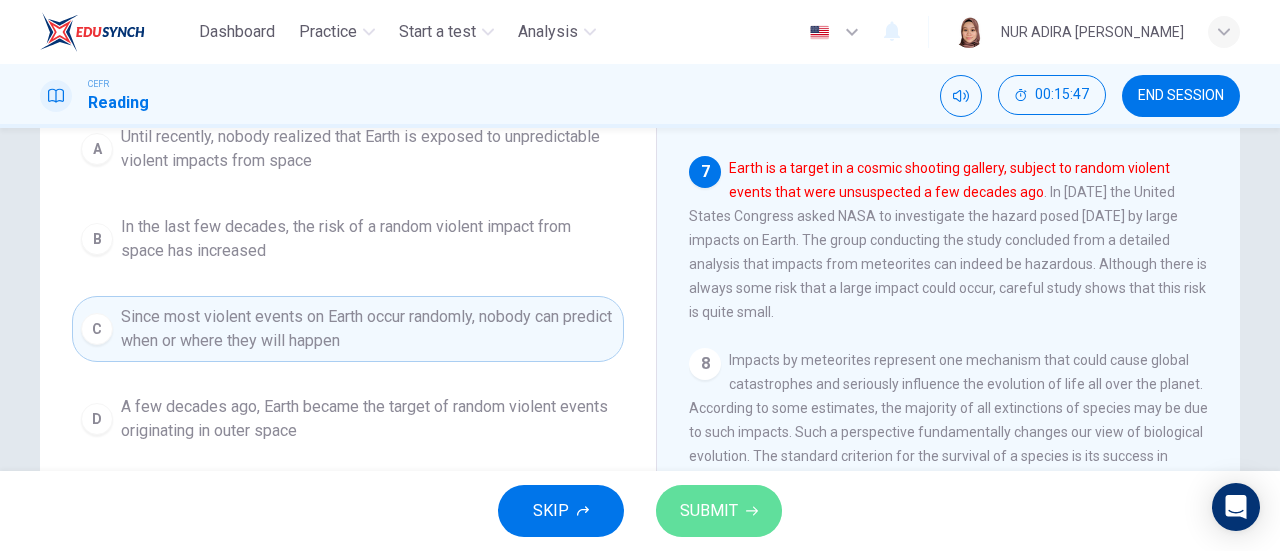 click on "SUBMIT" at bounding box center [719, 511] 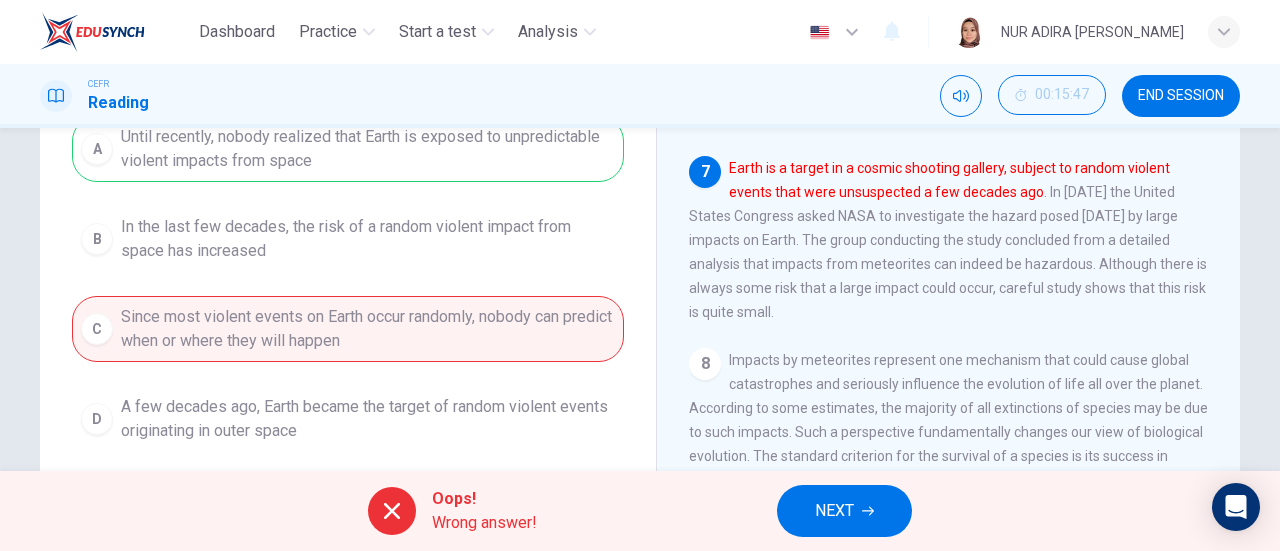 scroll, scrollTop: 0, scrollLeft: 0, axis: both 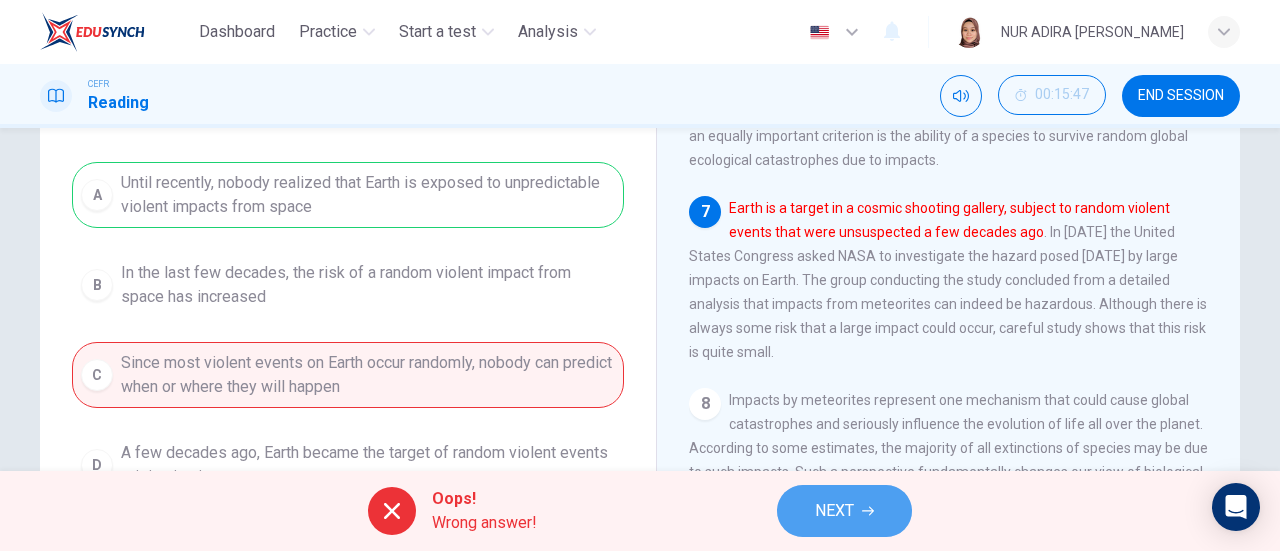 click on "NEXT" at bounding box center [844, 511] 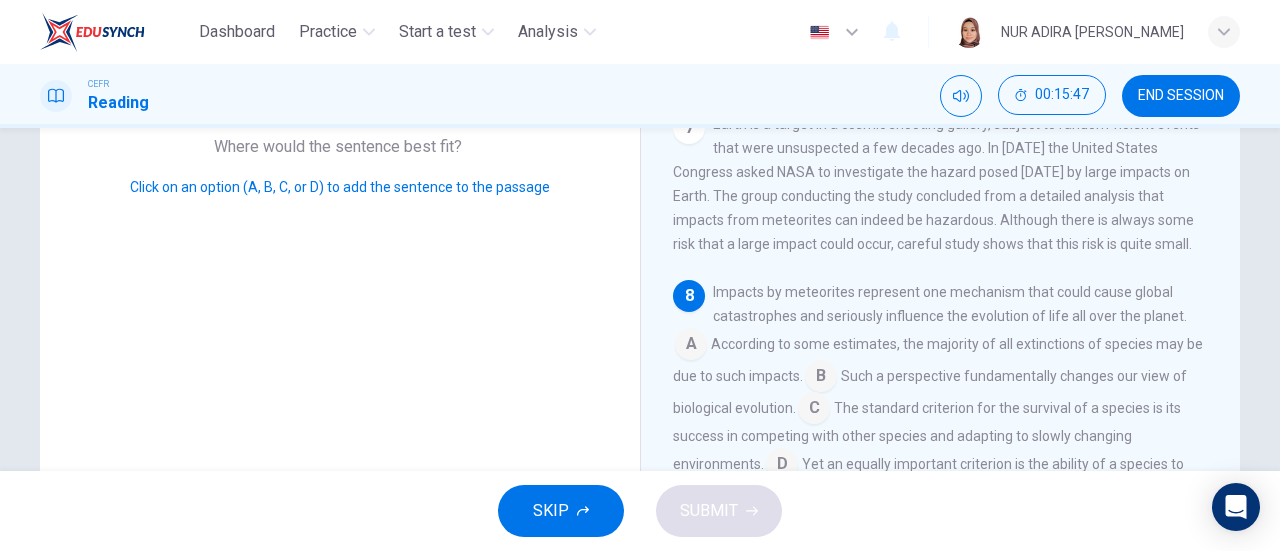 scroll, scrollTop: 1197, scrollLeft: 0, axis: vertical 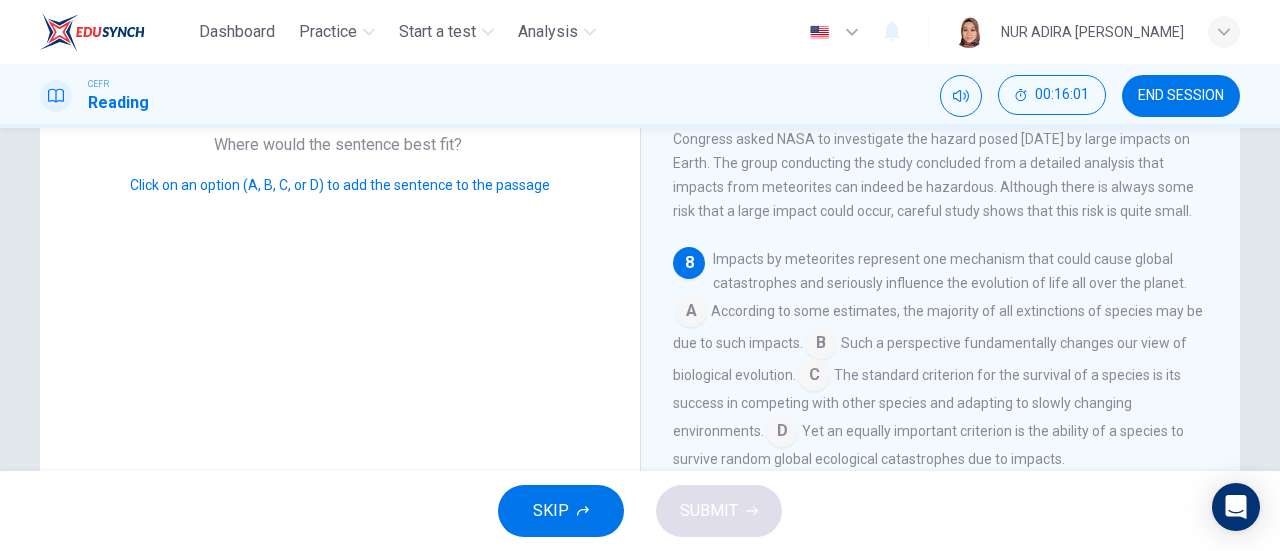 click at bounding box center [814, 377] 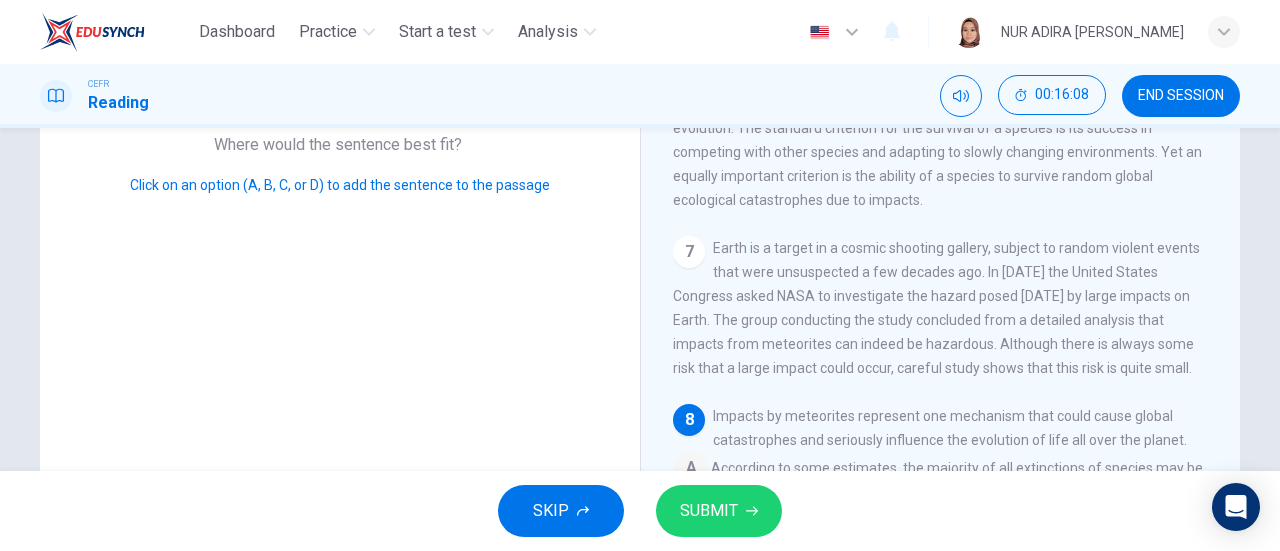 scroll, scrollTop: 997, scrollLeft: 0, axis: vertical 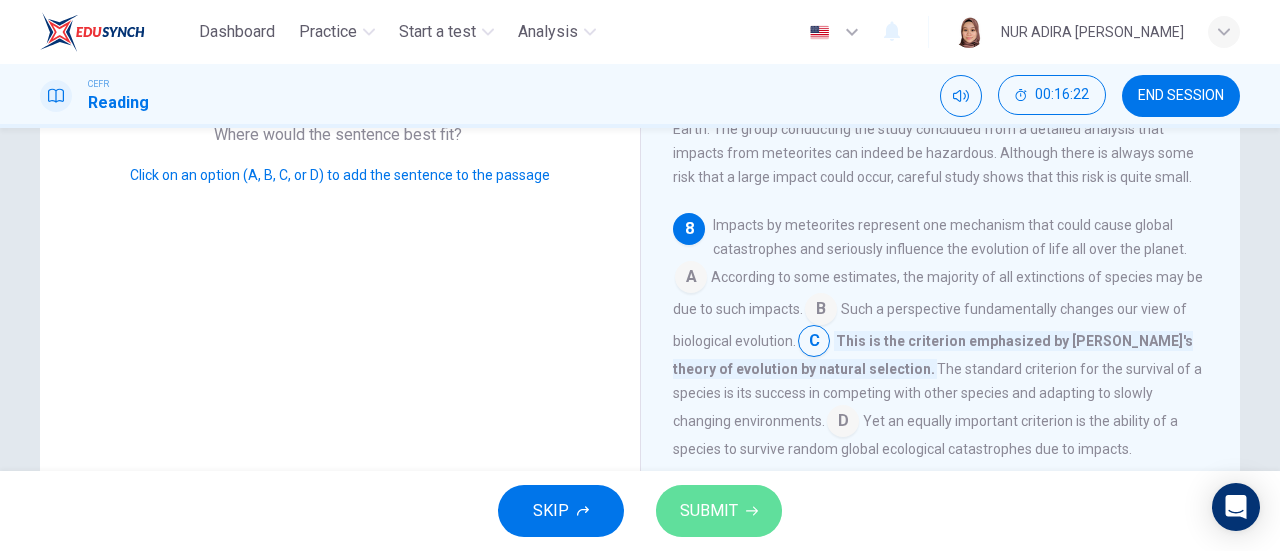 click on "SUBMIT" at bounding box center (719, 511) 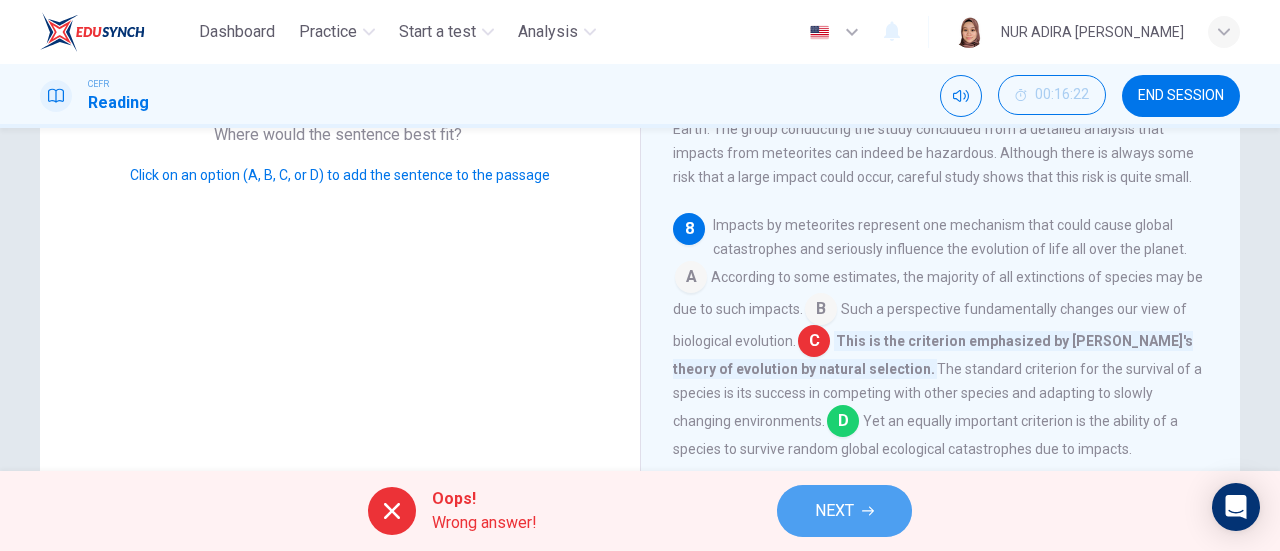 click 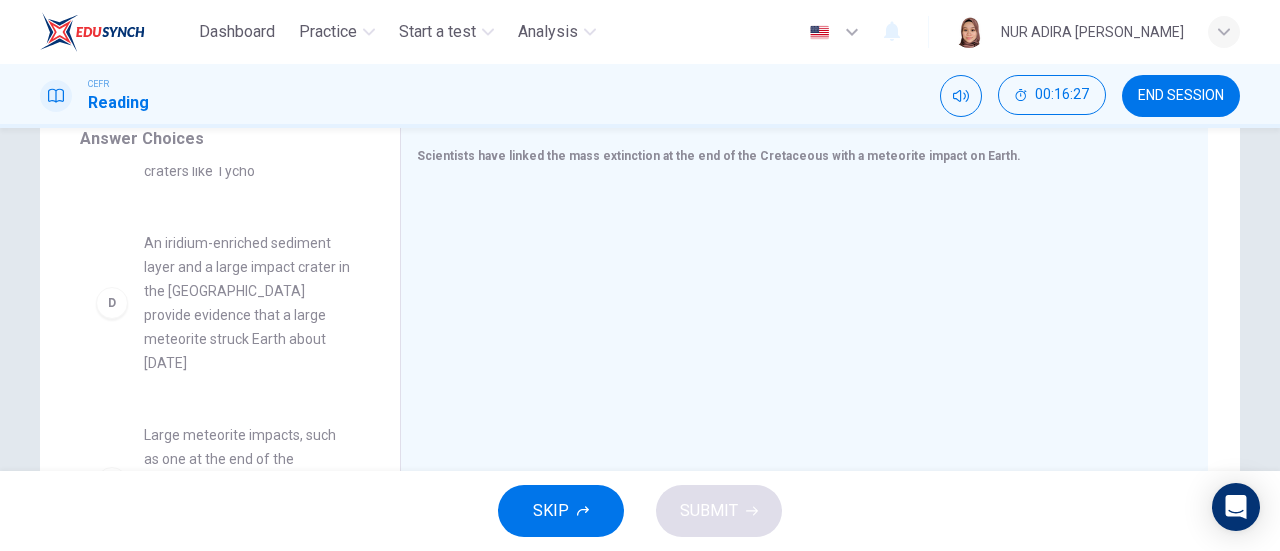 scroll, scrollTop: 428, scrollLeft: 0, axis: vertical 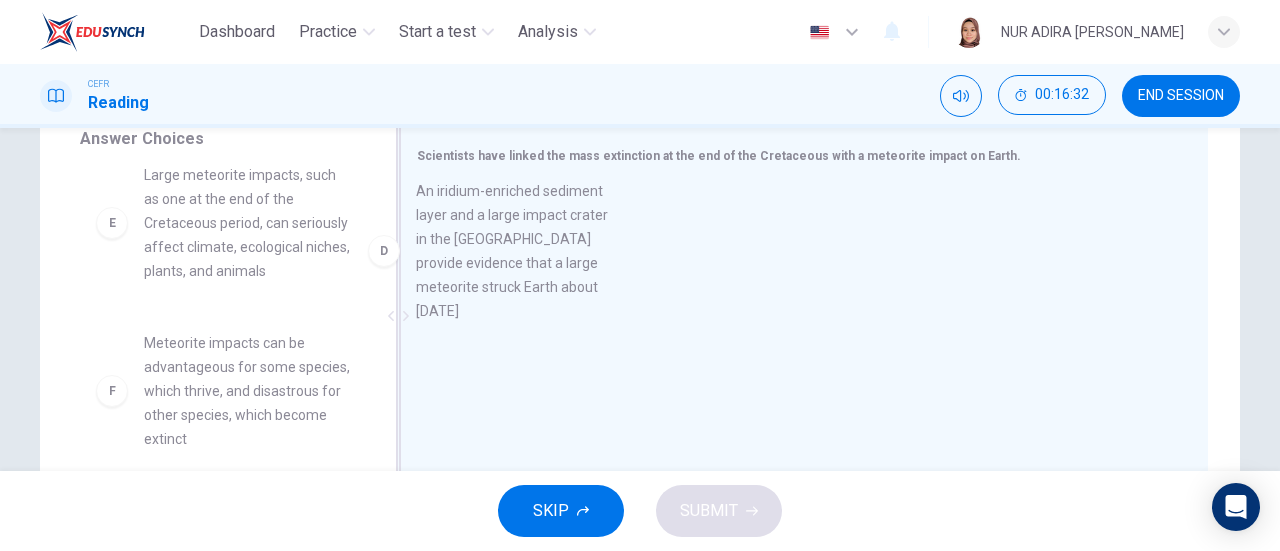 drag, startPoint x: 328, startPoint y: 240, endPoint x: 664, endPoint y: 230, distance: 336.14877 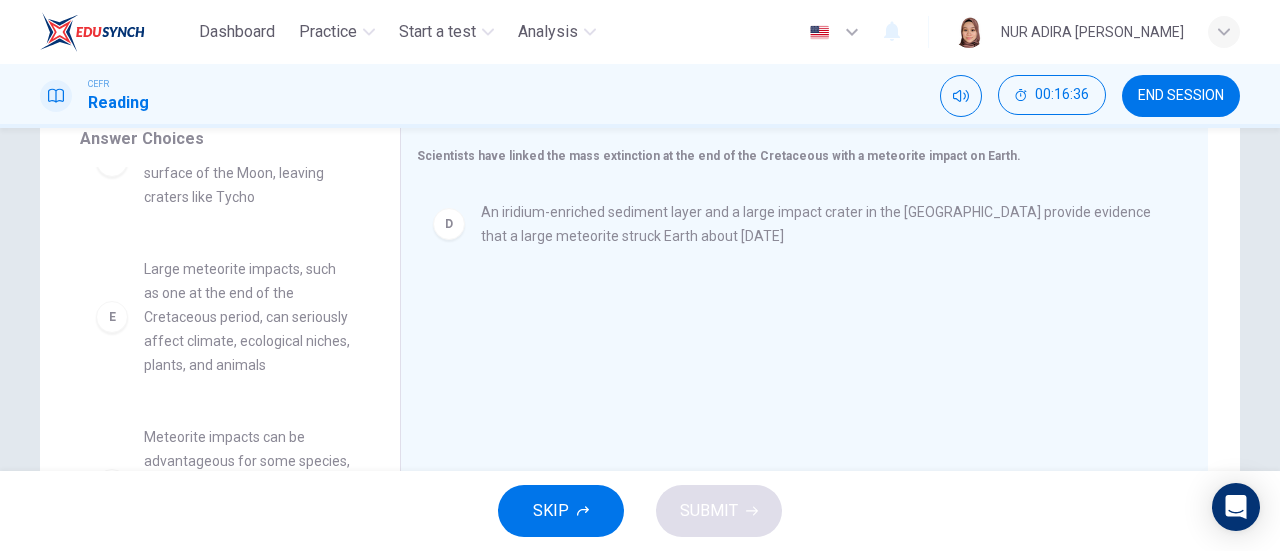 scroll, scrollTop: 333, scrollLeft: 0, axis: vertical 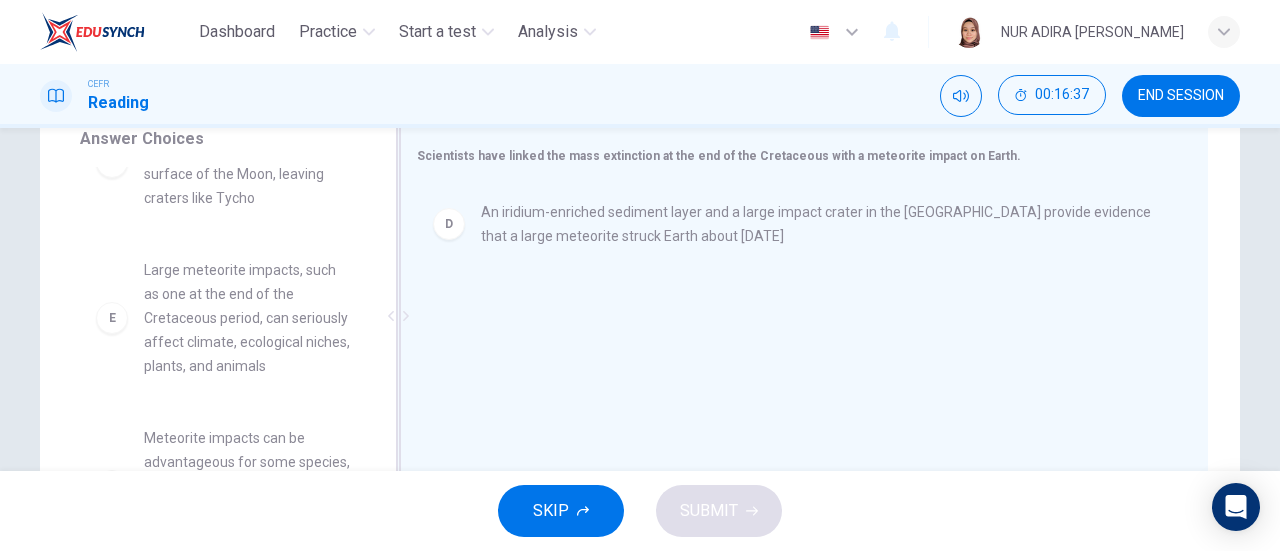 click on "D An iridium-enriched sediment layer and a large impact crater in the Yucatán provide evidence that a large meteorite struck Earth about 65 million years ago" at bounding box center [796, 318] 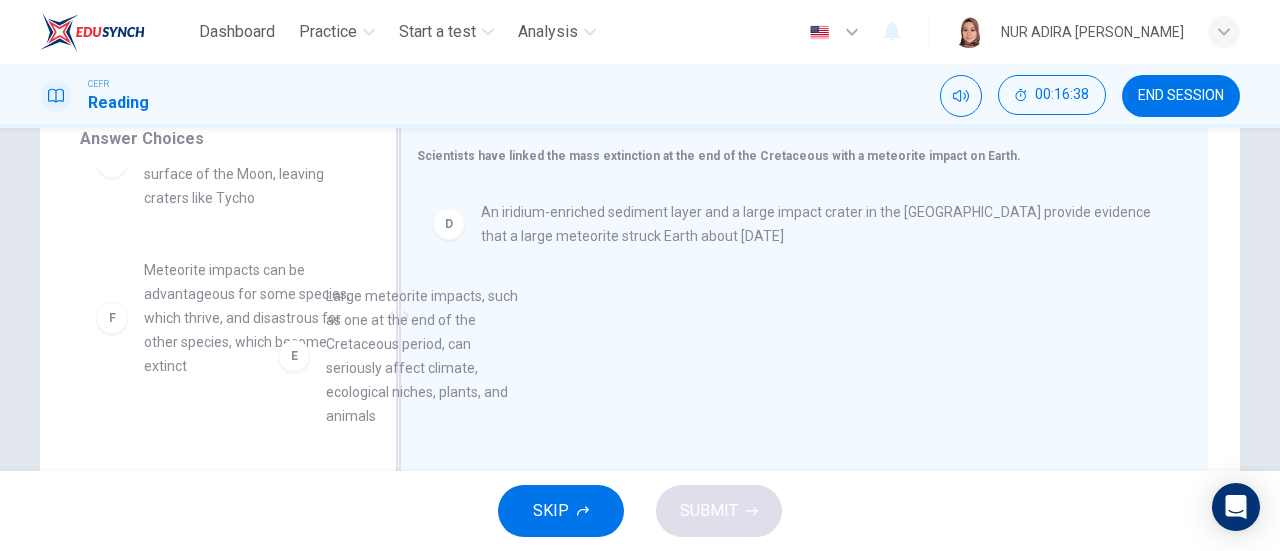 drag, startPoint x: 268, startPoint y: 341, endPoint x: 616, endPoint y: 325, distance: 348.3676 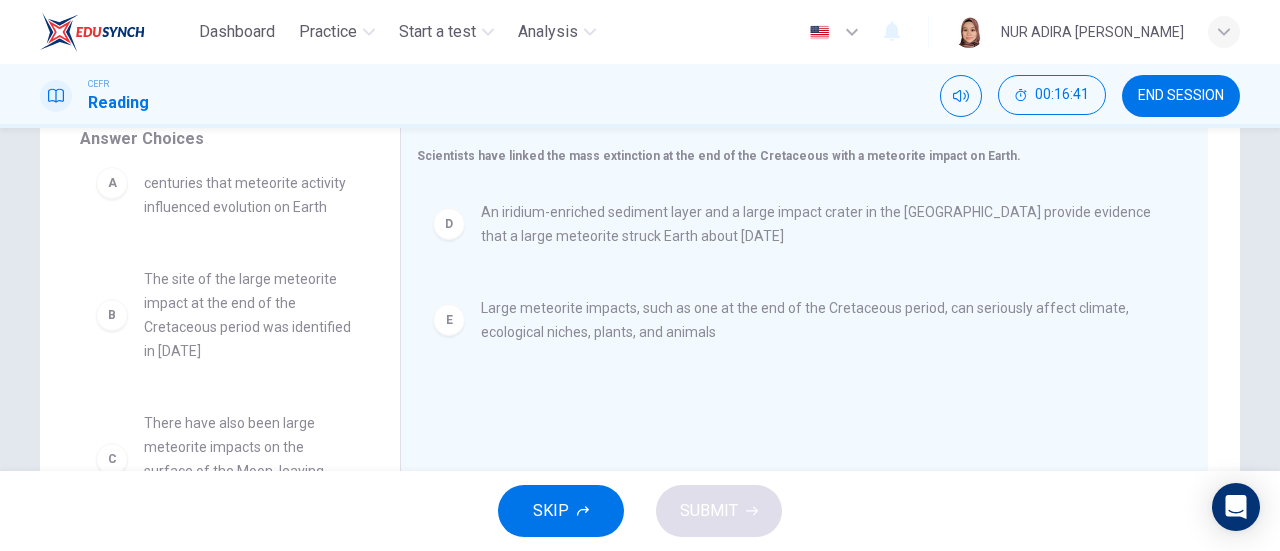 scroll, scrollTop: 0, scrollLeft: 0, axis: both 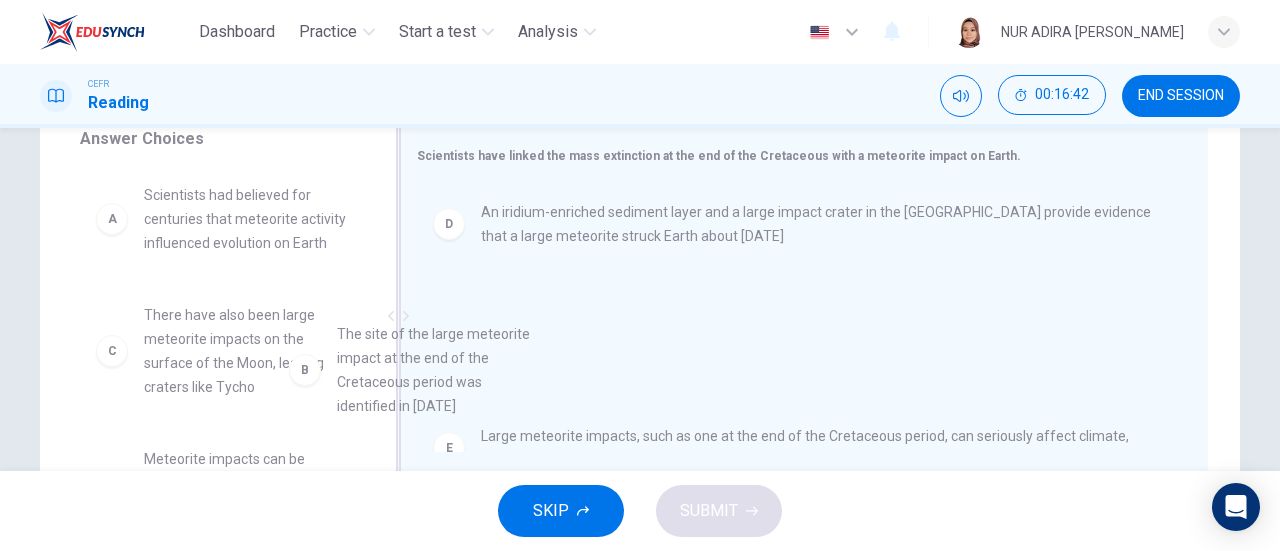 drag, startPoint x: 318, startPoint y: 382, endPoint x: 601, endPoint y: 395, distance: 283.29843 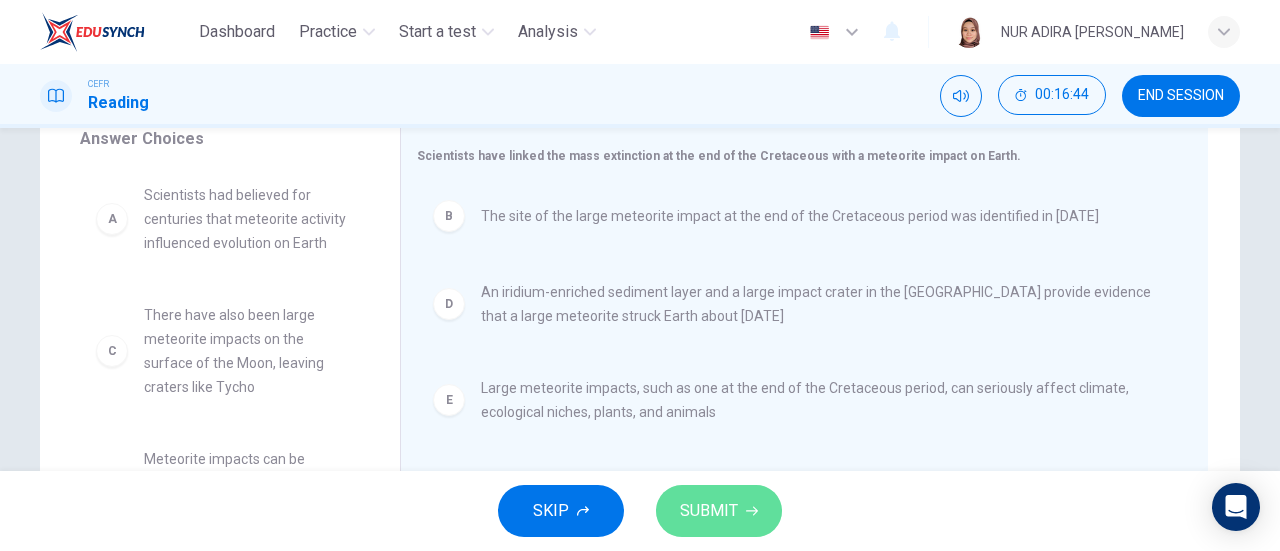 click on "SUBMIT" at bounding box center [719, 511] 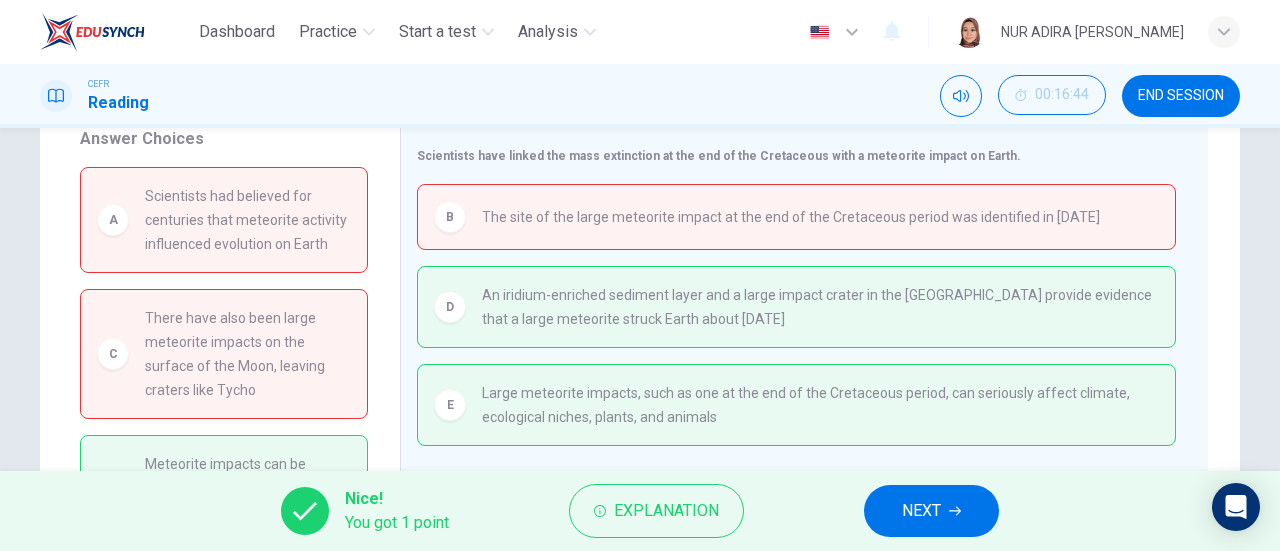 scroll, scrollTop: 112, scrollLeft: 0, axis: vertical 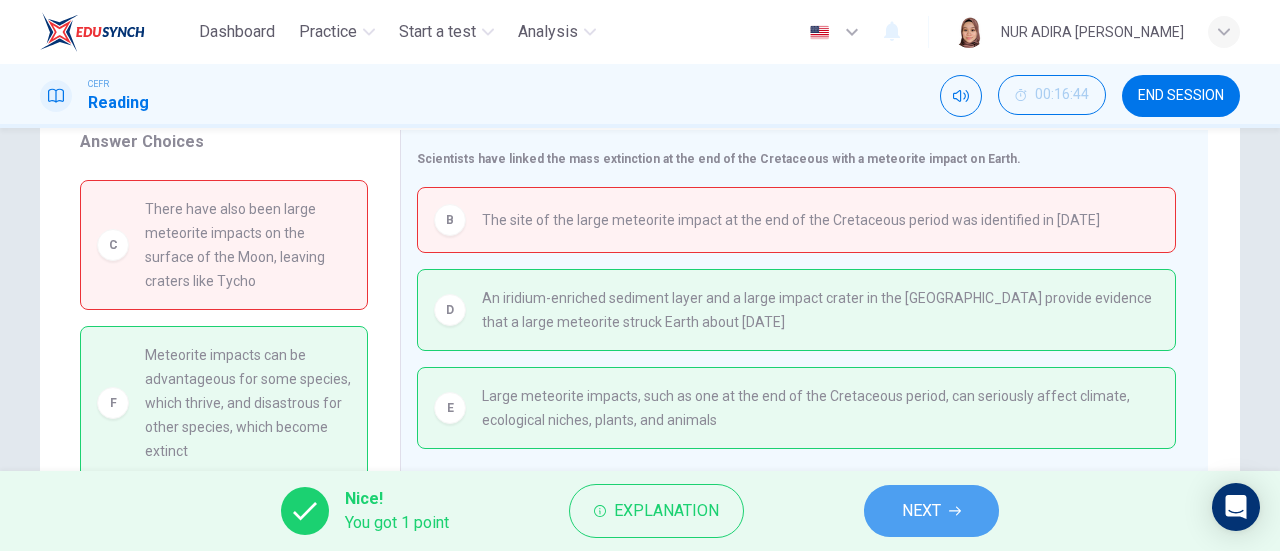 click 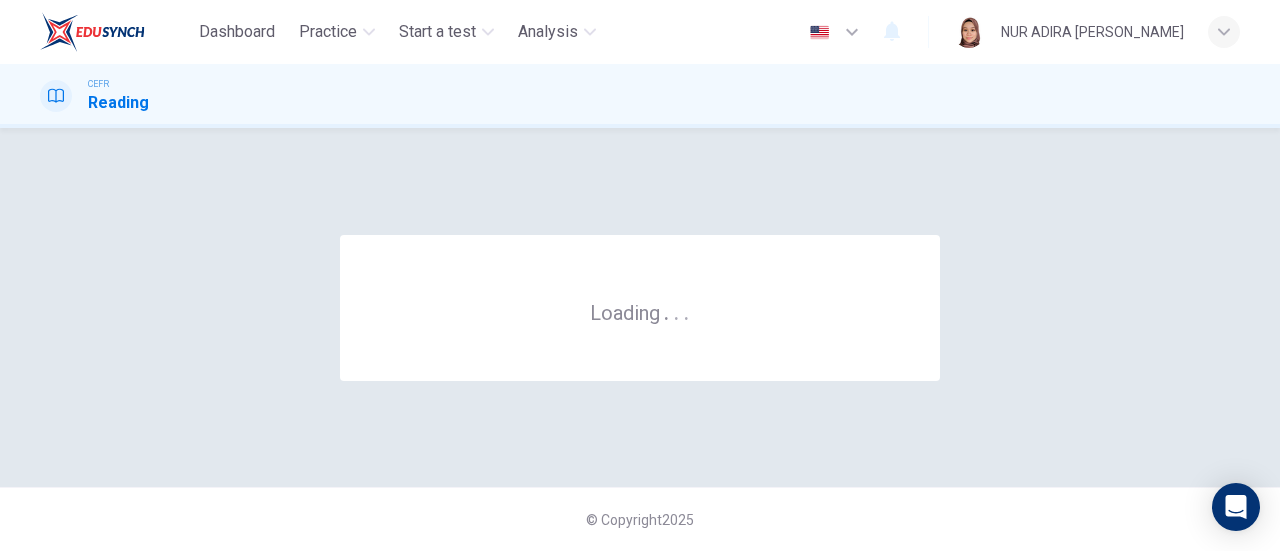 scroll, scrollTop: 0, scrollLeft: 0, axis: both 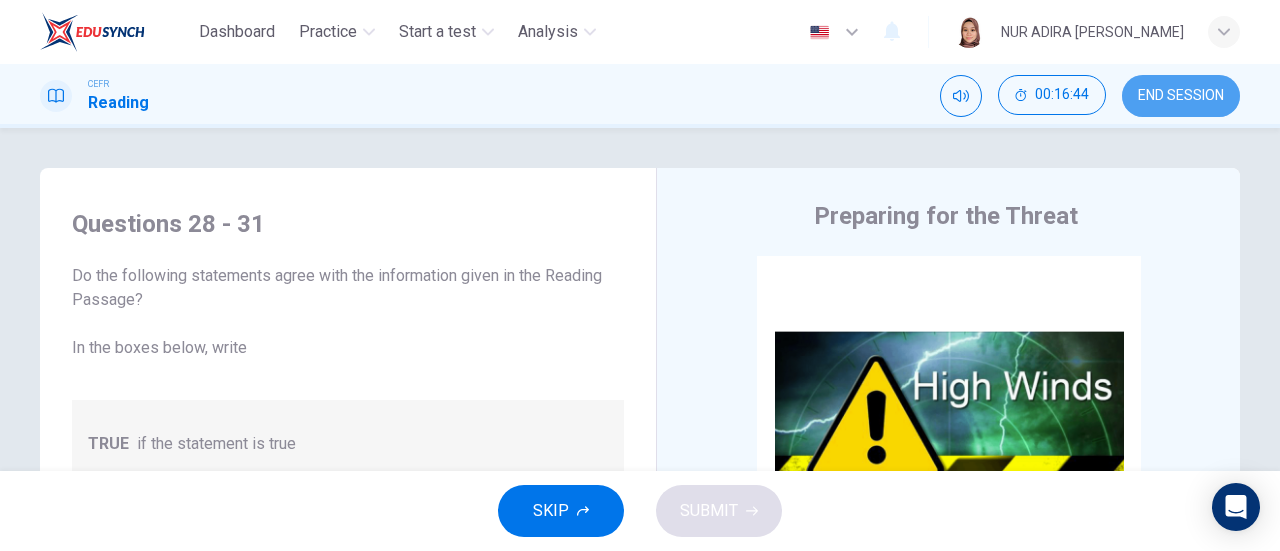 click on "END SESSION" at bounding box center (1181, 96) 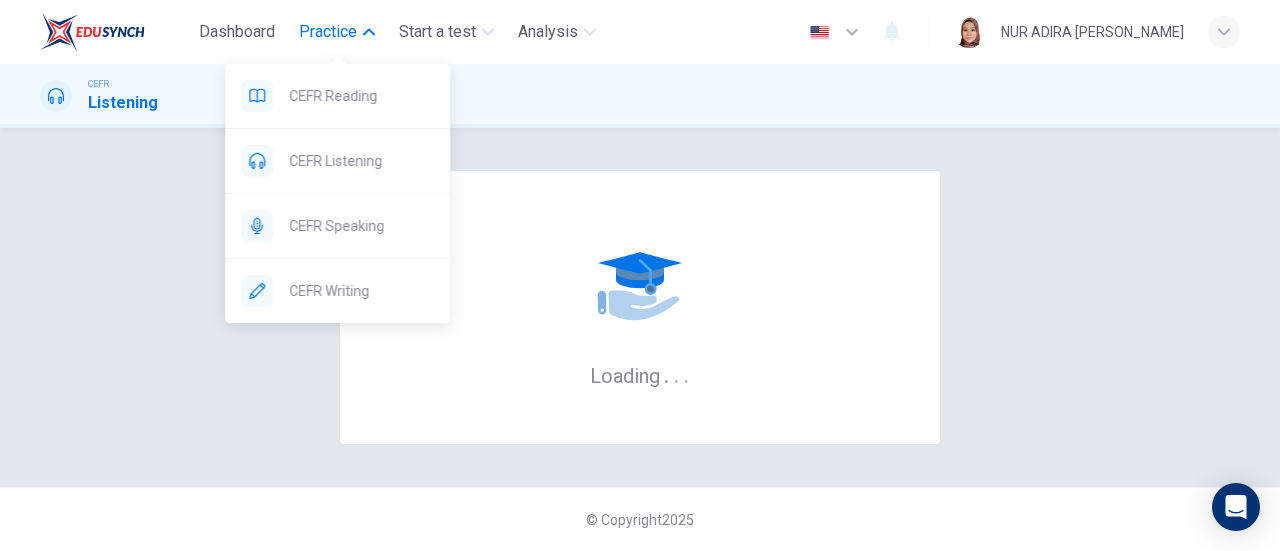 scroll, scrollTop: 0, scrollLeft: 0, axis: both 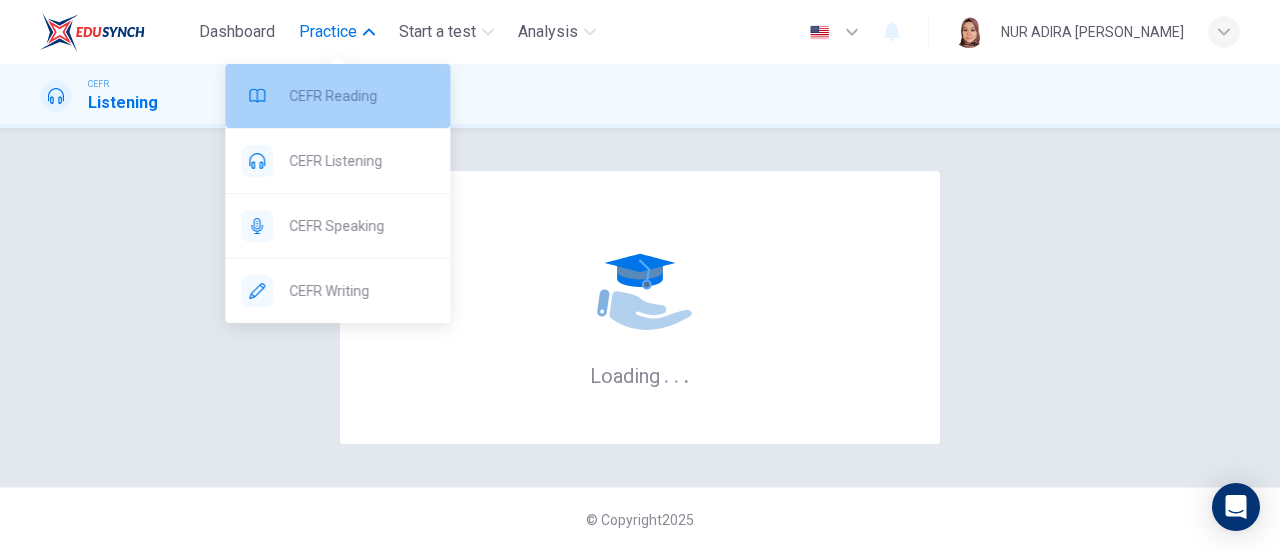 click on "CEFR Reading" at bounding box center (337, 96) 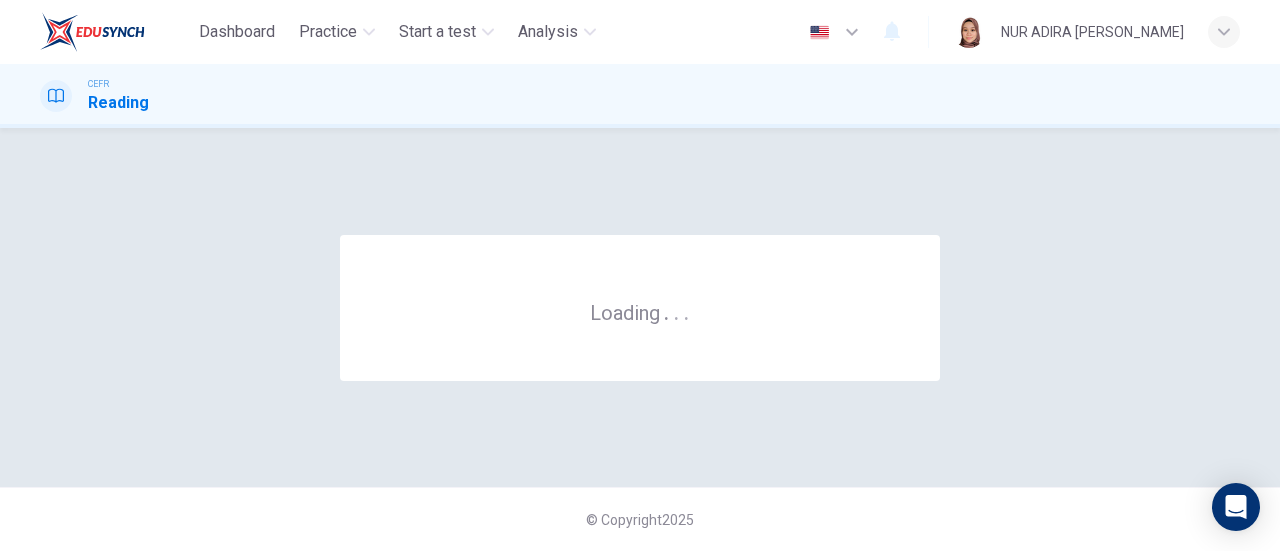 scroll, scrollTop: 0, scrollLeft: 0, axis: both 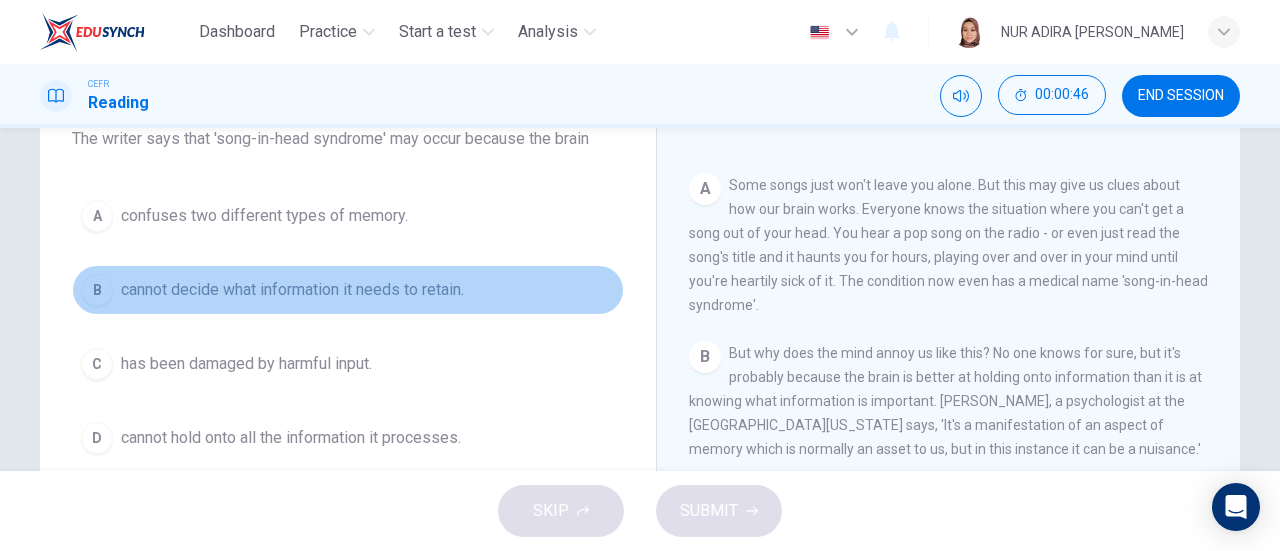click on "B cannot decide what information it needs to retain." at bounding box center (348, 290) 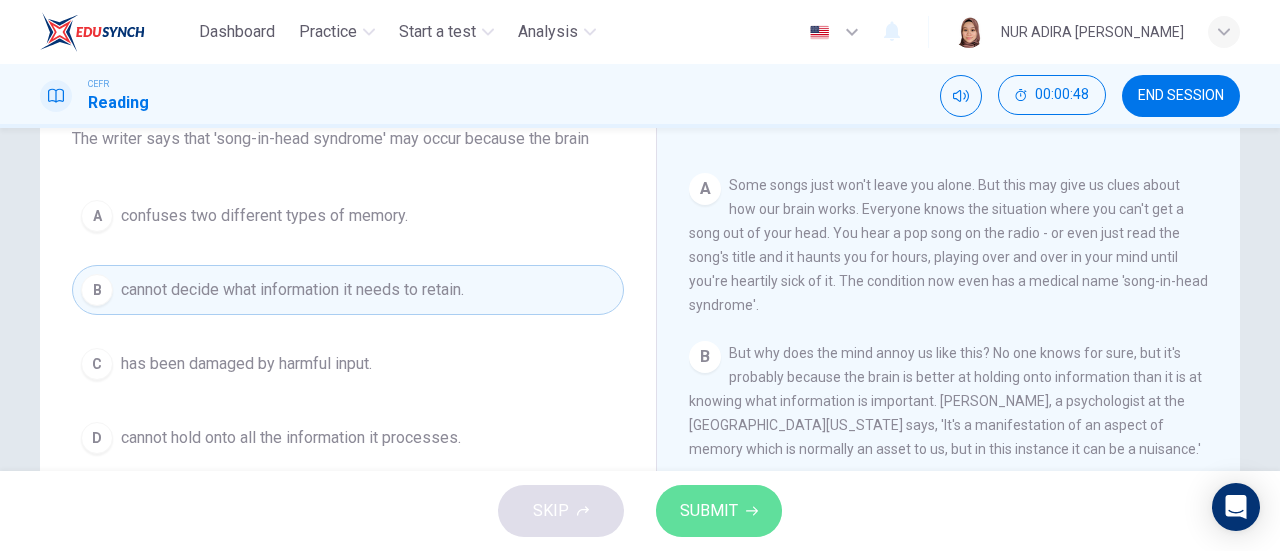 click on "SUBMIT" at bounding box center (709, 511) 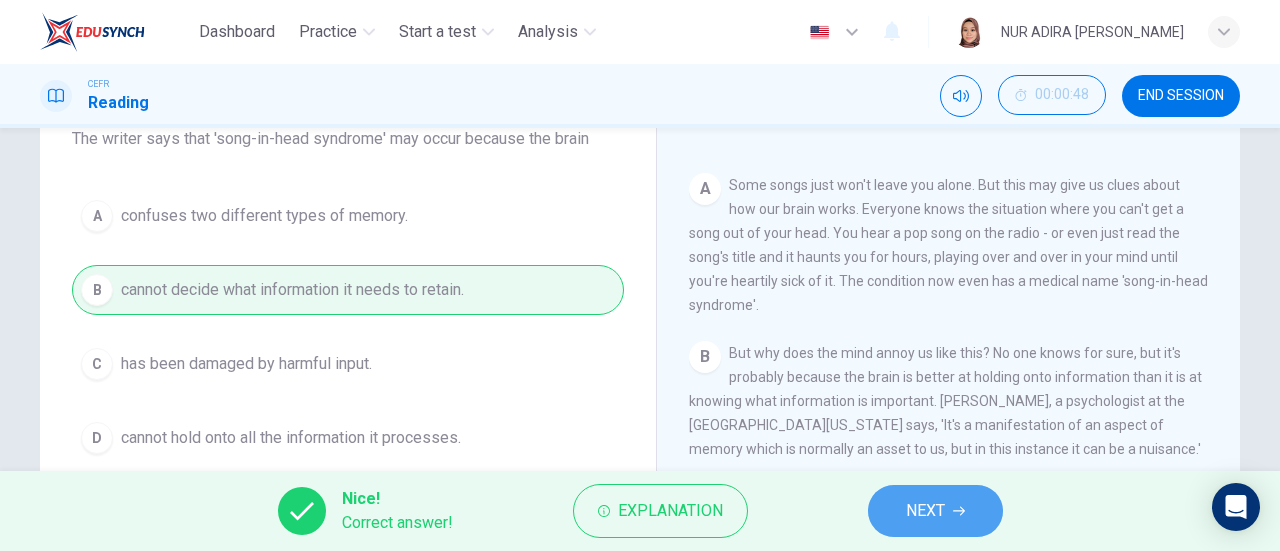 click on "NEXT" at bounding box center (935, 511) 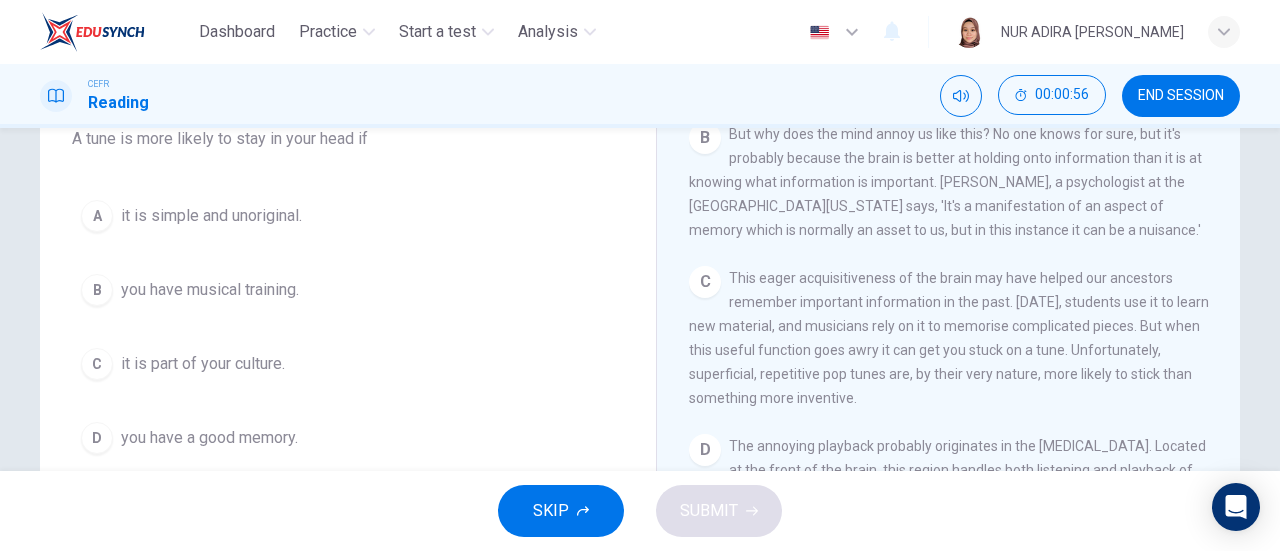 scroll, scrollTop: 546, scrollLeft: 0, axis: vertical 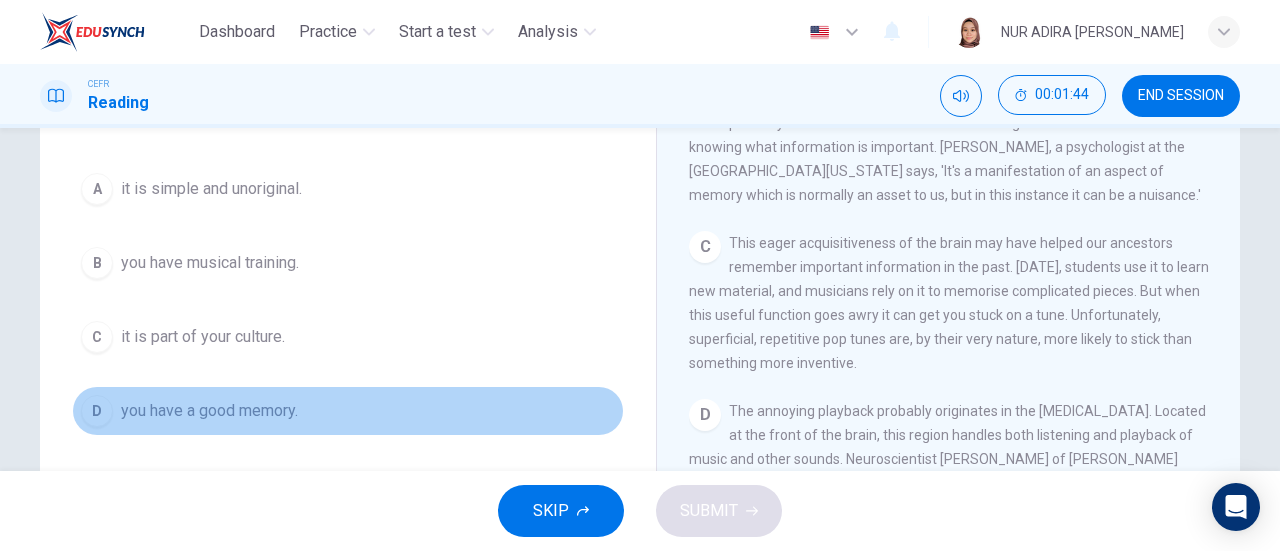 click on "you have a good memory." at bounding box center (209, 411) 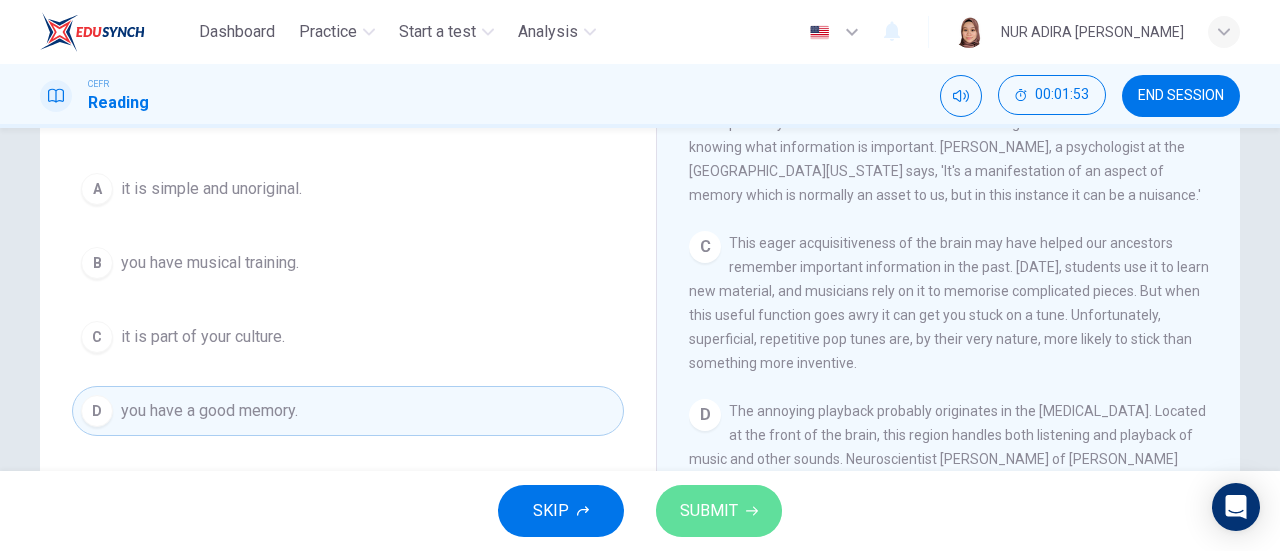click on "SUBMIT" at bounding box center [719, 511] 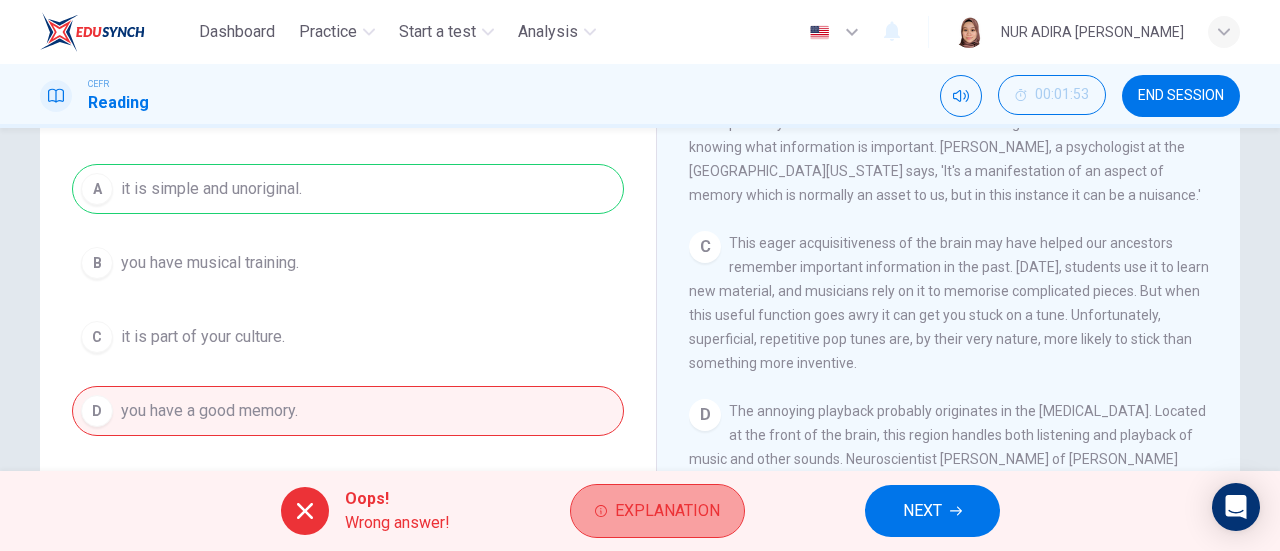 click on "Explanation" at bounding box center (667, 511) 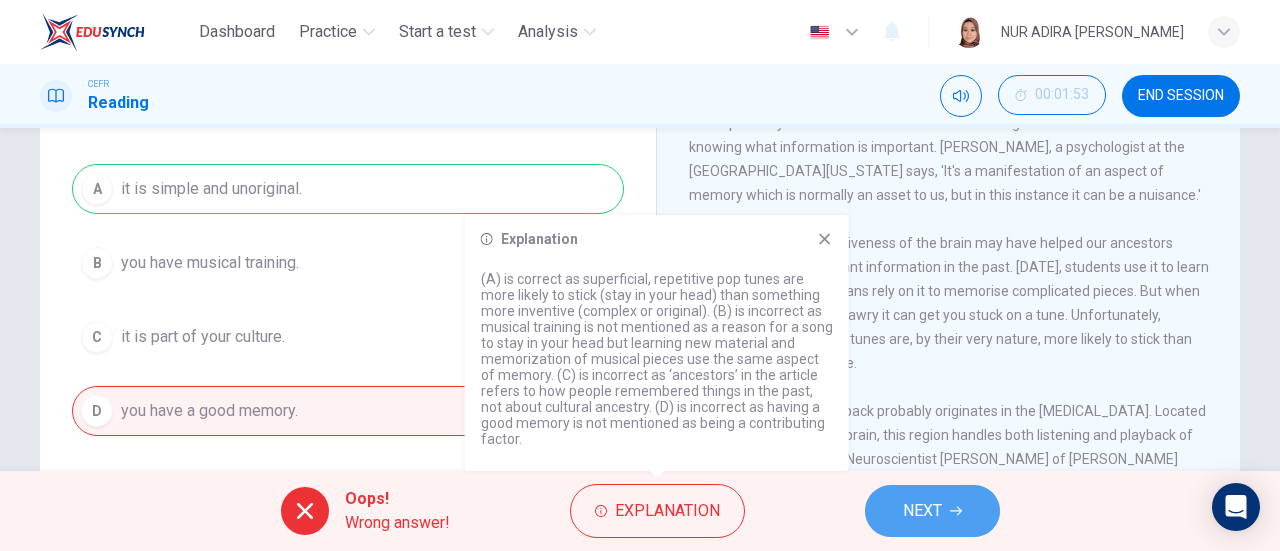 click on "NEXT" at bounding box center (932, 511) 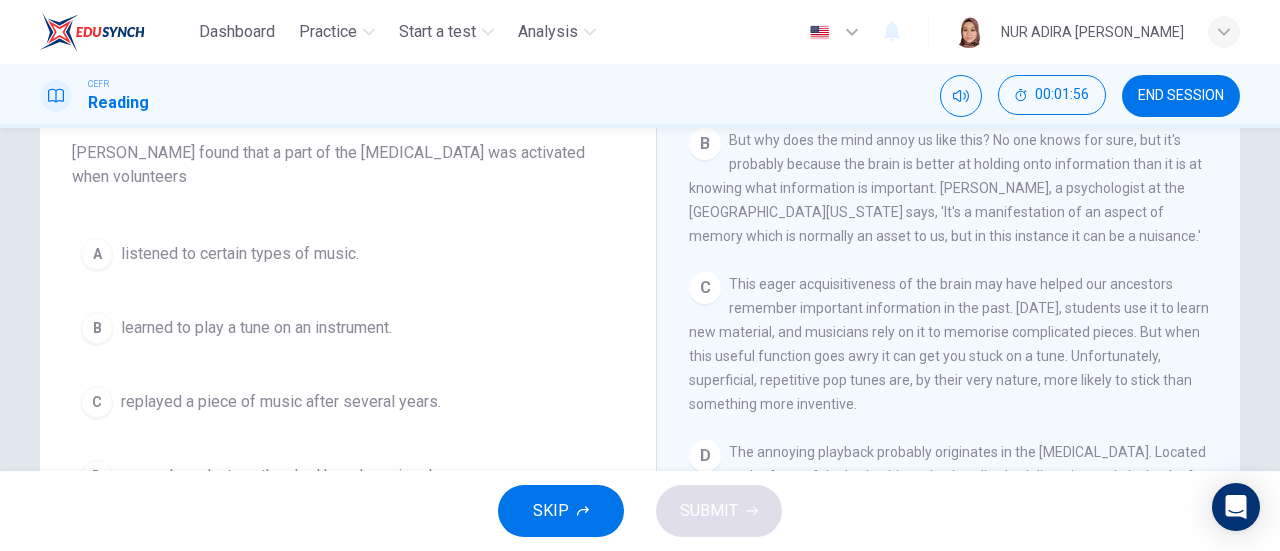 scroll, scrollTop: 178, scrollLeft: 0, axis: vertical 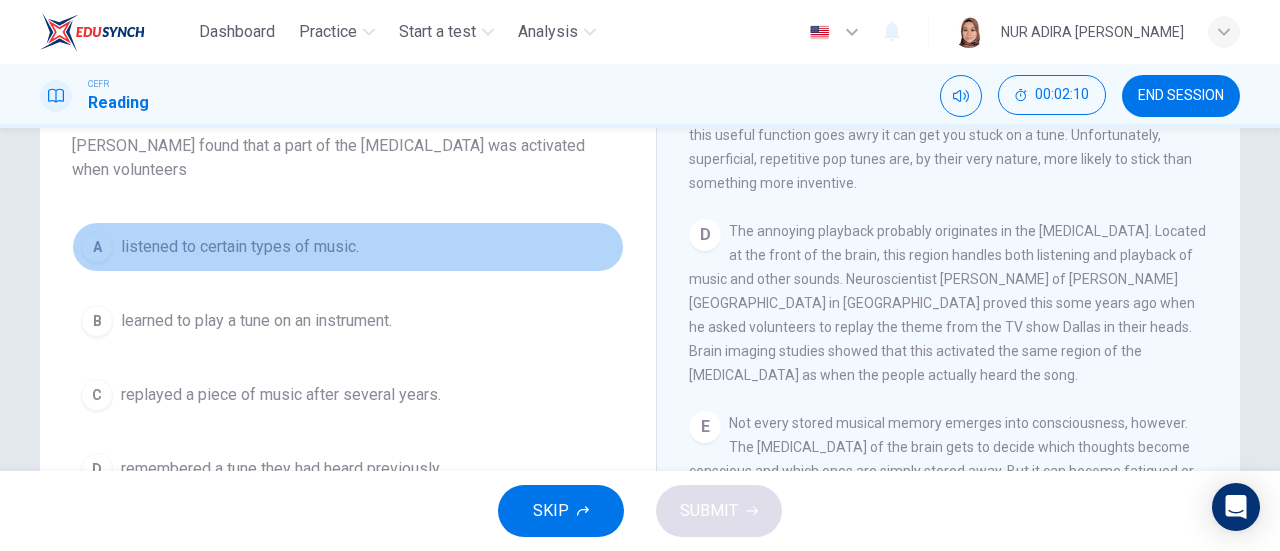 click on "A listened to certain types of music." at bounding box center (348, 247) 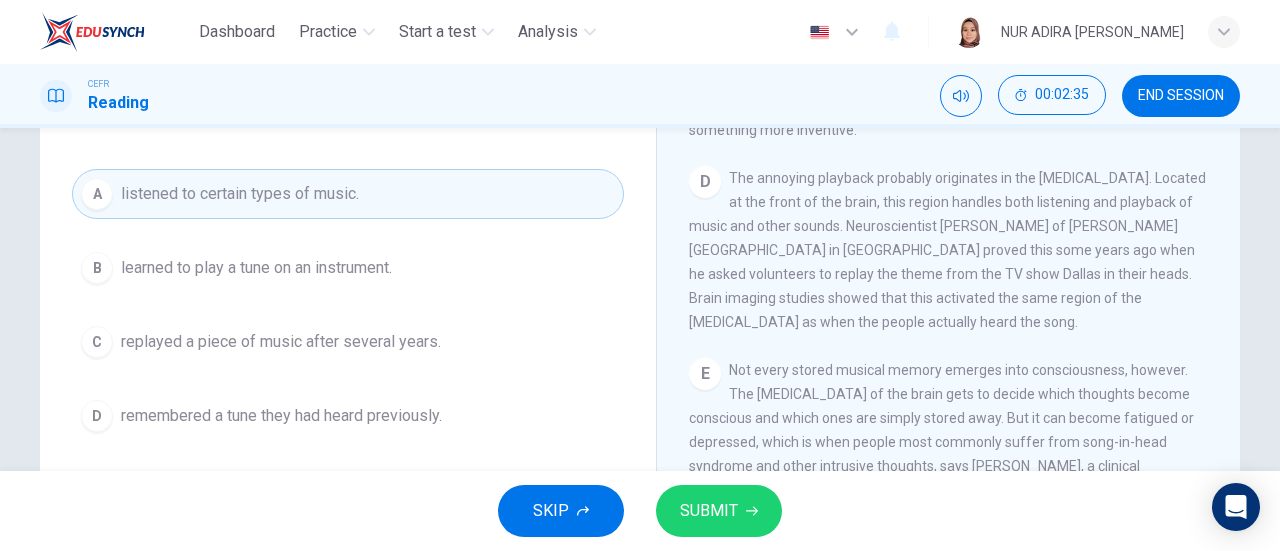 scroll, scrollTop: 232, scrollLeft: 0, axis: vertical 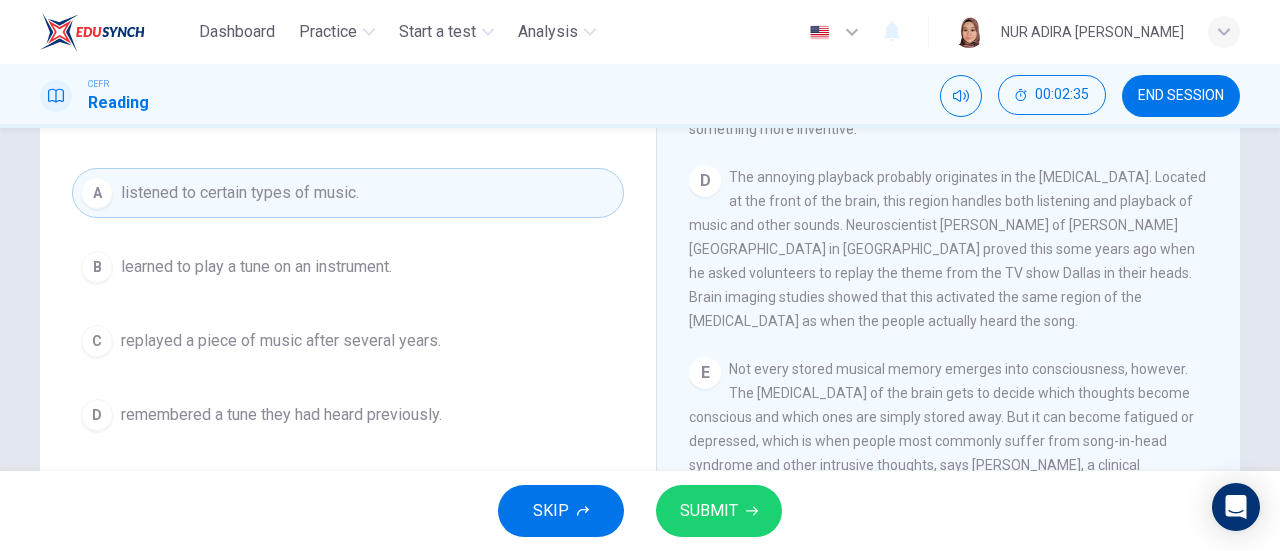 click on "A listened to certain types of music. B learned to play a tune on an instrument. C replayed a piece of music after several years. D remembered a tune they had heard previously." at bounding box center [348, 304] 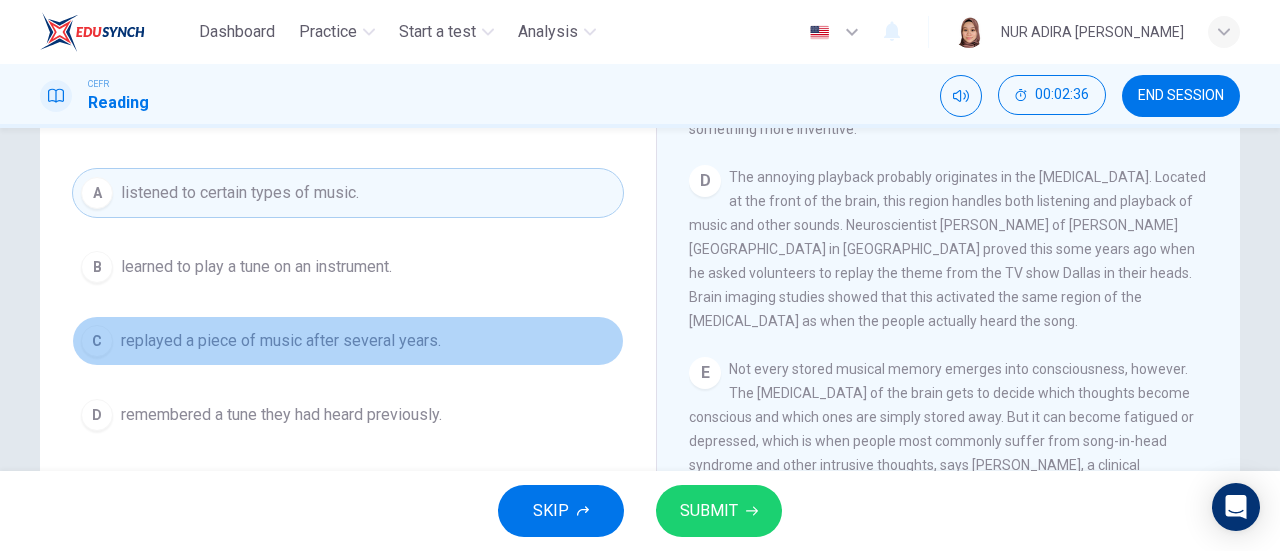 click on "C replayed a piece of music after several years." at bounding box center (348, 341) 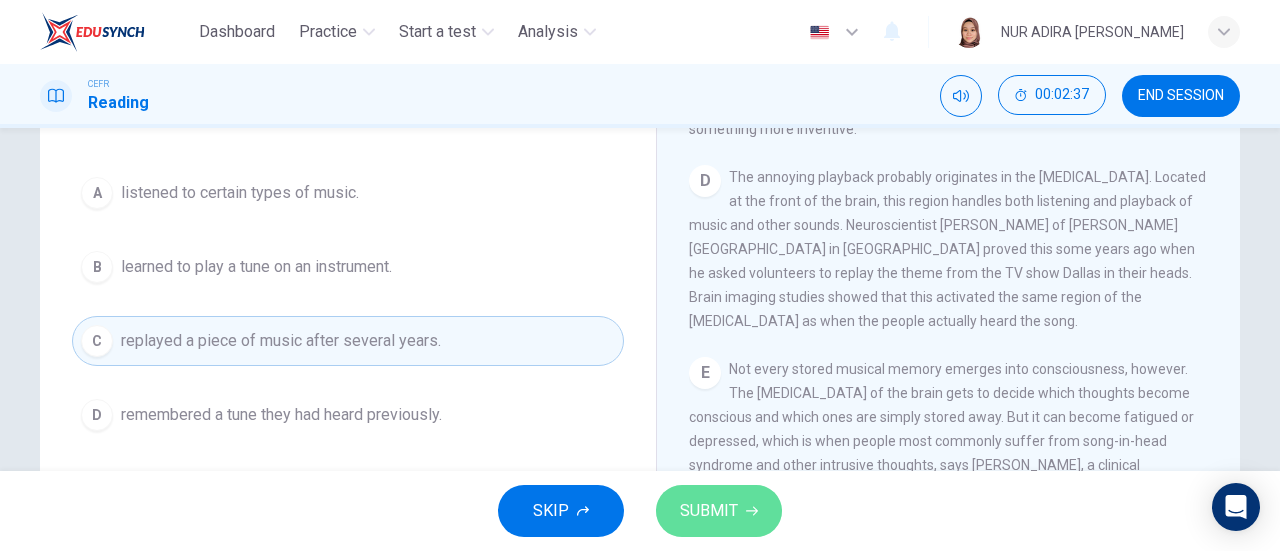 click on "SUBMIT" at bounding box center [719, 511] 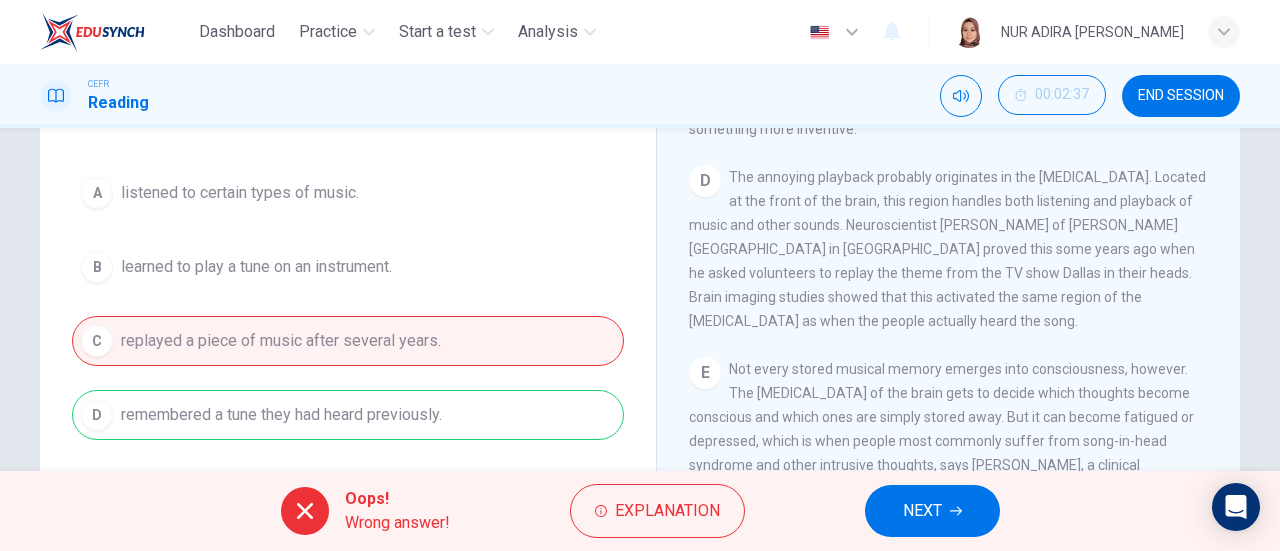 click on "NEXT" at bounding box center (922, 511) 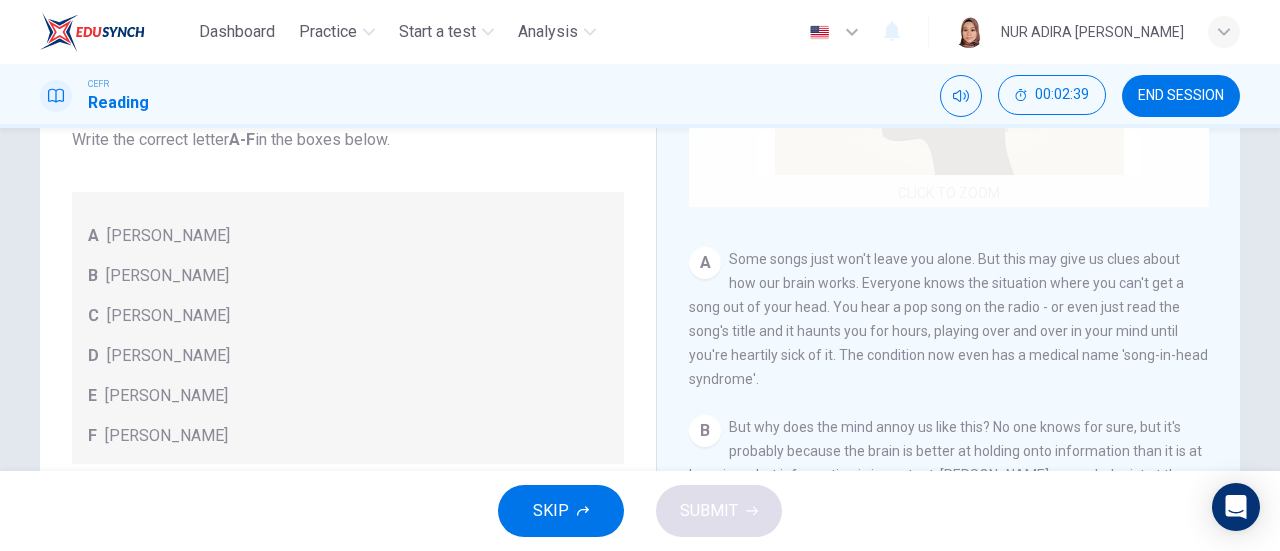 scroll, scrollTop: 201, scrollLeft: 0, axis: vertical 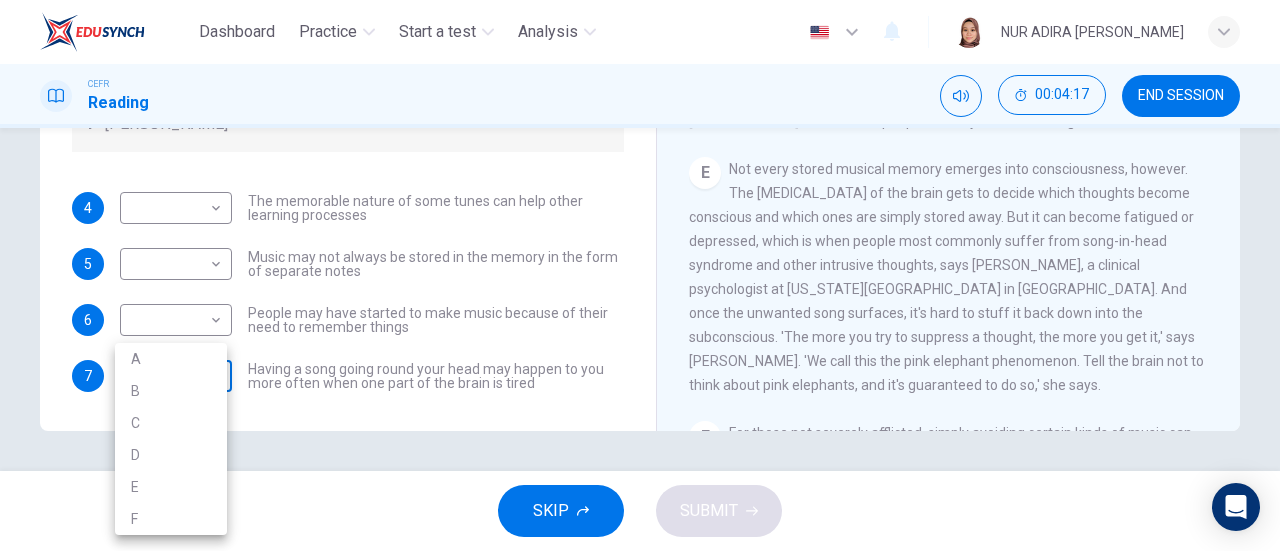 click on "Dashboard Practice Start a test Analysis English en ​ NUR ADIRA IRWAHYU BINTI MOHAMMAD ZABIDI CEFR Reading 00:04:17 END SESSION Questions 4 - 7 Look at the following theories and the list of people below.
Match each theory with the person it is credited to.
Write the correct letter  A-F  in the boxes below. A Roger Chaffin B Susan Ball C Steven Brown D Caroline Palmer E Sandra Calvert F Leon James 4 ​ ​ The memorable nature of some tunes can help other learning processes 5 ​ ​ Music may not always be stored in the memory in the form of separate notes 6 ​ ​ People may have started to make music because of their need to remember things 7 ​ ​ Having a song going round your head may happen to you more often when one part of the brain is tired A Song on the Brain CLICK TO ZOOM Click to Zoom A B C D E F G H I SKIP SUBMIT EduSynch - Online Language Proficiency Testing
Dashboard Practice Start a test Analysis Notifications © Copyright  2025 A B C D E F" at bounding box center [640, 275] 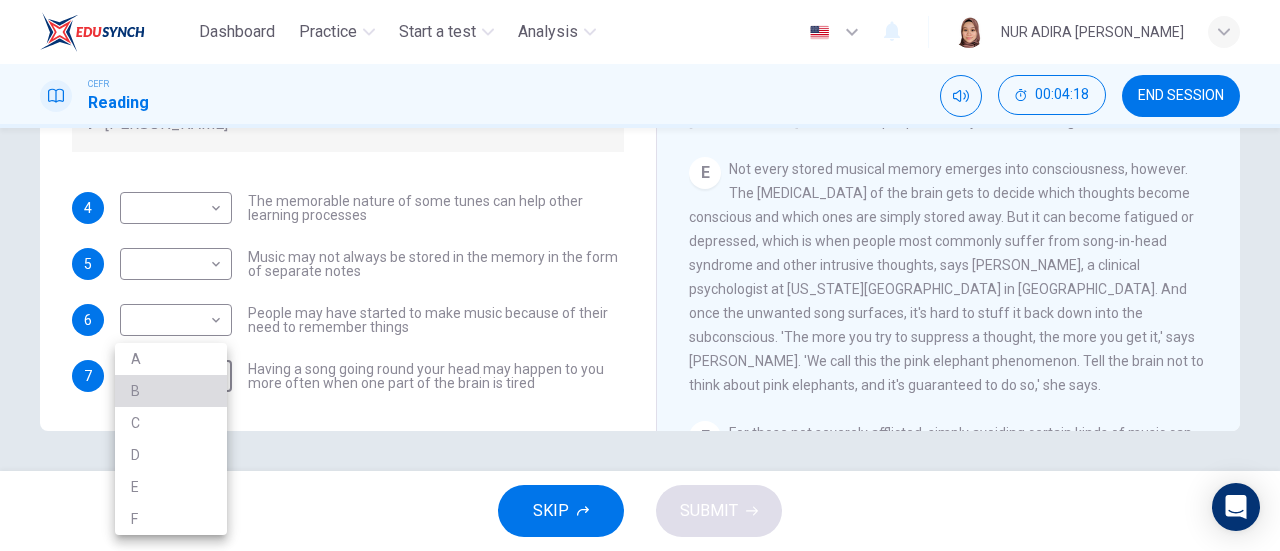click on "B" at bounding box center [171, 391] 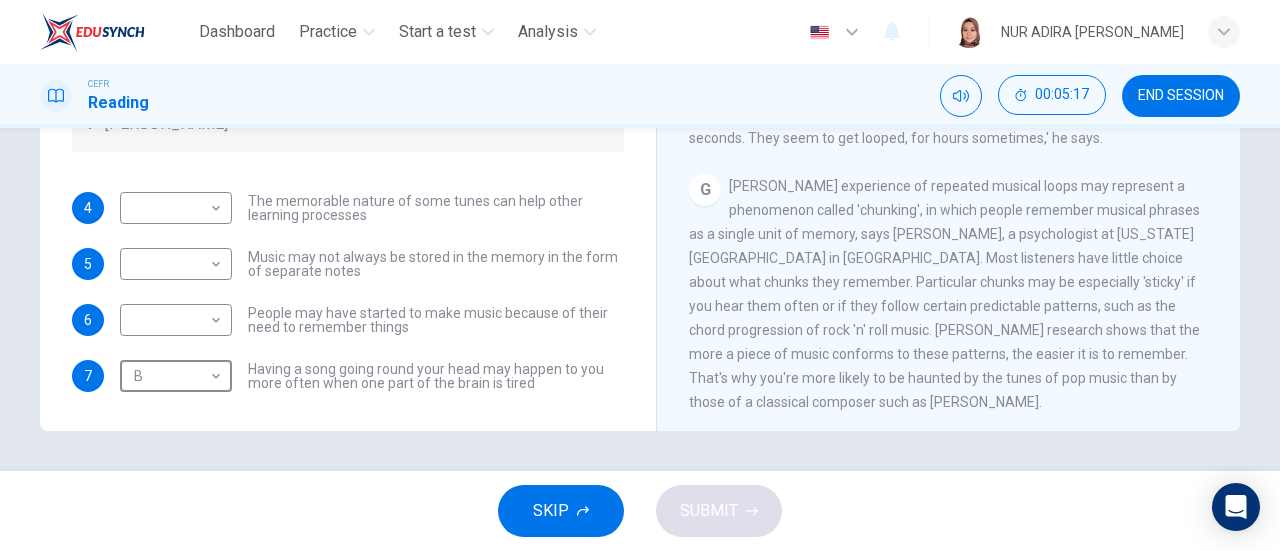 scroll, scrollTop: 1226, scrollLeft: 0, axis: vertical 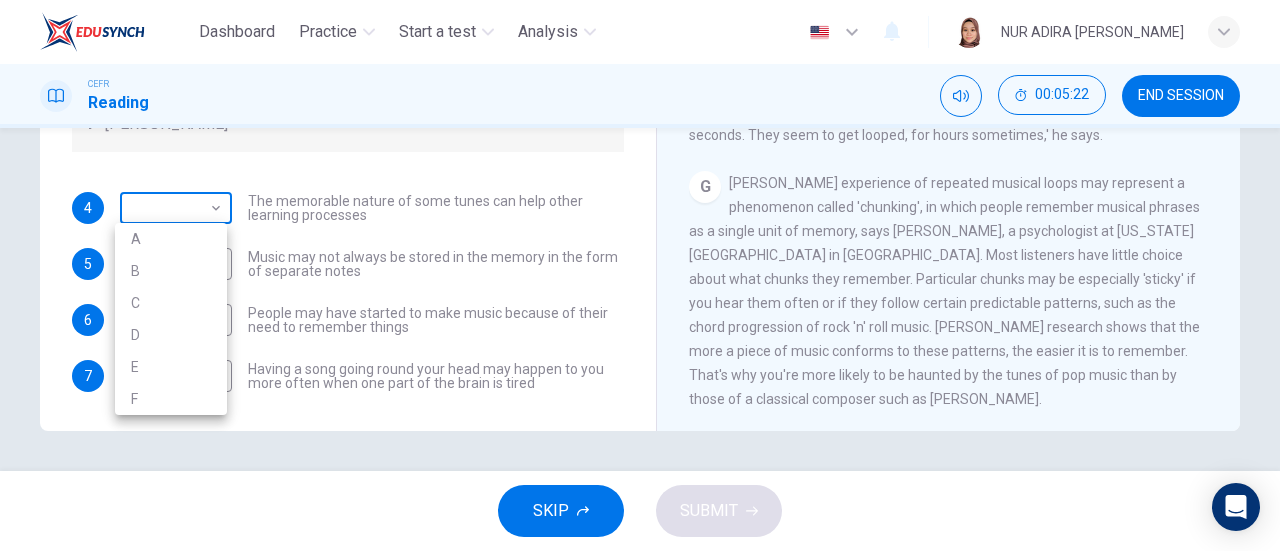 click on "Dashboard Practice Start a test Analysis English en ​ NUR ADIRA IRWAHYU BINTI MOHAMMAD ZABIDI CEFR Reading 00:05:22 END SESSION Questions 4 - 7 Look at the following theories and the list of people below.
Match each theory with the person it is credited to.
Write the correct letter  A-F  in the boxes below. A Roger Chaffin B Susan Ball C Steven Brown D Caroline Palmer E Sandra Calvert F Leon James 4 ​ ​ The memorable nature of some tunes can help other learning processes 5 ​ ​ Music may not always be stored in the memory in the form of separate notes 6 ​ ​ People may have started to make music because of their need to remember things 7 B B ​ Having a song going round your head may happen to you more often when one part of the brain is tired A Song on the Brain CLICK TO ZOOM Click to Zoom A B C D E F G H I SKIP SUBMIT EduSynch - Online Language Proficiency Testing
Dashboard Practice Start a test Analysis Notifications © Copyright  2025 A B C D E F" at bounding box center (640, 275) 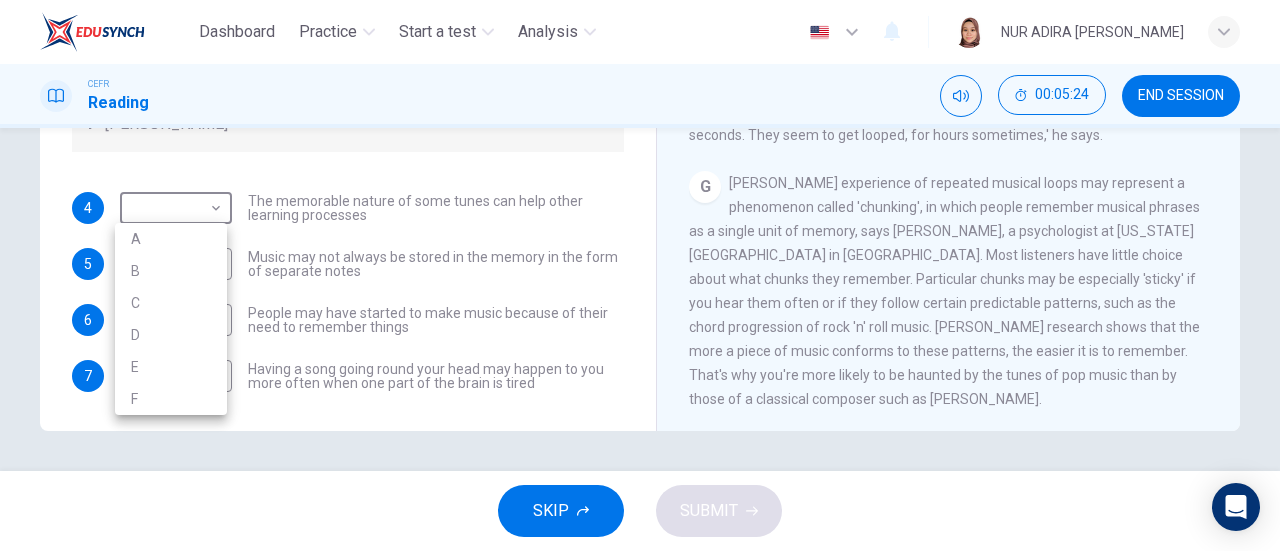 click at bounding box center (640, 275) 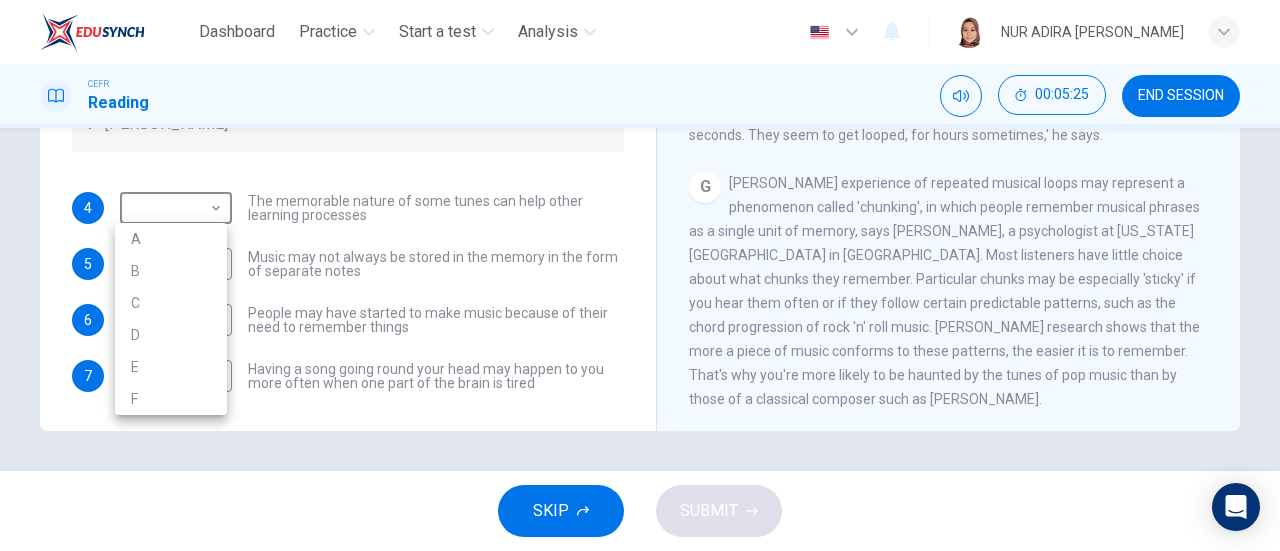 drag, startPoint x: 192, startPoint y: 206, endPoint x: 344, endPoint y: 257, distance: 160.32779 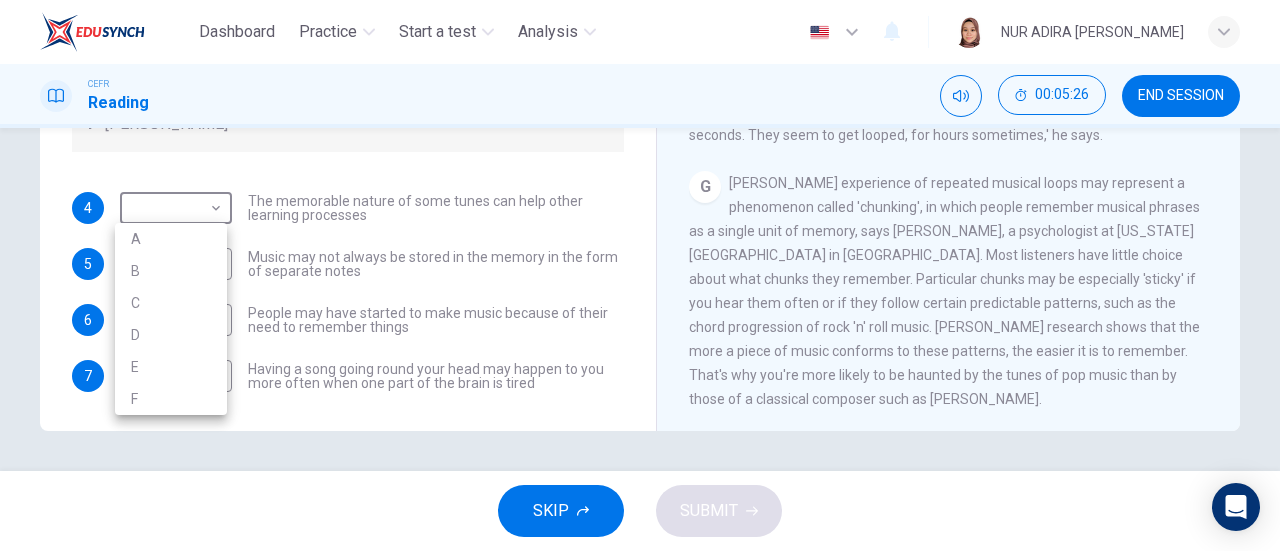 click at bounding box center [640, 275] 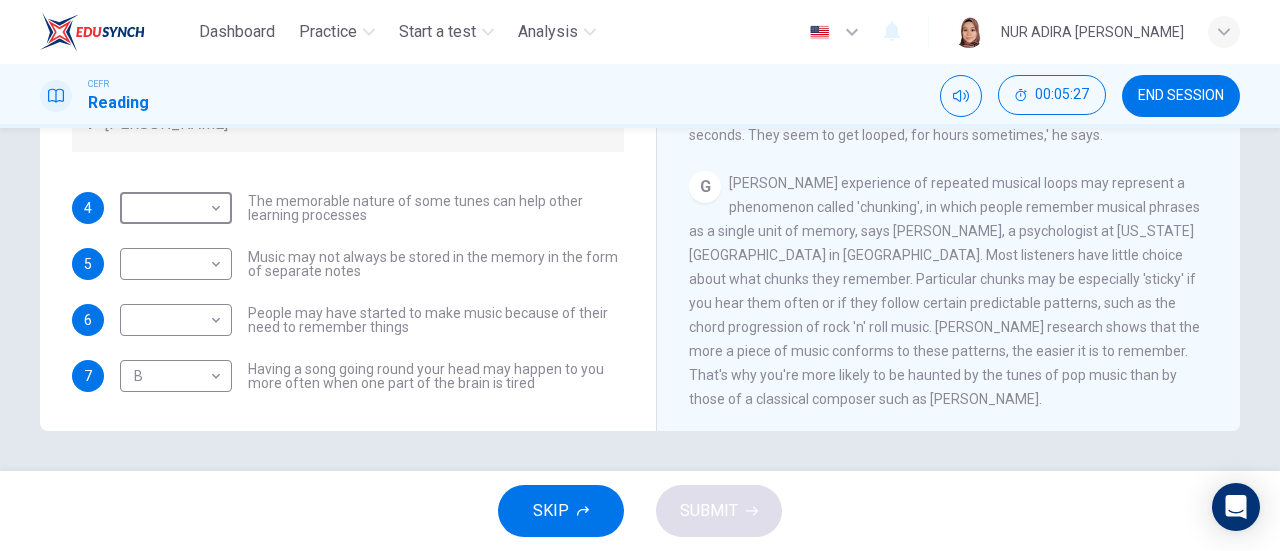 scroll, scrollTop: 0, scrollLeft: 0, axis: both 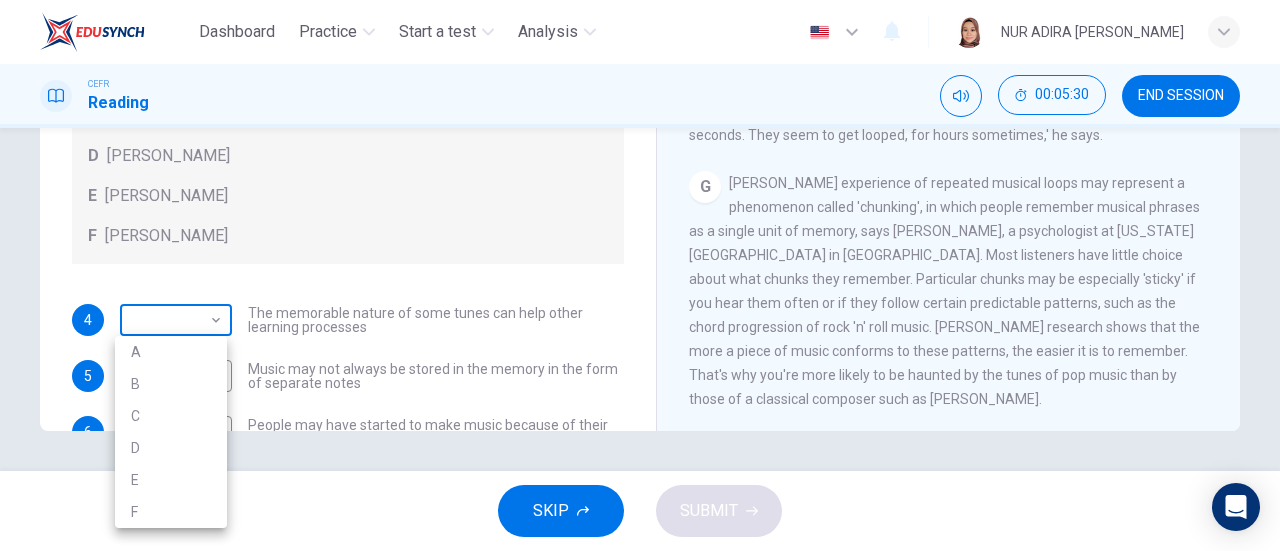 click on "Dashboard Practice Start a test Analysis English en ​ NUR ADIRA IRWAHYU BINTI MOHAMMAD ZABIDI CEFR Reading 00:05:30 END SESSION Questions 4 - 7 Look at the following theories and the list of people below.
Match each theory with the person it is credited to.
Write the correct letter  A-F  in the boxes below. A Roger Chaffin B Susan Ball C Steven Brown D Caroline Palmer E Sandra Calvert F Leon James 4 ​ ​ The memorable nature of some tunes can help other learning processes 5 ​ ​ Music may not always be stored in the memory in the form of separate notes 6 ​ ​ People may have started to make music because of their need to remember things 7 B B ​ Having a song going round your head may happen to you more often when one part of the brain is tired A Song on the Brain CLICK TO ZOOM Click to Zoom A B C D E F G H I SKIP SUBMIT EduSynch - Online Language Proficiency Testing
Dashboard Practice Start a test Analysis Notifications © Copyright  2025 A B C D E F" at bounding box center (640, 275) 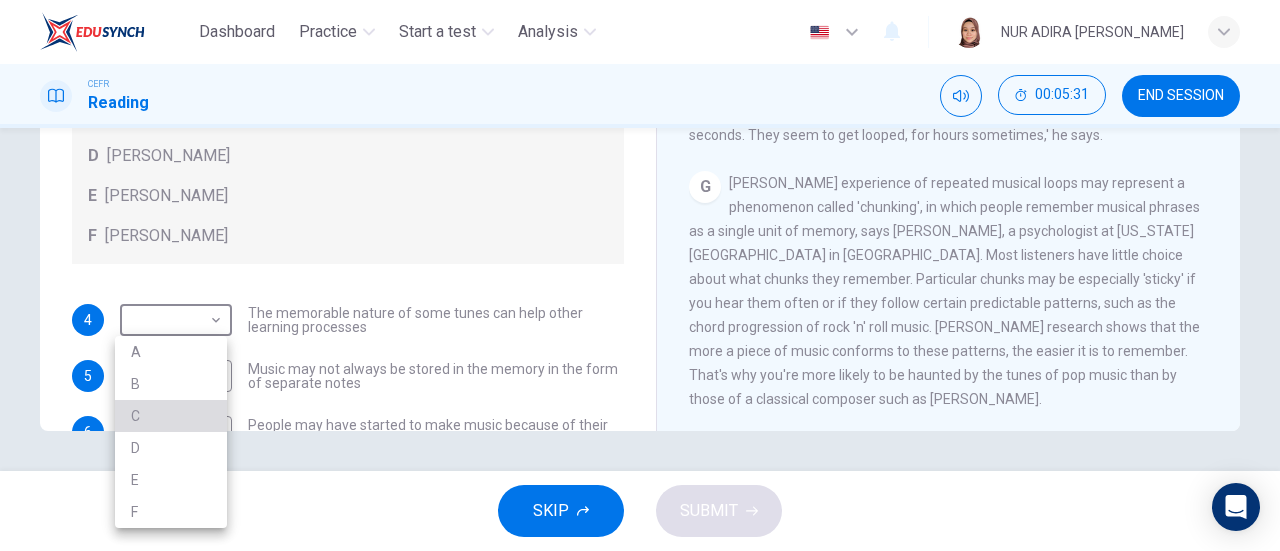 click on "C" at bounding box center [171, 416] 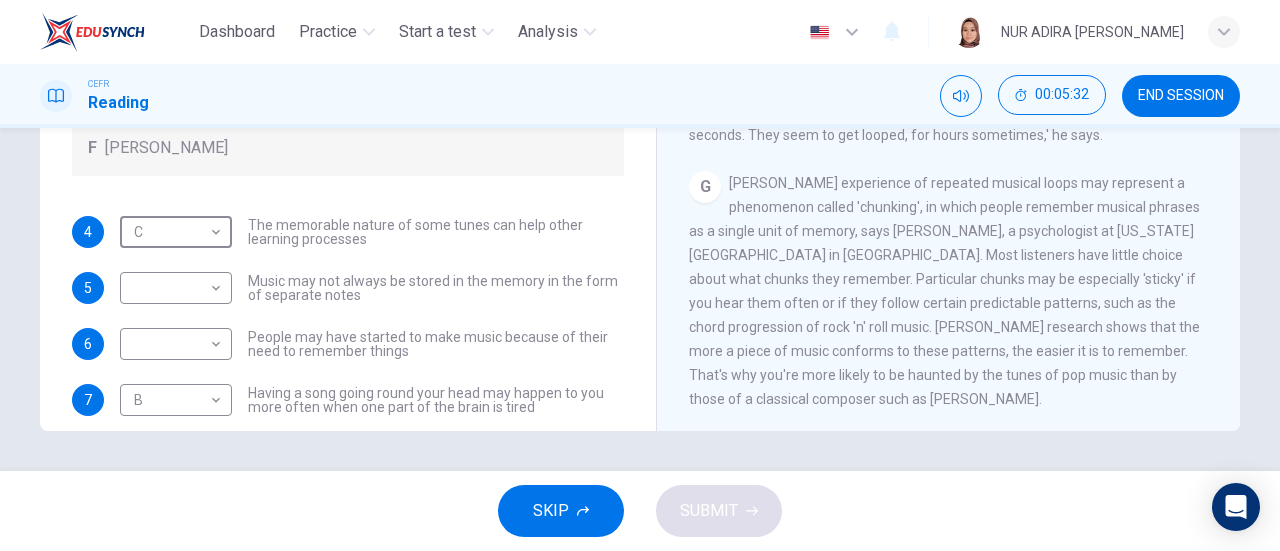 scroll, scrollTop: 89, scrollLeft: 0, axis: vertical 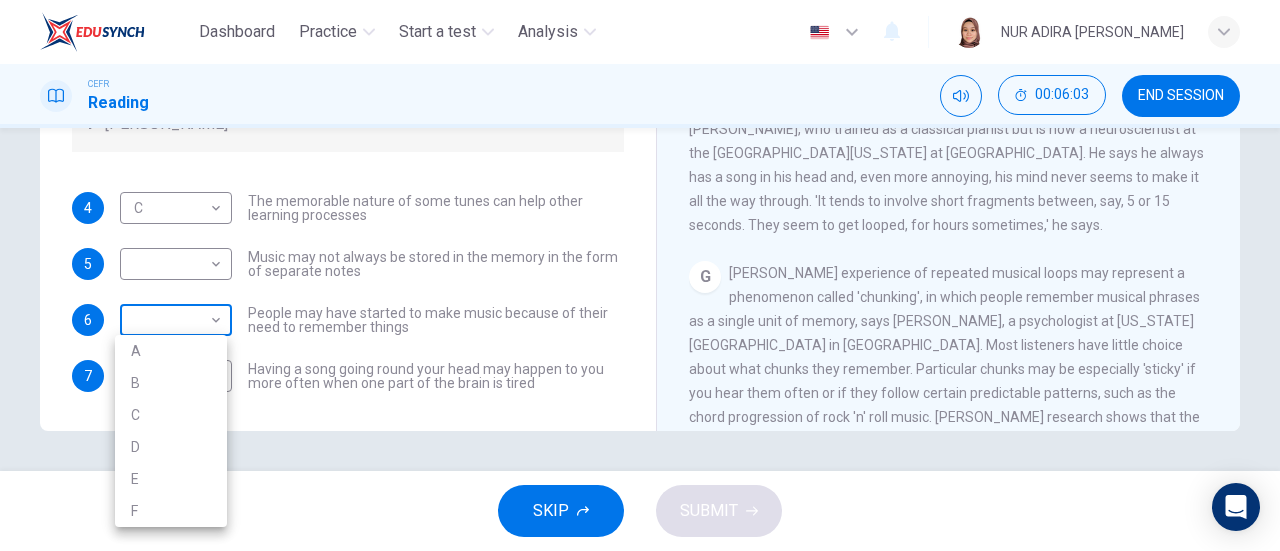 click on "Dashboard Practice Start a test Analysis English en ​ NUR ADIRA IRWAHYU BINTI MOHAMMAD ZABIDI CEFR Reading 00:06:03 END SESSION Questions 4 - 7 Look at the following theories and the list of people below.
Match each theory with the person it is credited to.
Write the correct letter  A-F  in the boxes below. A Roger Chaffin B Susan Ball C Steven Brown D Caroline Palmer E Sandra Calvert F Leon James 4 C C ​ The memorable nature of some tunes can help other learning processes 5 ​ ​ Music may not always be stored in the memory in the form of separate notes 6 ​ ​ People may have started to make music because of their need to remember things 7 B B ​ Having a song going round your head may happen to you more often when one part of the brain is tired A Song on the Brain CLICK TO ZOOM Click to Zoom A B C D E F G H I SKIP SUBMIT EduSynch - Online Language Proficiency Testing
Dashboard Practice Start a test Analysis Notifications © Copyright  2025 A B C D E F" at bounding box center [640, 275] 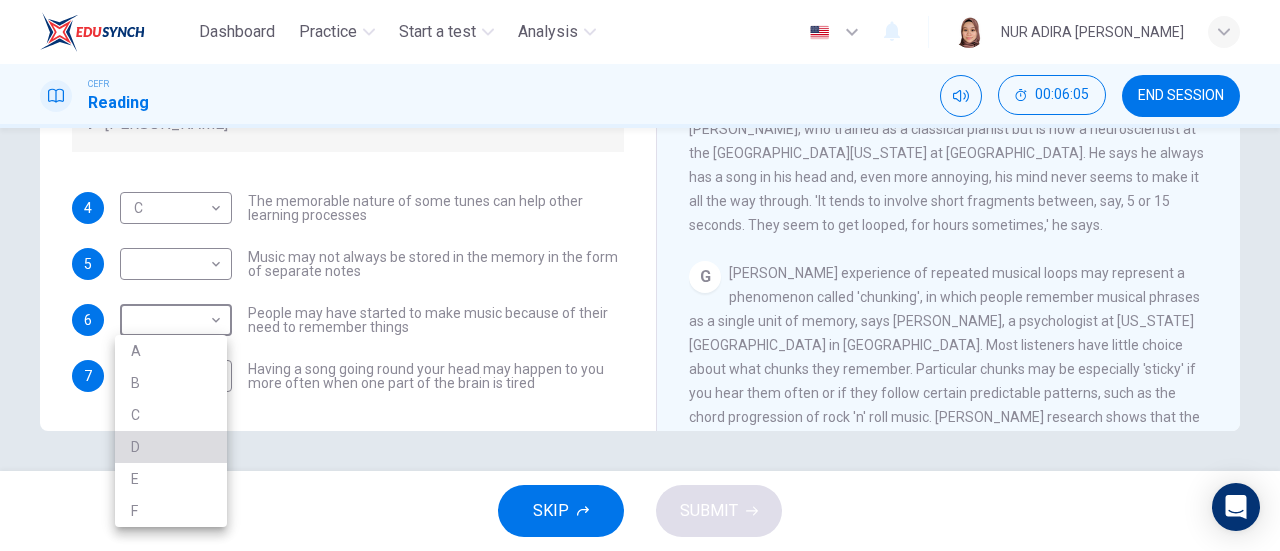 click on "D" at bounding box center (171, 447) 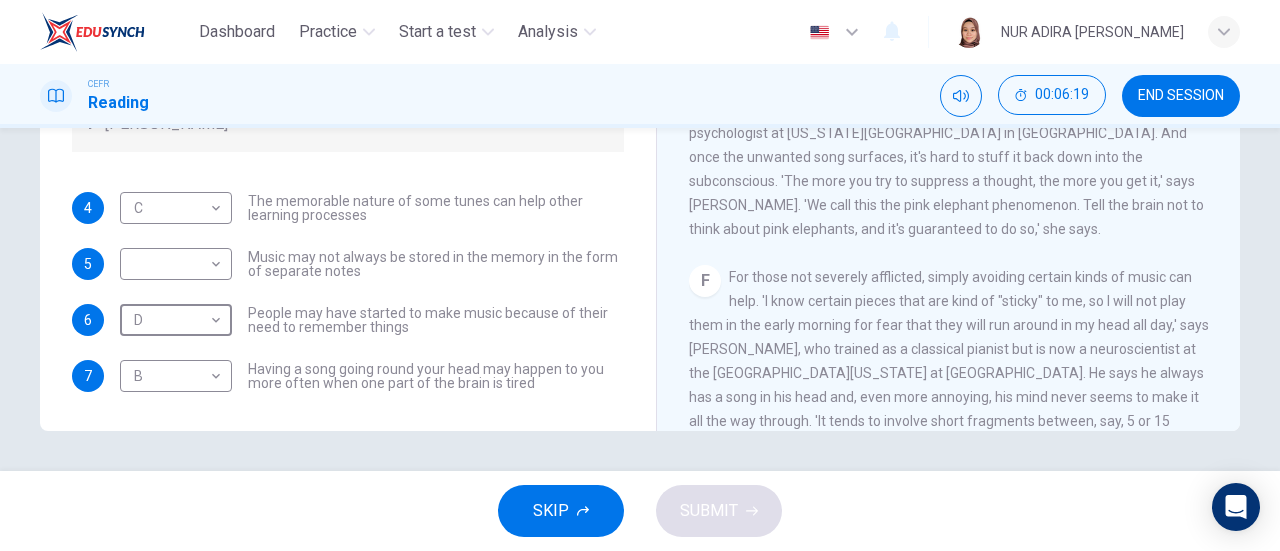 scroll, scrollTop: 799, scrollLeft: 0, axis: vertical 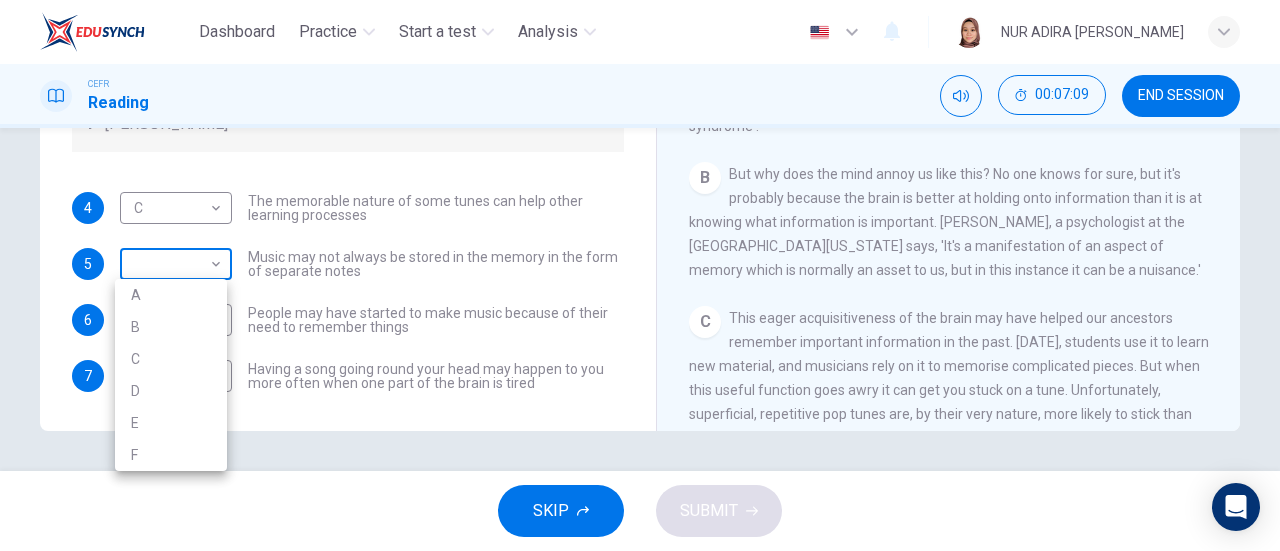 click on "Dashboard Practice Start a test Analysis English en ​ NUR ADIRA IRWAHYU BINTI MOHAMMAD ZABIDI CEFR Reading 00:07:09 END SESSION Questions 4 - 7 Look at the following theories and the list of people below.
Match each theory with the person it is credited to.
Write the correct letter  A-F  in the boxes below. A Roger Chaffin B Susan Ball C Steven Brown D Caroline Palmer E Sandra Calvert F Leon James 4 C C ​ The memorable nature of some tunes can help other learning processes 5 ​ ​ Music may not always be stored in the memory in the form of separate notes 6 D D ​ People may have started to make music because of their need to remember things 7 B B ​ Having a song going round your head may happen to you more often when one part of the brain is tired A Song on the Brain CLICK TO ZOOM Click to Zoom A B C D E F G H I SKIP SUBMIT EduSynch - Online Language Proficiency Testing
Dashboard Practice Start a test Analysis Notifications © Copyright  2025 A B C D E F" at bounding box center (640, 275) 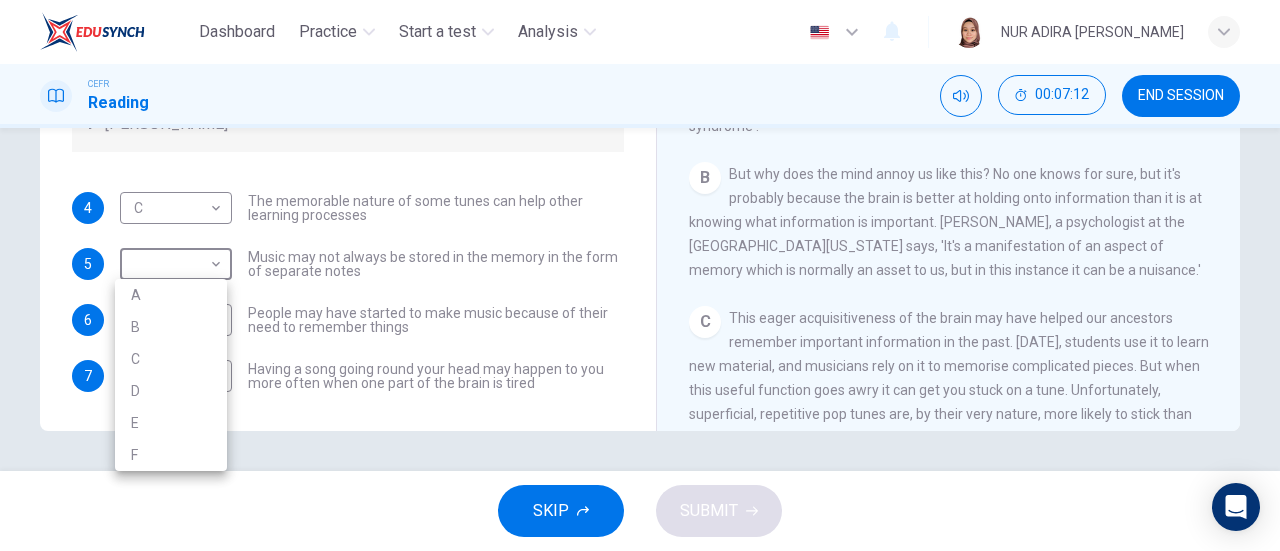 click at bounding box center (640, 275) 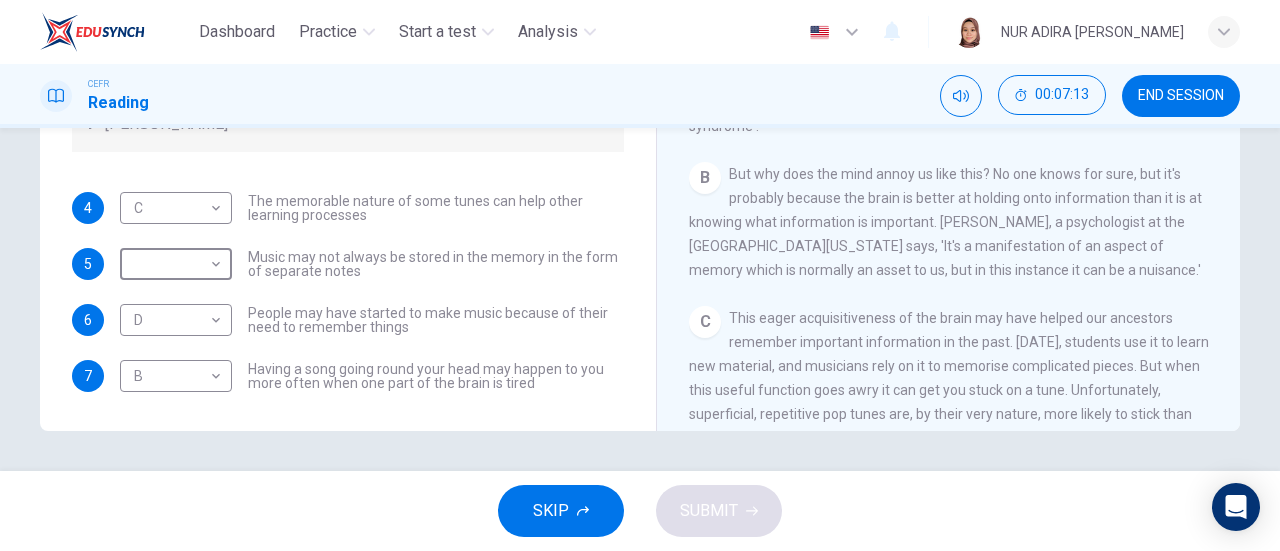 scroll, scrollTop: 0, scrollLeft: 0, axis: both 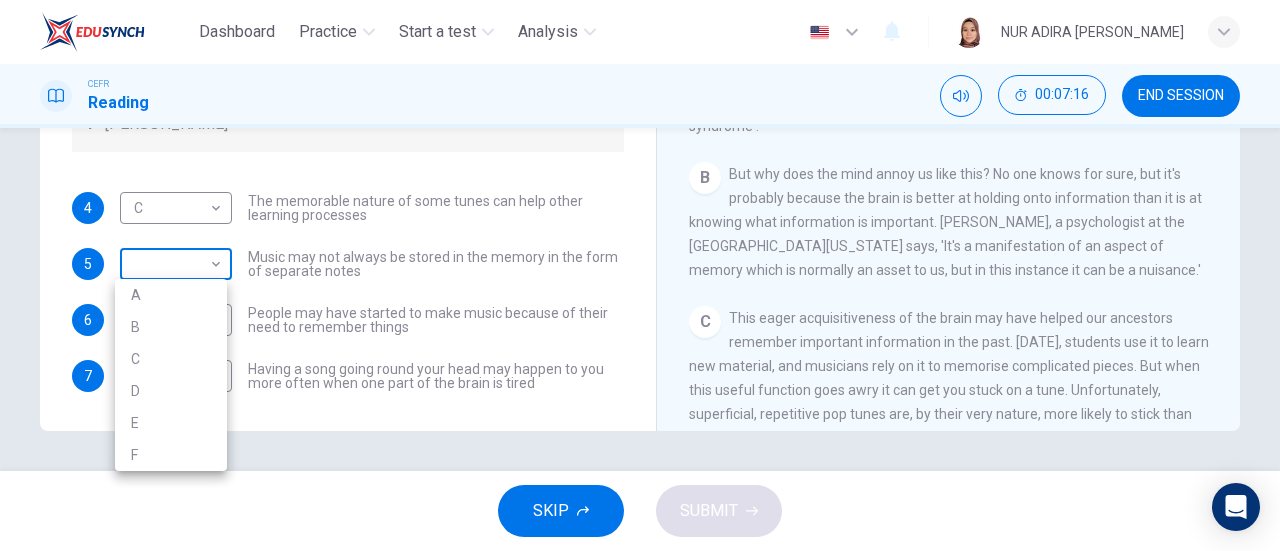 click on "Dashboard Practice Start a test Analysis English en ​ NUR ADIRA IRWAHYU BINTI MOHAMMAD ZABIDI CEFR Reading 00:07:16 END SESSION Questions 4 - 7 Look at the following theories and the list of people below.
Match each theory with the person it is credited to.
Write the correct letter  A-F  in the boxes below. A Roger Chaffin B Susan Ball C Steven Brown D Caroline Palmer E Sandra Calvert F Leon James 4 C C ​ The memorable nature of some tunes can help other learning processes 5 ​ ​ Music may not always be stored in the memory in the form of separate notes 6 D D ​ People may have started to make music because of their need to remember things 7 B B ​ Having a song going round your head may happen to you more often when one part of the brain is tired A Song on the Brain CLICK TO ZOOM Click to Zoom A B C D E F G H I SKIP SUBMIT EduSynch - Online Language Proficiency Testing
Dashboard Practice Start a test Analysis Notifications © Copyright  2025 A B C D E F" at bounding box center (640, 275) 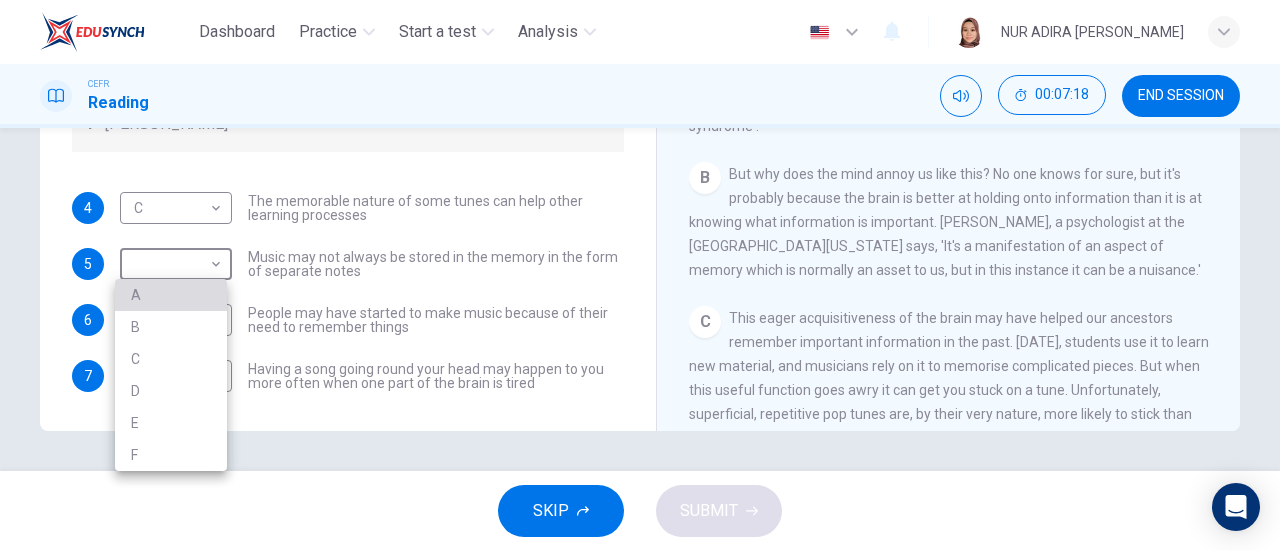 click on "A" at bounding box center [171, 295] 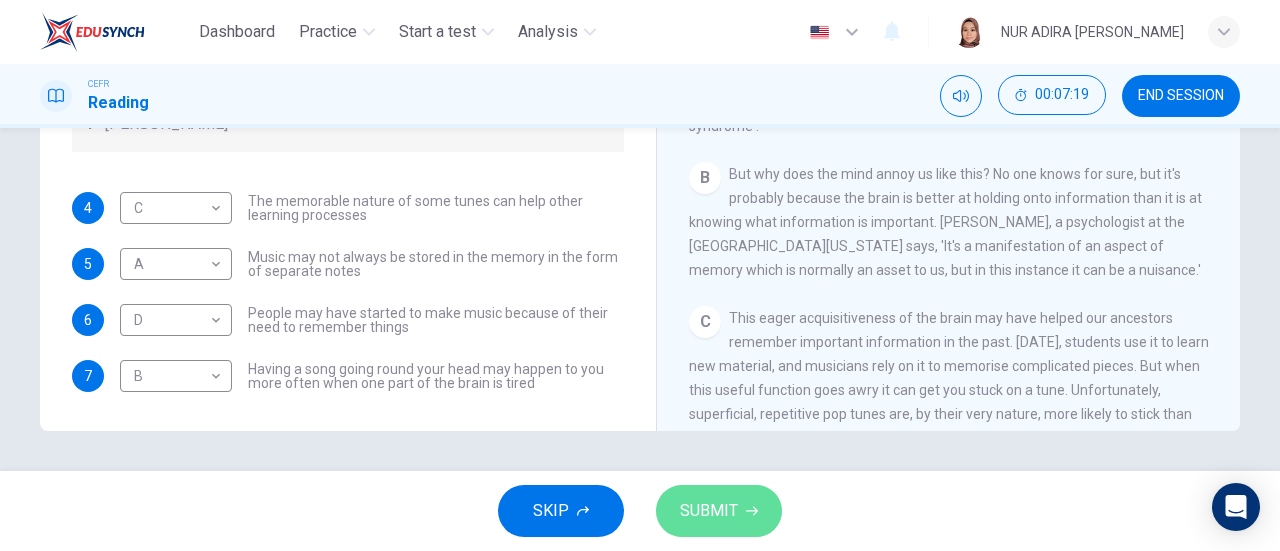 click on "SUBMIT" at bounding box center [709, 511] 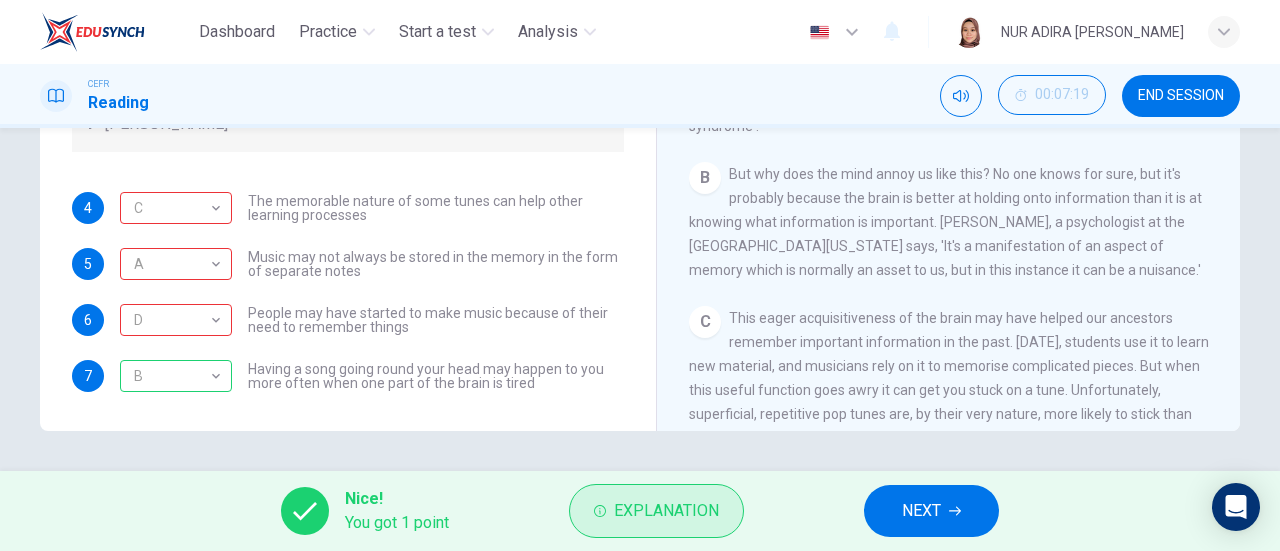 click on "Explanation" at bounding box center [666, 511] 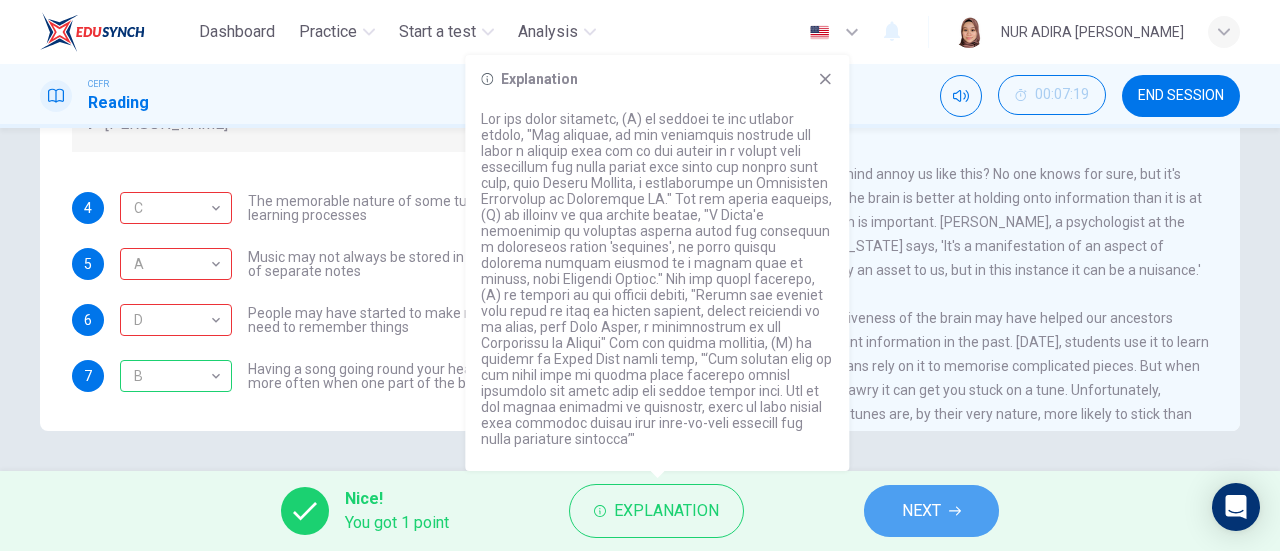 click on "NEXT" at bounding box center [921, 511] 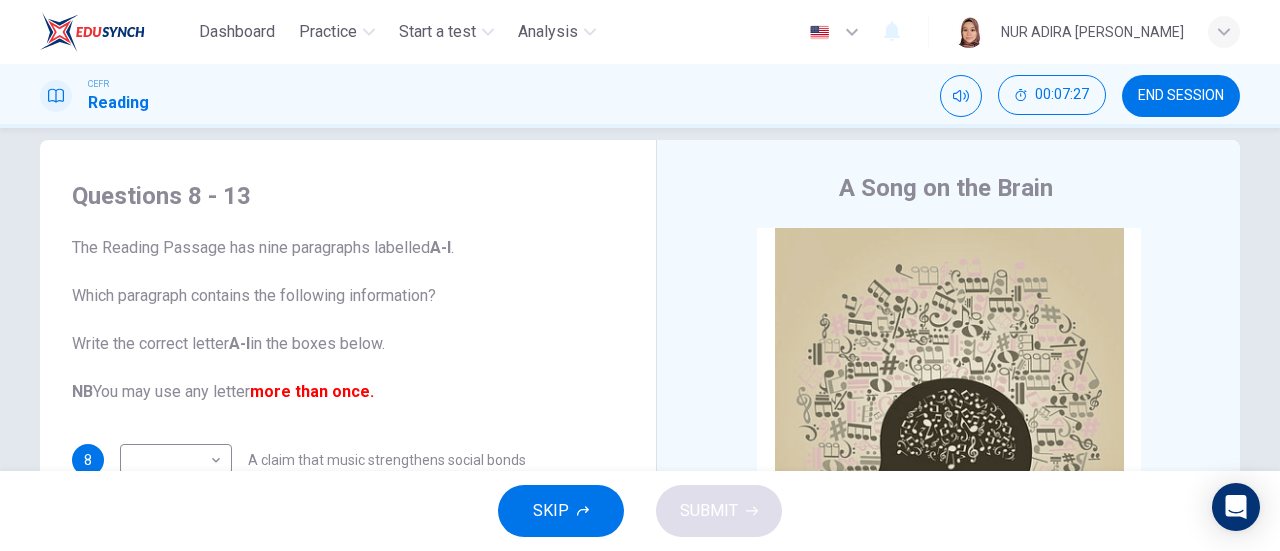 scroll, scrollTop: 25, scrollLeft: 0, axis: vertical 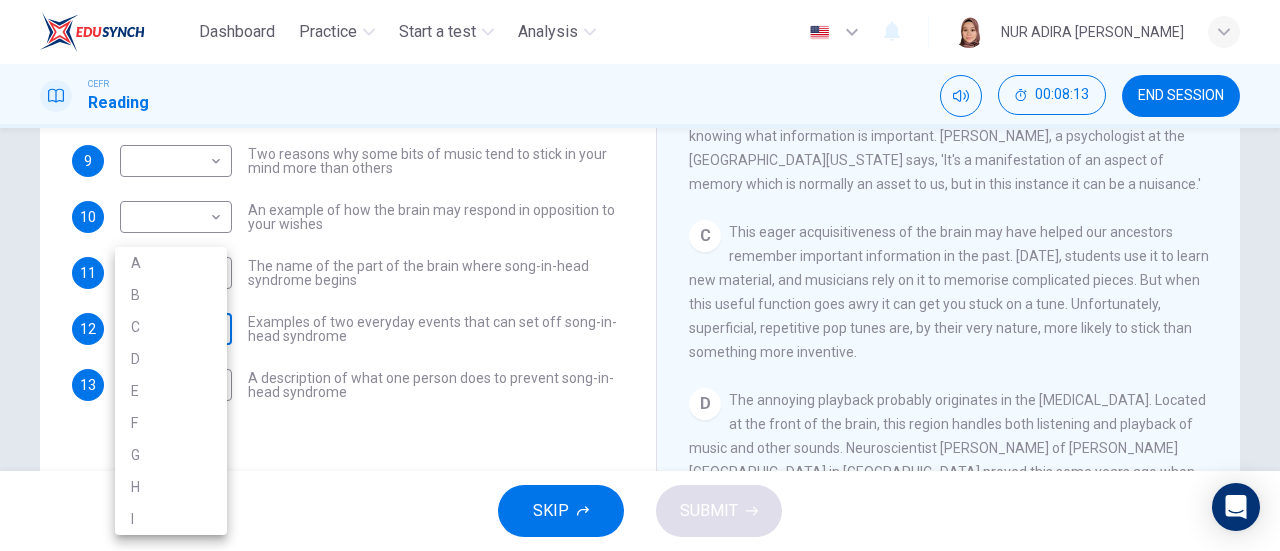 click on "Dashboard Practice Start a test Analysis English en ​ NUR ADIRA IRWAHYU BINTI MOHAMMAD ZABIDI CEFR Reading 00:08:13 END SESSION Questions 8 - 13 The Reading Passage has nine paragraphs labelled  A-l .
Which paragraph contains the following information?
Write the correct letter  A-l  in the boxes below.
NB  You may use any letter  more than once. 8 ​ ​ A claim that music strengthens social bonds 9 ​ ​ Two reasons why some bits of music tend to stick in your mind more than others 10 ​ ​ An example of how the brain may respond in opposition to your wishes 11 ​ ​ The name of the part of the brain where song-in-head syndrome begins 12 ​ ​ Examples of two everyday events that can set off song-in-head syndrome 13 ​ ​ A description of what one person does to prevent song-in-head syndrome A Song on the Brain CLICK TO ZOOM Click to Zoom A B C D E F G H I SKIP SUBMIT EduSynch - Online Language Proficiency Testing
Dashboard Practice Start a test Analysis Notifications © Copyright  A" at bounding box center [640, 275] 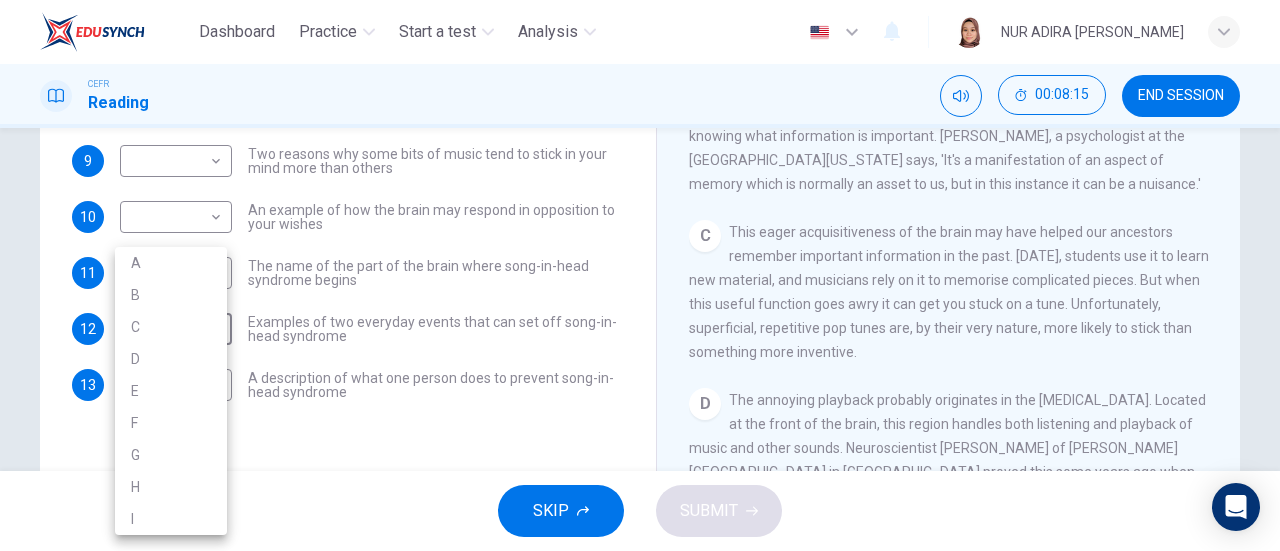click on "F" at bounding box center (171, 423) 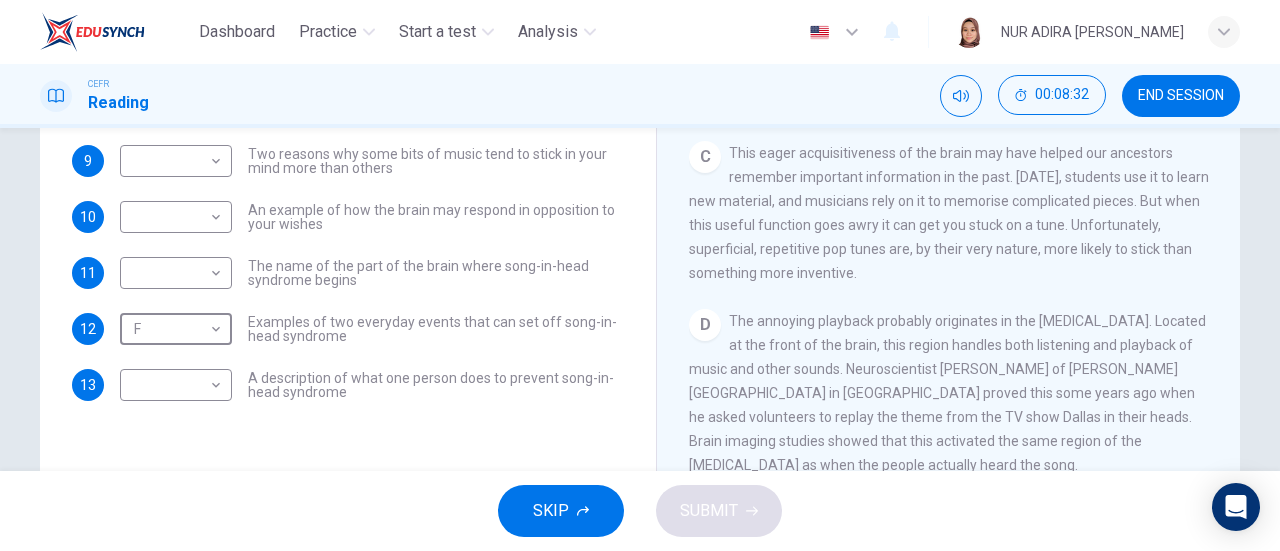 scroll, scrollTop: 474, scrollLeft: 0, axis: vertical 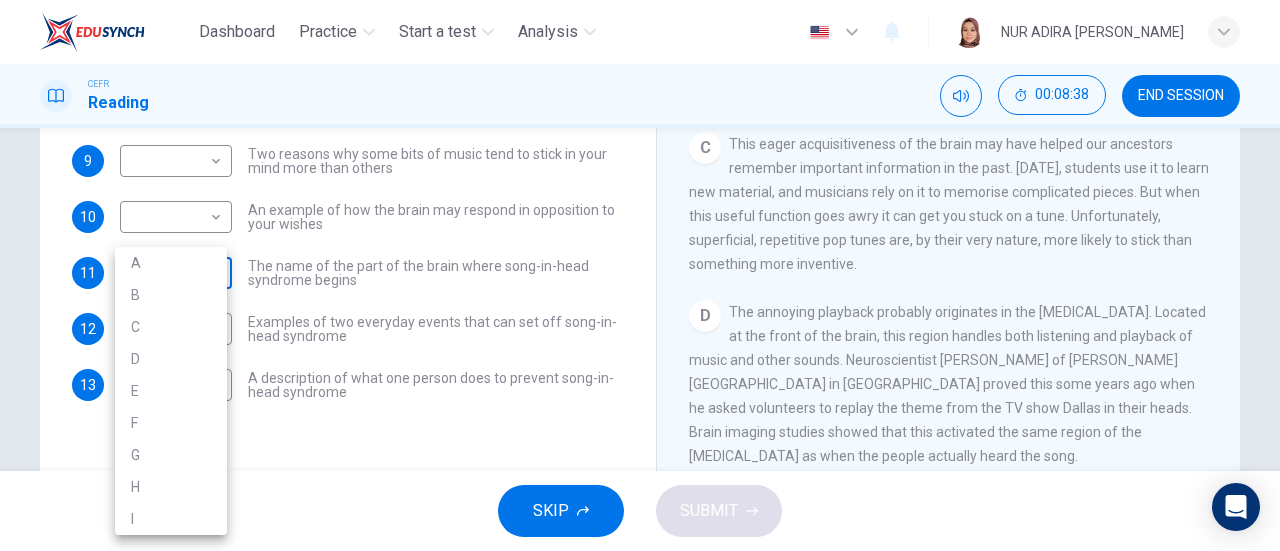 click on "Dashboard Practice Start a test Analysis English en ​ NUR ADIRA IRWAHYU BINTI MOHAMMAD ZABIDI CEFR Reading 00:08:38 END SESSION Questions 8 - 13 The Reading Passage has nine paragraphs labelled  A-l .
Which paragraph contains the following information?
Write the correct letter  A-l  in the boxes below.
NB  You may use any letter  more than once. 8 ​ ​ A claim that music strengthens social bonds 9 ​ ​ Two reasons why some bits of music tend to stick in your mind more than others 10 ​ ​ An example of how the brain may respond in opposition to your wishes 11 ​ ​ The name of the part of the brain where song-in-head syndrome begins 12 F F ​ Examples of two everyday events that can set off song-in-head syndrome 13 ​ ​ A description of what one person does to prevent song-in-head syndrome A Song on the Brain CLICK TO ZOOM Click to Zoom A B C D E F G H I SKIP SUBMIT EduSynch - Online Language Proficiency Testing
Dashboard Practice Start a test Analysis Notifications © Copyright  A" at bounding box center (640, 275) 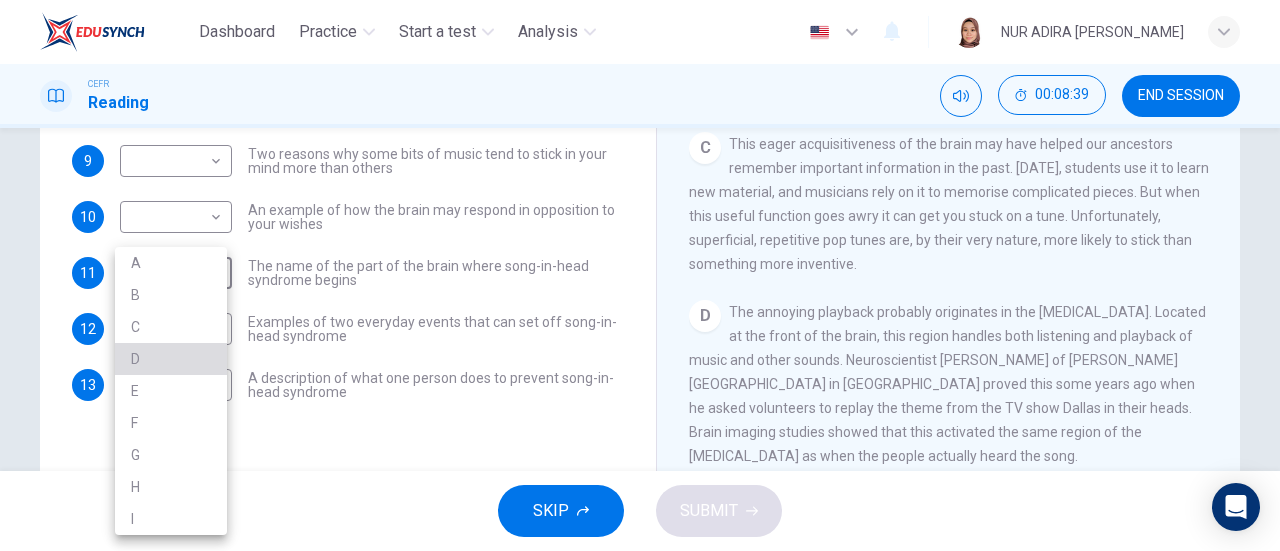click on "D" at bounding box center [171, 359] 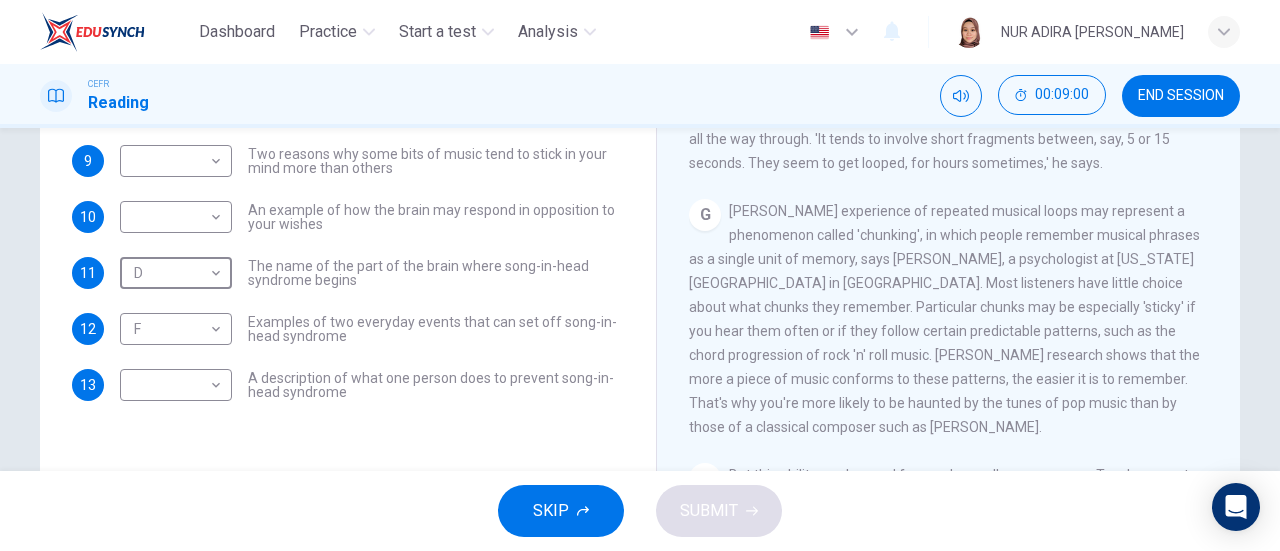 scroll, scrollTop: 1253, scrollLeft: 0, axis: vertical 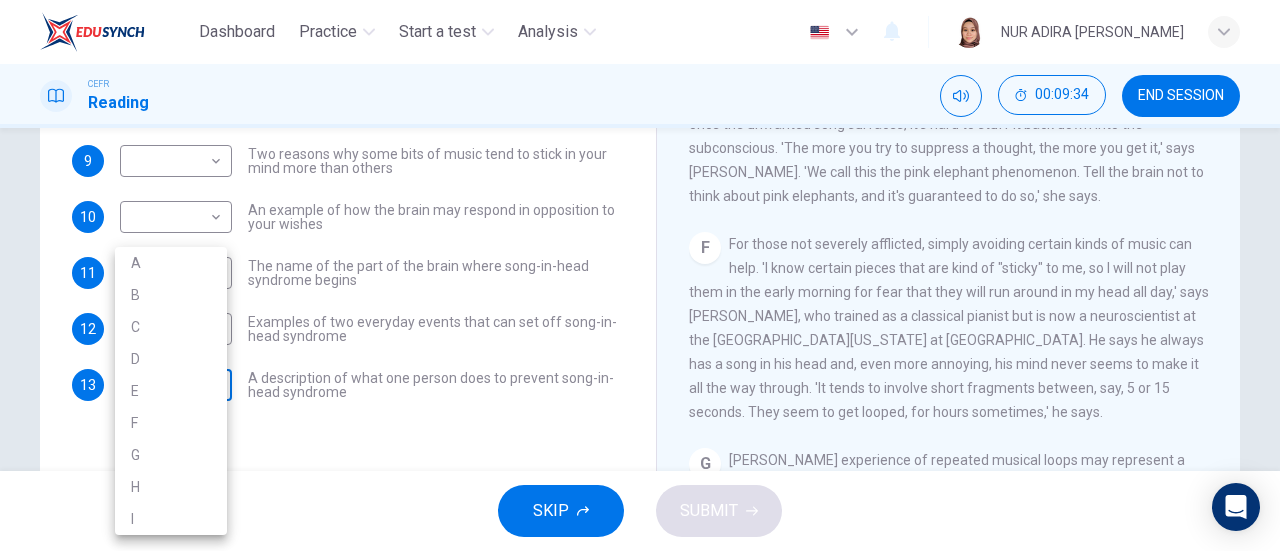 click on "Dashboard Practice Start a test Analysis English en ​ NUR ADIRA IRWAHYU BINTI MOHAMMAD ZABIDI CEFR Reading 00:09:34 END SESSION Questions 8 - 13 The Reading Passage has nine paragraphs labelled  A-l .
Which paragraph contains the following information?
Write the correct letter  A-l  in the boxes below.
NB  You may use any letter  more than once. 8 ​ ​ A claim that music strengthens social bonds 9 ​ ​ Two reasons why some bits of music tend to stick in your mind more than others 10 ​ ​ An example of how the brain may respond in opposition to your wishes 11 D D ​ The name of the part of the brain where song-in-head syndrome begins 12 F F ​ Examples of two everyday events that can set off song-in-head syndrome 13 ​ ​ A description of what one person does to prevent song-in-head syndrome A Song on the Brain CLICK TO ZOOM Click to Zoom A B C D E F G H I SKIP SUBMIT EduSynch - Online Language Proficiency Testing
Dashboard Practice Start a test Analysis Notifications © Copyright  A" at bounding box center (640, 275) 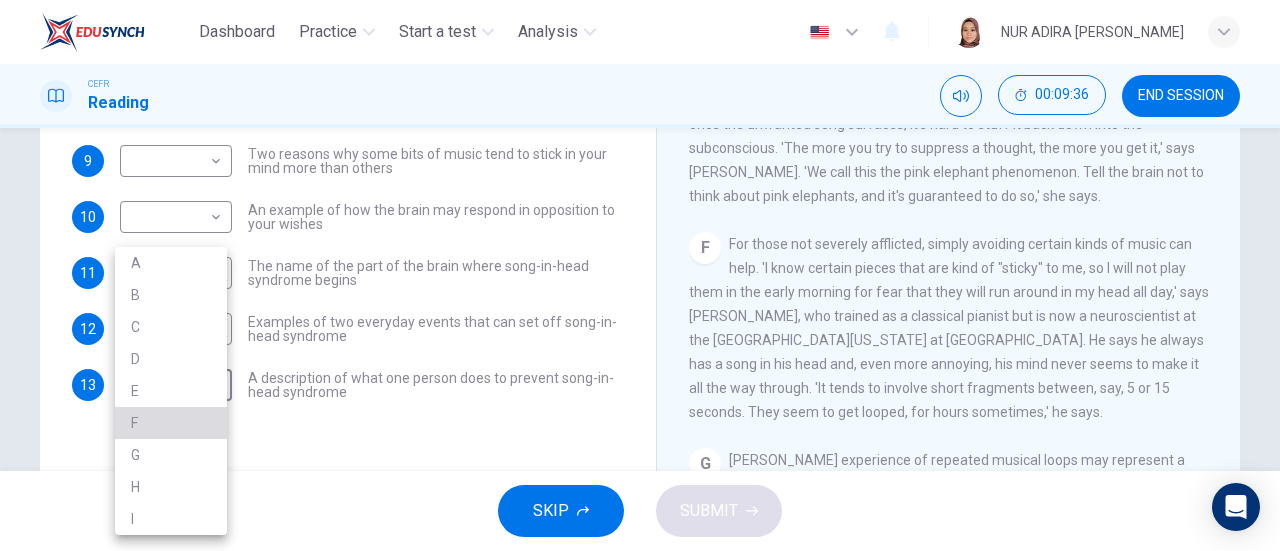 click on "F" at bounding box center (171, 423) 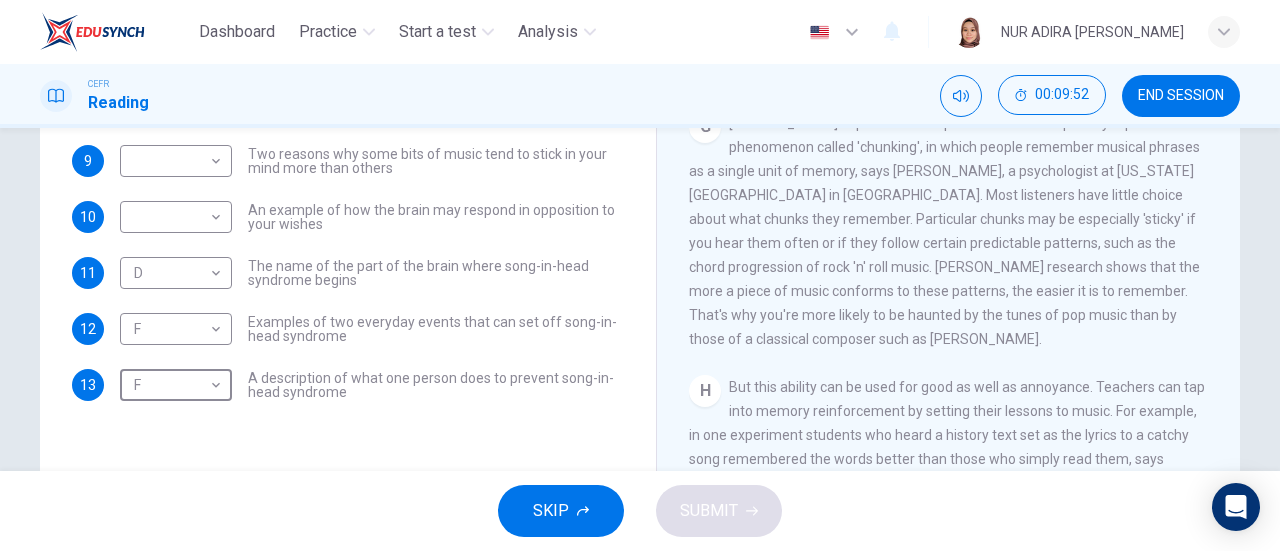 scroll, scrollTop: 1336, scrollLeft: 0, axis: vertical 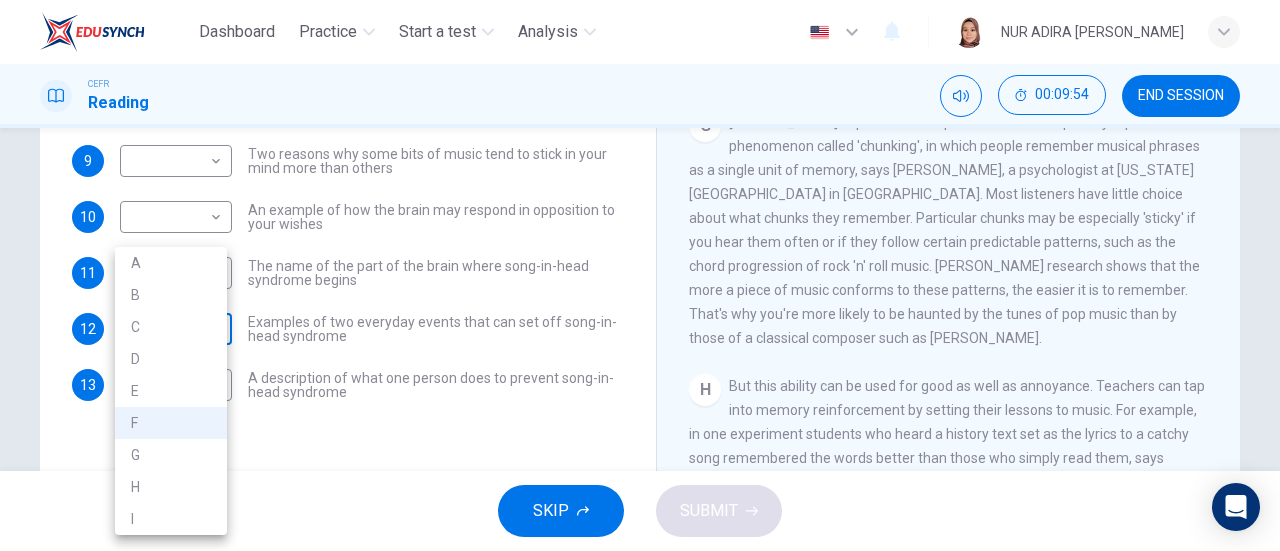 click on "Dashboard Practice Start a test Analysis English en ​ NUR ADIRA IRWAHYU BINTI MOHAMMAD ZABIDI CEFR Reading 00:09:54 END SESSION Questions 8 - 13 The Reading Passage has nine paragraphs labelled  A-l .
Which paragraph contains the following information?
Write the correct letter  A-l  in the boxes below.
NB  You may use any letter  more than once. 8 ​ ​ A claim that music strengthens social bonds 9 ​ ​ Two reasons why some bits of music tend to stick in your mind more than others 10 ​ ​ An example of how the brain may respond in opposition to your wishes 11 D D ​ The name of the part of the brain where song-in-head syndrome begins 12 F F ​ Examples of two everyday events that can set off song-in-head syndrome 13 F F ​ A description of what one person does to prevent song-in-head syndrome A Song on the Brain CLICK TO ZOOM Click to Zoom A B C D E F G H I SKIP SUBMIT EduSynch - Online Language Proficiency Testing
Dashboard Practice Start a test Analysis Notifications © Copyright  A" at bounding box center (640, 275) 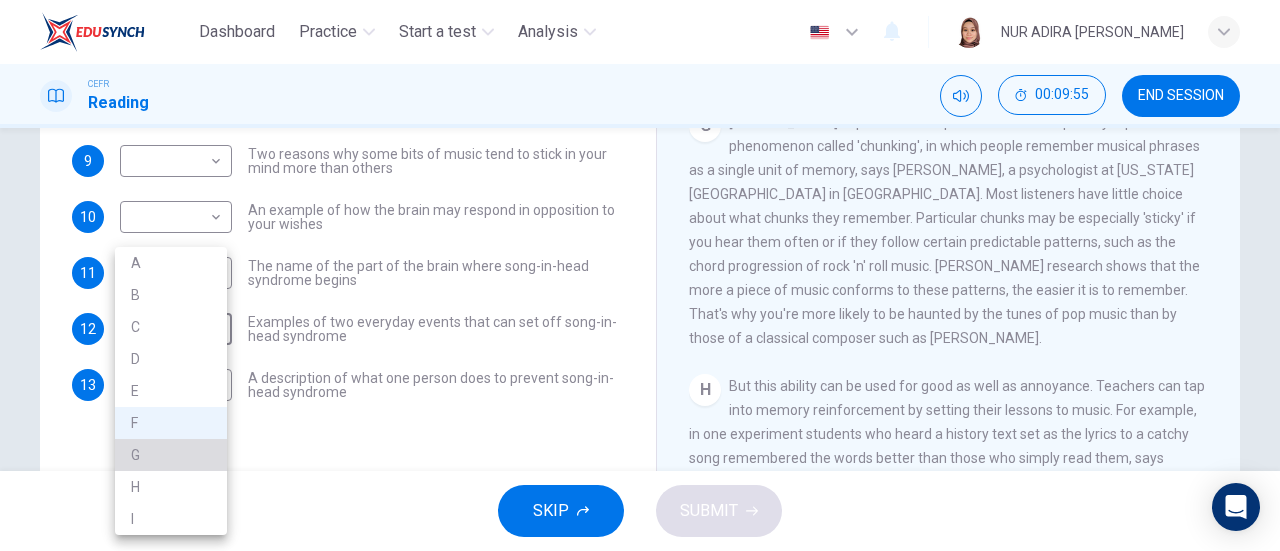 click on "G" at bounding box center (171, 455) 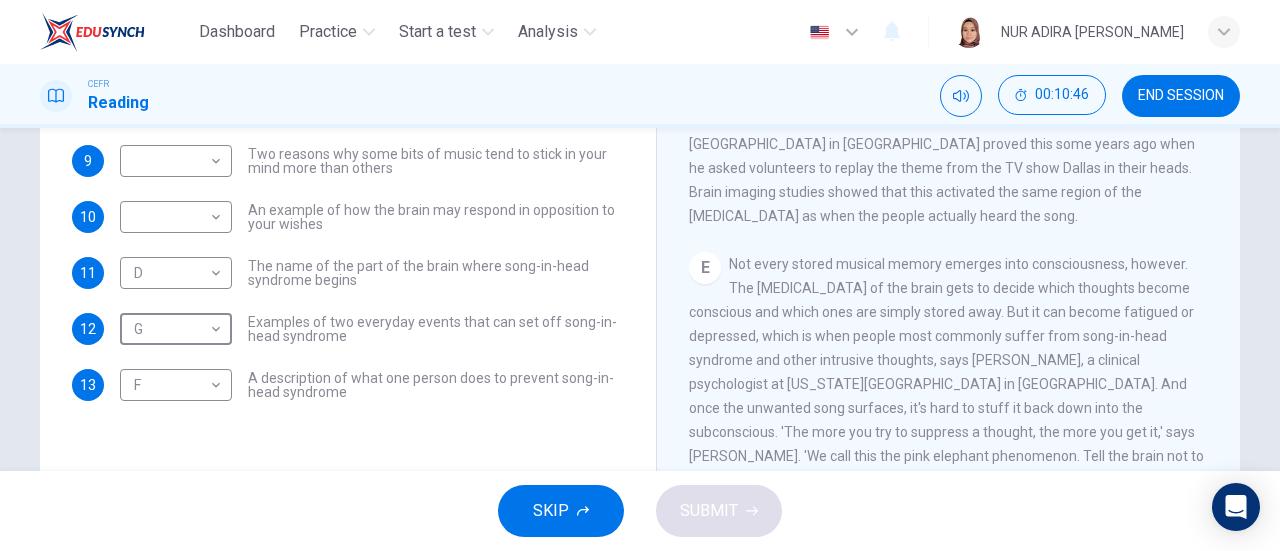 scroll, scrollTop: 784, scrollLeft: 0, axis: vertical 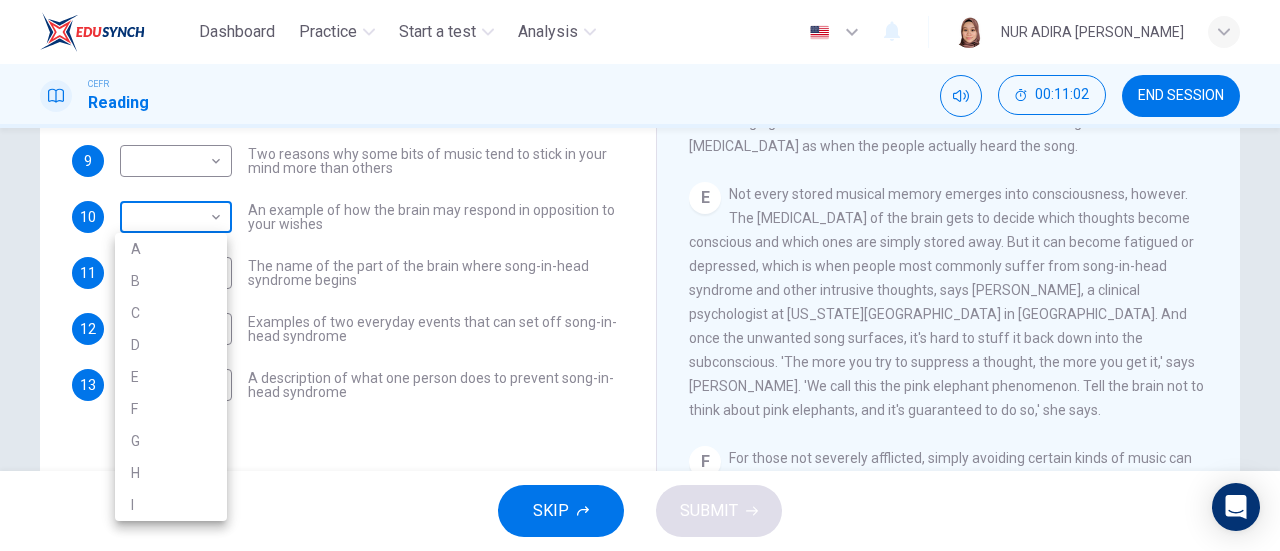 click on "Dashboard Practice Start a test Analysis English en ​ NUR ADIRA IRWAHYU BINTI MOHAMMAD ZABIDI CEFR Reading 00:11:02 END SESSION Questions 8 - 13 The Reading Passage has nine paragraphs labelled  A-l .
Which paragraph contains the following information?
Write the correct letter  A-l  in the boxes below.
NB  You may use any letter  more than once. 8 ​ ​ A claim that music strengthens social bonds 9 ​ ​ Two reasons why some bits of music tend to stick in your mind more than others 10 ​ ​ An example of how the brain may respond in opposition to your wishes 11 D D ​ The name of the part of the brain where song-in-head syndrome begins 12 G G ​ Examples of two everyday events that can set off song-in-head syndrome 13 F F ​ A description of what one person does to prevent song-in-head syndrome A Song on the Brain CLICK TO ZOOM Click to Zoom A B C D E F G H I SKIP SUBMIT EduSynch - Online Language Proficiency Testing
Dashboard Practice Start a test Analysis Notifications © Copyright  A" at bounding box center [640, 275] 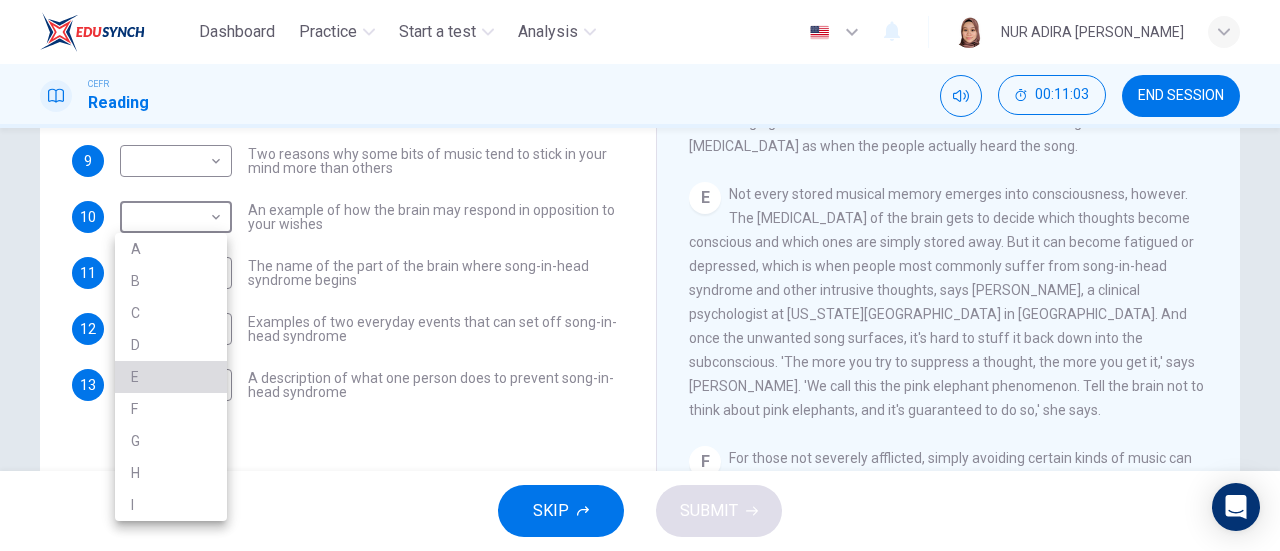 click on "E" at bounding box center (171, 377) 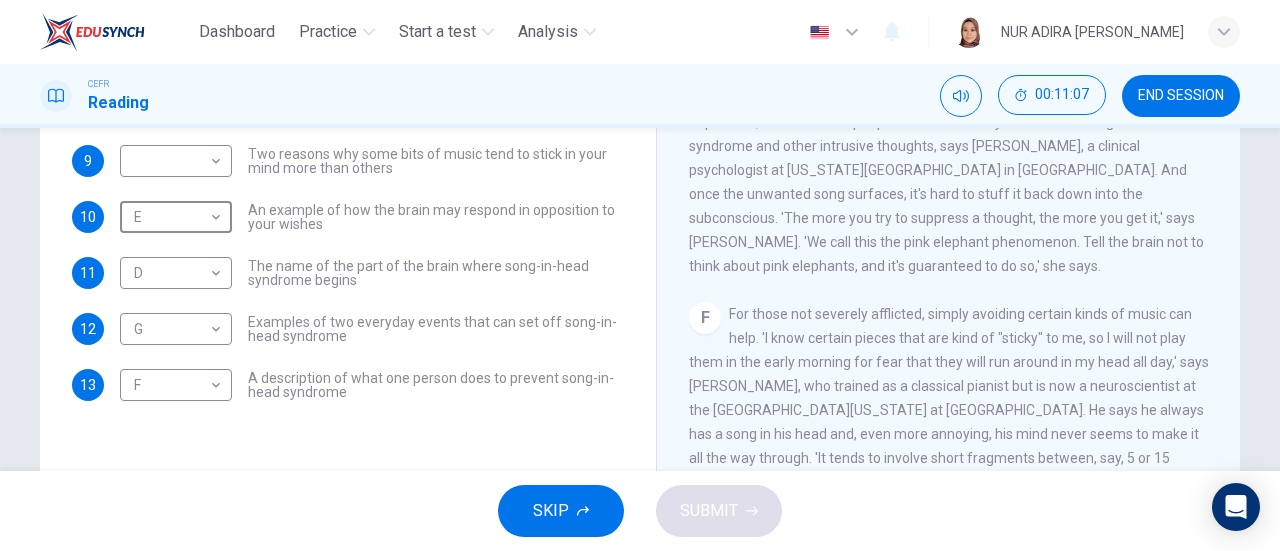 scroll, scrollTop: 931, scrollLeft: 0, axis: vertical 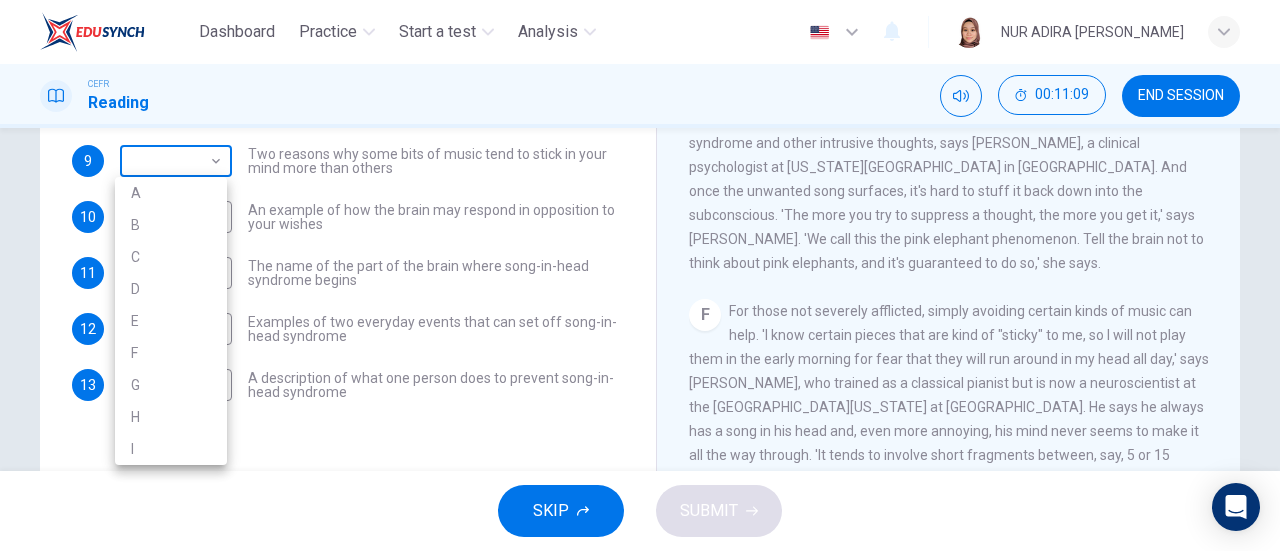 click on "Dashboard Practice Start a test Analysis English en ​ NUR ADIRA IRWAHYU BINTI MOHAMMAD ZABIDI CEFR Reading 00:11:09 END SESSION Questions 8 - 13 The Reading Passage has nine paragraphs labelled  A-l .
Which paragraph contains the following information?
Write the correct letter  A-l  in the boxes below.
NB  You may use any letter  more than once. 8 ​ ​ A claim that music strengthens social bonds 9 ​ ​ Two reasons why some bits of music tend to stick in your mind more than others 10 E E ​ An example of how the brain may respond in opposition to your wishes 11 D D ​ The name of the part of the brain where song-in-head syndrome begins 12 G G ​ Examples of two everyday events that can set off song-in-head syndrome 13 F F ​ A description of what one person does to prevent song-in-head syndrome A Song on the Brain CLICK TO ZOOM Click to Zoom A B C D E F G H I SKIP SUBMIT EduSynch - Online Language Proficiency Testing
Dashboard Practice Start a test Analysis Notifications © Copyright  A" at bounding box center (640, 275) 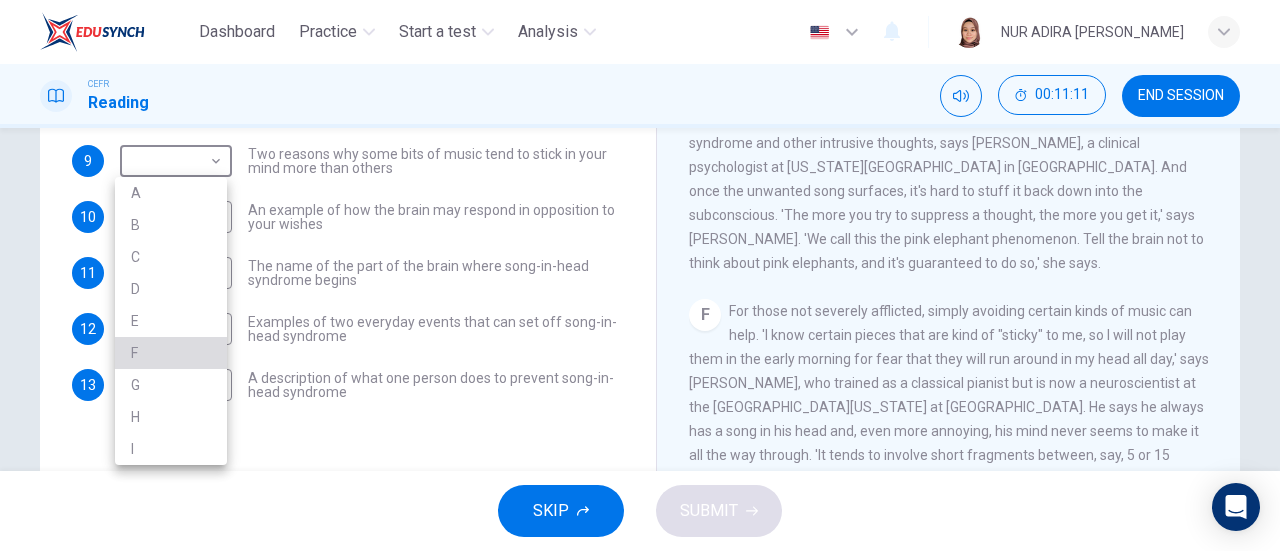 click on "F" at bounding box center [171, 353] 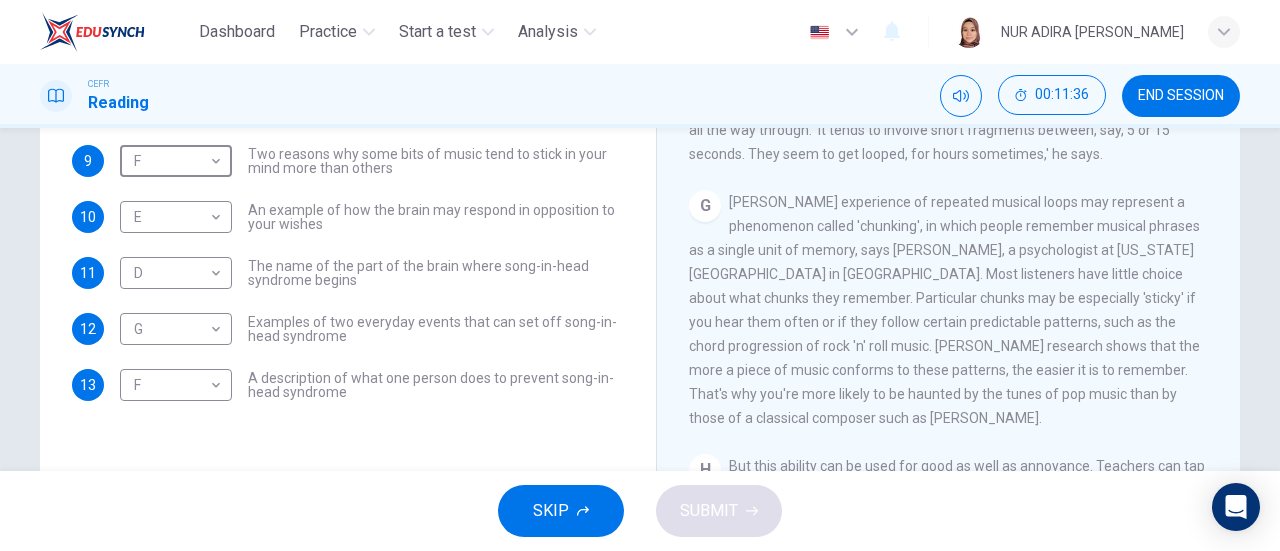 scroll, scrollTop: 1257, scrollLeft: 0, axis: vertical 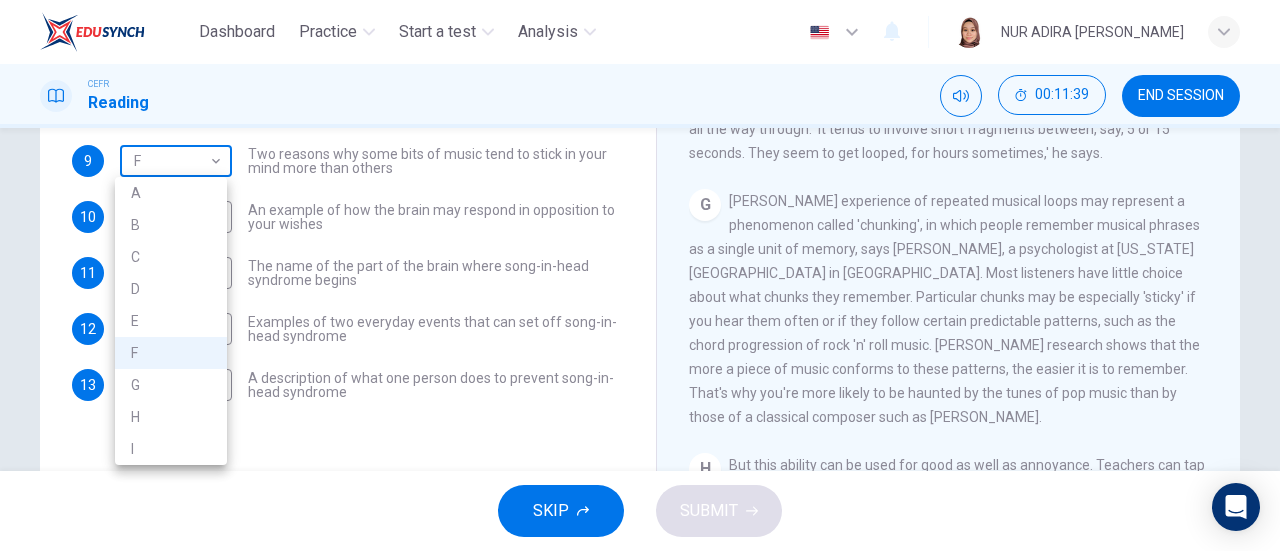 click on "Dashboard Practice Start a test Analysis English en ​ NUR ADIRA IRWAHYU BINTI MOHAMMAD ZABIDI CEFR Reading 00:11:39 END SESSION Questions 8 - 13 The Reading Passage has nine paragraphs labelled  A-l .
Which paragraph contains the following information?
Write the correct letter  A-l  in the boxes below.
NB  You may use any letter  more than once. 8 ​ ​ A claim that music strengthens social bonds 9 F F ​ Two reasons why some bits of music tend to stick in your mind more than others 10 E E ​ An example of how the brain may respond in opposition to your wishes 11 D D ​ The name of the part of the brain where song-in-head syndrome begins 12 G G ​ Examples of two everyday events that can set off song-in-head syndrome 13 F F ​ A description of what one person does to prevent song-in-head syndrome A Song on the Brain CLICK TO ZOOM Click to Zoom A B C D E F G H I SKIP SUBMIT EduSynch - Online Language Proficiency Testing
Dashboard Practice Start a test Analysis Notifications © Copyright  A" at bounding box center [640, 275] 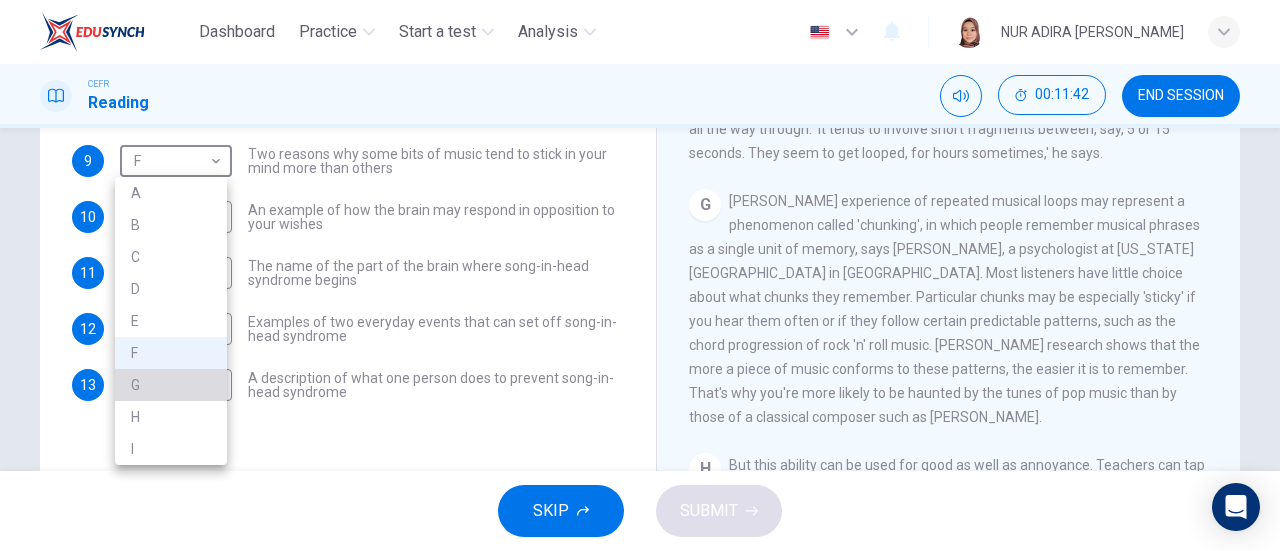 click on "G" at bounding box center (171, 385) 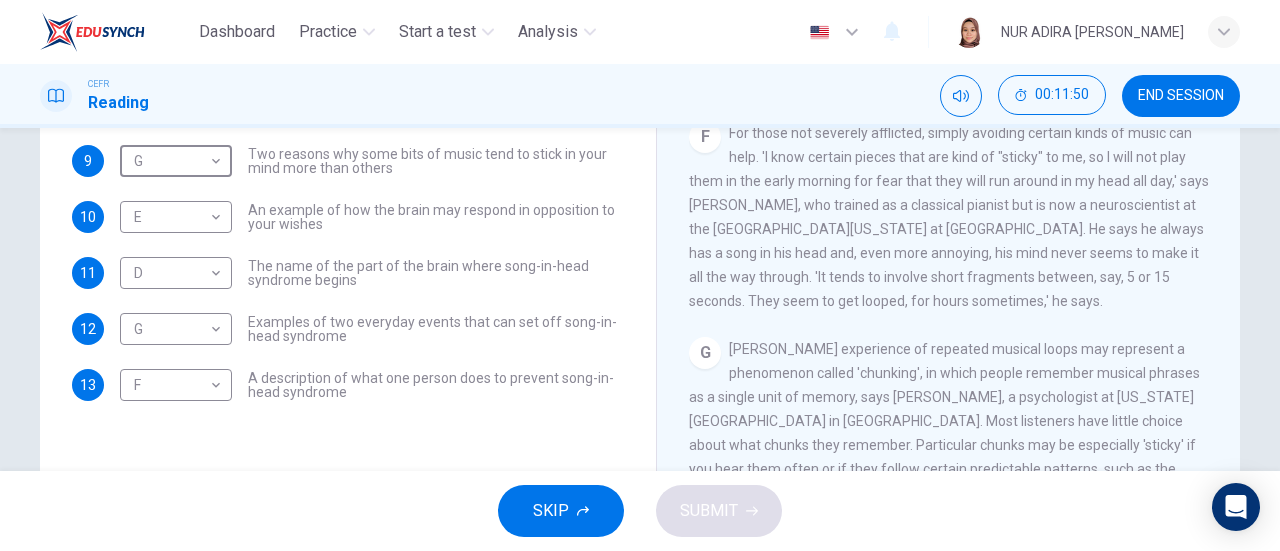 scroll, scrollTop: 1108, scrollLeft: 0, axis: vertical 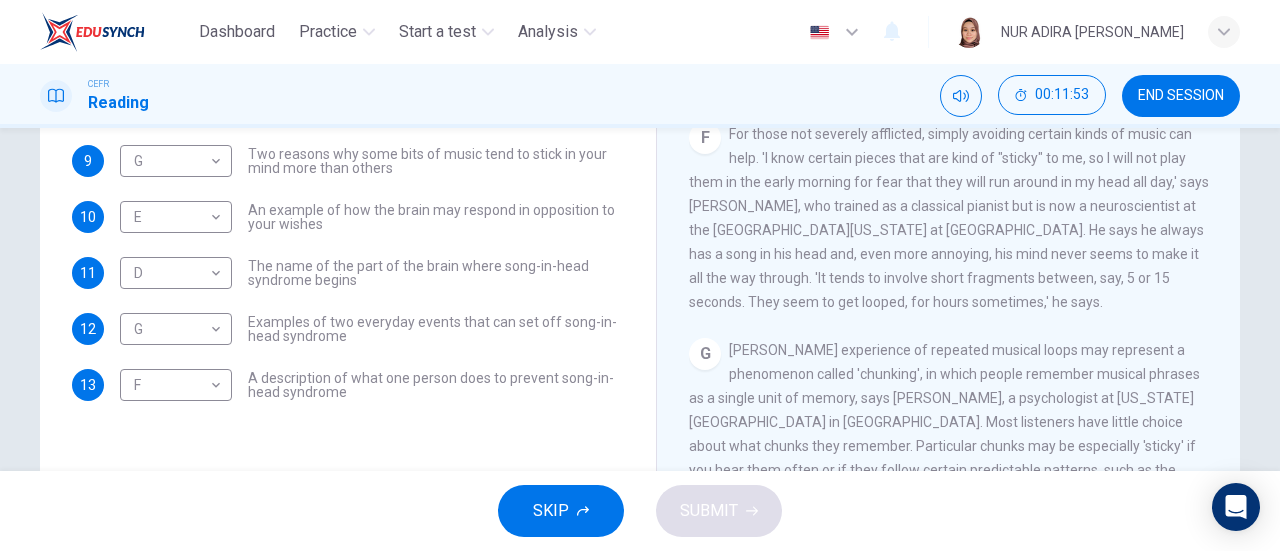 click on "Examples of two everyday events that can set off song-in-head syndrome" at bounding box center (436, 329) 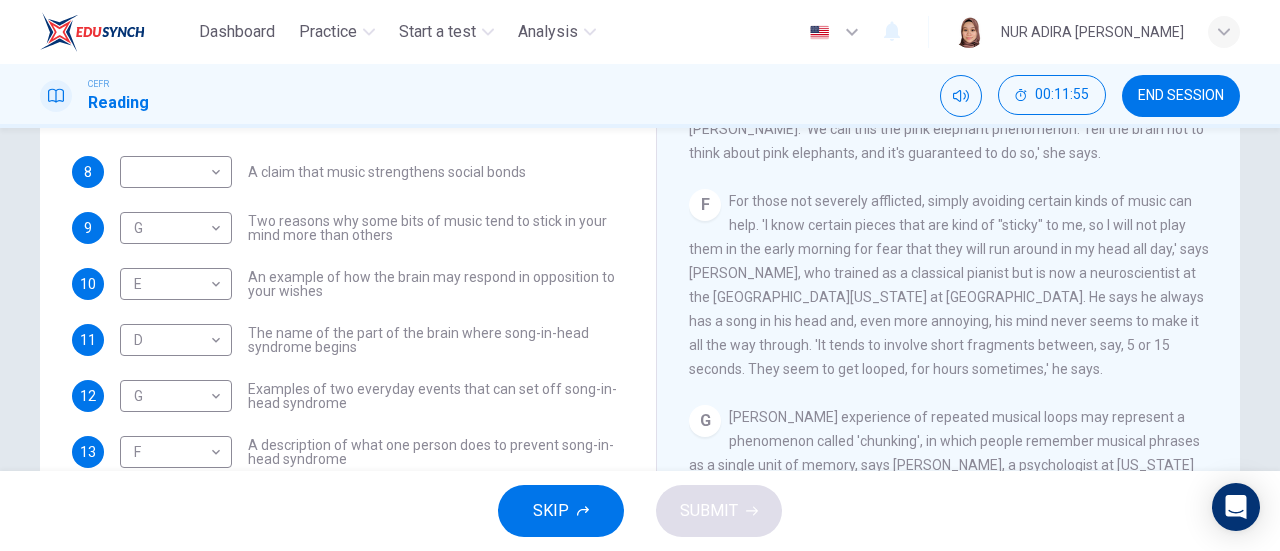 scroll, scrollTop: 432, scrollLeft: 0, axis: vertical 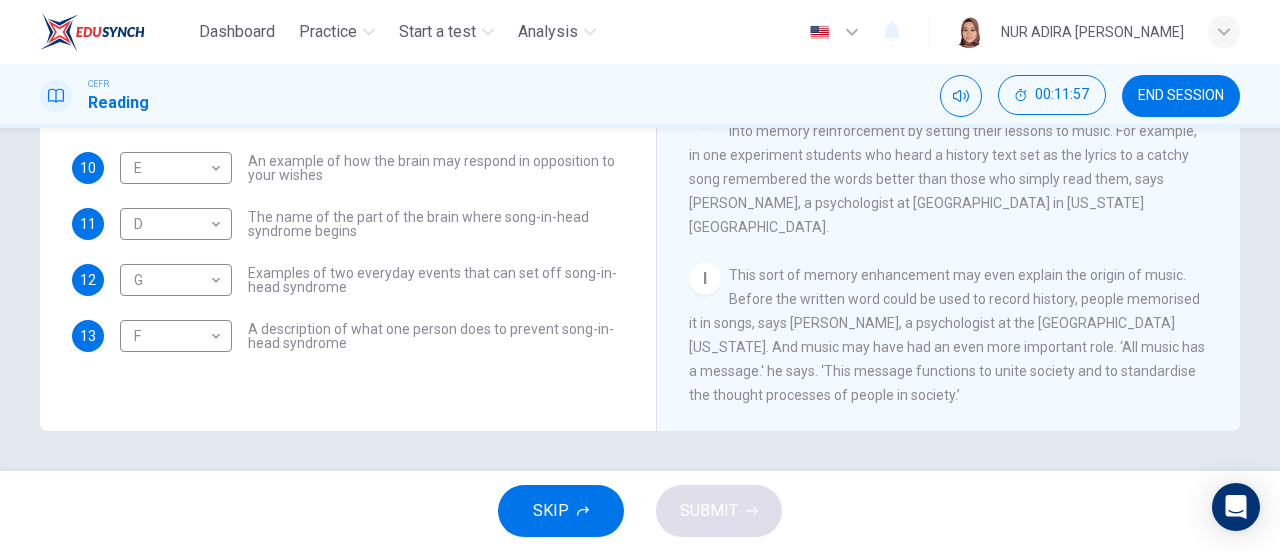click on "SKIP SUBMIT" at bounding box center (640, 511) 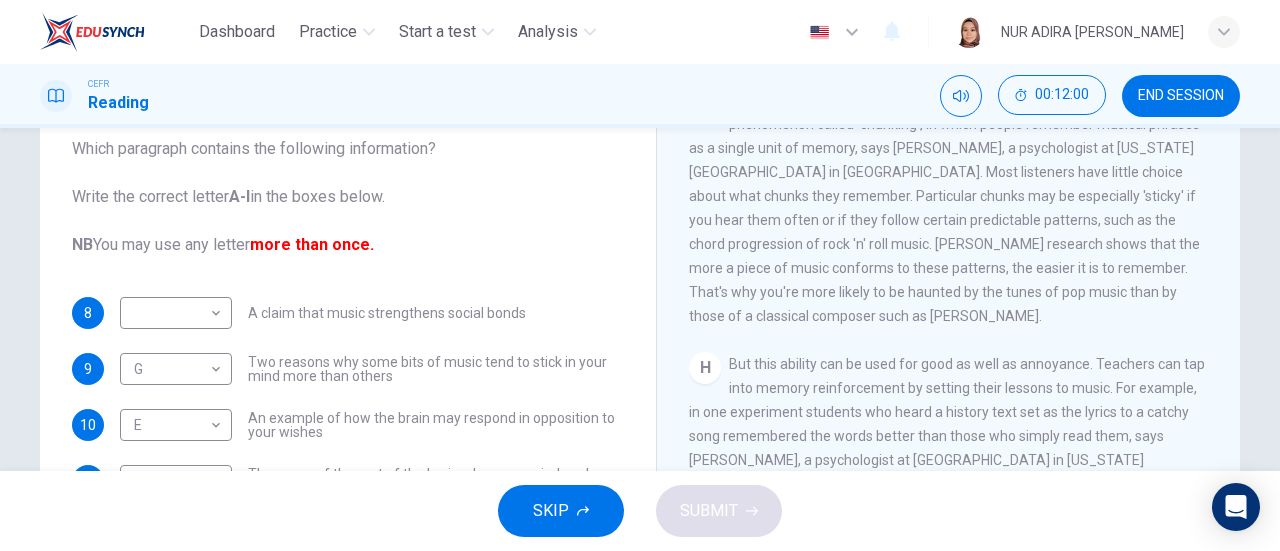 scroll, scrollTop: 198, scrollLeft: 0, axis: vertical 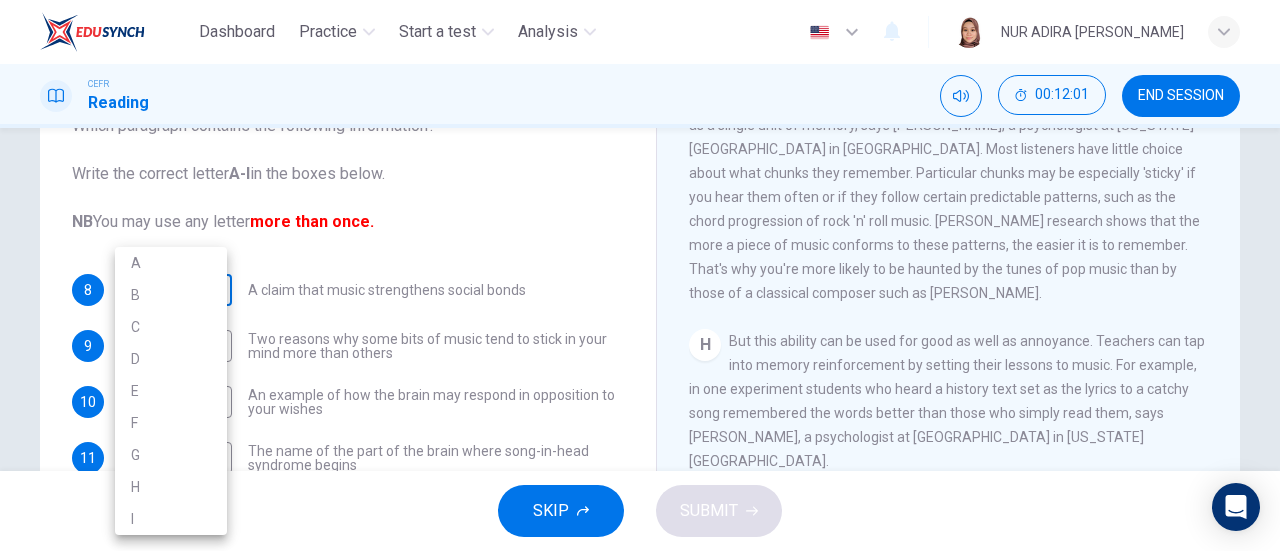 click on "Dashboard Practice Start a test Analysis English en ​ NUR ADIRA IRWAHYU BINTI MOHAMMAD ZABIDI CEFR Reading 00:12:01 END SESSION Questions 8 - 13 The Reading Passage has nine paragraphs labelled  A-l .
Which paragraph contains the following information?
Write the correct letter  A-l  in the boxes below.
NB  You may use any letter  more than once. 8 ​ ​ A claim that music strengthens social bonds 9 G G ​ Two reasons why some bits of music tend to stick in your mind more than others 10 E E ​ An example of how the brain may respond in opposition to your wishes 11 D D ​ The name of the part of the brain where song-in-head syndrome begins 12 G G ​ Examples of two everyday events that can set off song-in-head syndrome 13 F F ​ A description of what one person does to prevent song-in-head syndrome A Song on the Brain CLICK TO ZOOM Click to Zoom A B C D E F G H I SKIP SUBMIT EduSynch - Online Language Proficiency Testing
Dashboard Practice Start a test Analysis Notifications © Copyright  A" at bounding box center [640, 275] 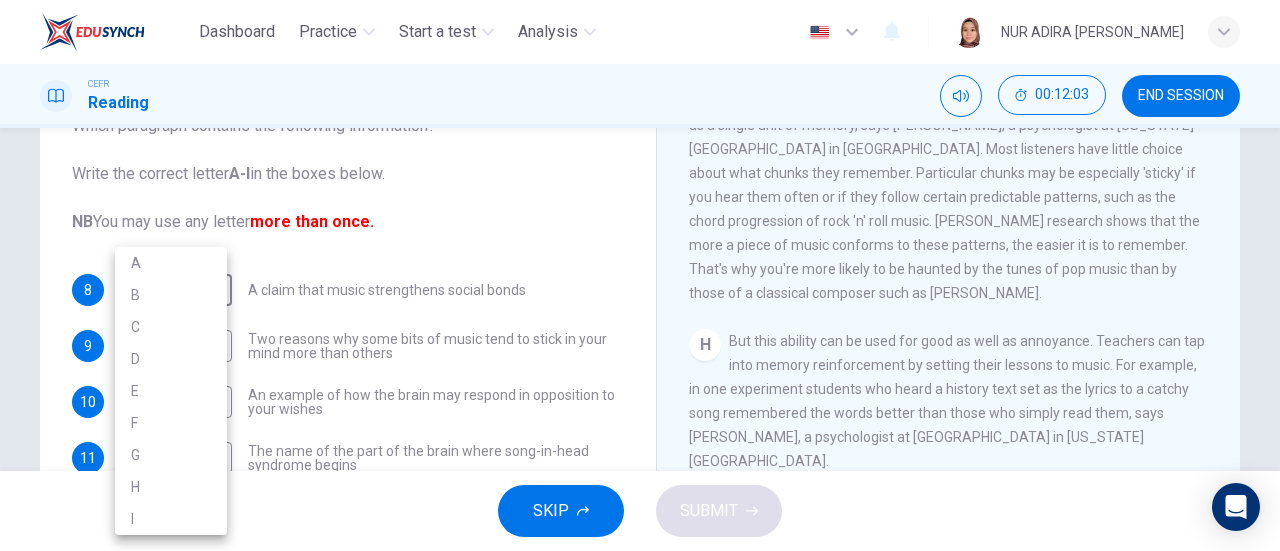 click at bounding box center [640, 275] 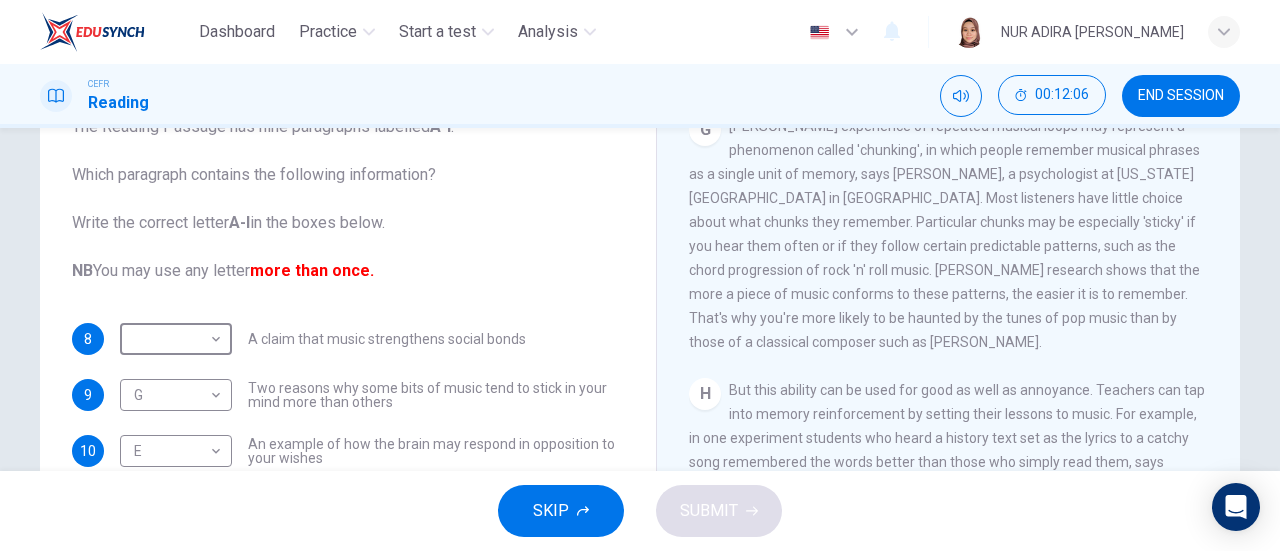 scroll, scrollTop: 147, scrollLeft: 0, axis: vertical 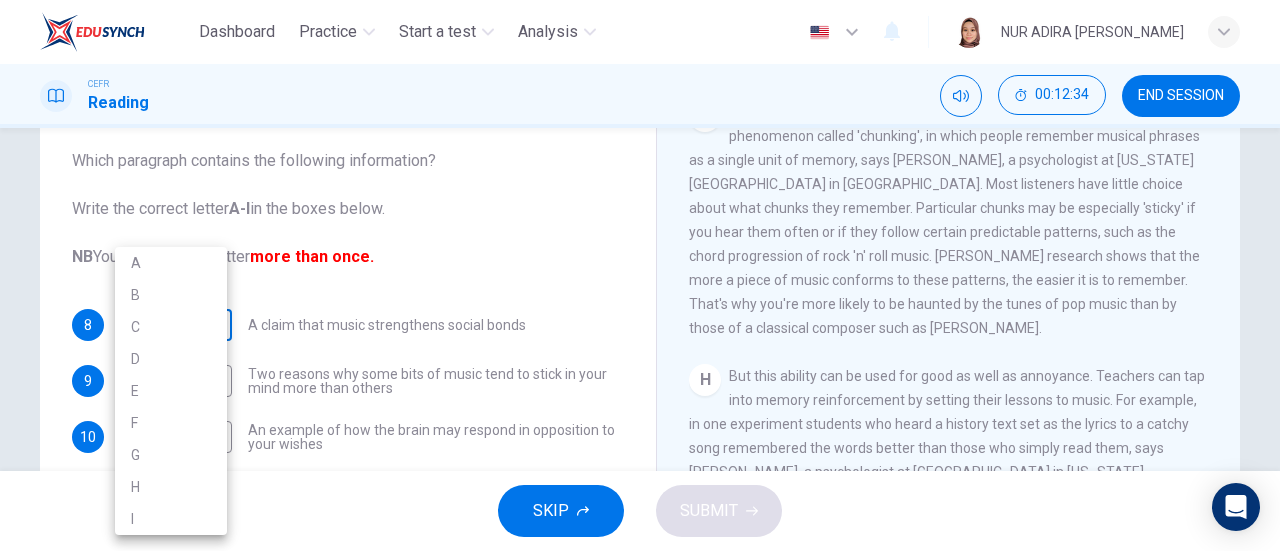 click on "Dashboard Practice Start a test Analysis English en ​ NUR ADIRA IRWAHYU BINTI MOHAMMAD ZABIDI CEFR Reading 00:12:34 END SESSION Questions 8 - 13 The Reading Passage has nine paragraphs labelled  A-l .
Which paragraph contains the following information?
Write the correct letter  A-l  in the boxes below.
NB  You may use any letter  more than once. 8 ​ ​ A claim that music strengthens social bonds 9 G G ​ Two reasons why some bits of music tend to stick in your mind more than others 10 E E ​ An example of how the brain may respond in opposition to your wishes 11 D D ​ The name of the part of the brain where song-in-head syndrome begins 12 G G ​ Examples of two everyday events that can set off song-in-head syndrome 13 F F ​ A description of what one person does to prevent song-in-head syndrome A Song on the Brain CLICK TO ZOOM Click to Zoom A B C D E F G H I SKIP SUBMIT EduSynch - Online Language Proficiency Testing
Dashboard Practice Start a test Analysis Notifications © Copyright  A" at bounding box center (640, 275) 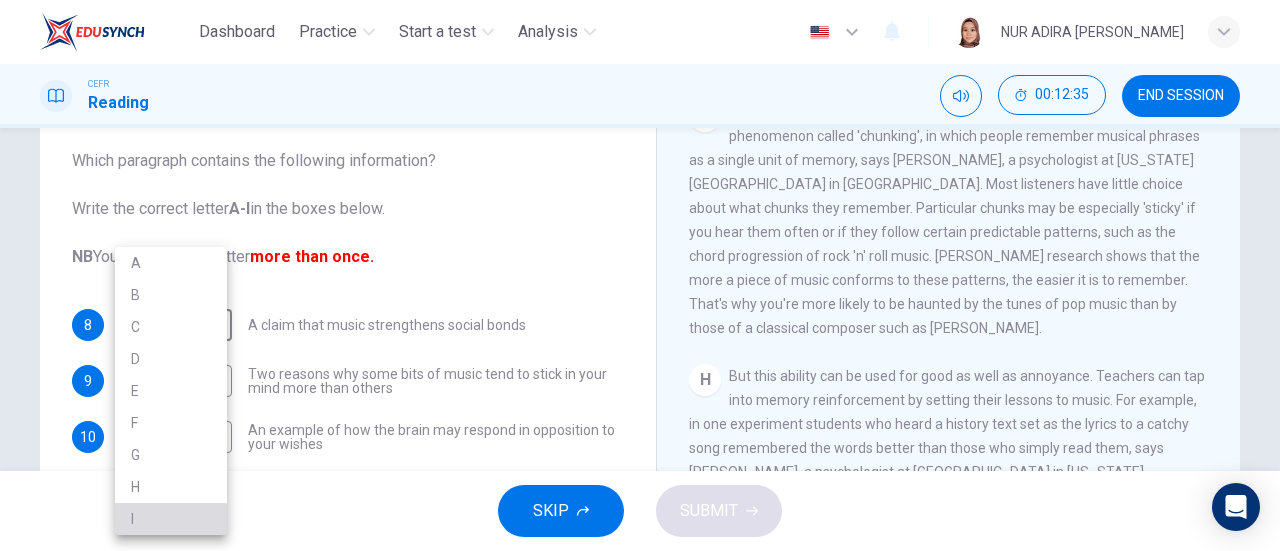 click on "I" at bounding box center [171, 519] 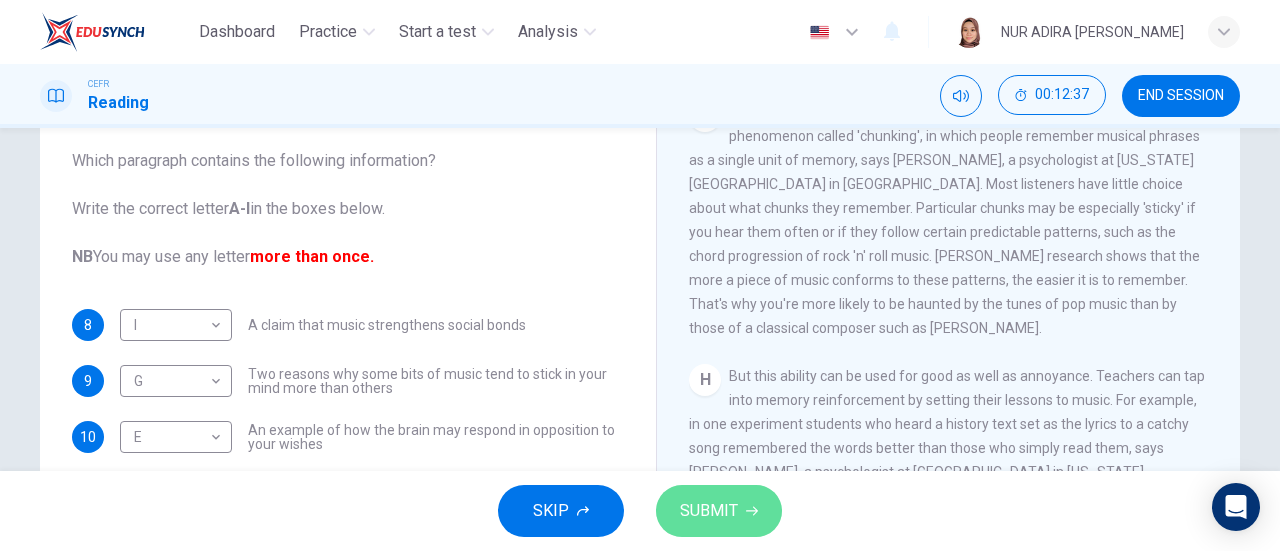click on "SUBMIT" at bounding box center (719, 511) 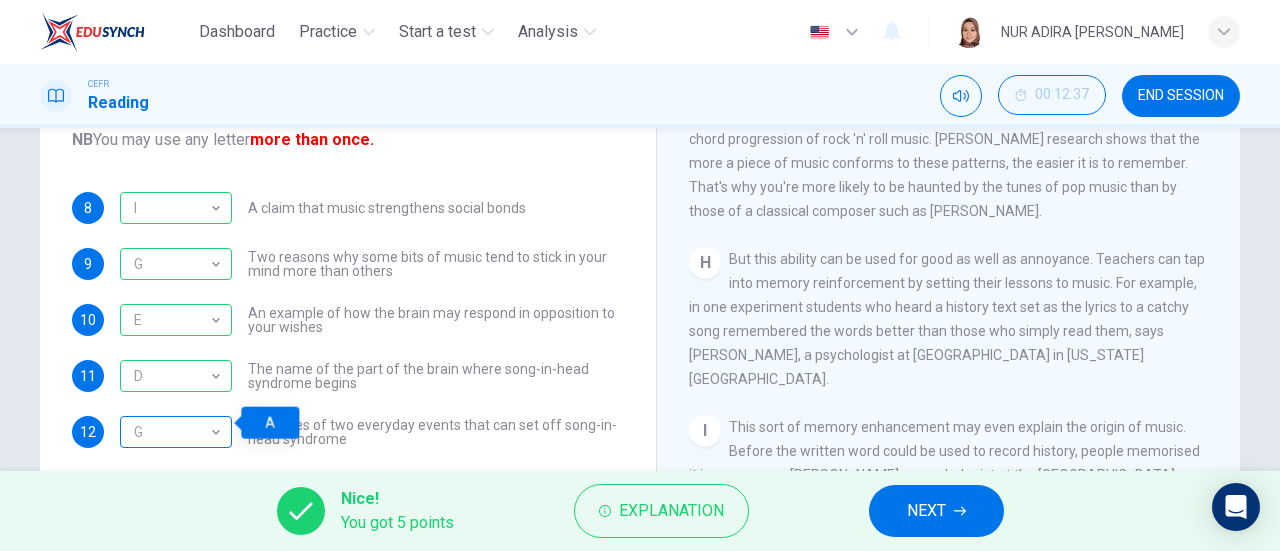 scroll, scrollTop: 268, scrollLeft: 0, axis: vertical 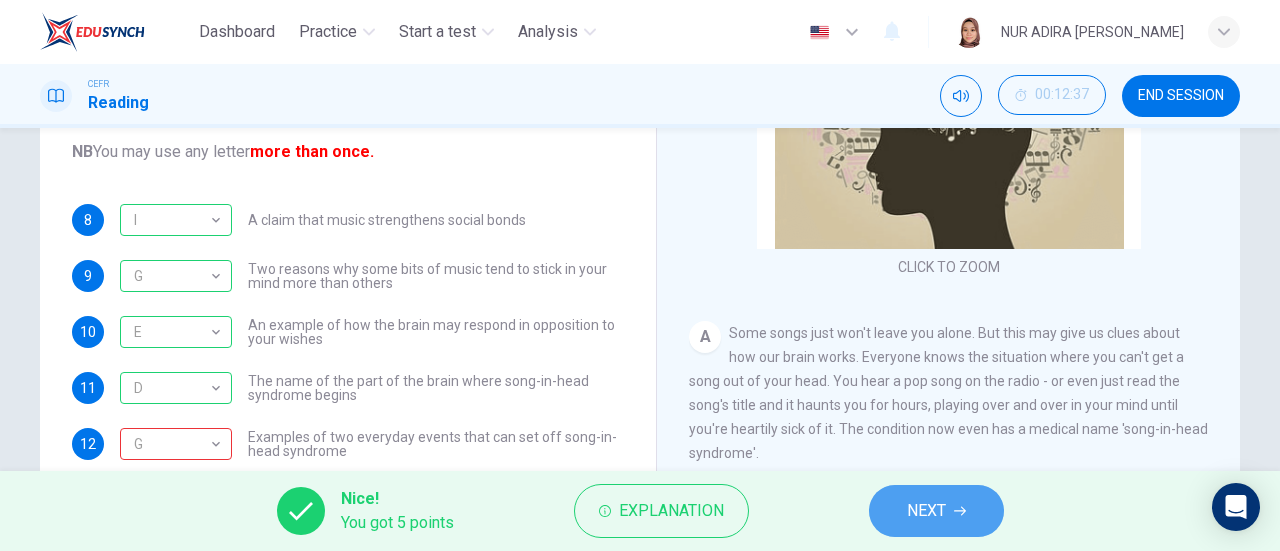 click on "NEXT" at bounding box center [926, 511] 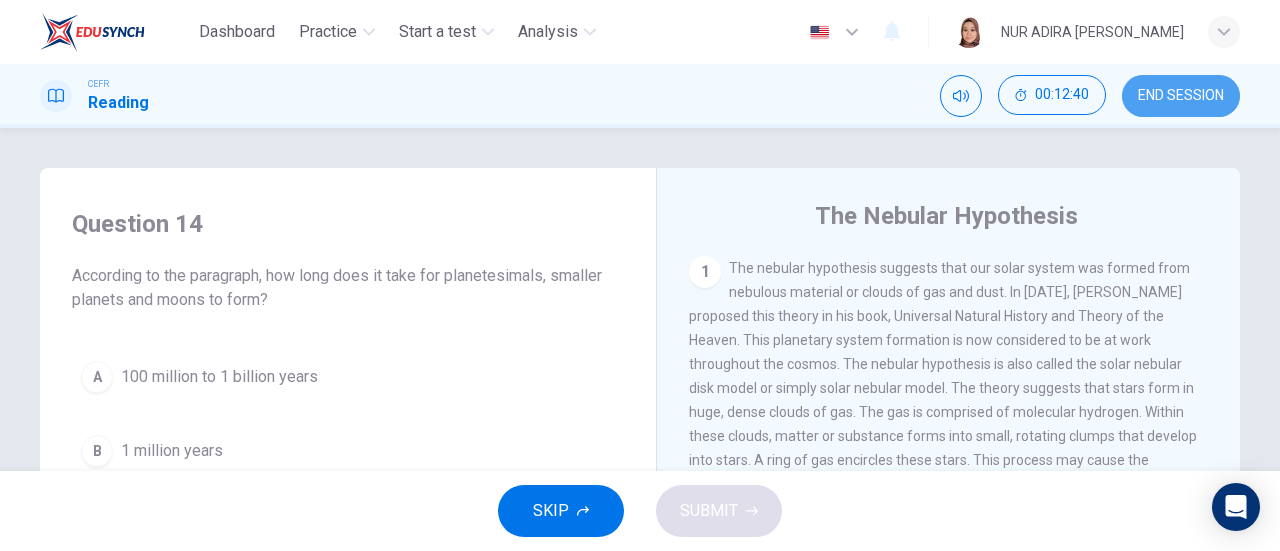 click on "END SESSION" at bounding box center (1181, 96) 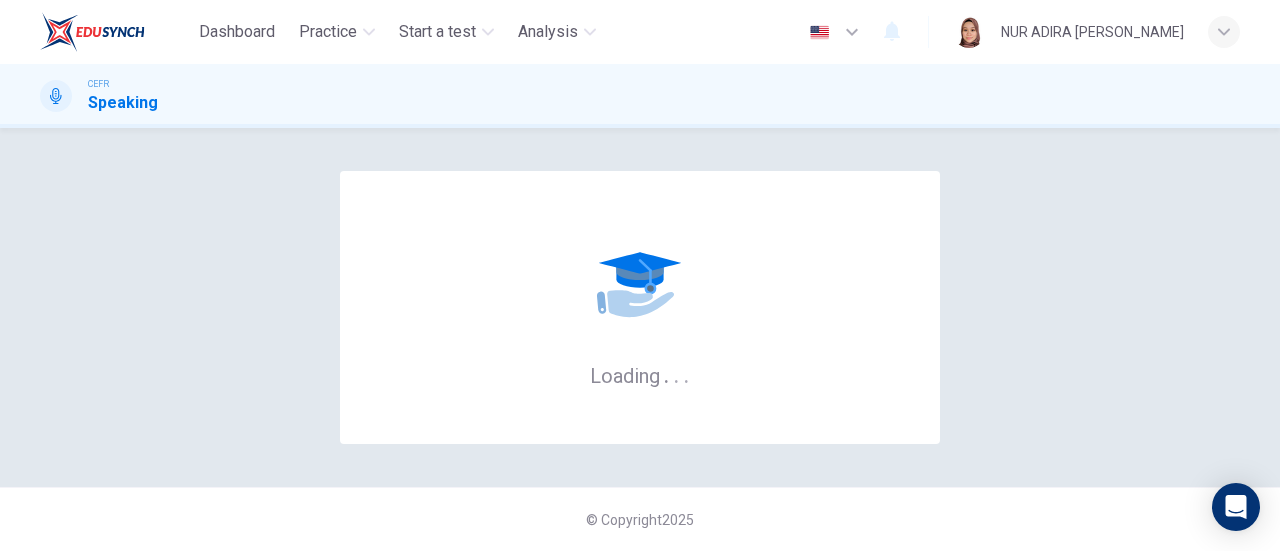 scroll, scrollTop: 0, scrollLeft: 0, axis: both 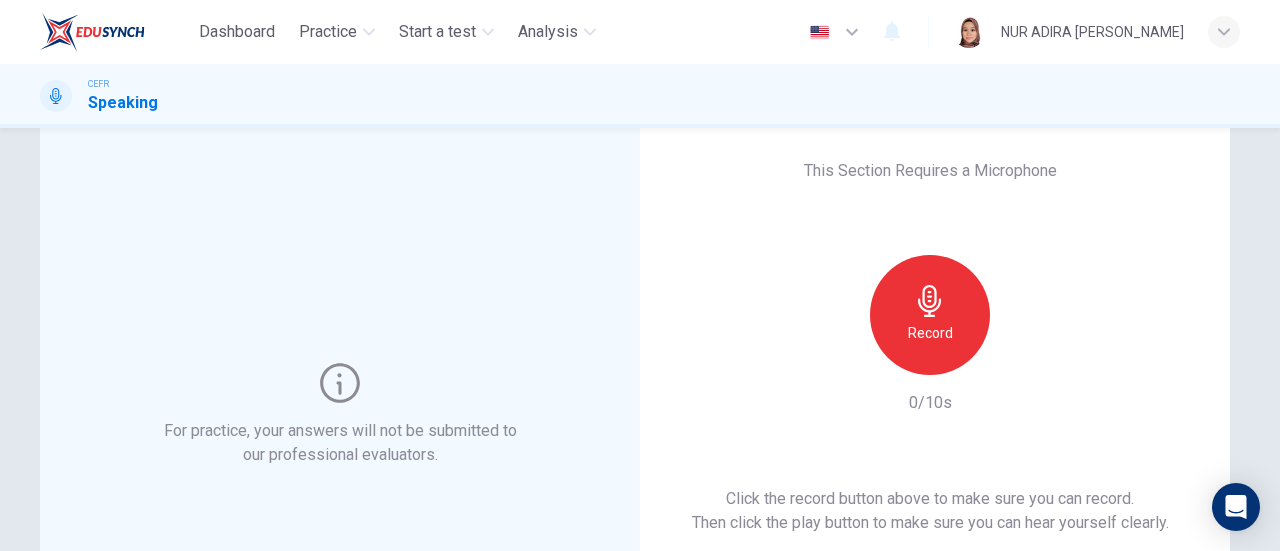click on "Record" at bounding box center [930, 315] 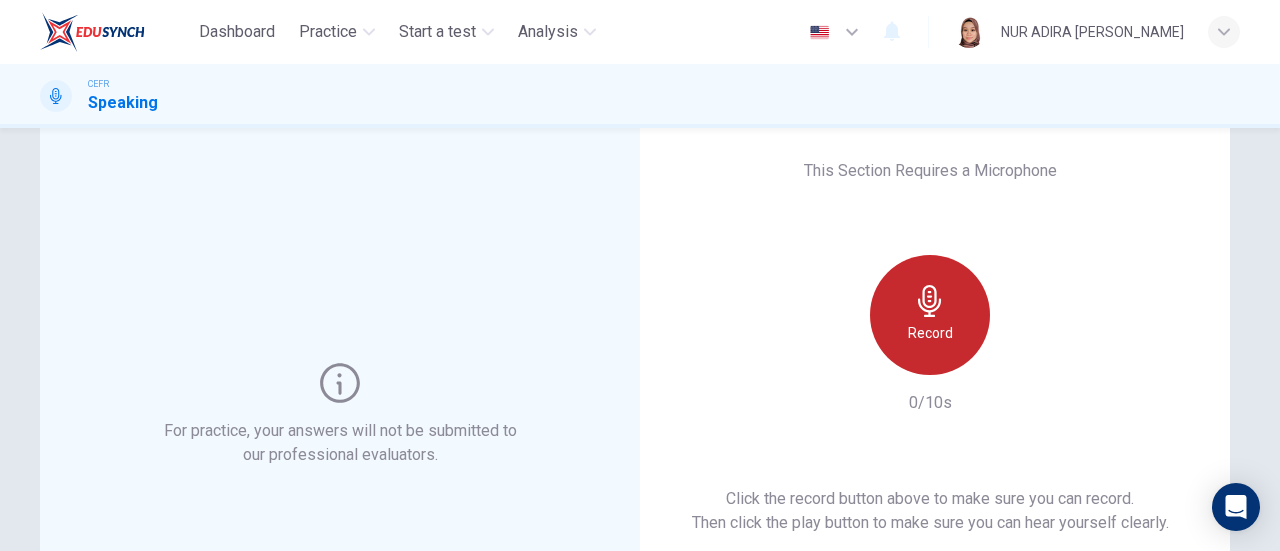 click on "Record" at bounding box center (930, 315) 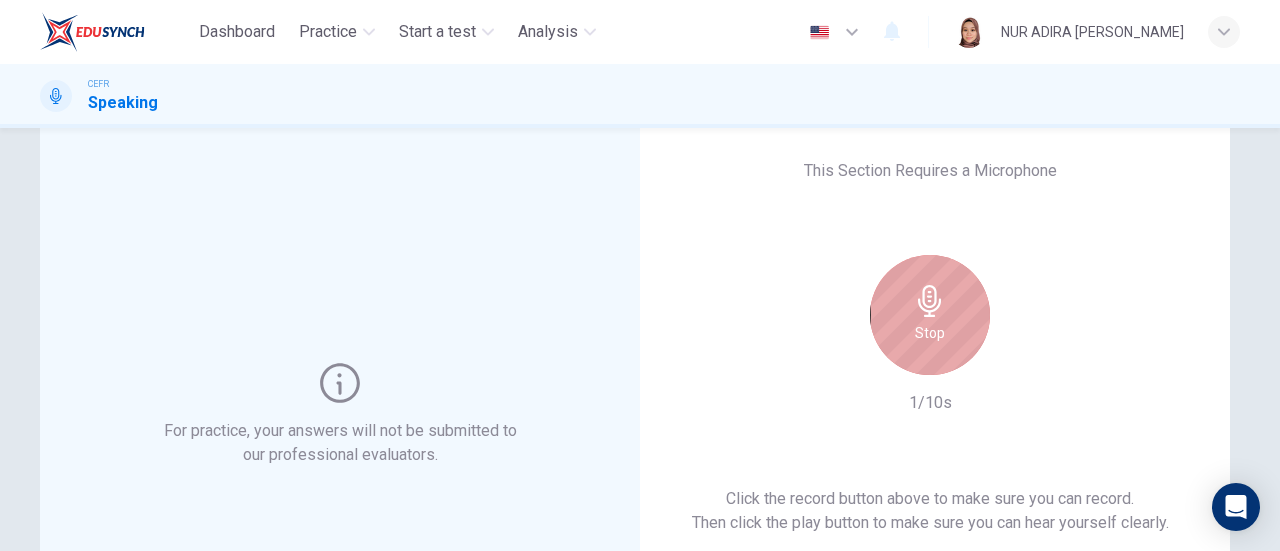 click on "Stop" at bounding box center (930, 315) 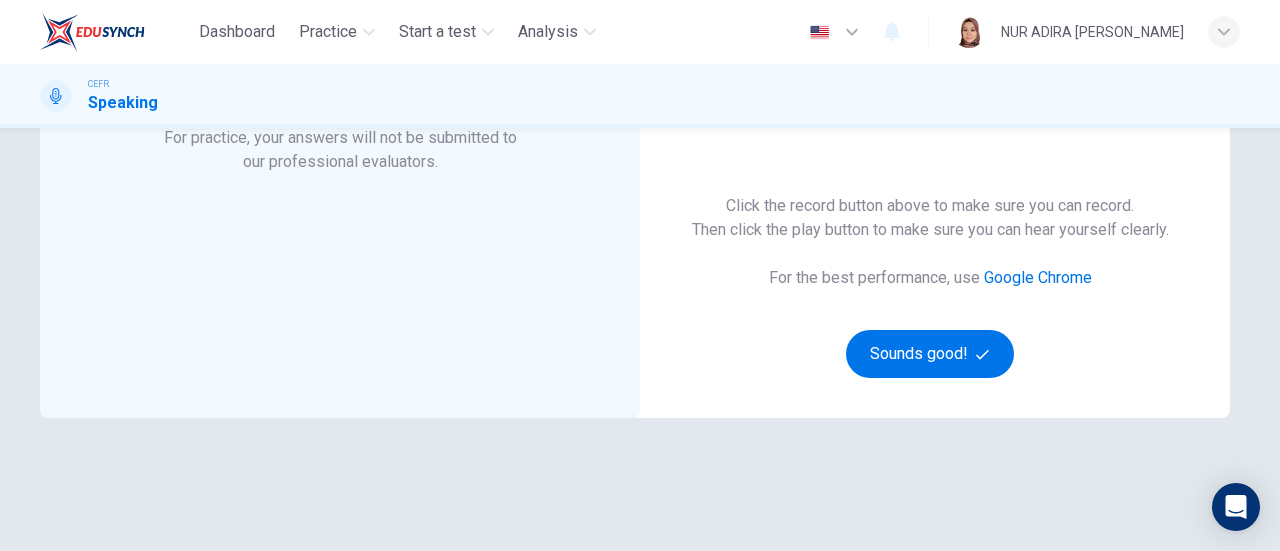 scroll, scrollTop: 343, scrollLeft: 0, axis: vertical 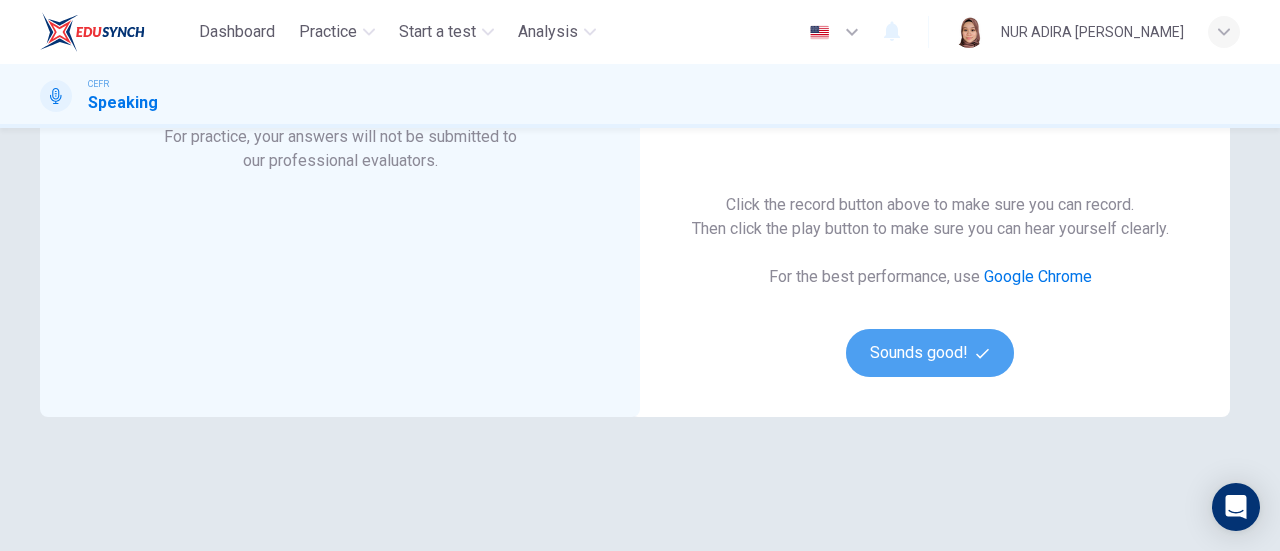 click on "Sounds good!" at bounding box center (930, 353) 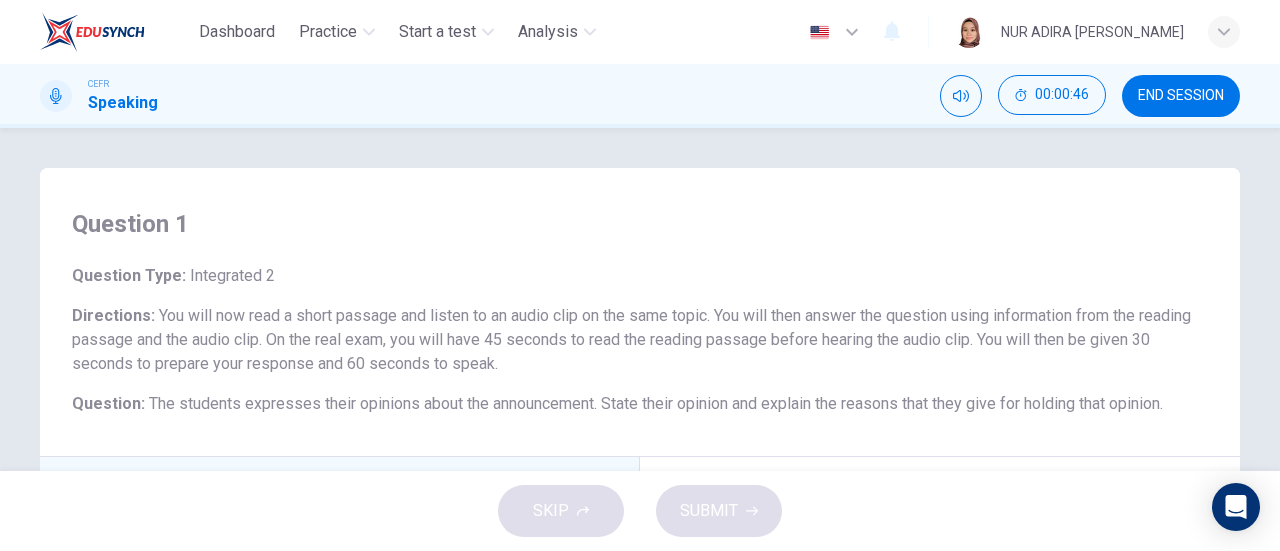 scroll, scrollTop: 705, scrollLeft: 0, axis: vertical 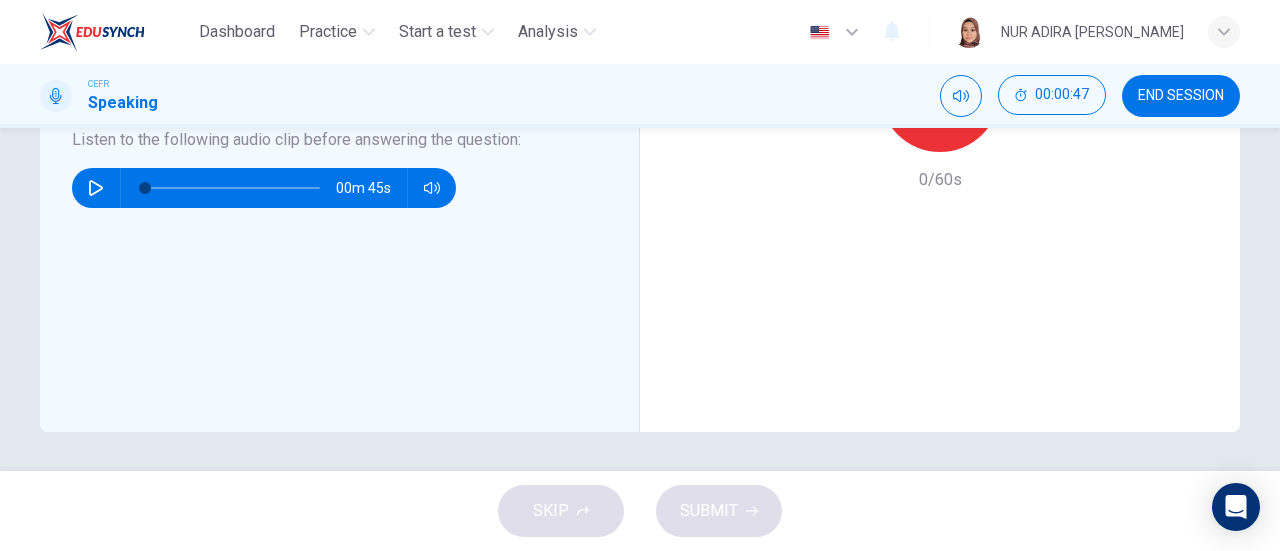 click at bounding box center (96, 188) 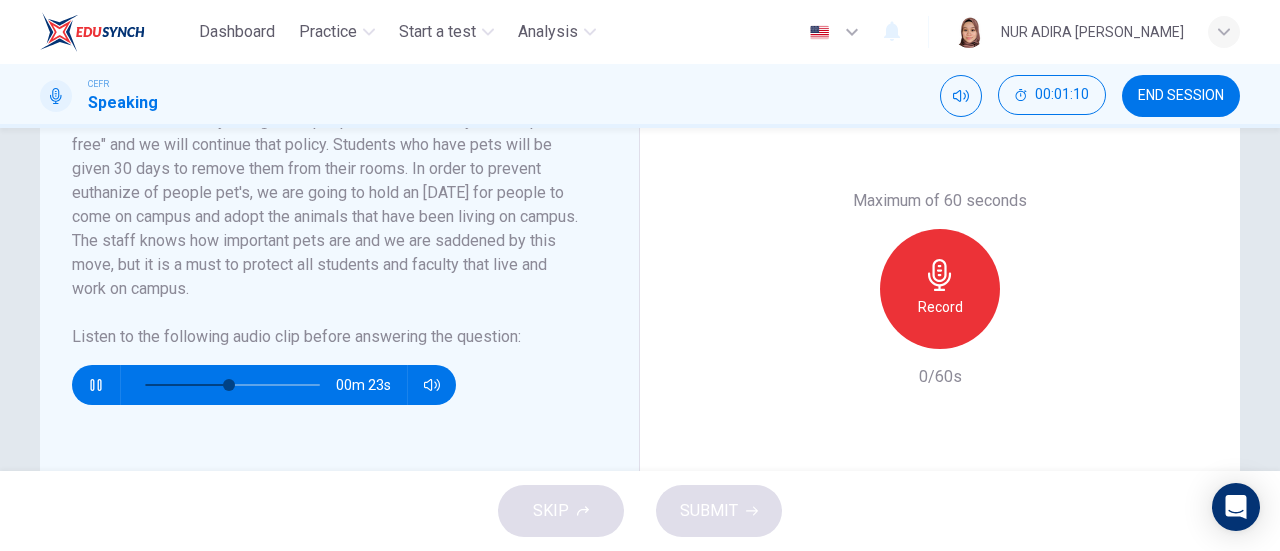 scroll, scrollTop: 507, scrollLeft: 0, axis: vertical 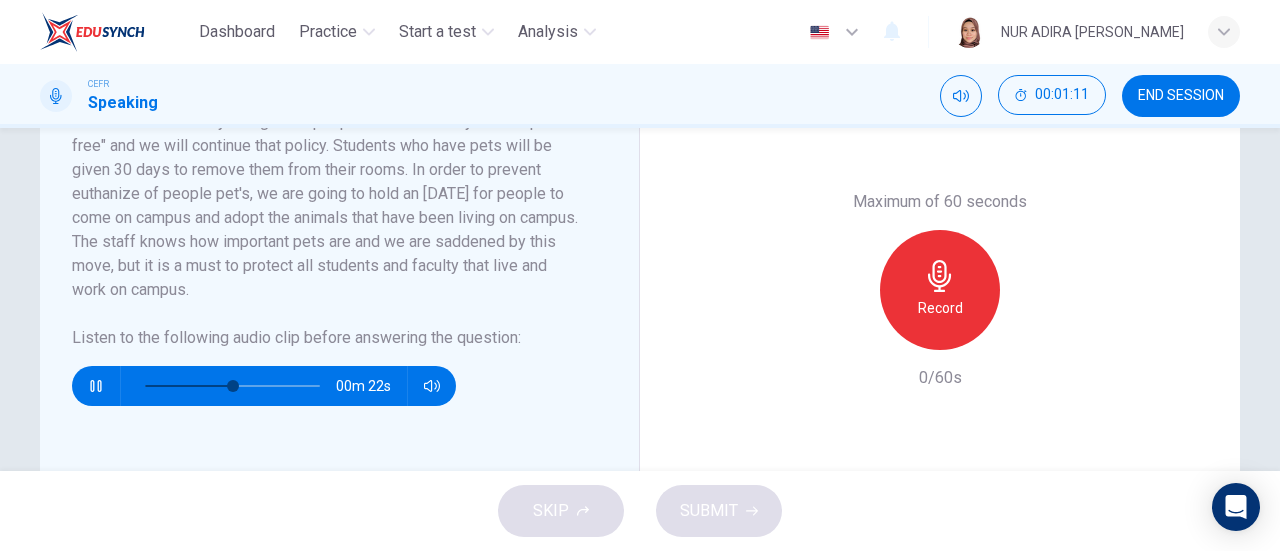 click at bounding box center [232, 386] 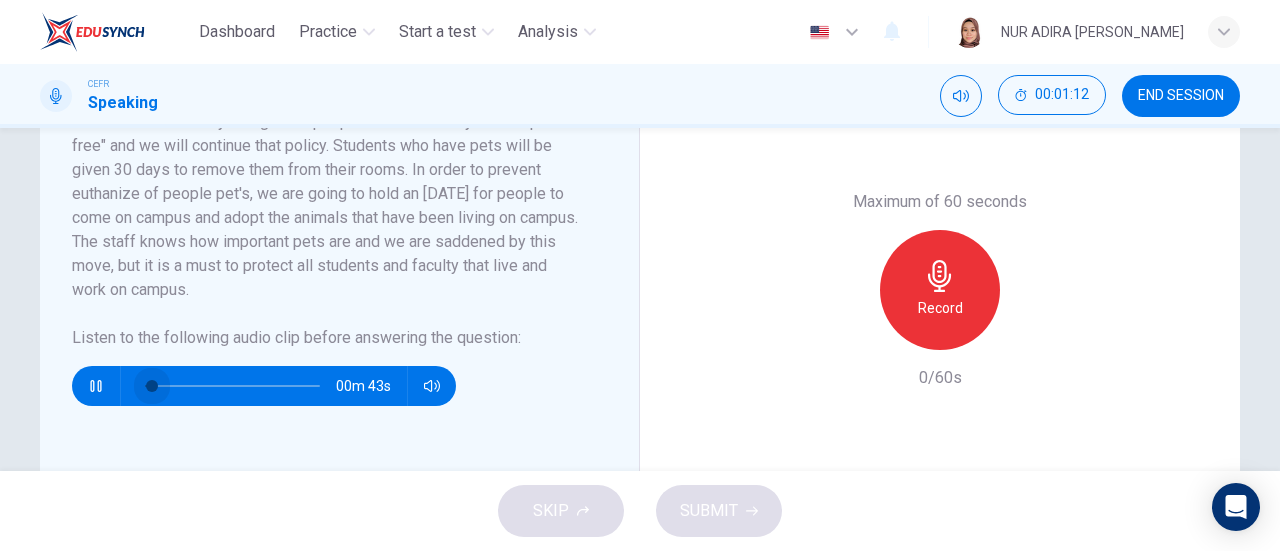 click at bounding box center [232, 386] 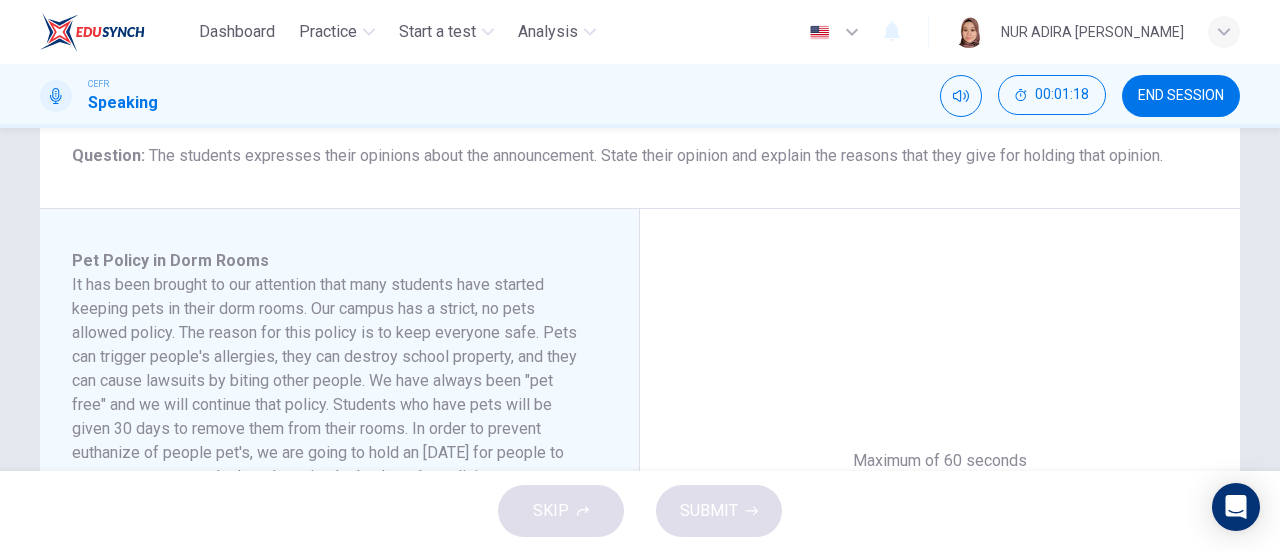 scroll, scrollTop: 270, scrollLeft: 0, axis: vertical 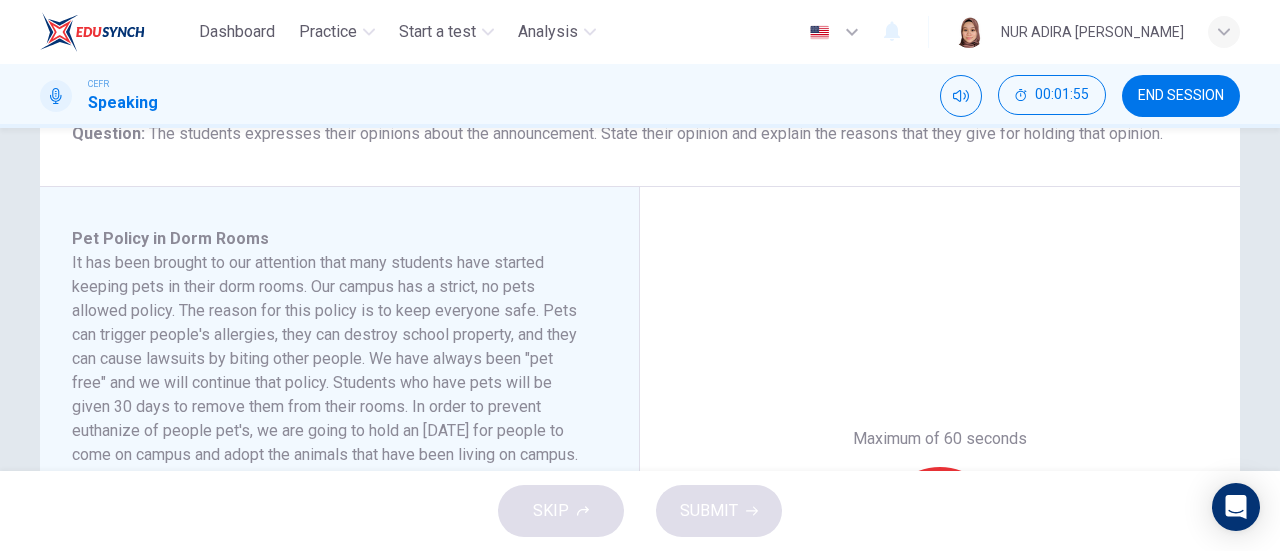 type on "0" 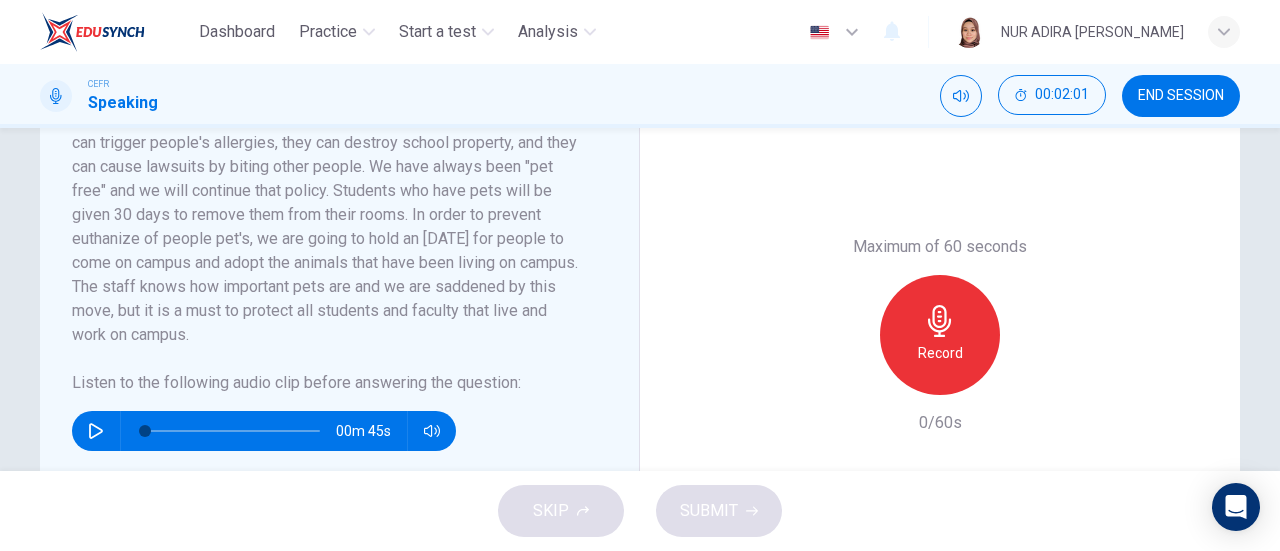 scroll, scrollTop: 463, scrollLeft: 0, axis: vertical 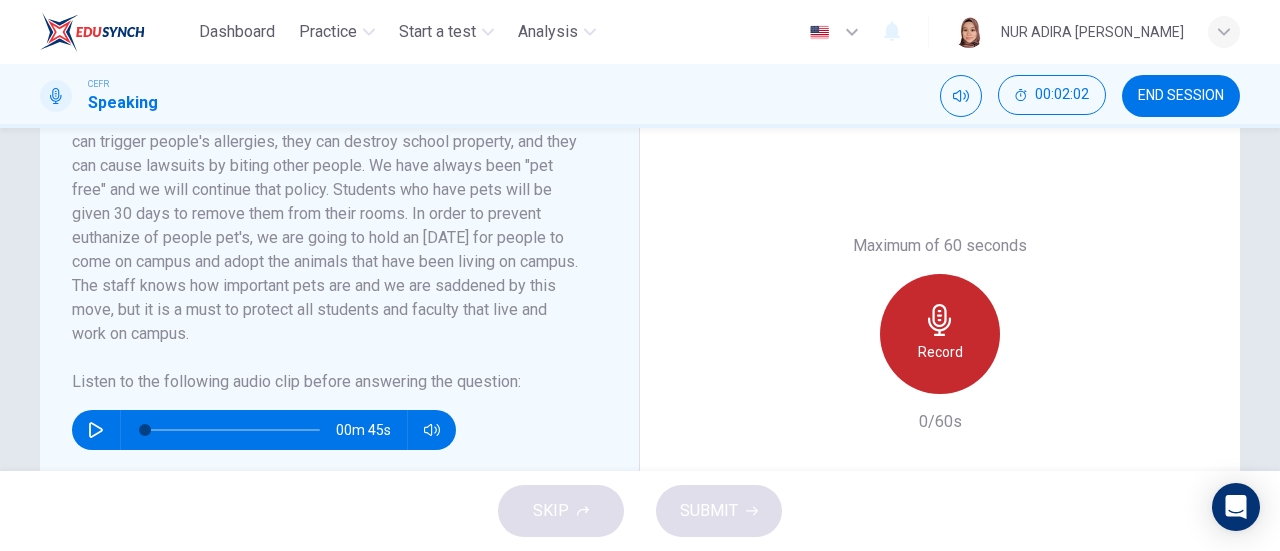 click on "Record" at bounding box center (940, 334) 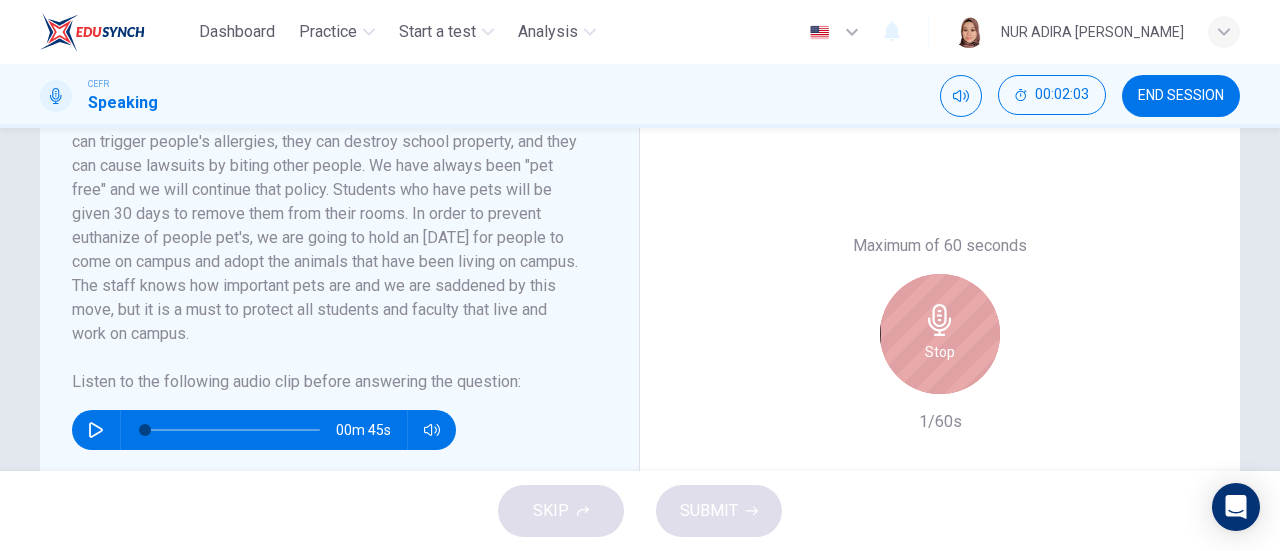click on "Stop" at bounding box center (940, 334) 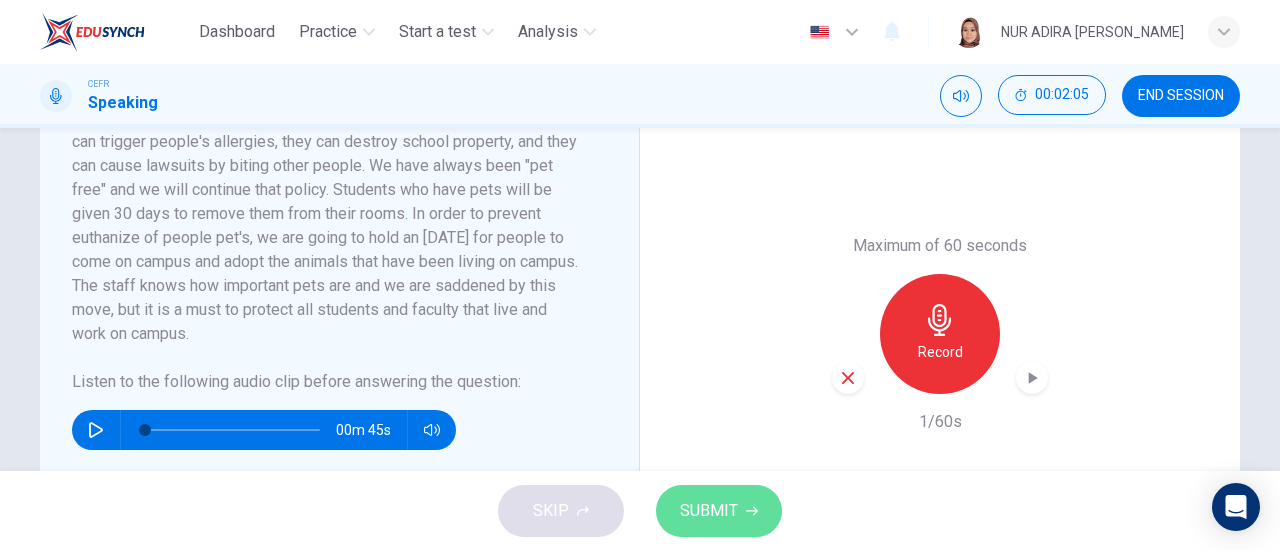 click on "SUBMIT" at bounding box center [719, 511] 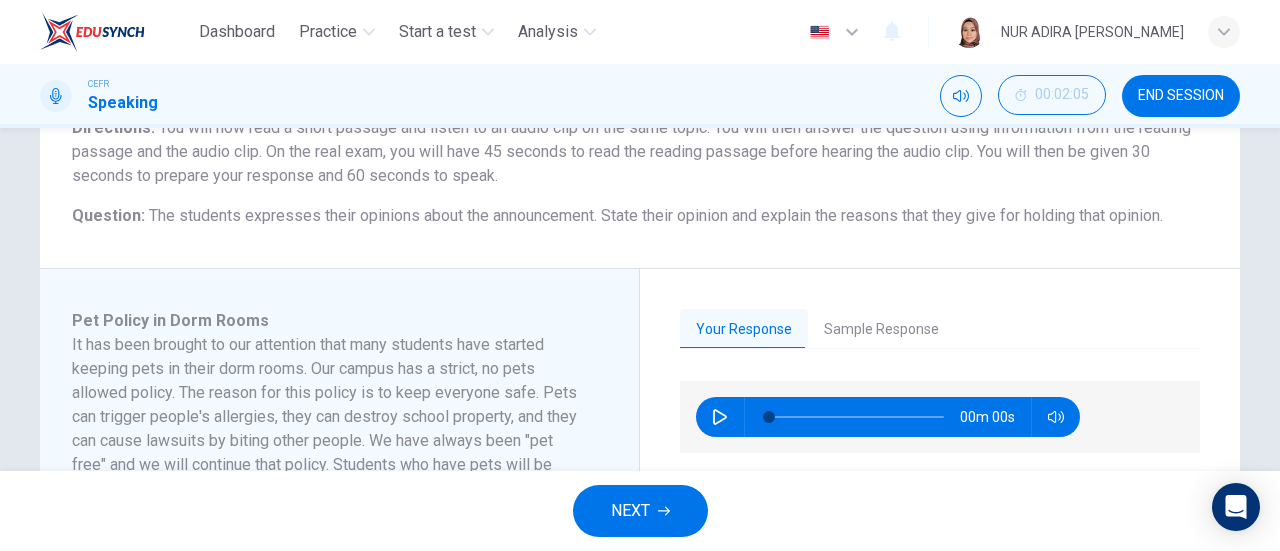 scroll, scrollTop: 187, scrollLeft: 0, axis: vertical 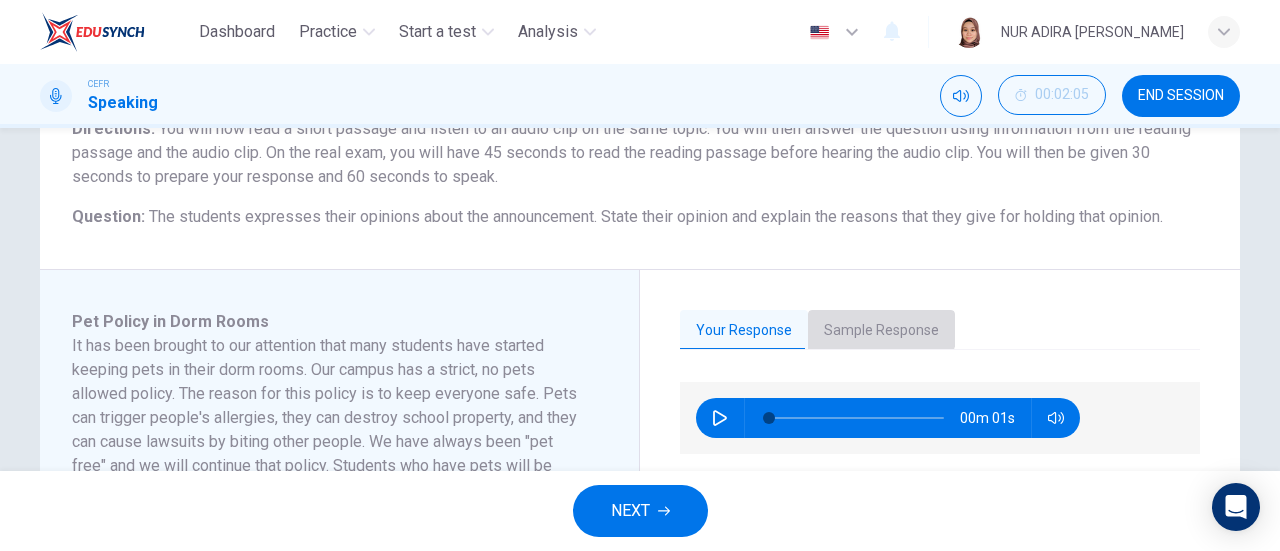click on "Sample Response" at bounding box center [881, 331] 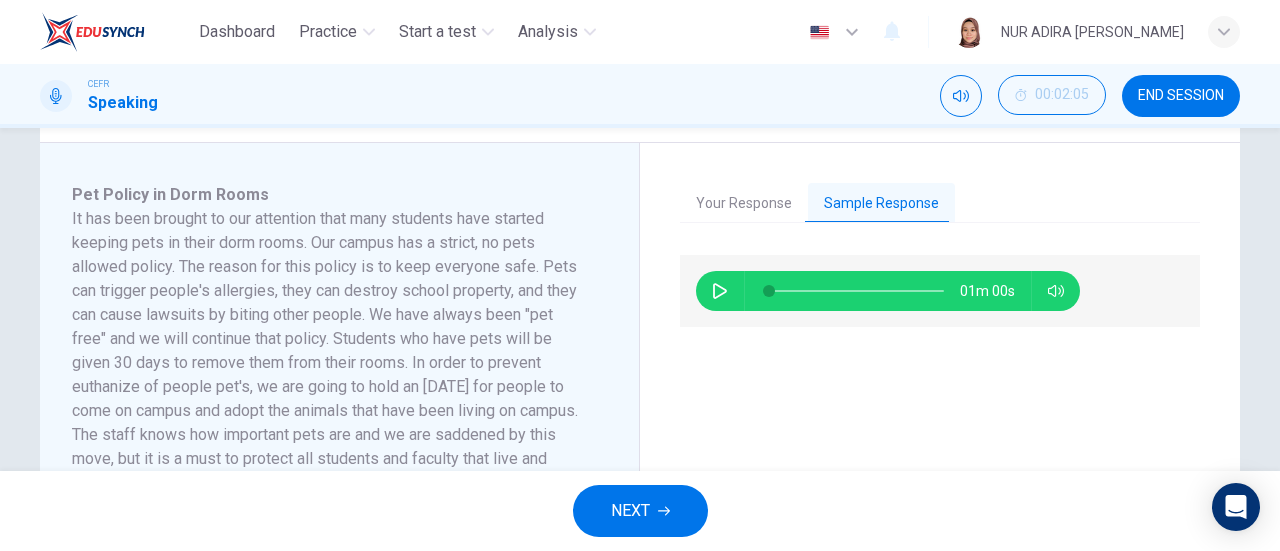 scroll, scrollTop: 333, scrollLeft: 0, axis: vertical 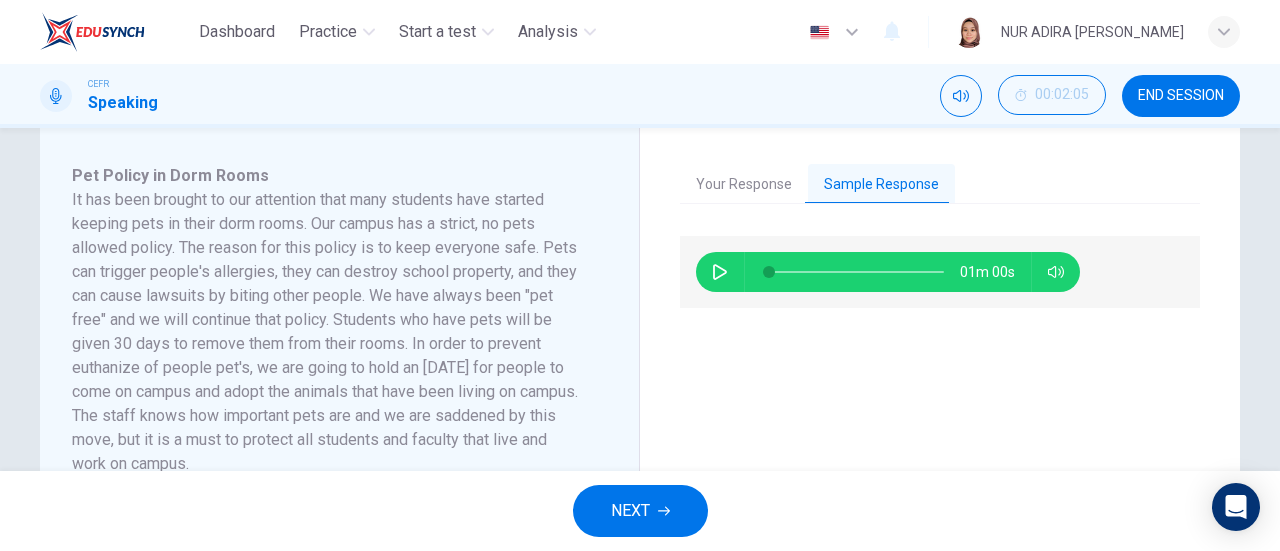 click 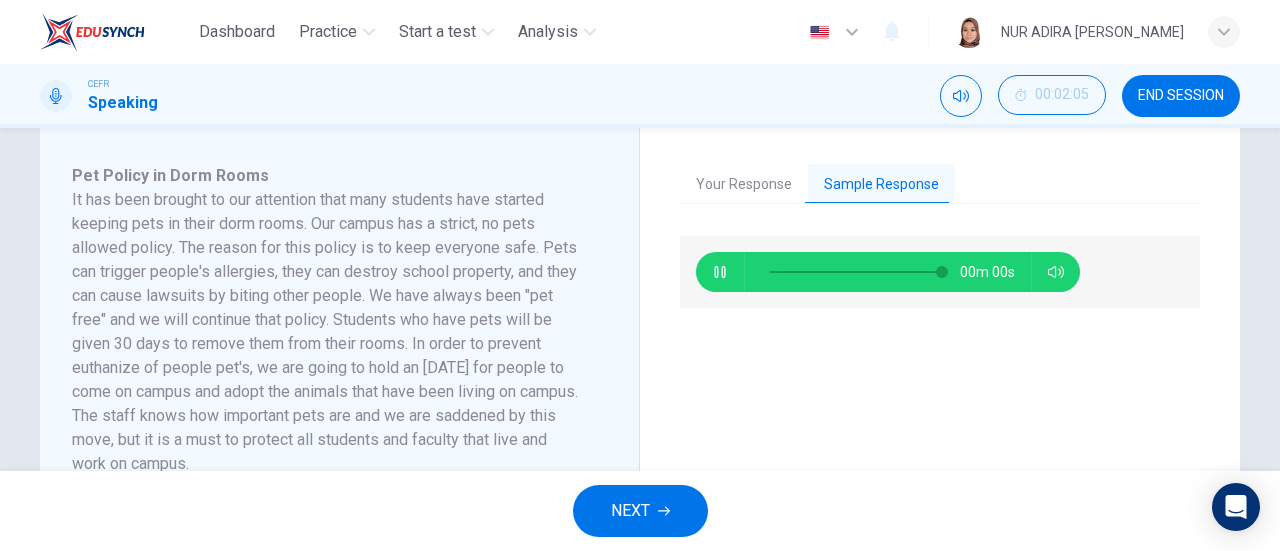 click on "NEXT" at bounding box center [640, 511] 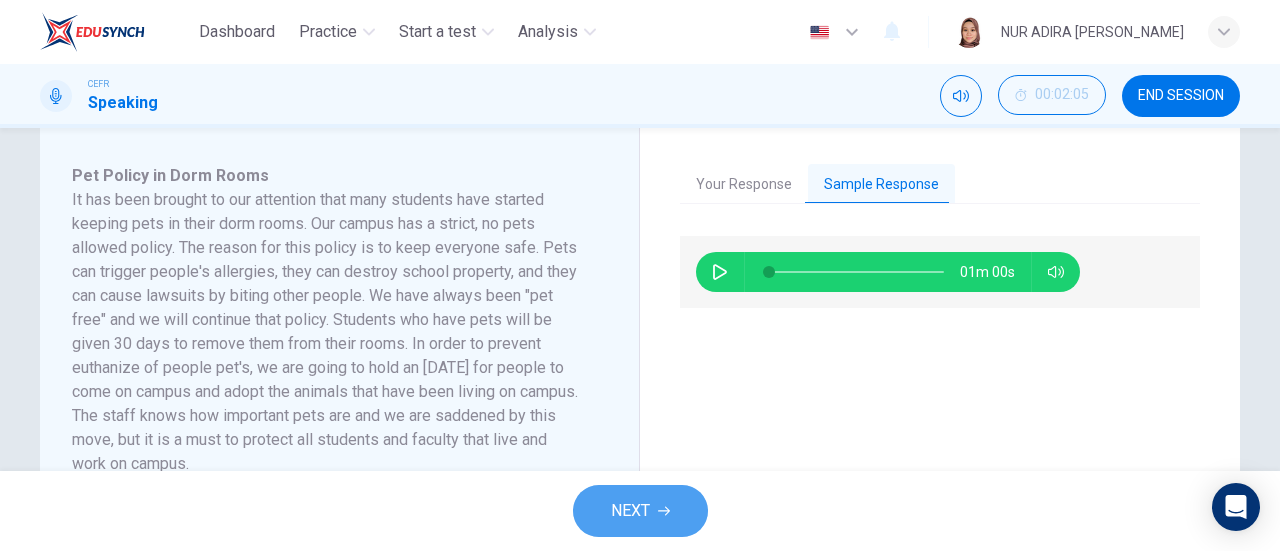 click on "NEXT" at bounding box center (630, 511) 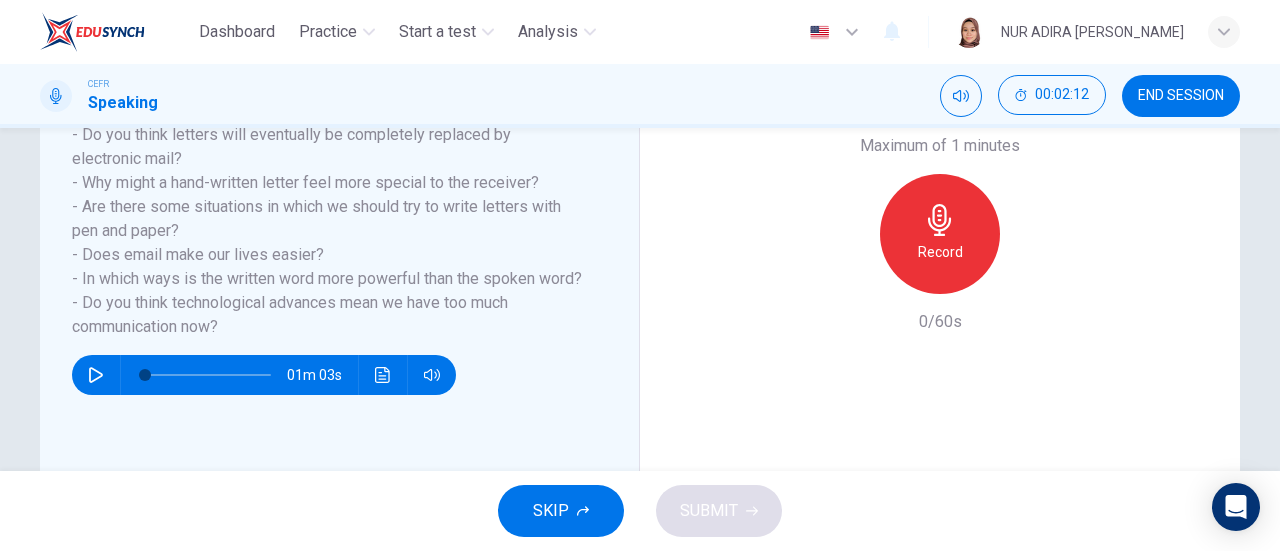 scroll, scrollTop: 432, scrollLeft: 0, axis: vertical 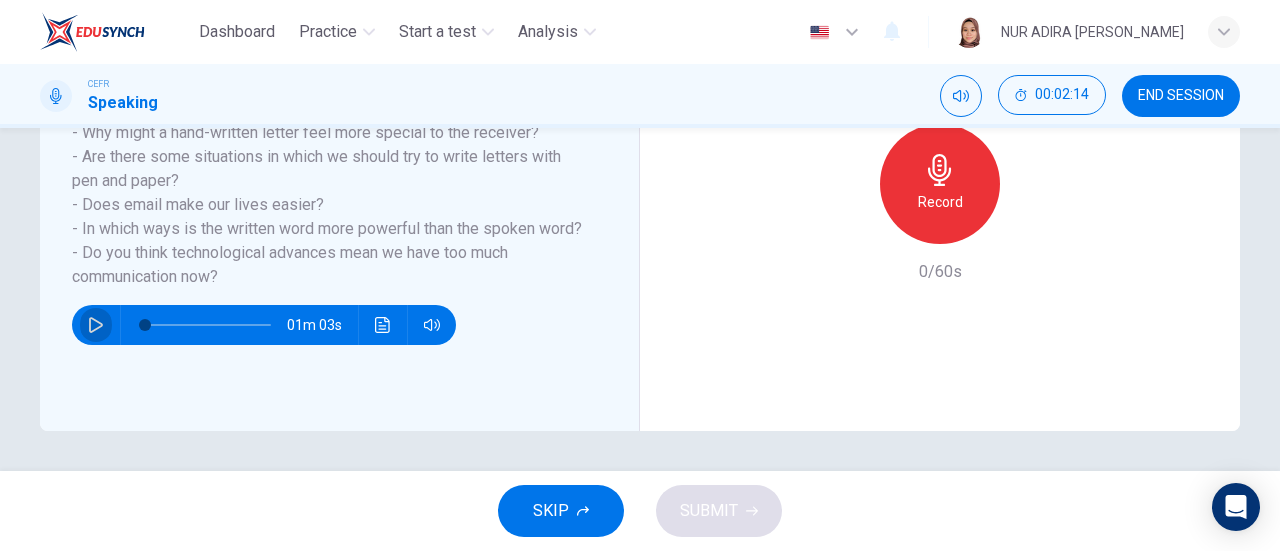 click 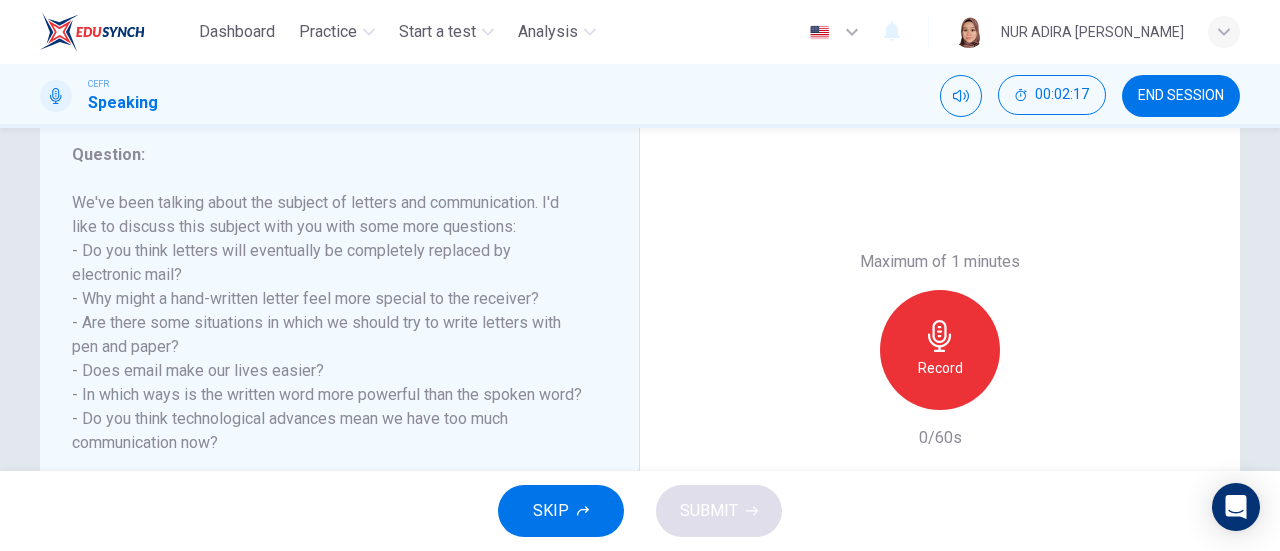 scroll, scrollTop: 332, scrollLeft: 0, axis: vertical 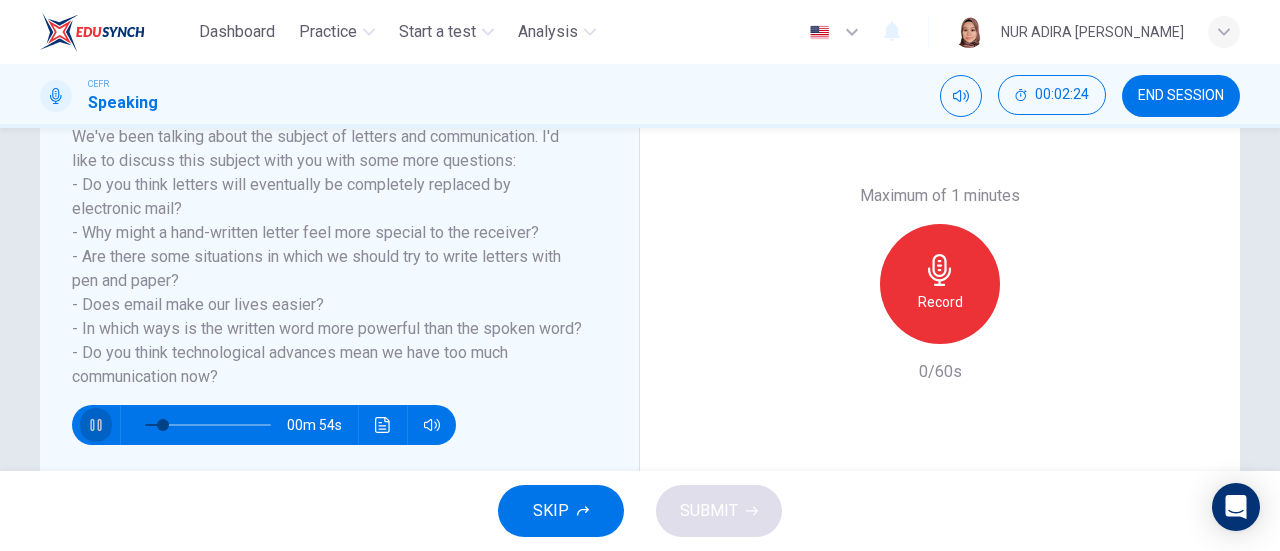 click at bounding box center (96, 425) 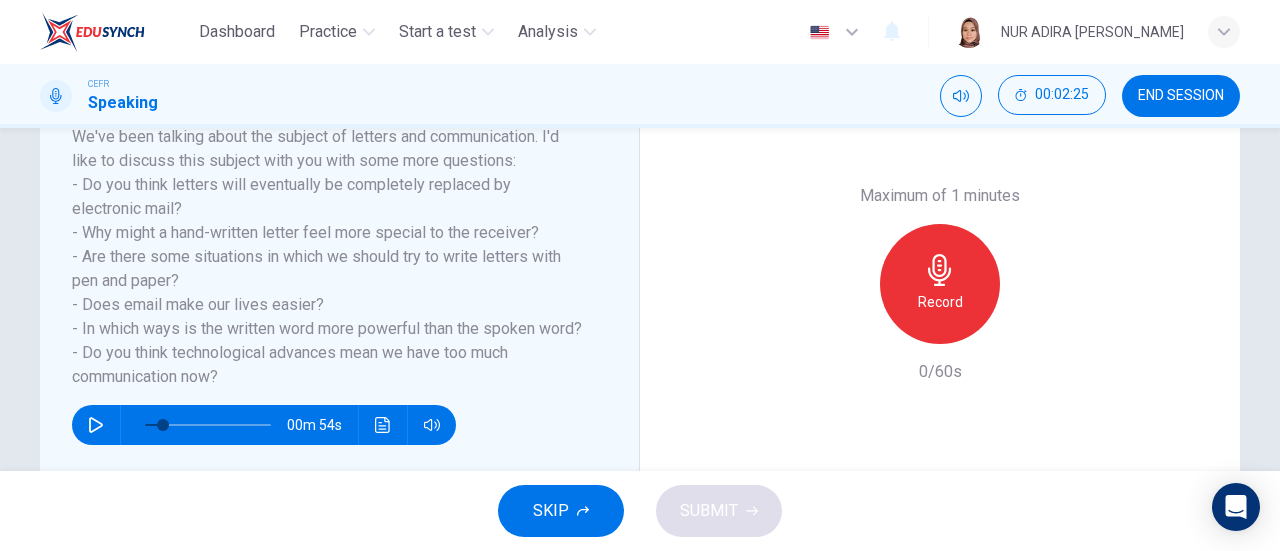 type 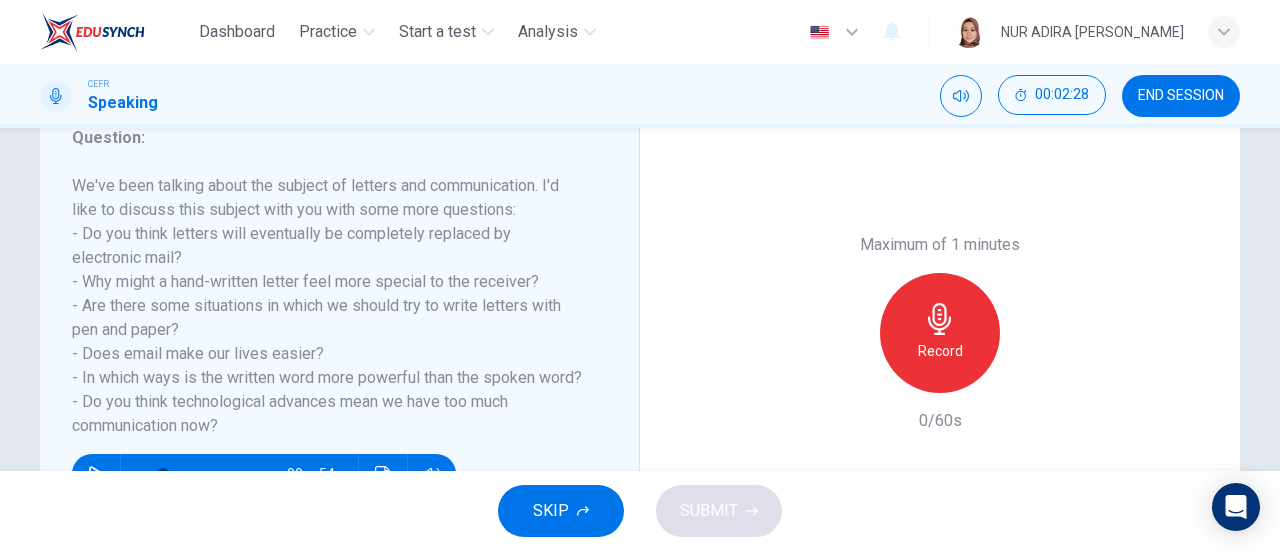 scroll, scrollTop: 294, scrollLeft: 0, axis: vertical 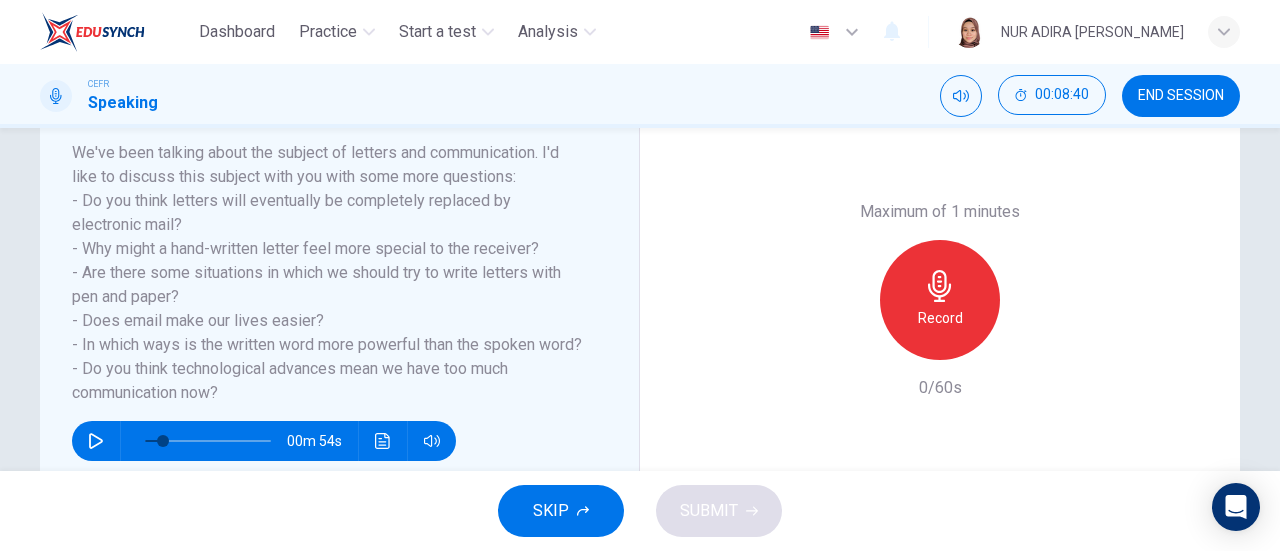 click on "Record" at bounding box center [940, 300] 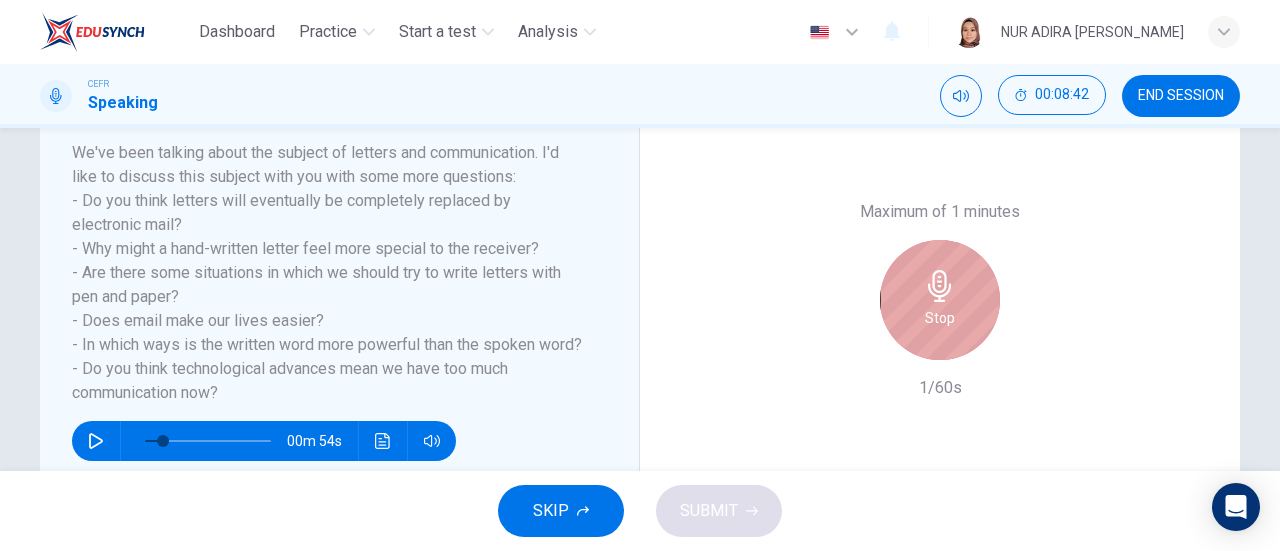 click 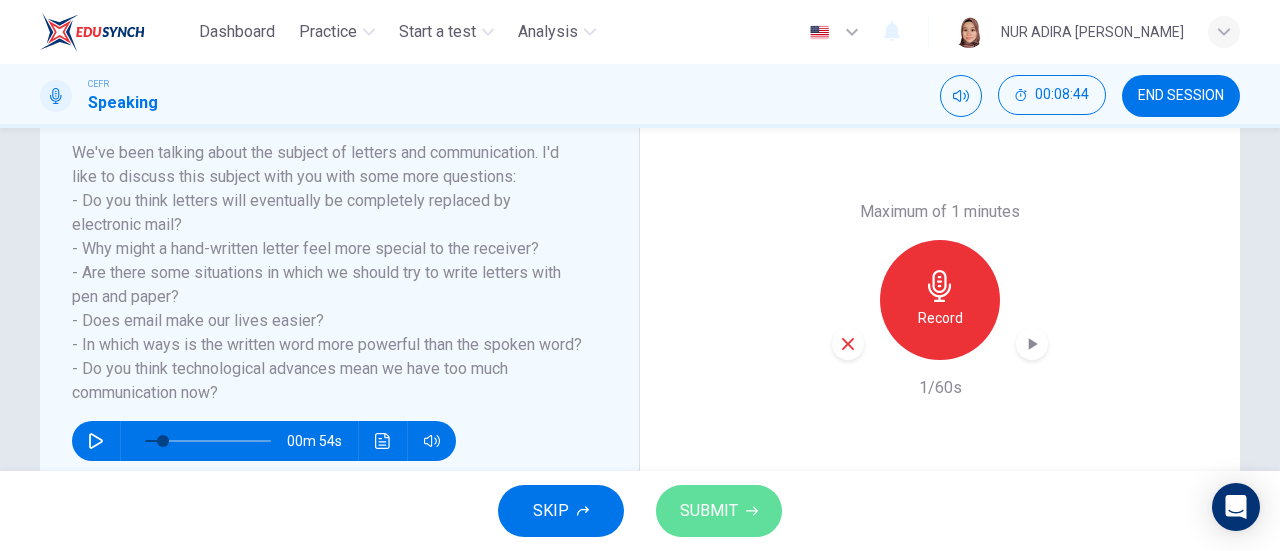 click on "SUBMIT" at bounding box center (719, 511) 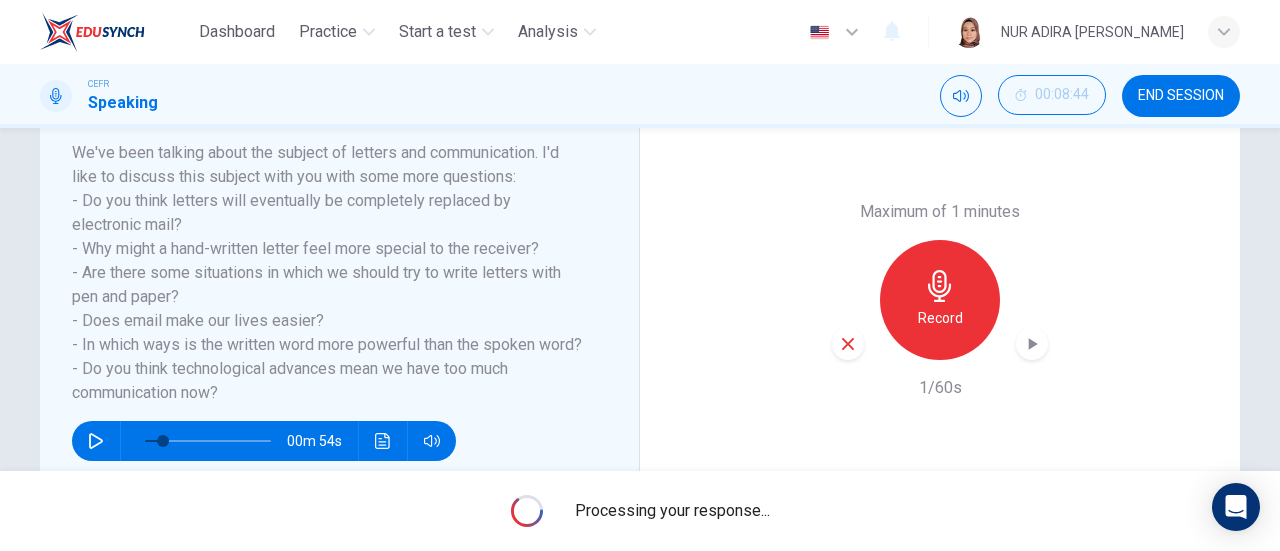 type on "0" 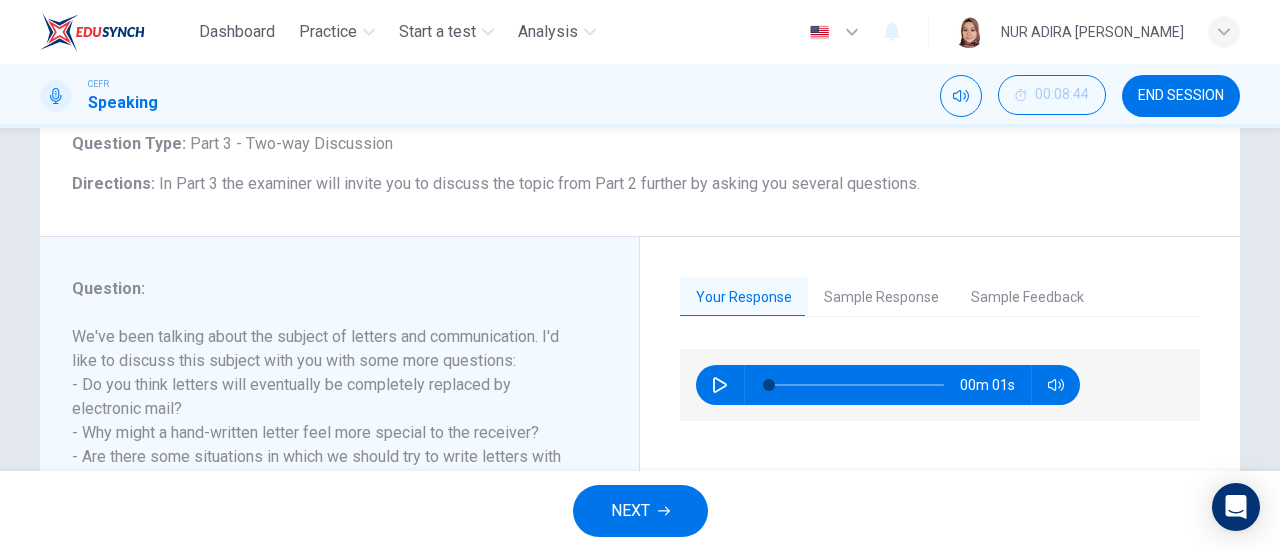 scroll, scrollTop: 134, scrollLeft: 0, axis: vertical 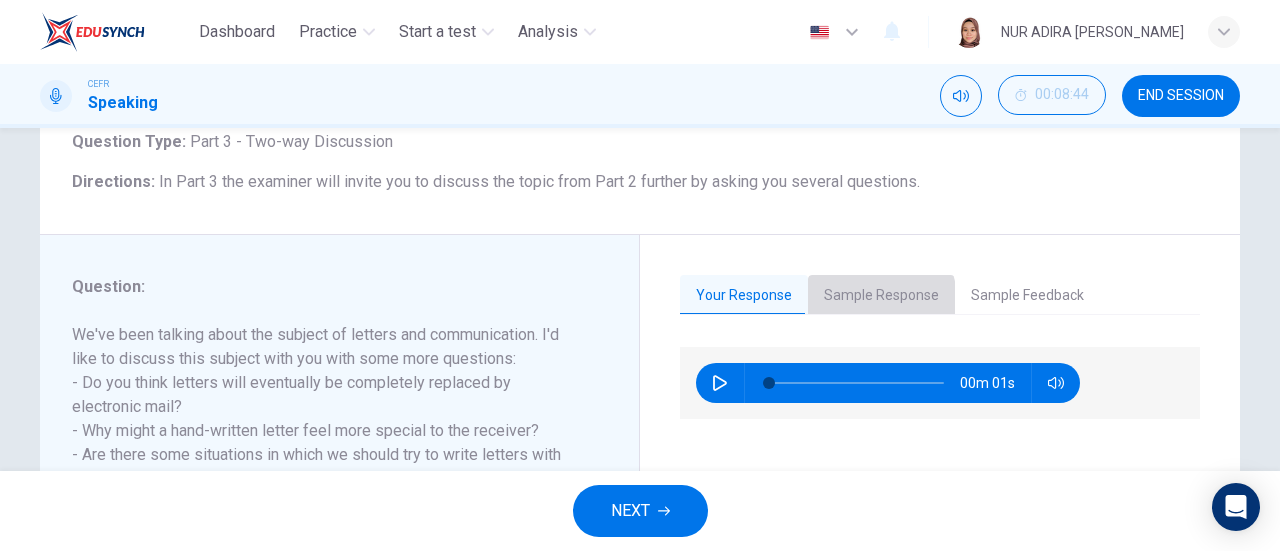 click on "Sample Response" at bounding box center (881, 296) 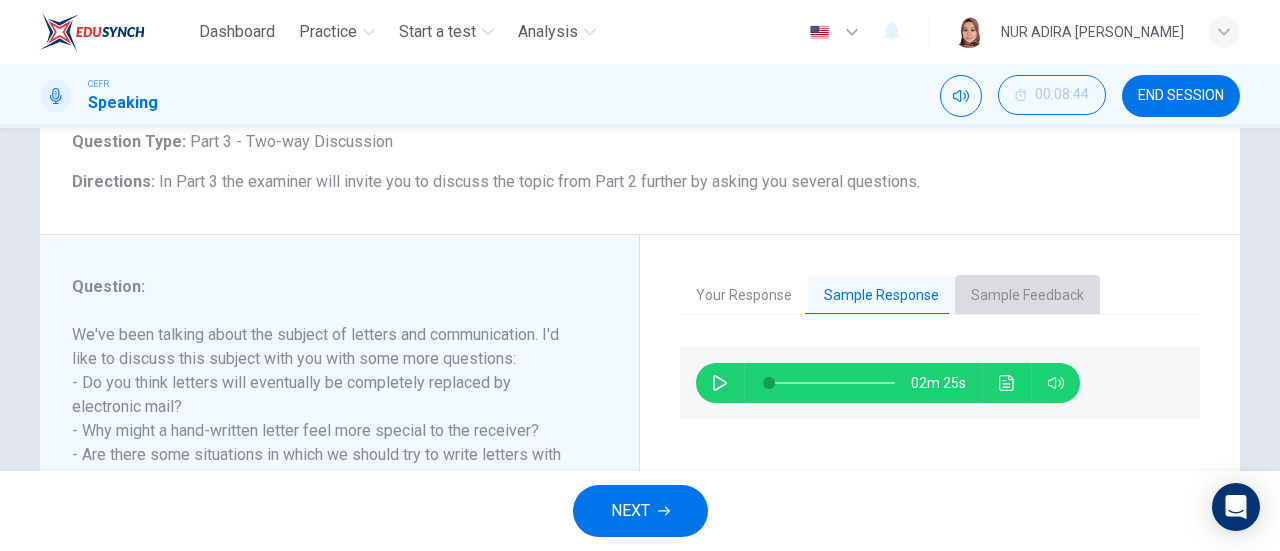 click on "Sample Feedback" at bounding box center (1027, 296) 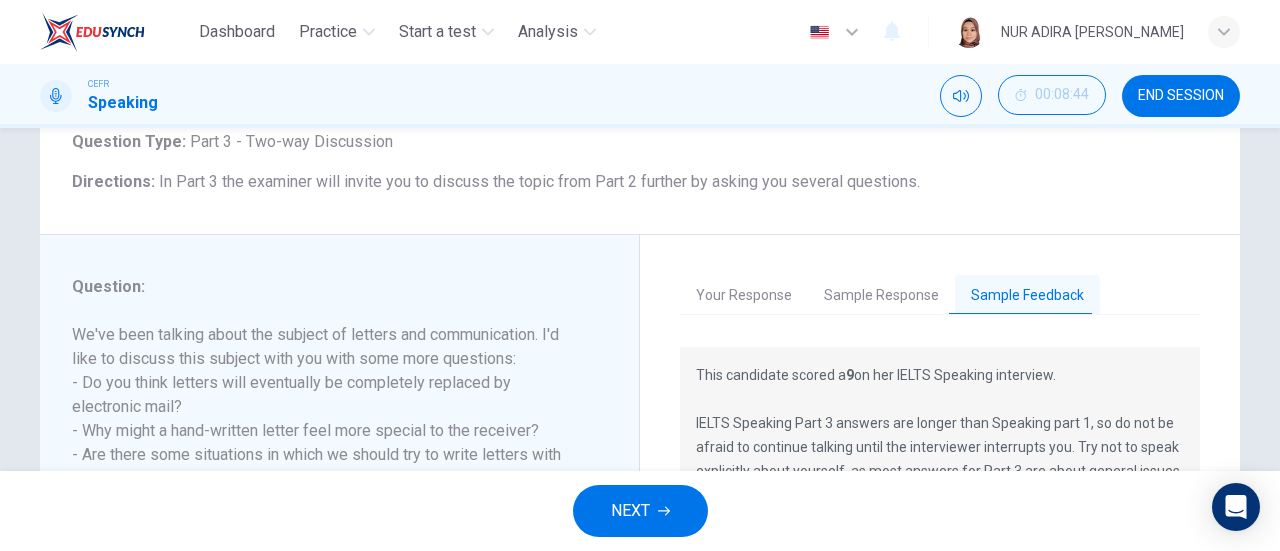 scroll, scrollTop: 72, scrollLeft: 0, axis: vertical 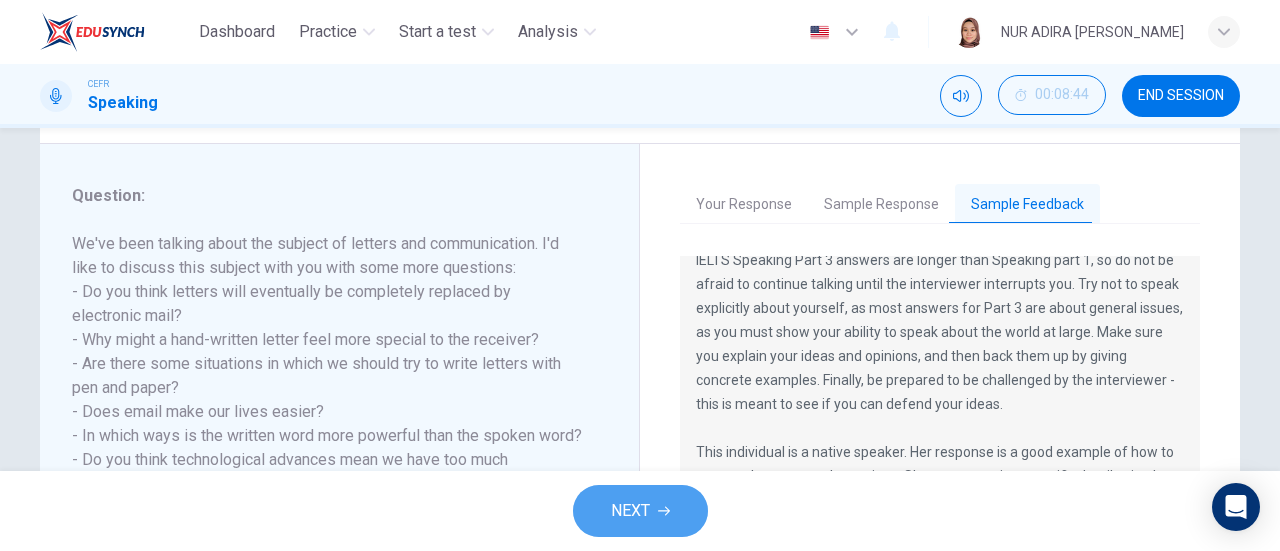 click on "NEXT" at bounding box center (630, 511) 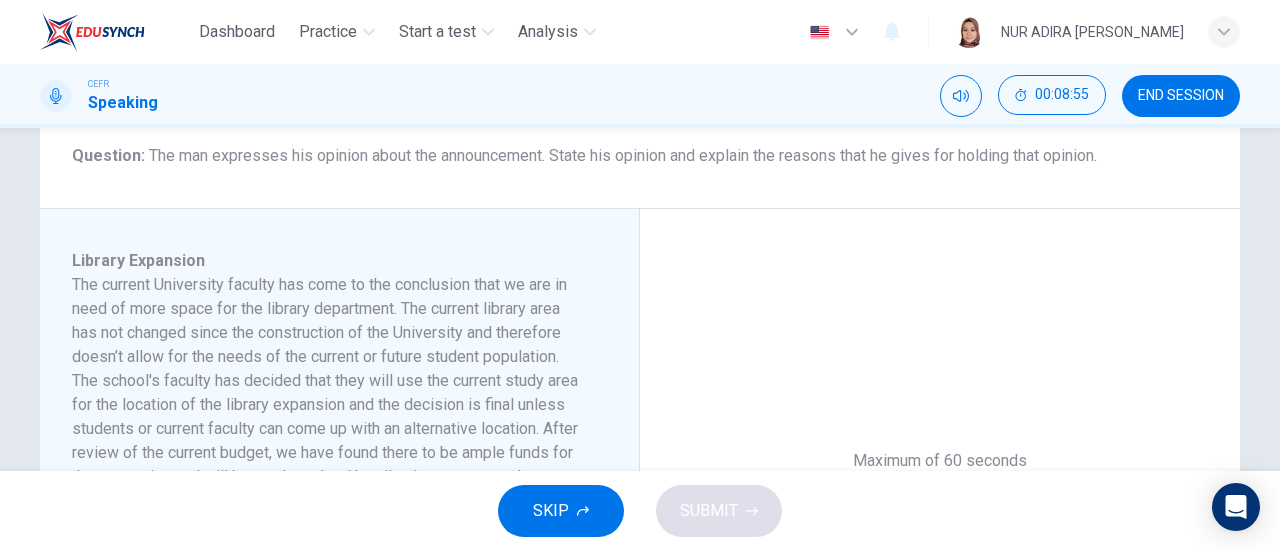 scroll, scrollTop: 356, scrollLeft: 0, axis: vertical 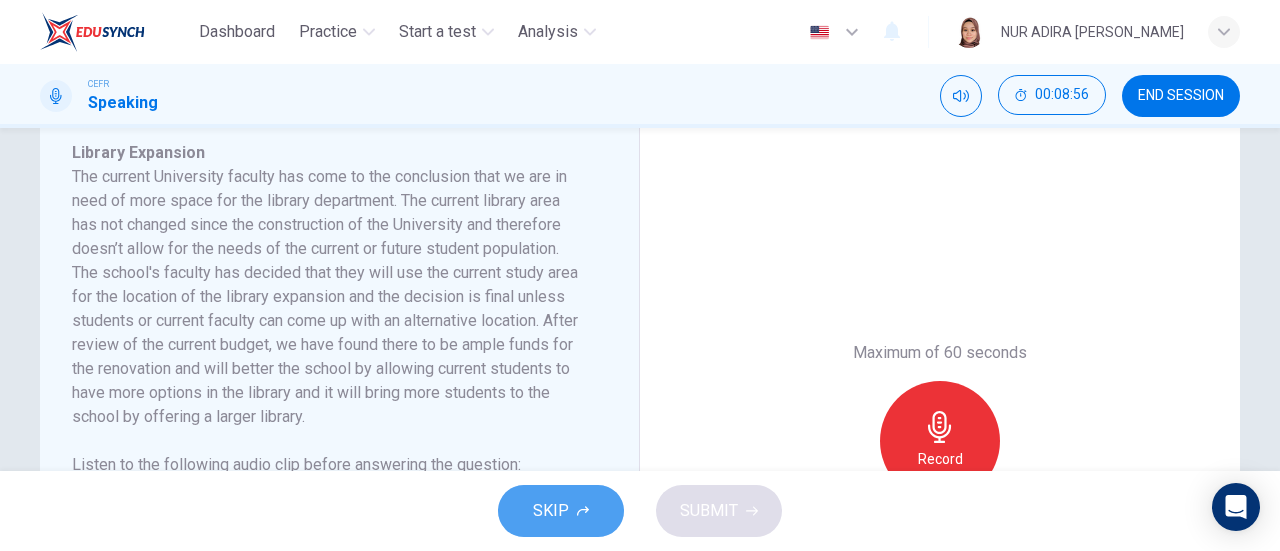 click on "SKIP" at bounding box center [561, 511] 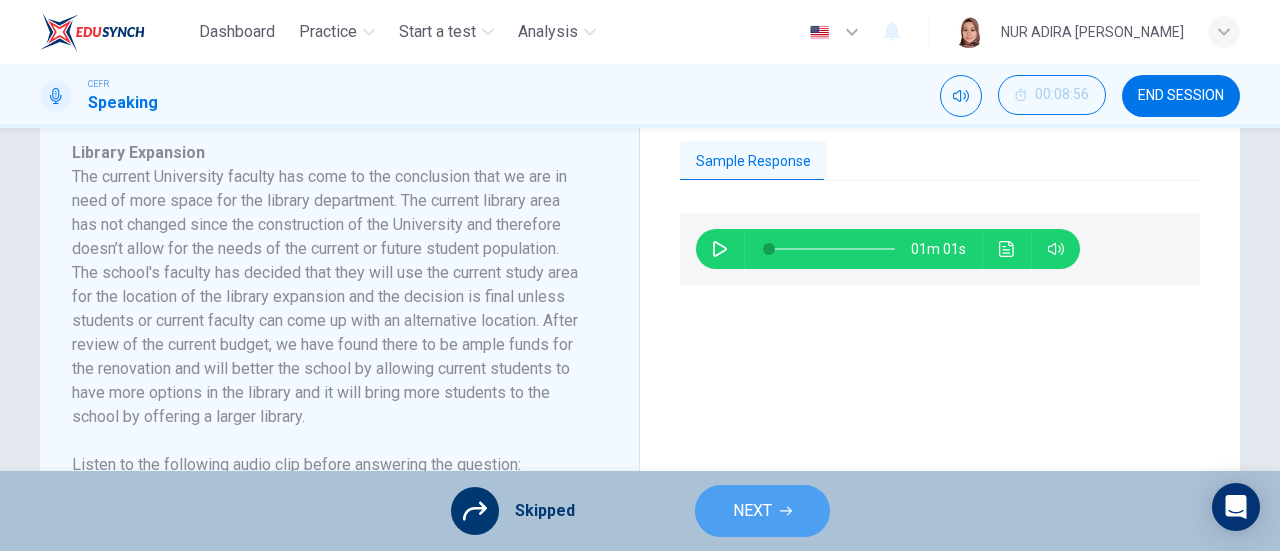 click 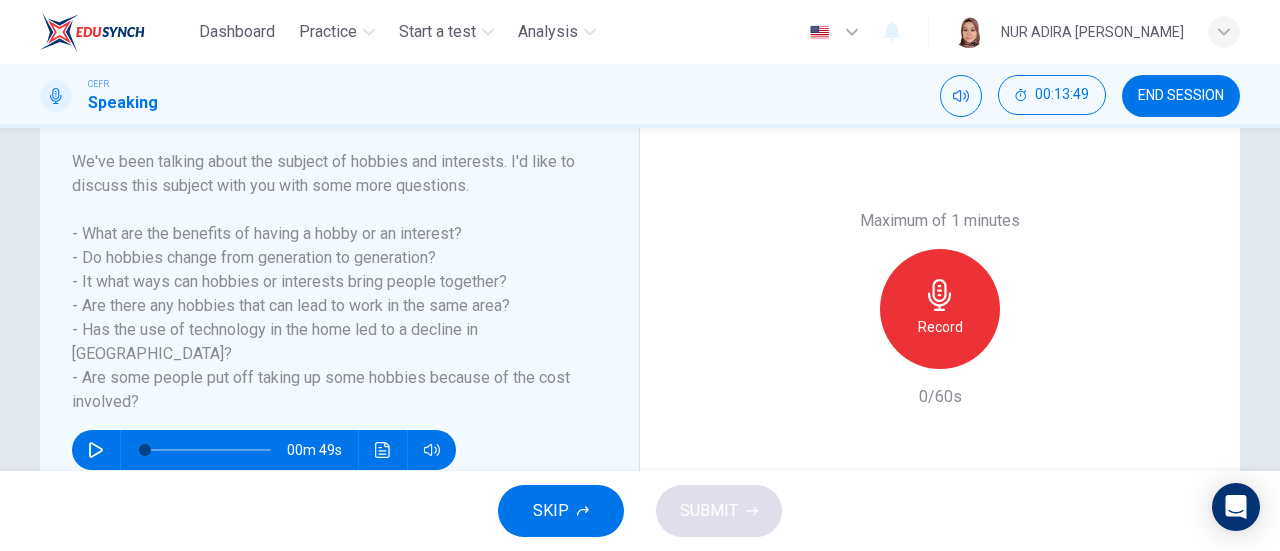 scroll, scrollTop: 338, scrollLeft: 0, axis: vertical 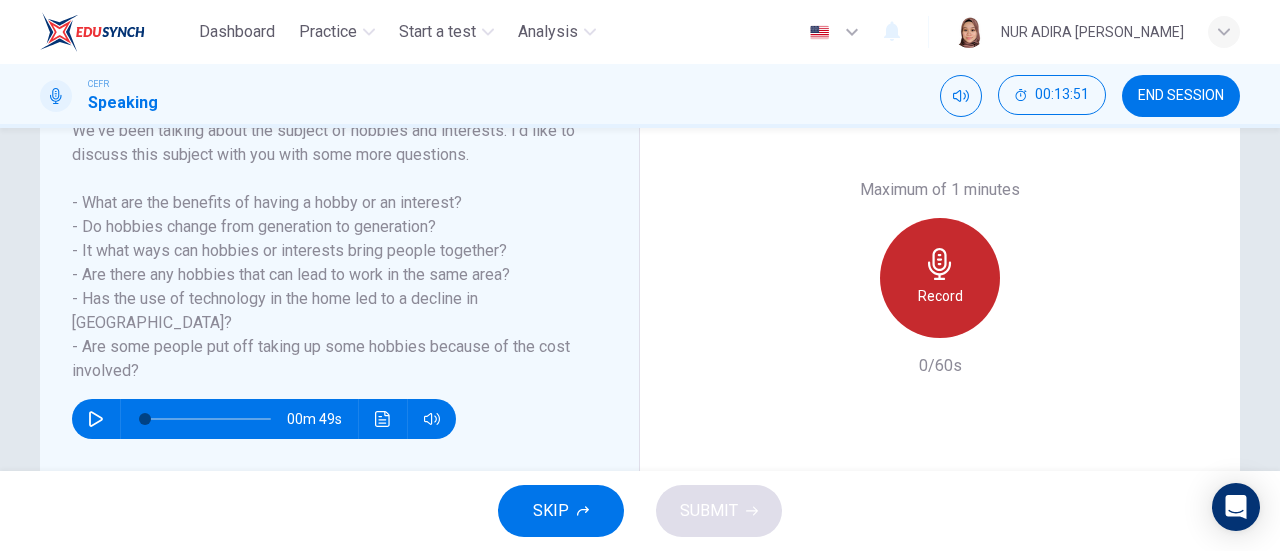 click 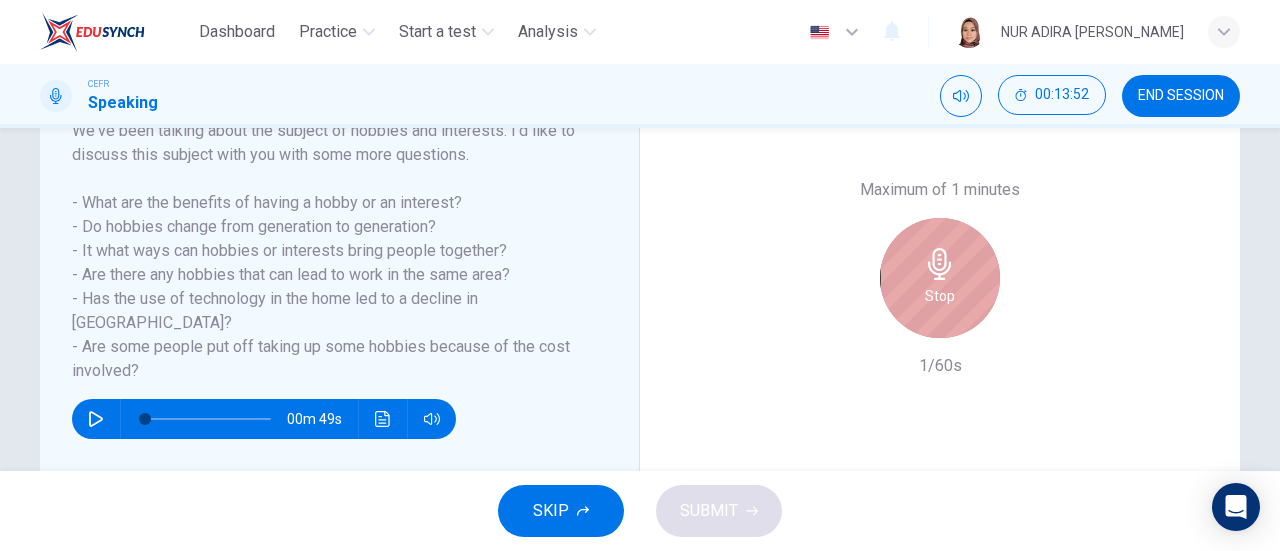 click 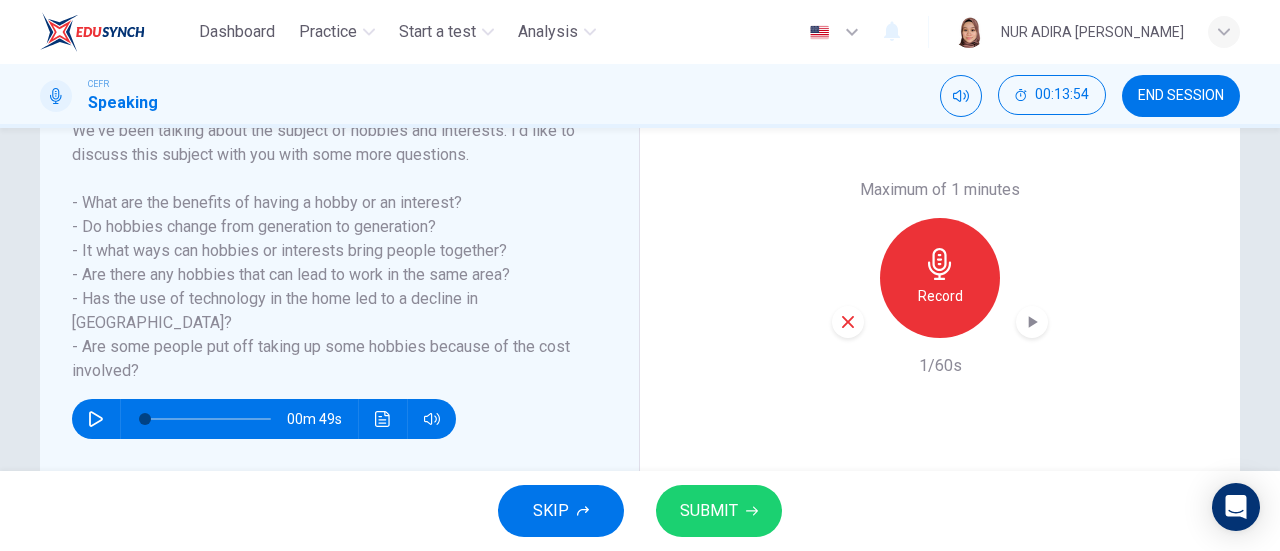 click on "SUBMIT" at bounding box center (709, 511) 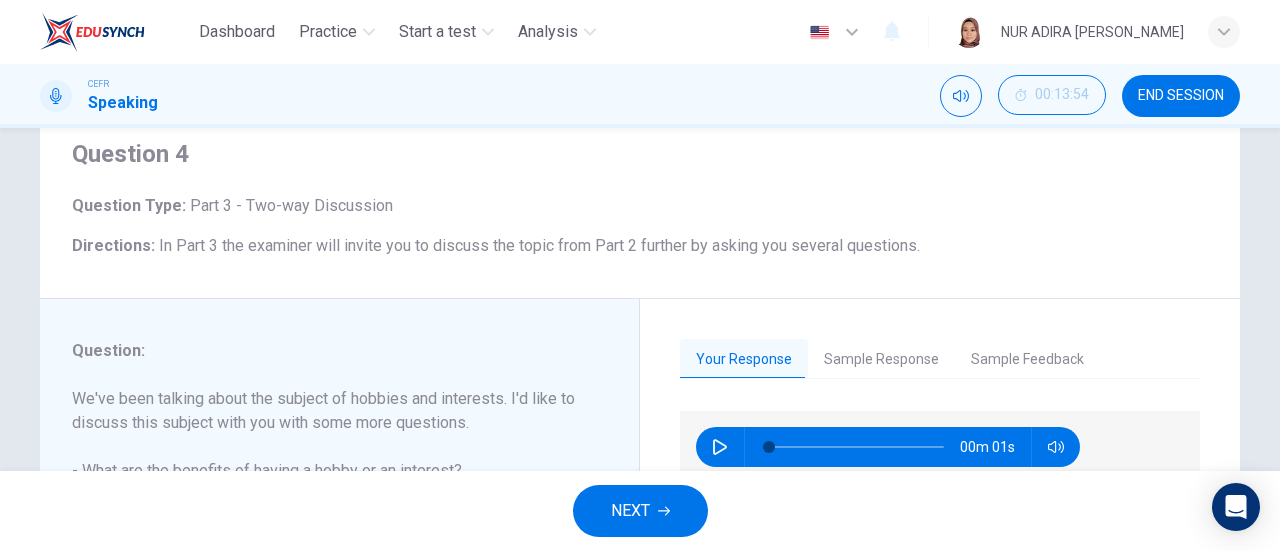 scroll, scrollTop: 34, scrollLeft: 0, axis: vertical 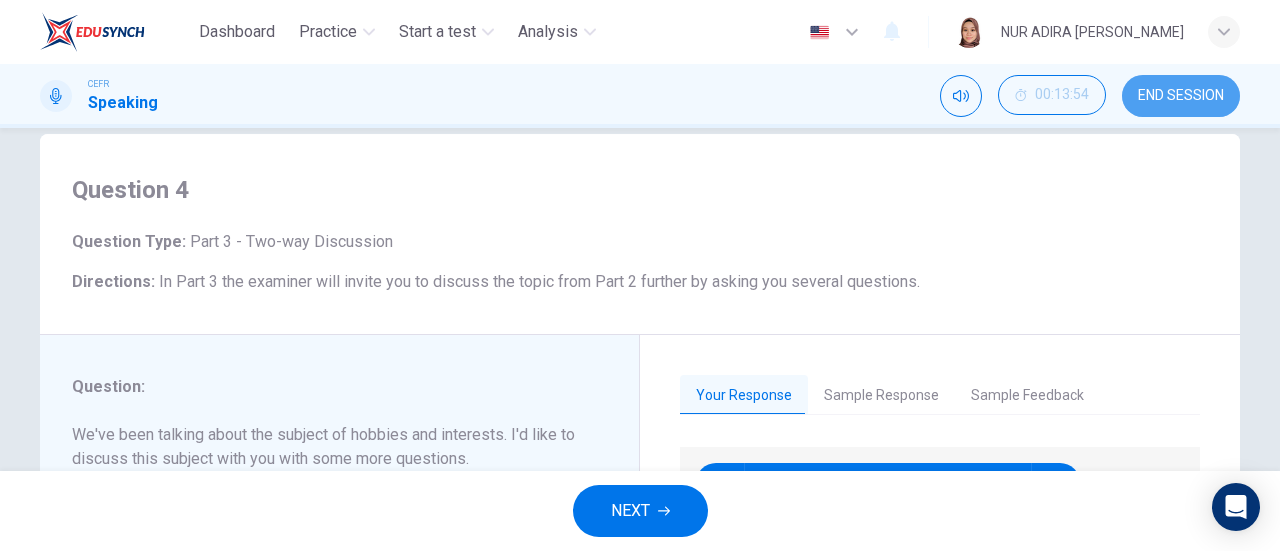 click on "END SESSION" at bounding box center (1181, 96) 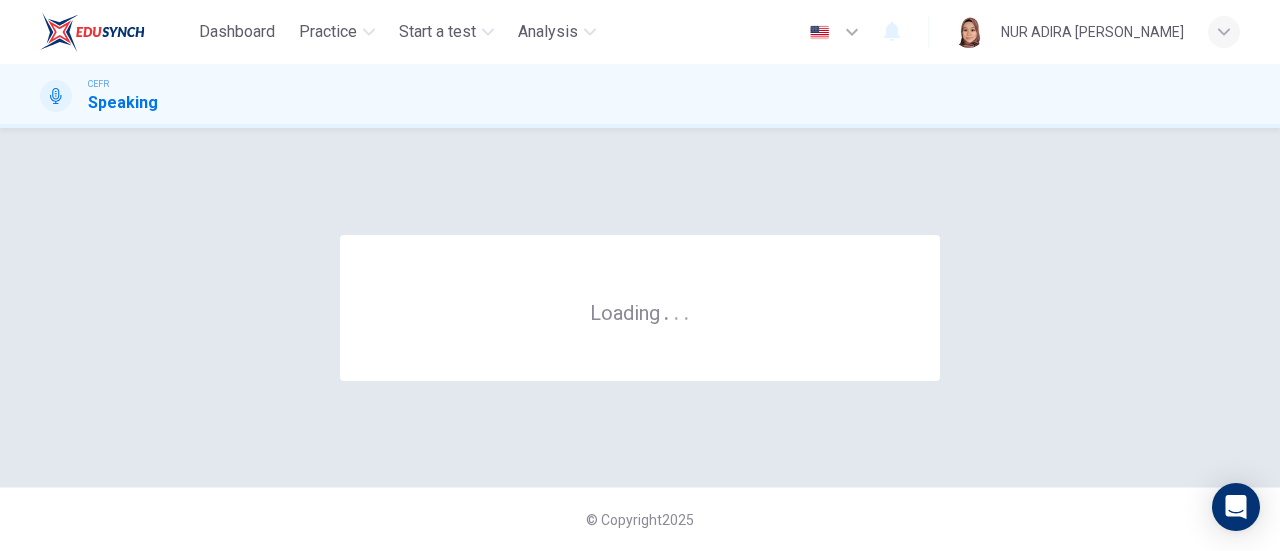 scroll, scrollTop: 0, scrollLeft: 0, axis: both 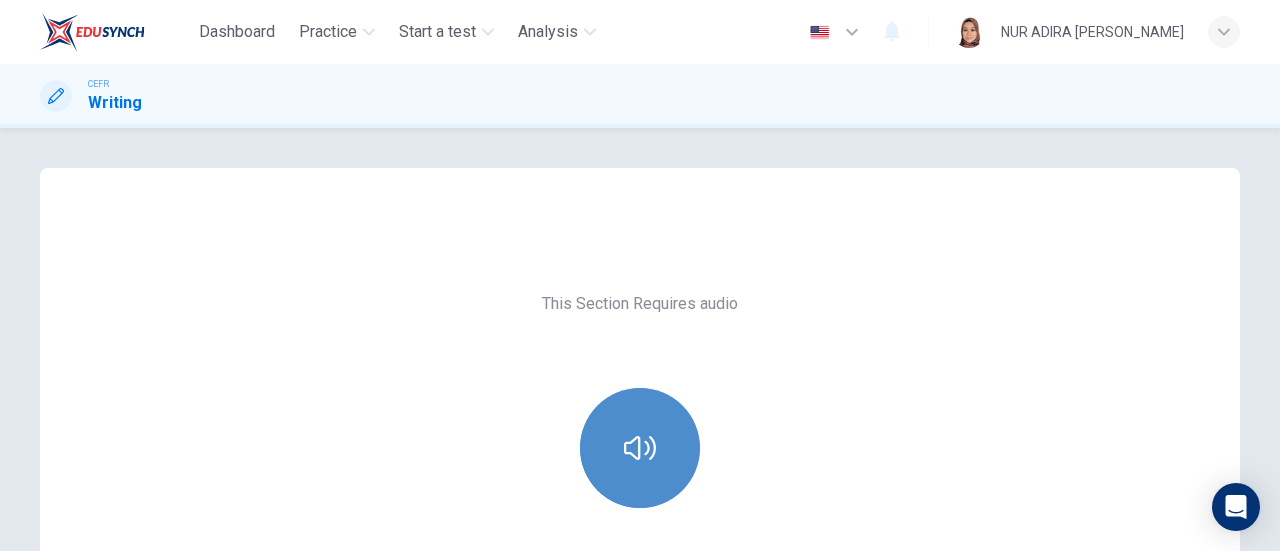 click at bounding box center [640, 448] 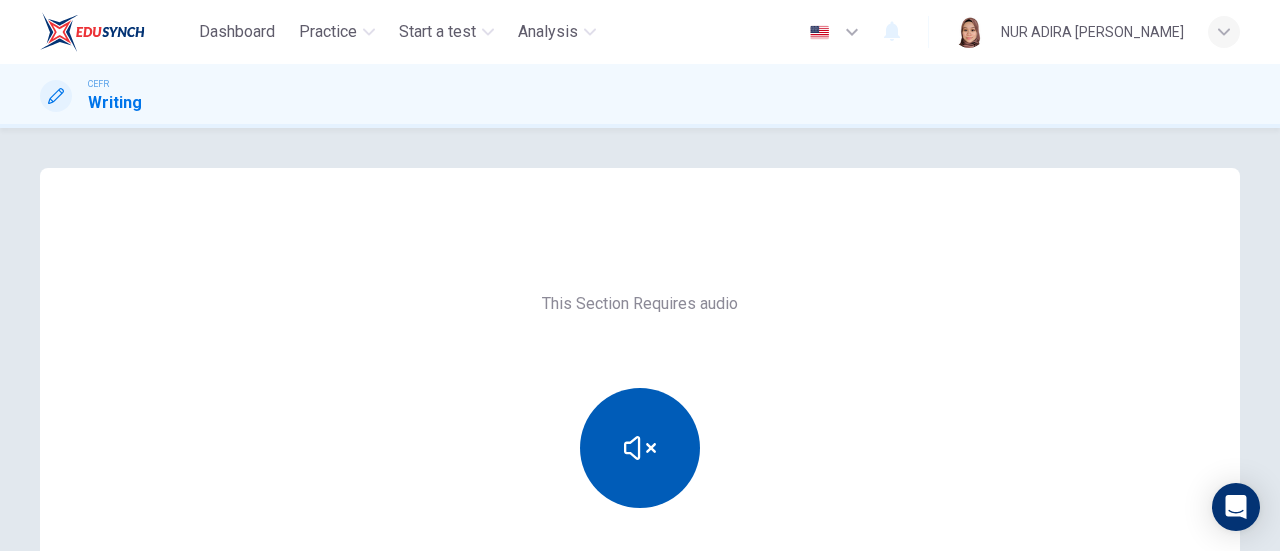 scroll, scrollTop: 249, scrollLeft: 0, axis: vertical 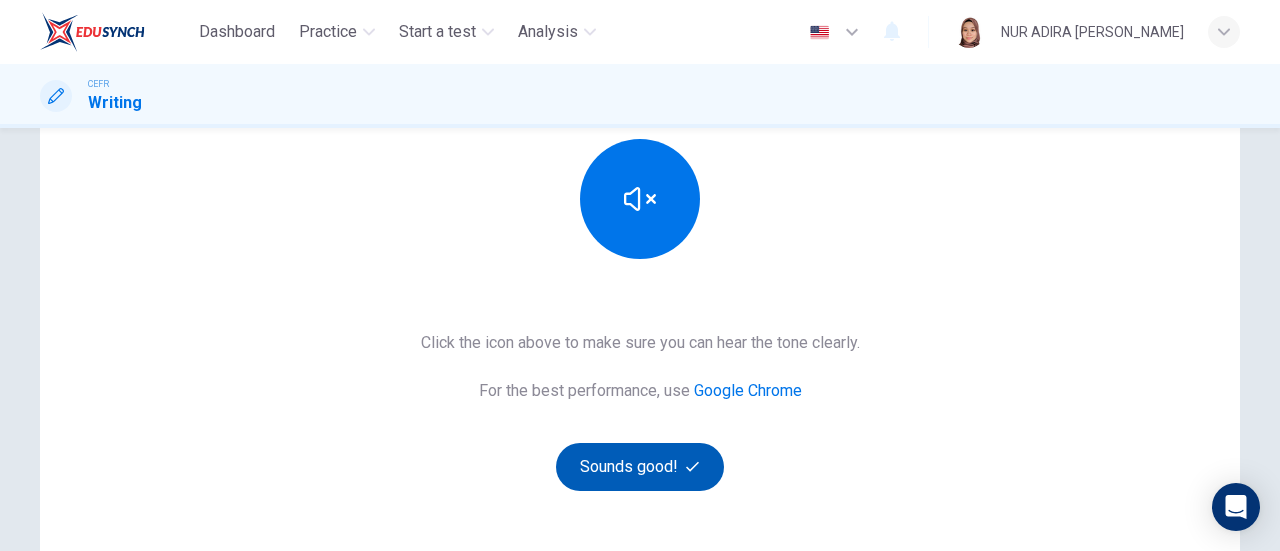 click on "Sounds good!" at bounding box center [640, 467] 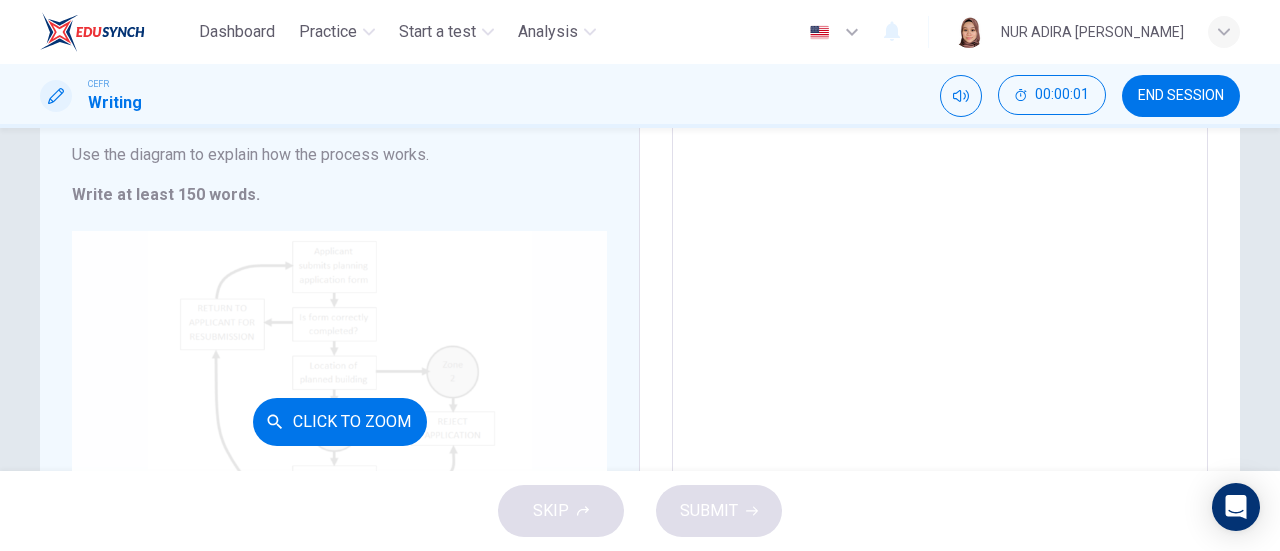 click on "Click to Zoom" at bounding box center [339, 421] 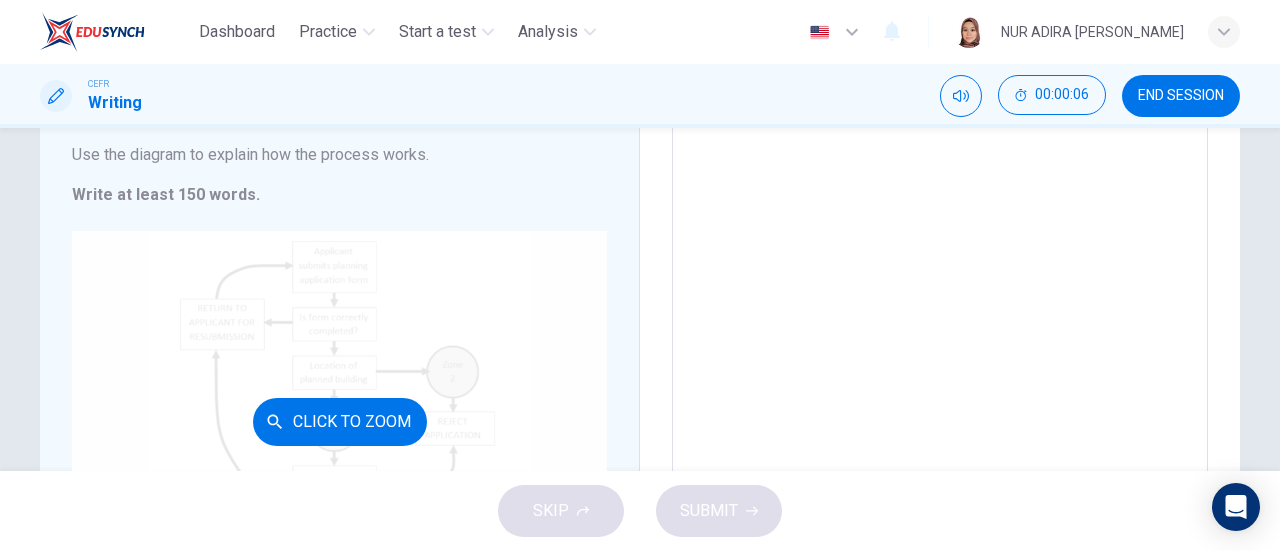 scroll, scrollTop: 470, scrollLeft: 0, axis: vertical 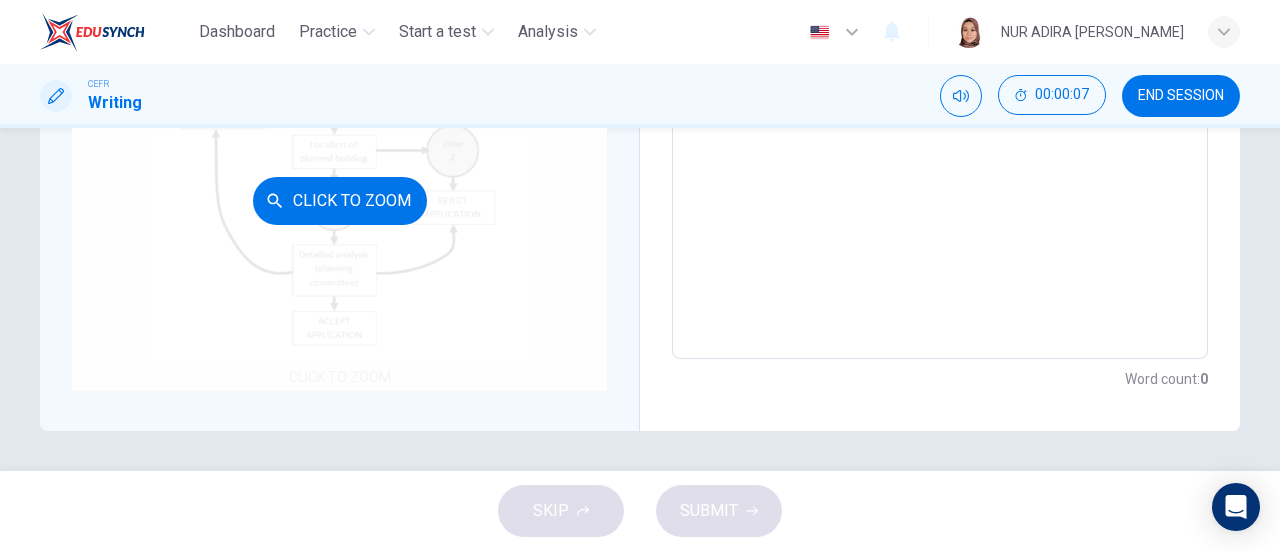 click on "Click to Zoom" at bounding box center (339, 200) 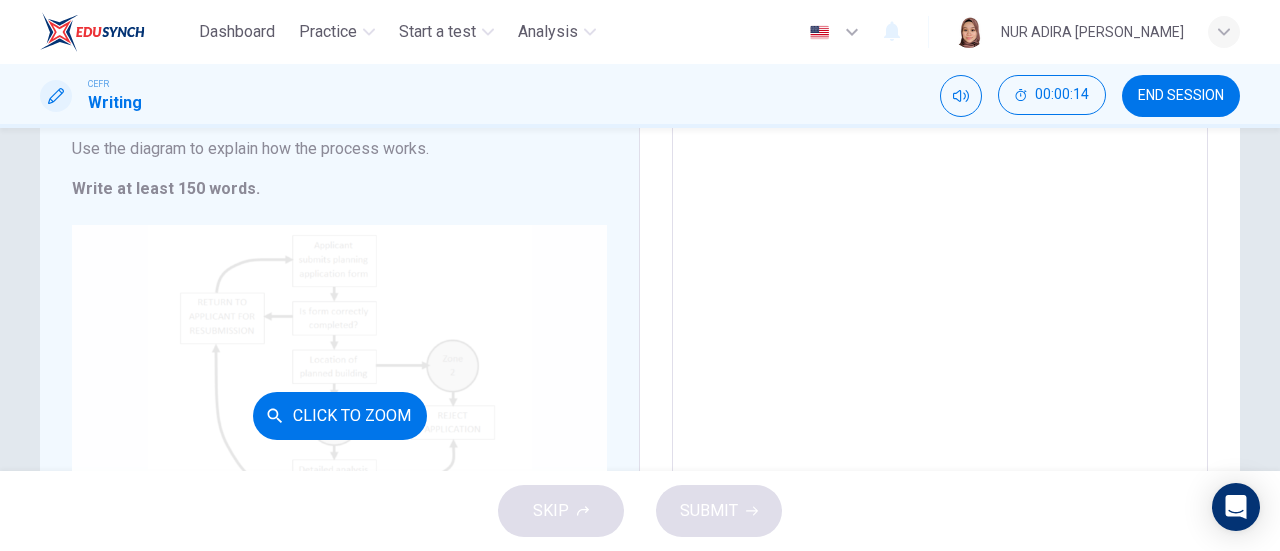 scroll, scrollTop: 256, scrollLeft: 0, axis: vertical 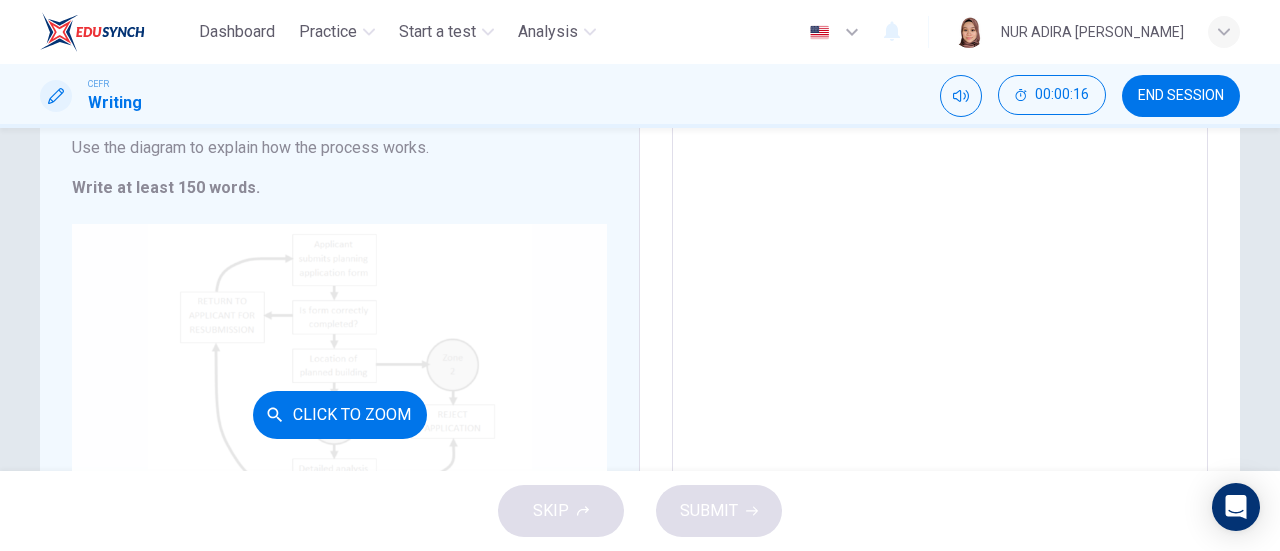 click on "Click to Zoom" at bounding box center (339, 414) 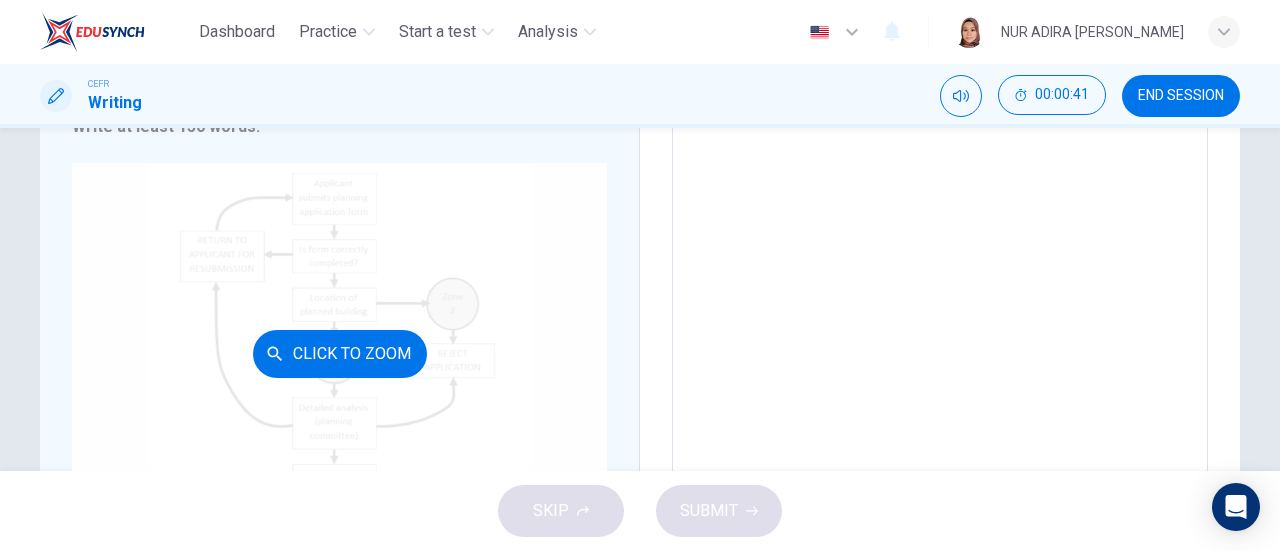 scroll, scrollTop: 318, scrollLeft: 0, axis: vertical 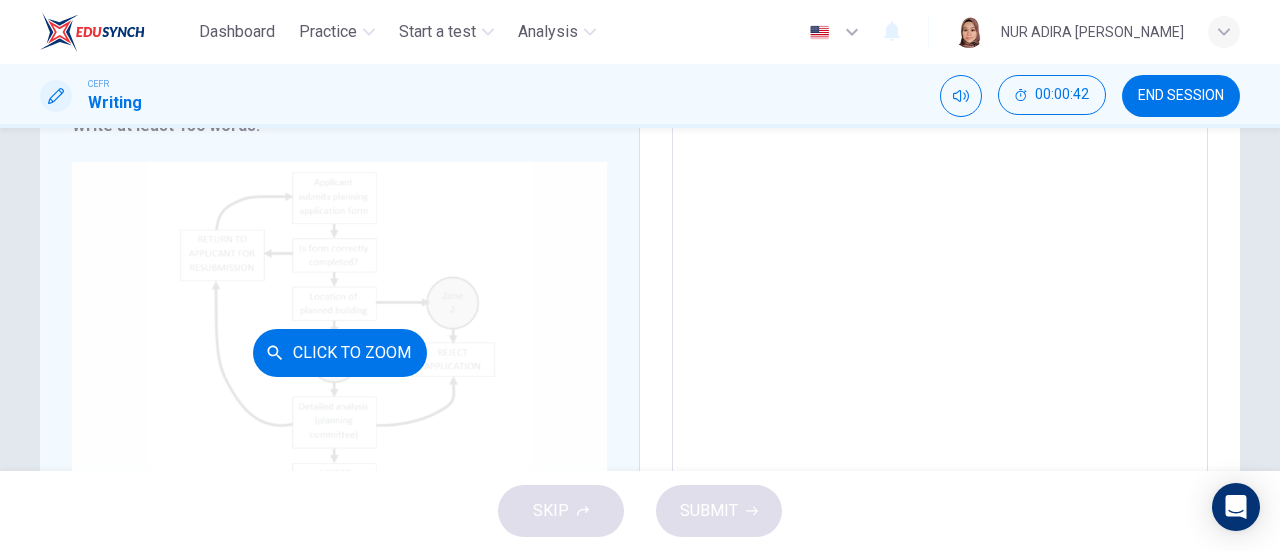 click on "Click to Zoom" at bounding box center (339, 352) 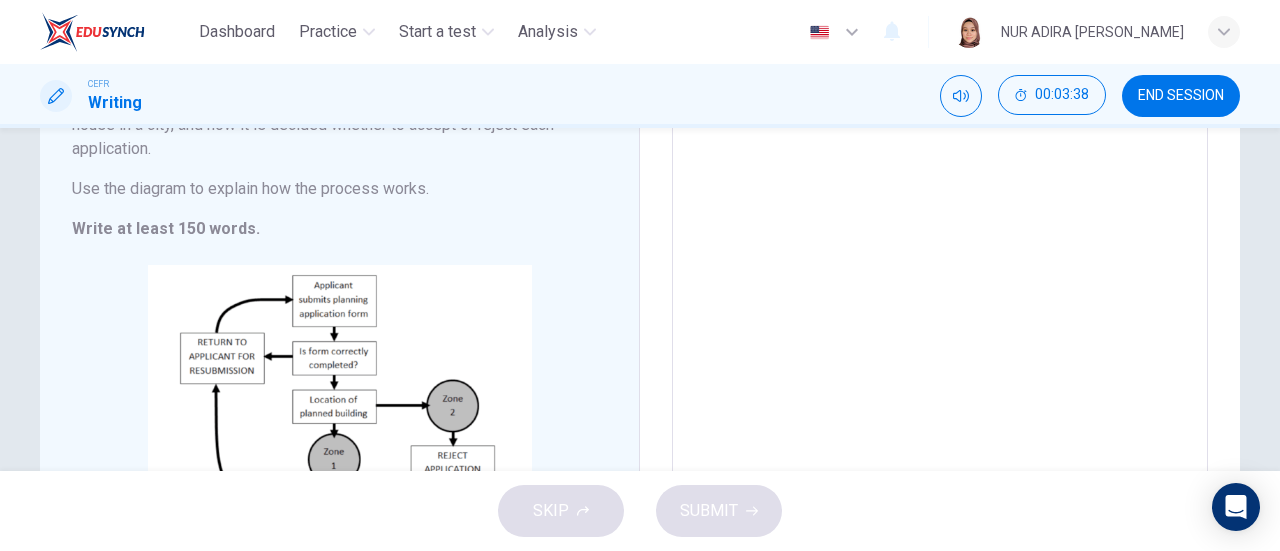 scroll, scrollTop: 229, scrollLeft: 0, axis: vertical 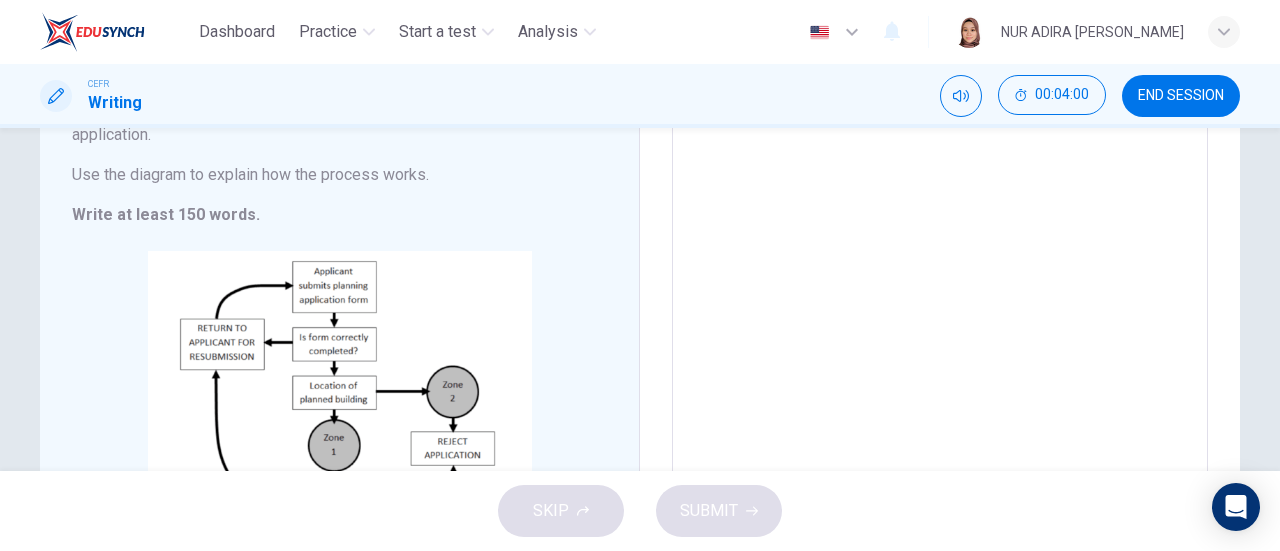 click at bounding box center [940, 305] 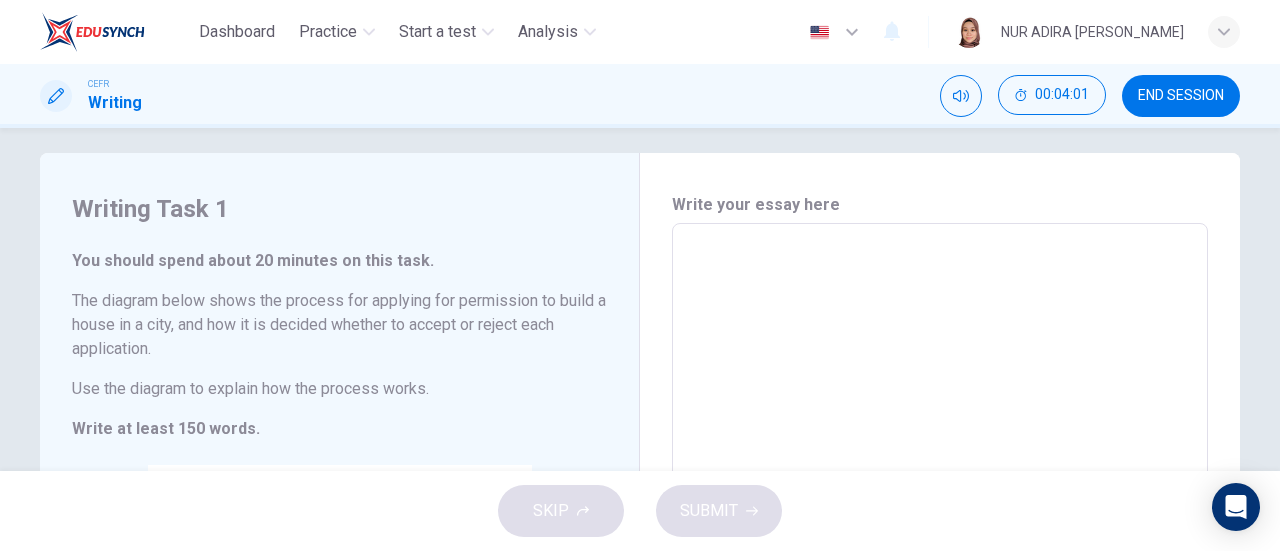 scroll, scrollTop: 0, scrollLeft: 0, axis: both 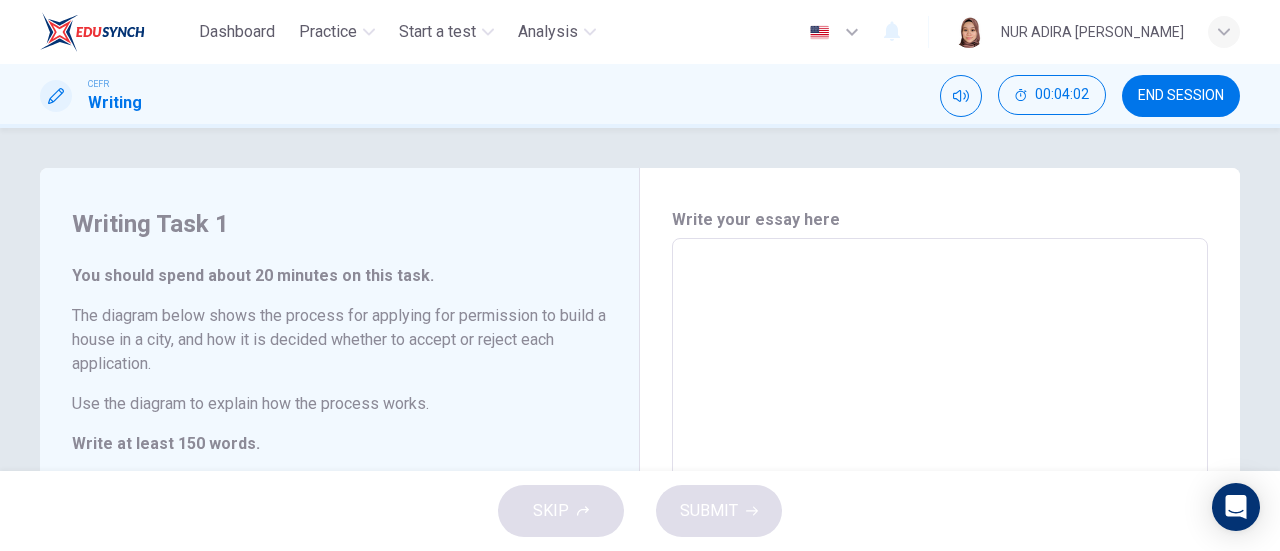 type on "T" 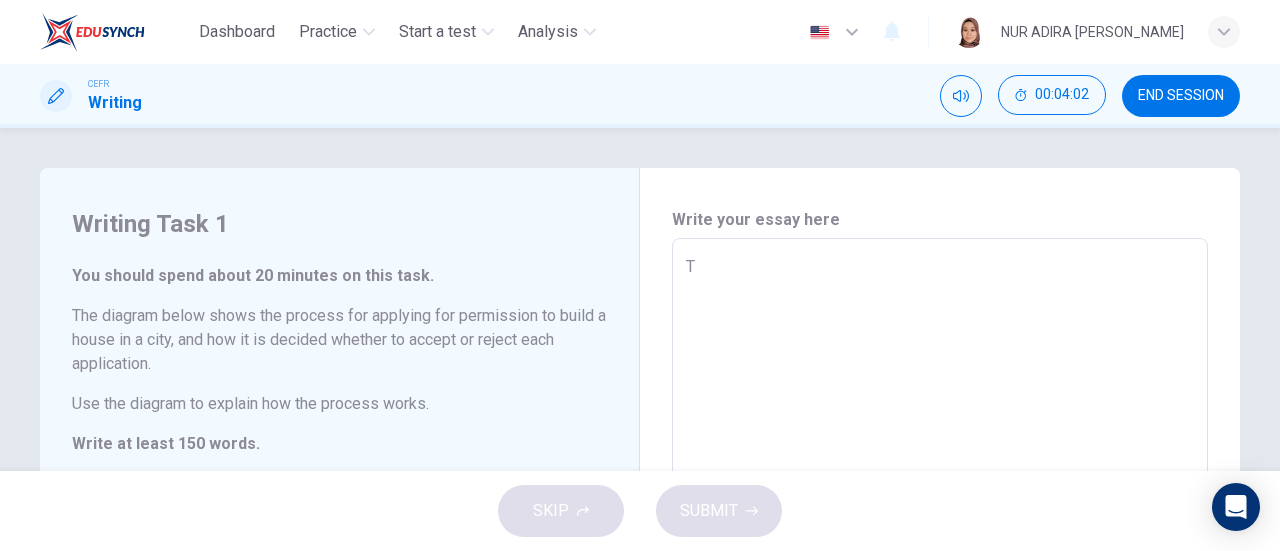 type on "x" 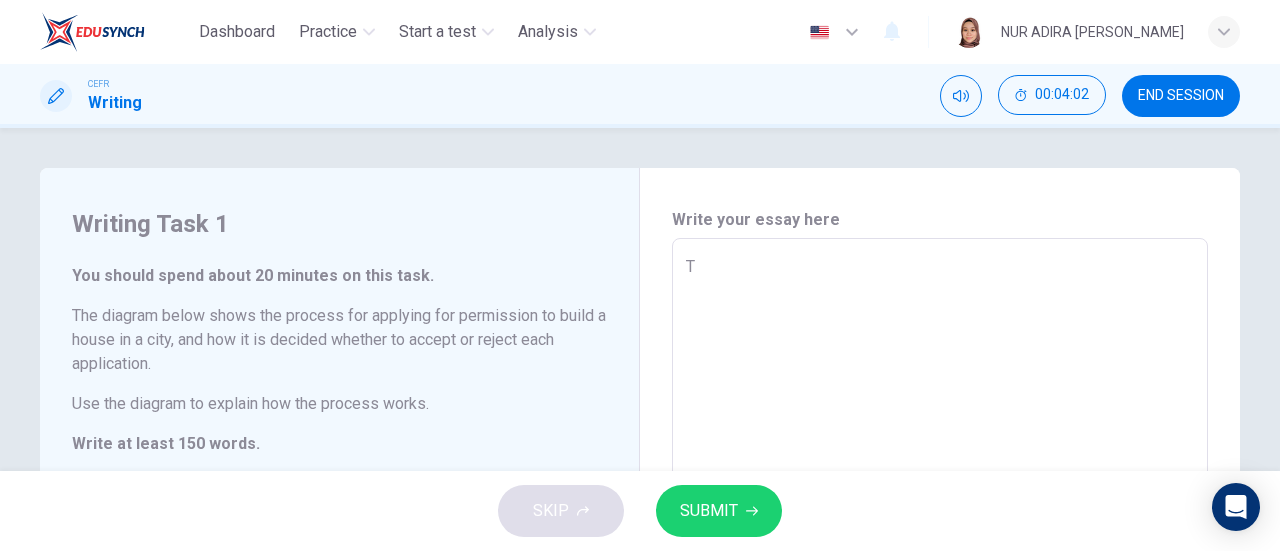type on "Th" 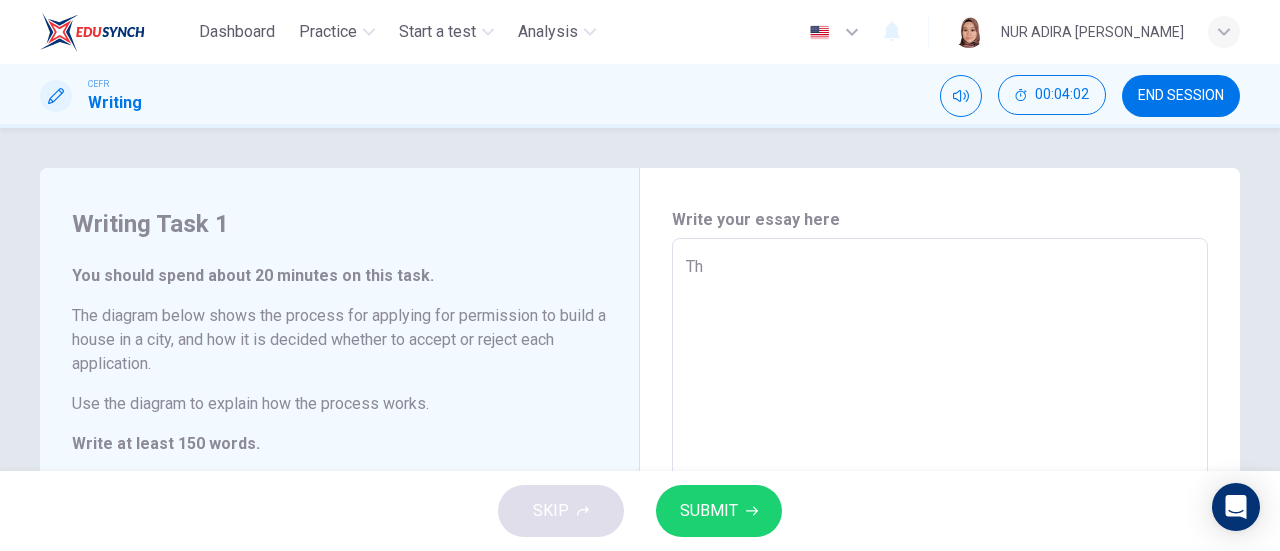 type on "x" 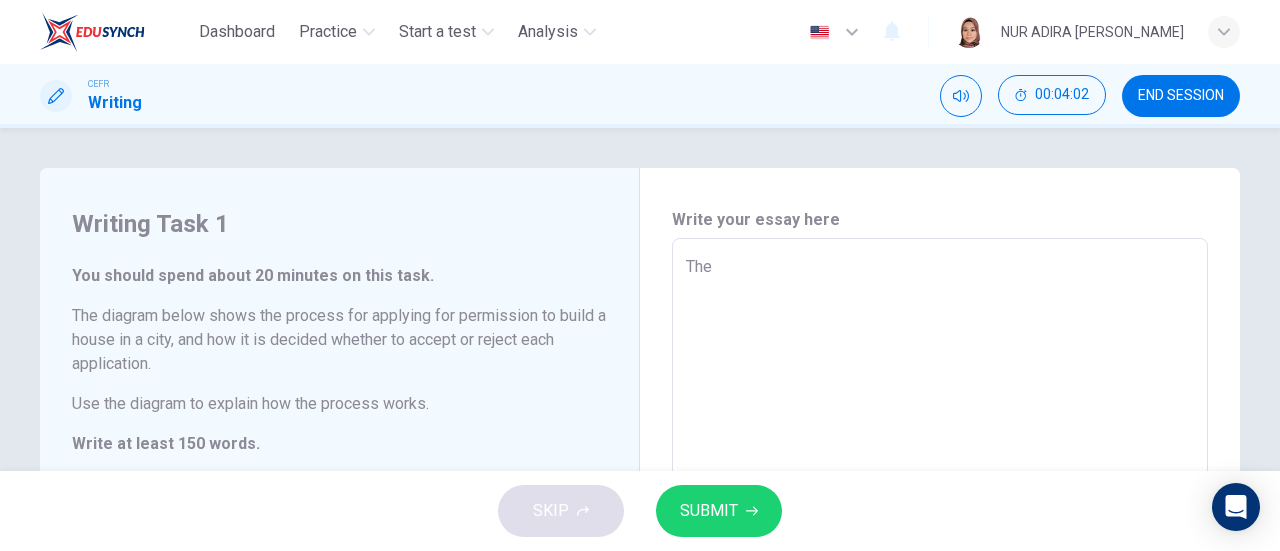 type on "x" 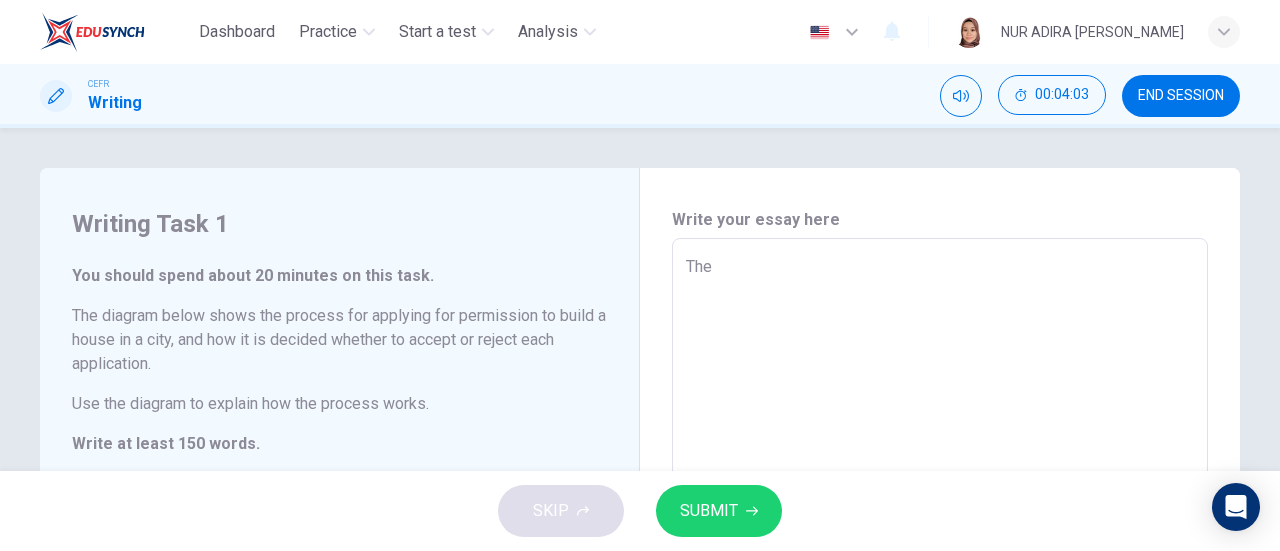 type on "The" 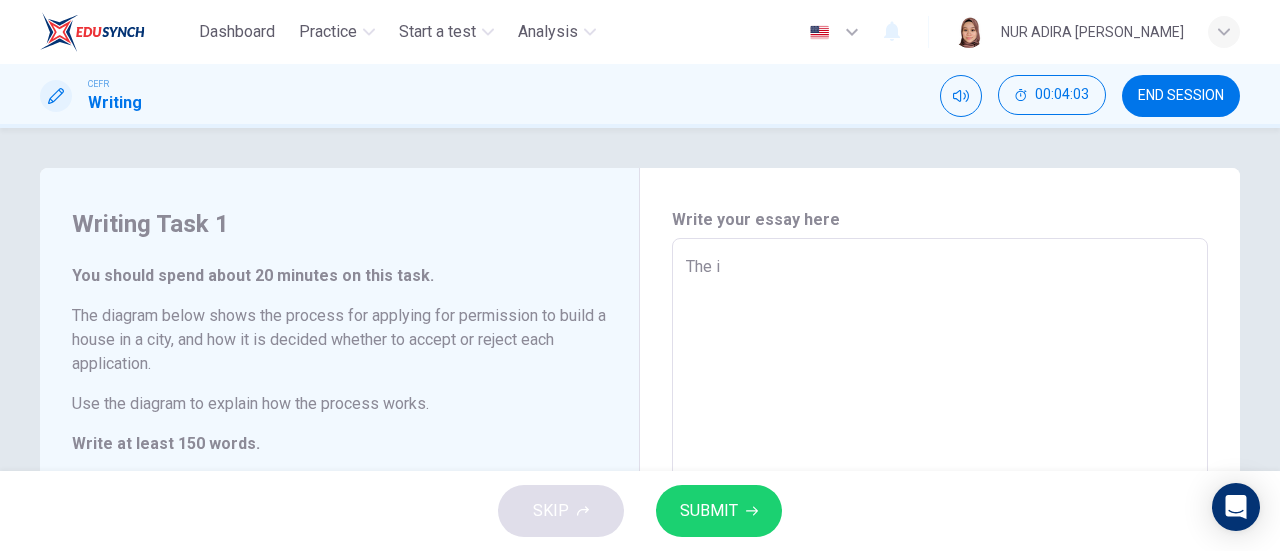 type on "x" 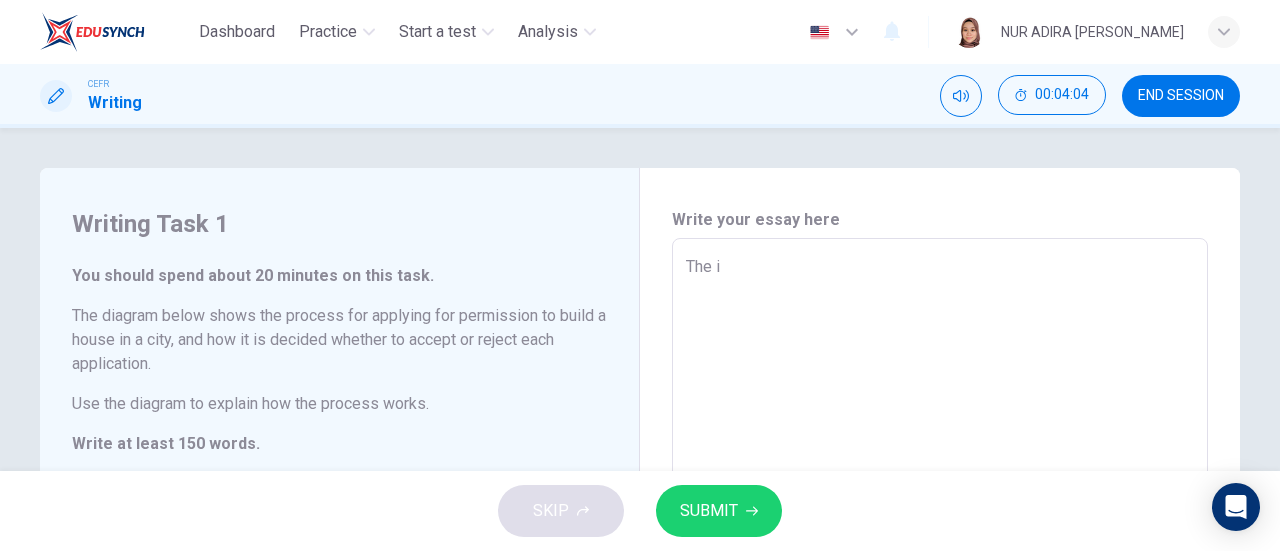 type on "The" 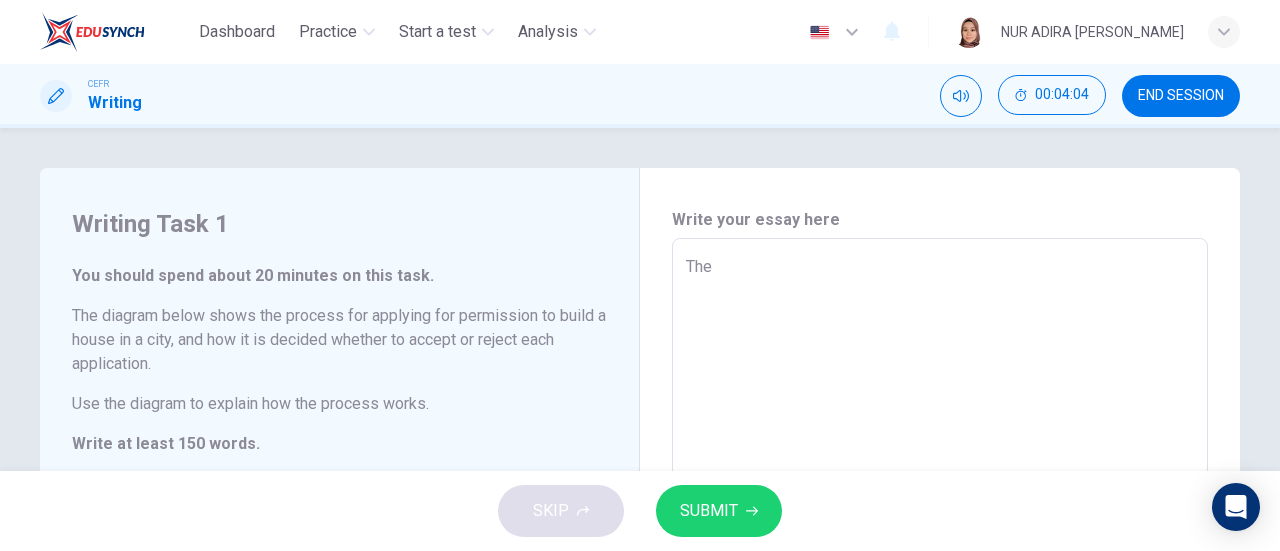 type on "The d" 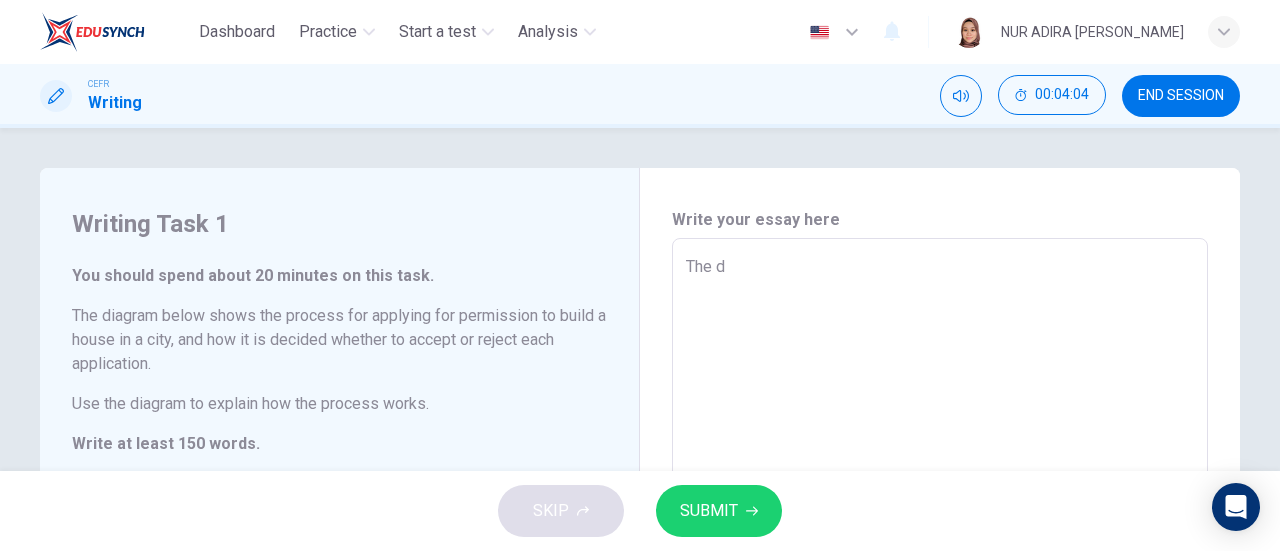 type on "x" 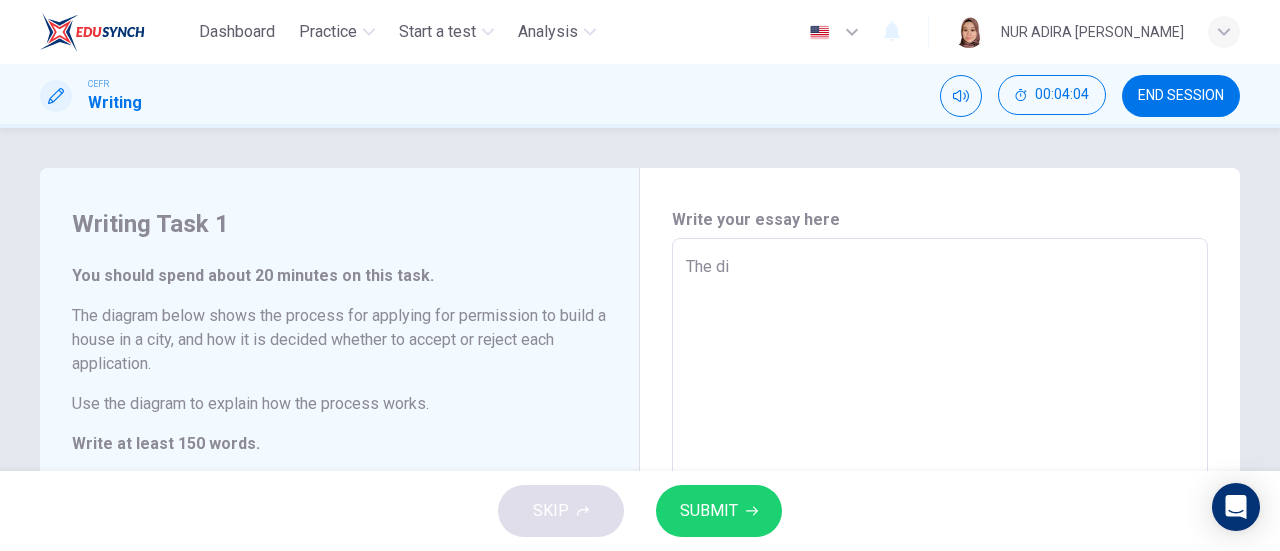 type on "x" 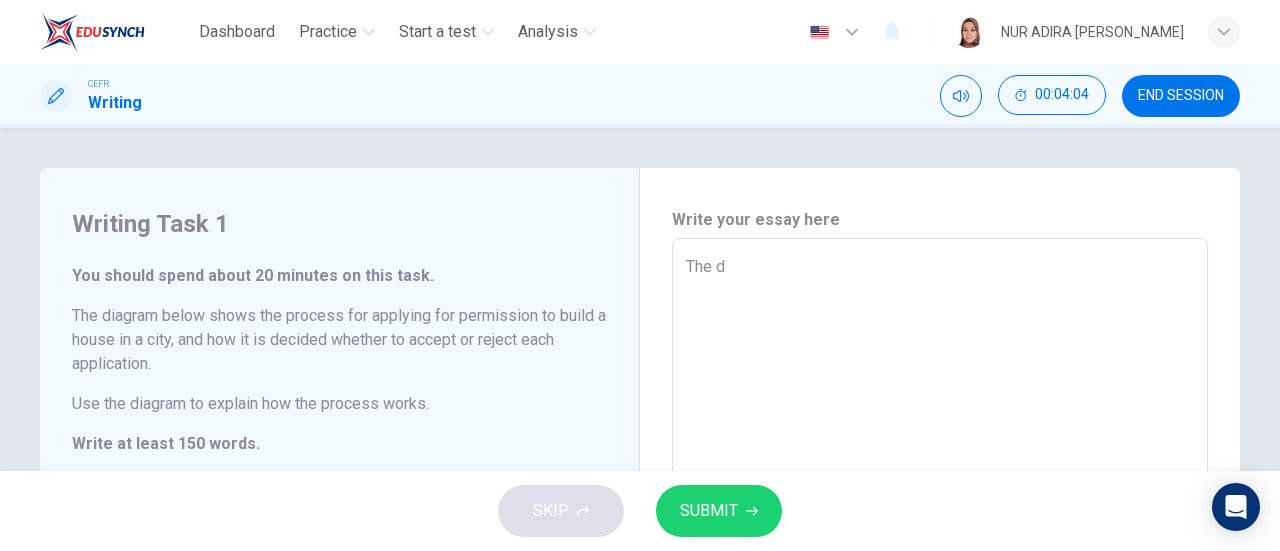 type on "The" 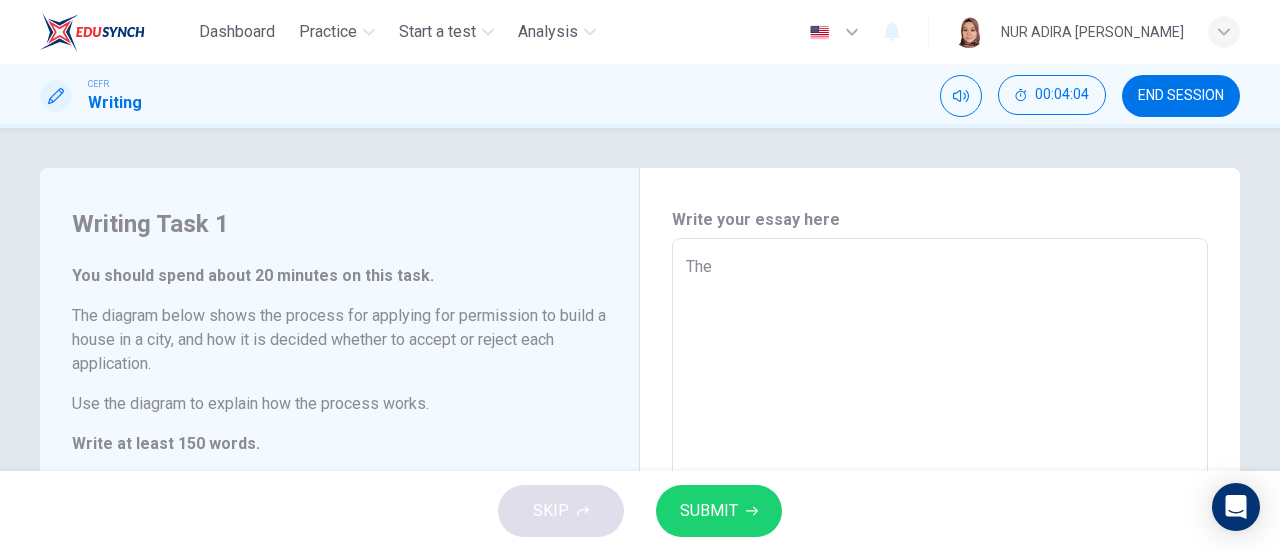type on "x" 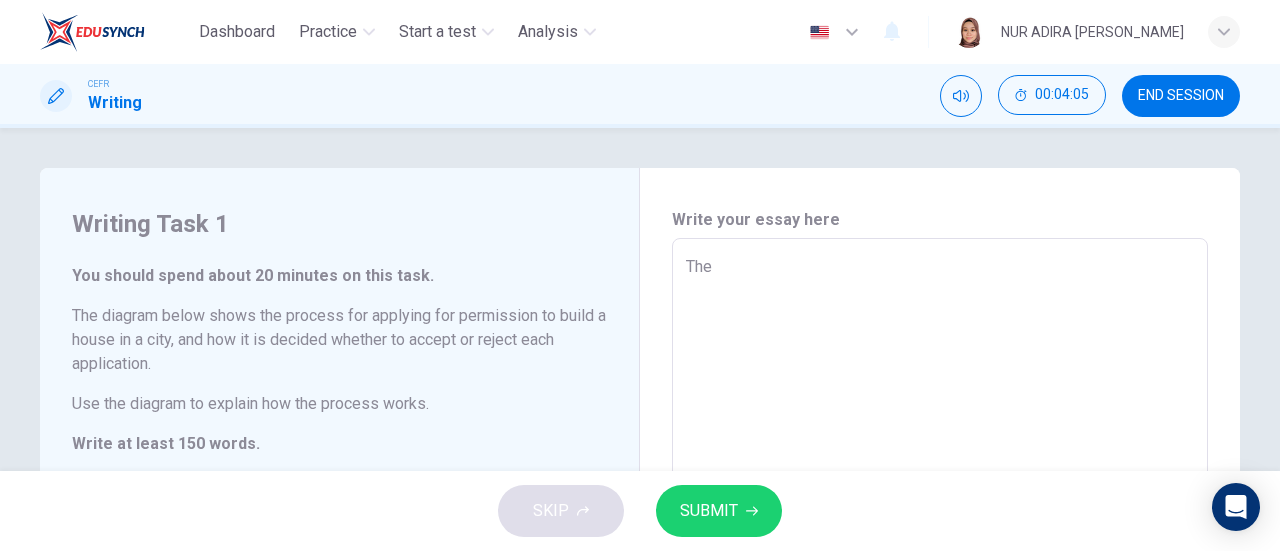 type on "The s" 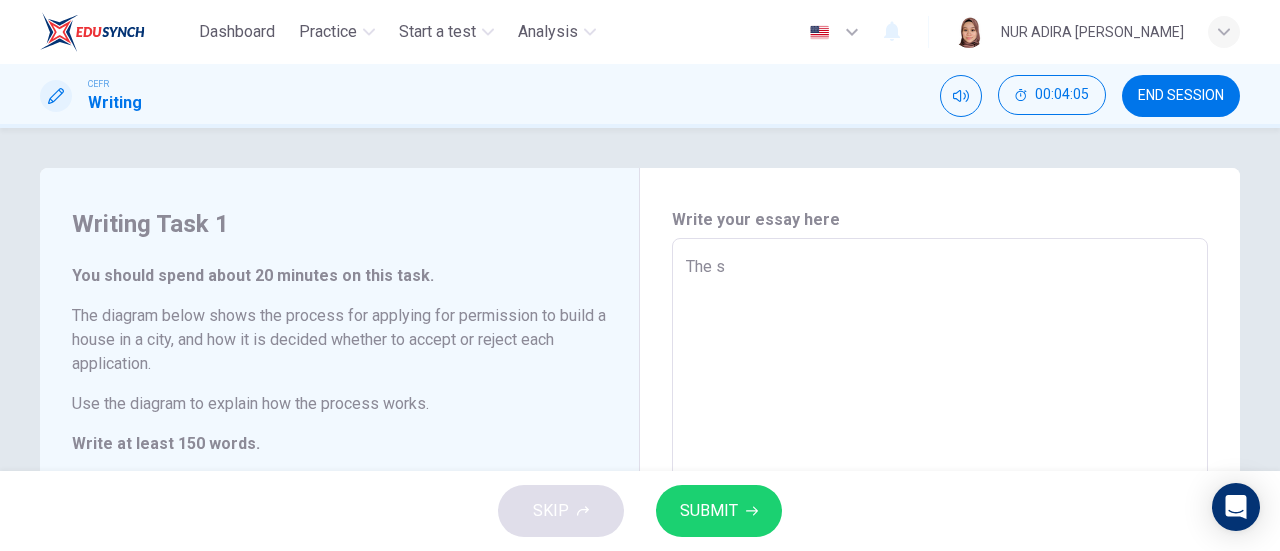 type on "x" 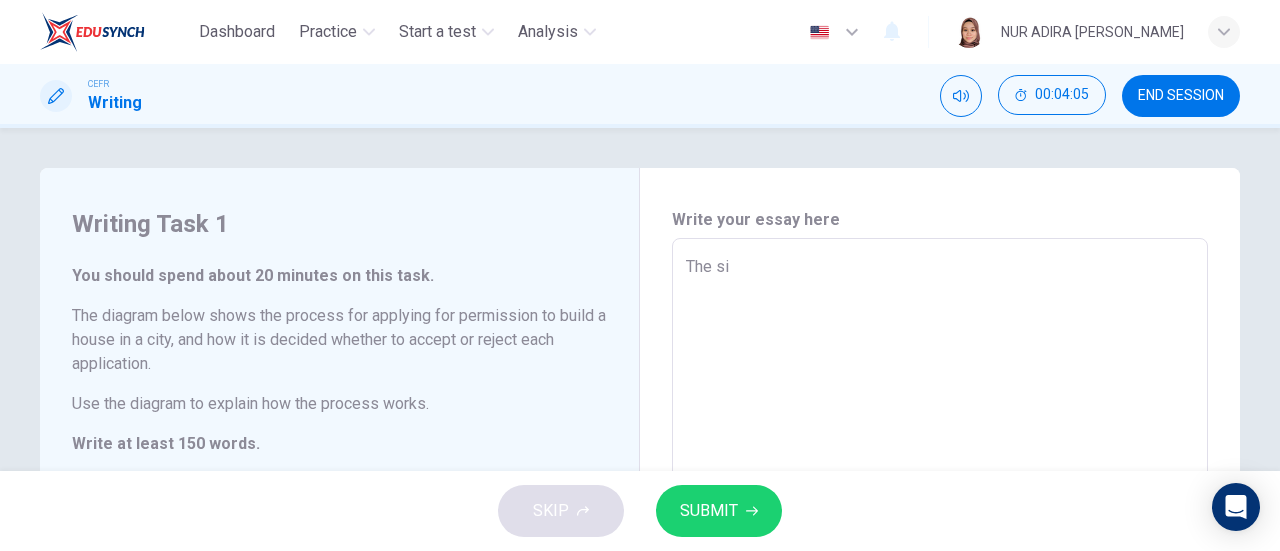 type on "x" 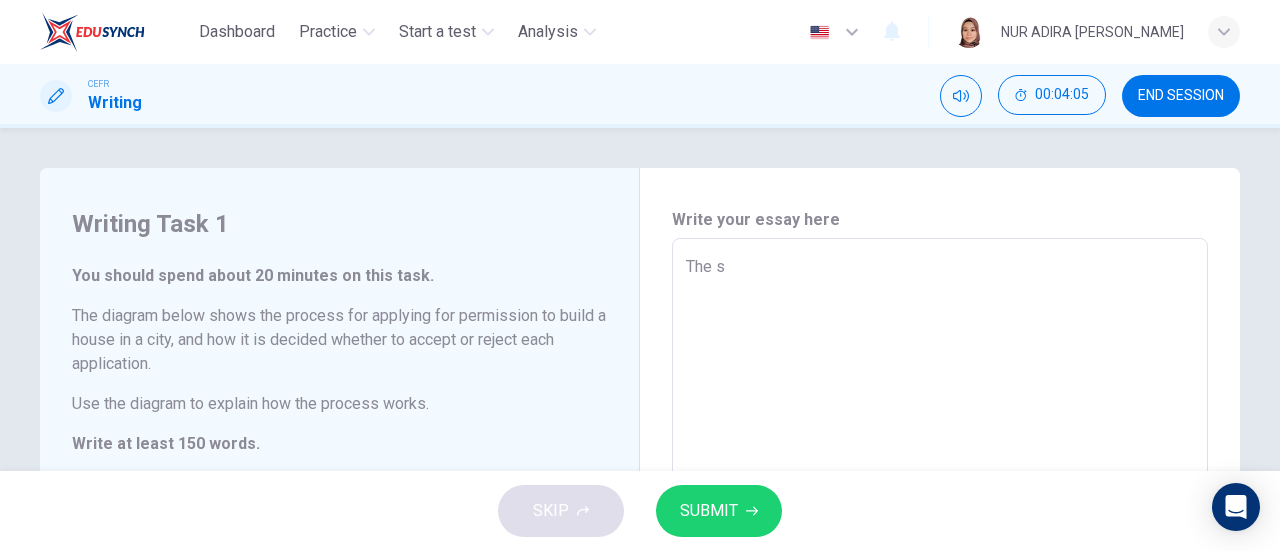 type on "The" 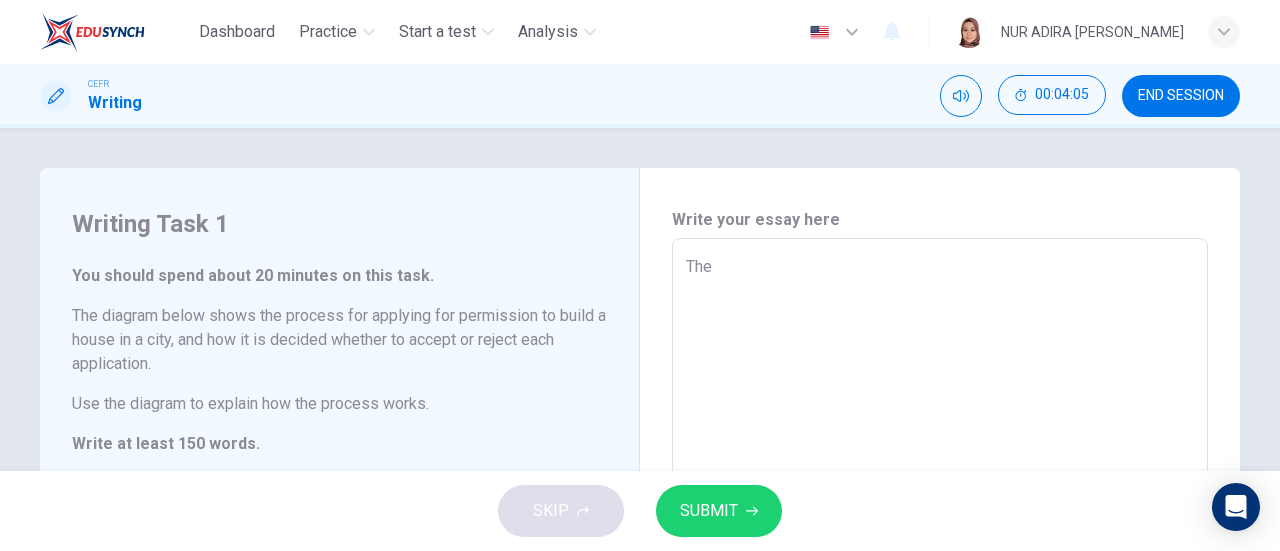 type on "x" 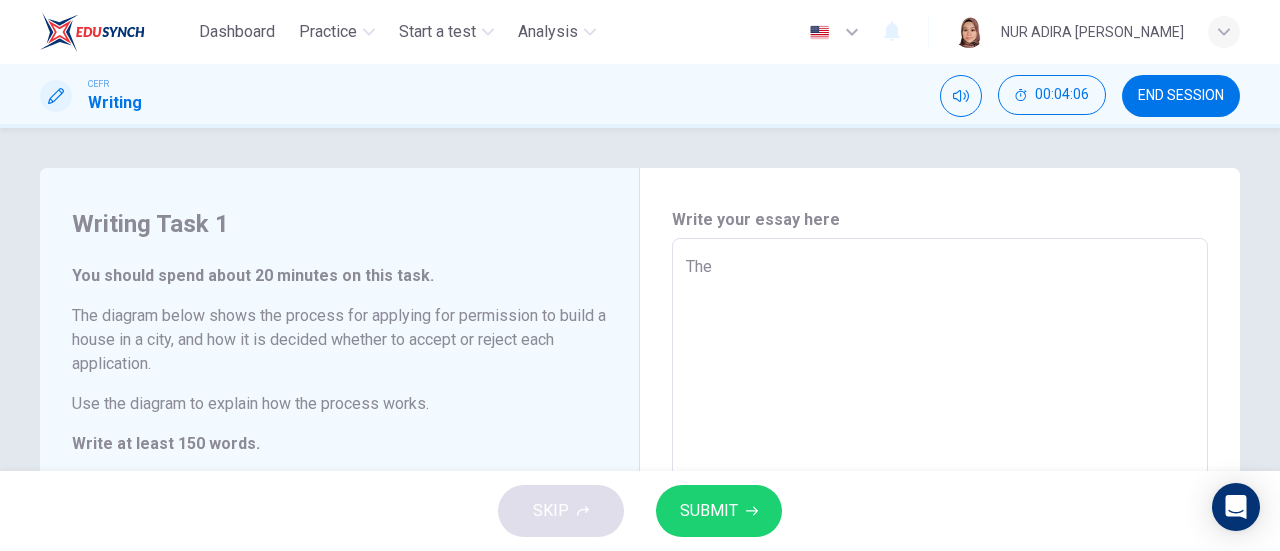 type on "The d" 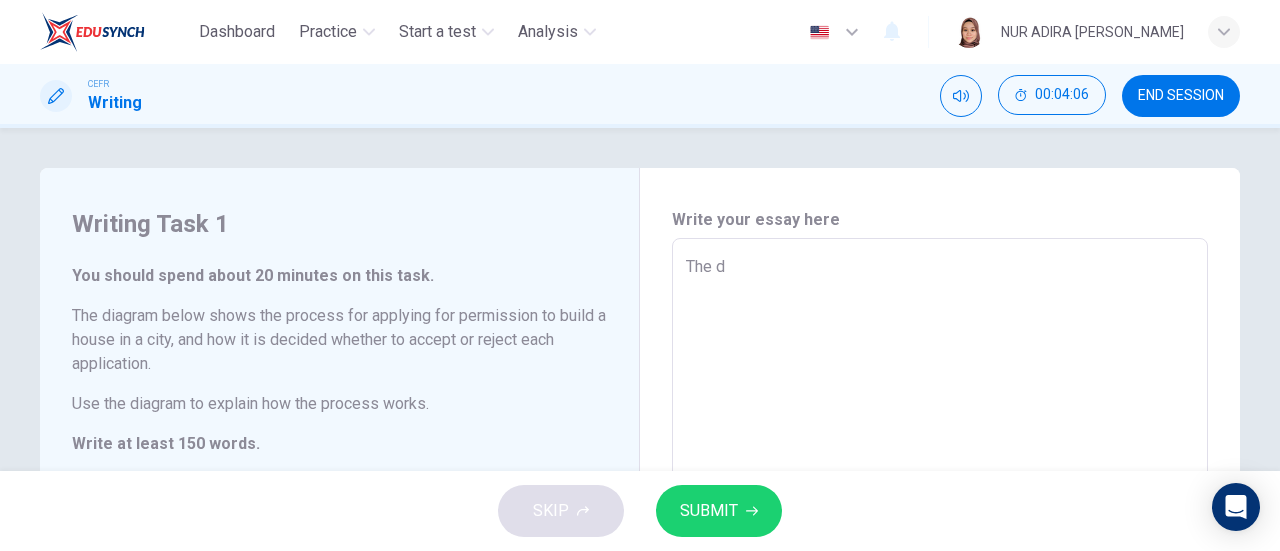 type on "x" 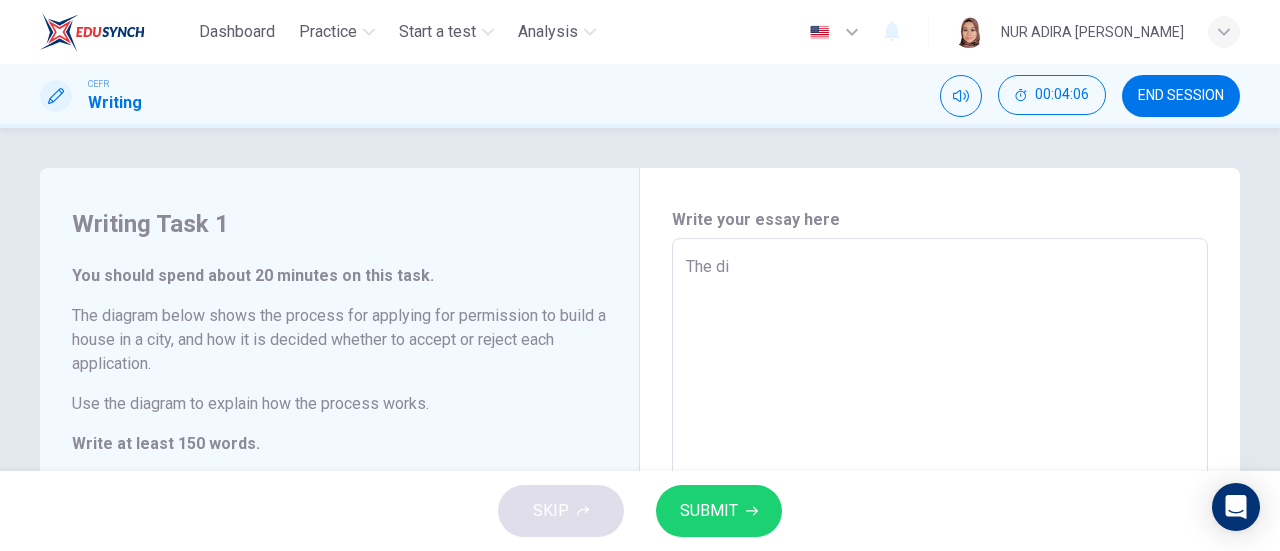 type on "x" 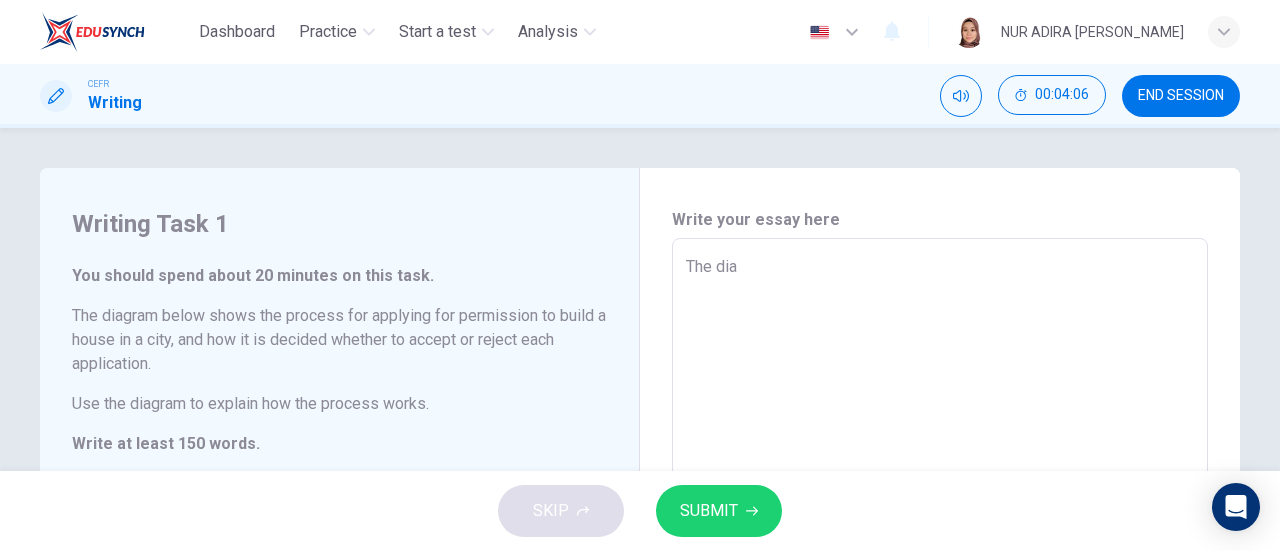 type on "The diag" 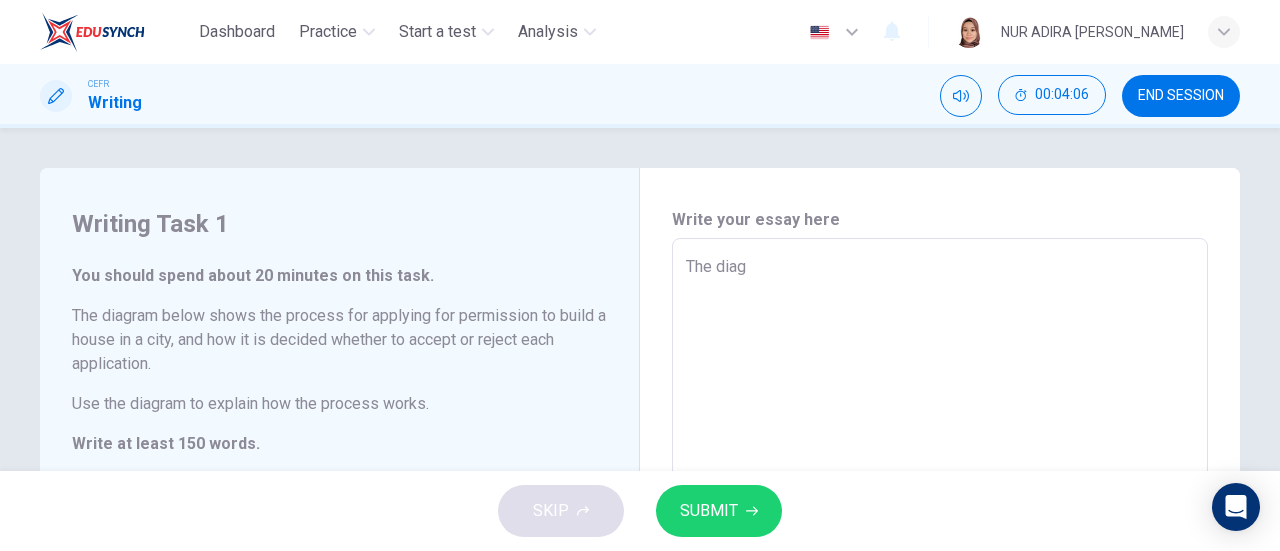 type on "x" 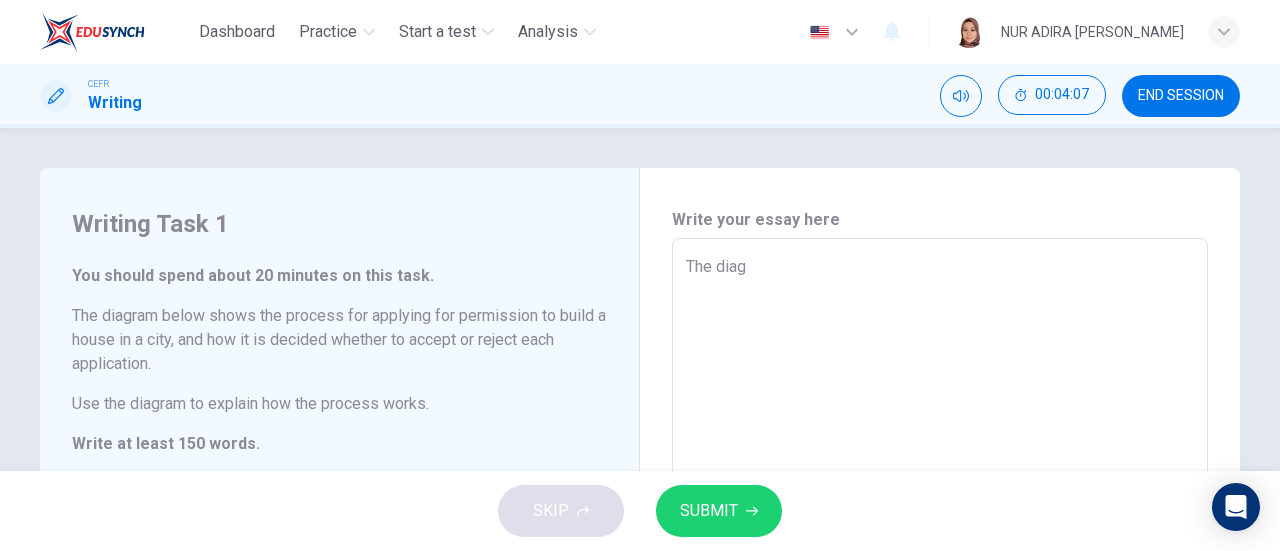 type on "The diagr" 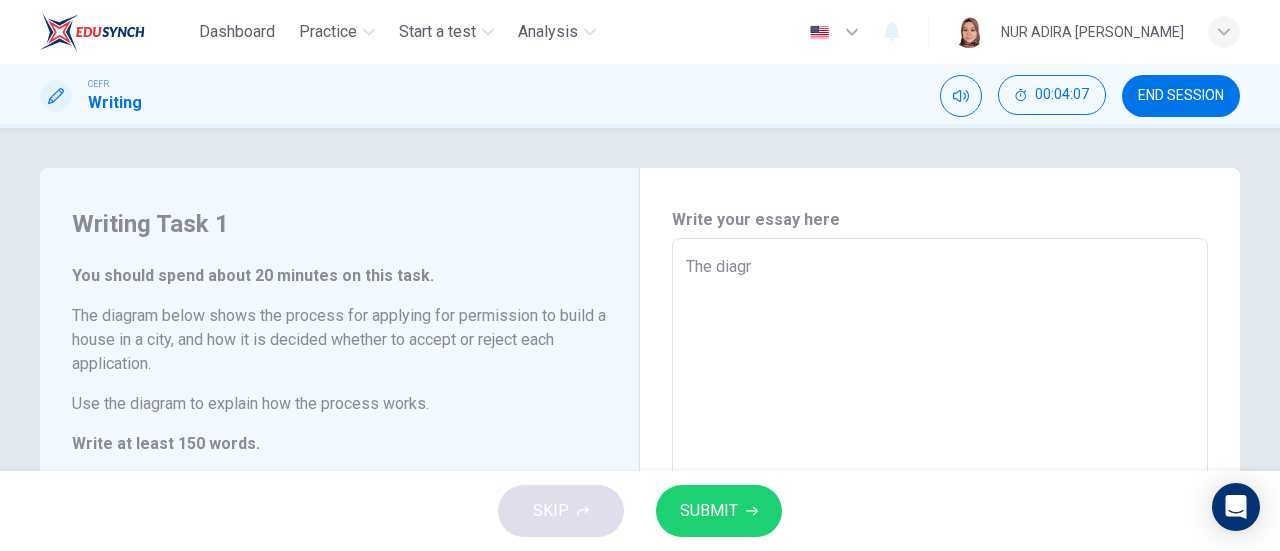 type on "x" 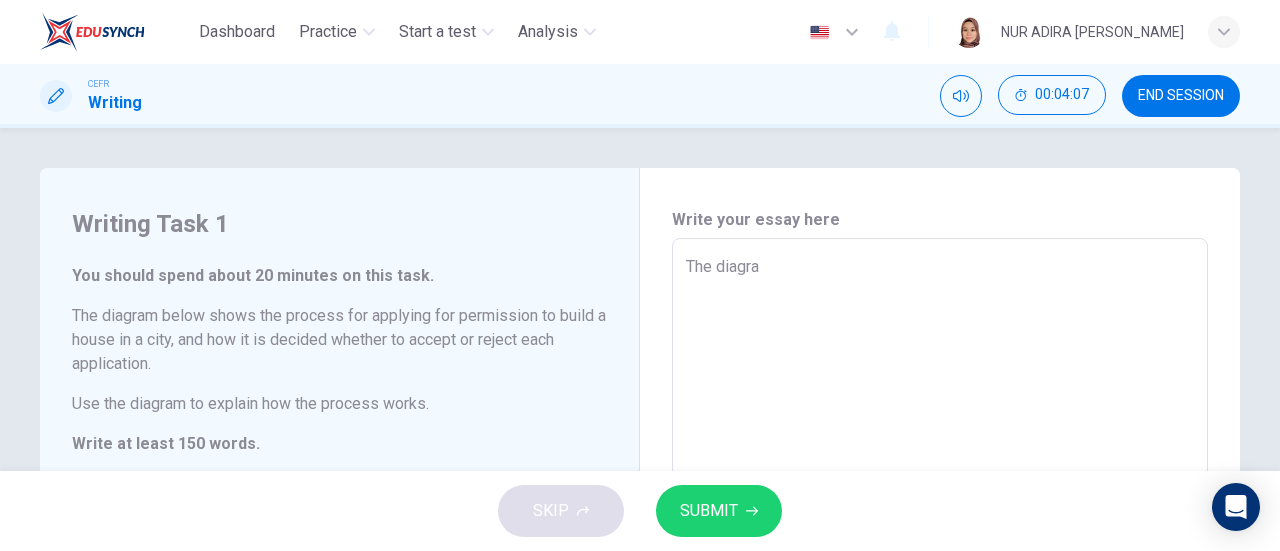 type on "x" 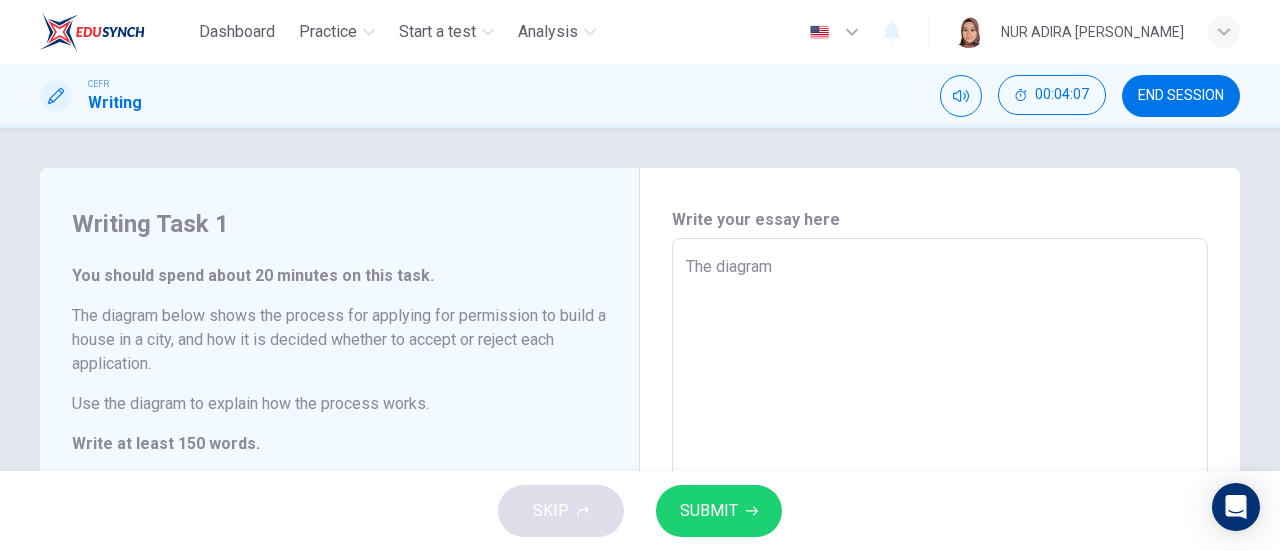 type on "x" 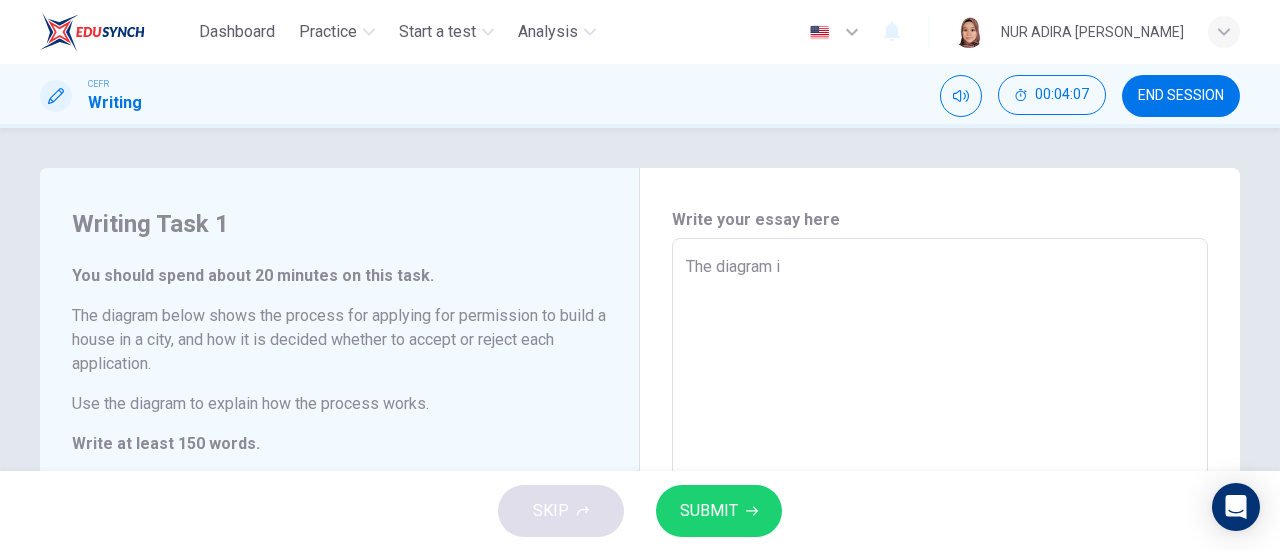 type on "x" 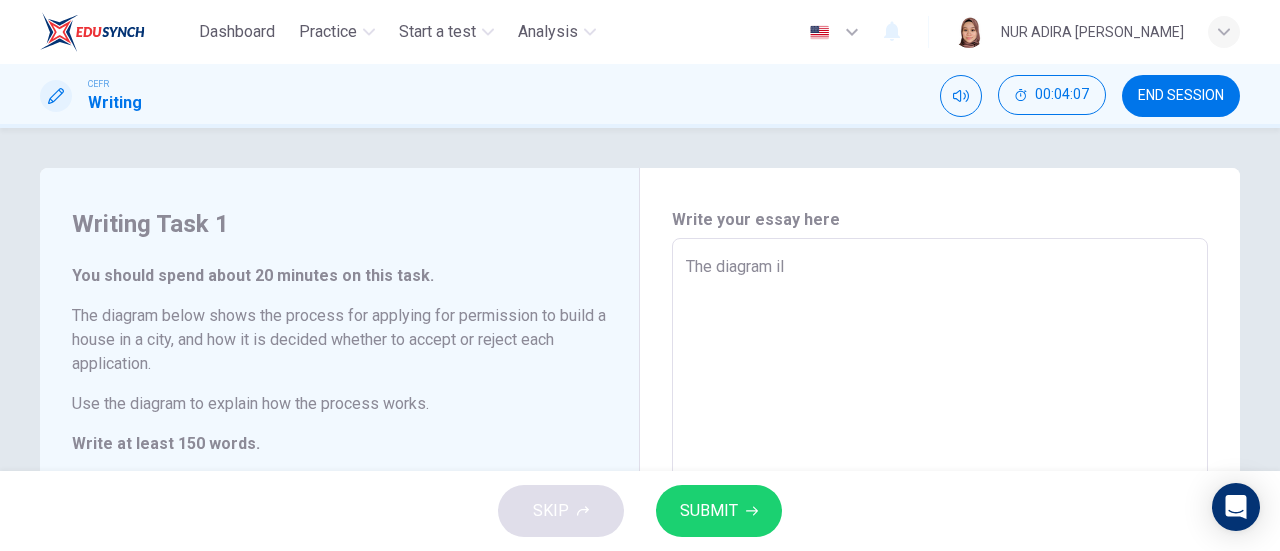 type on "The diagram ill" 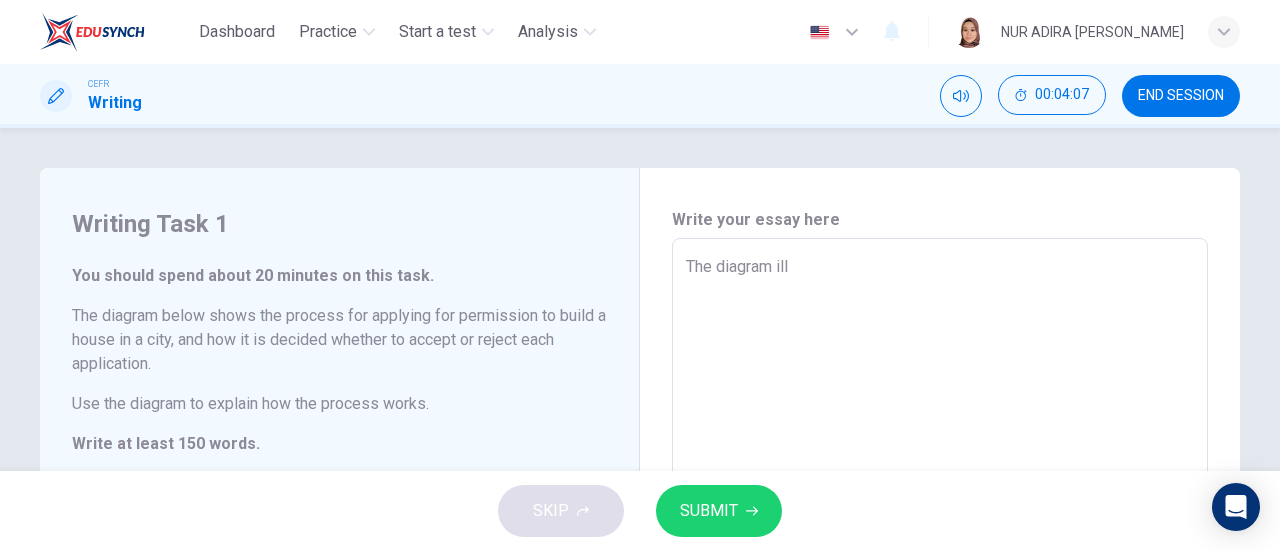 type on "x" 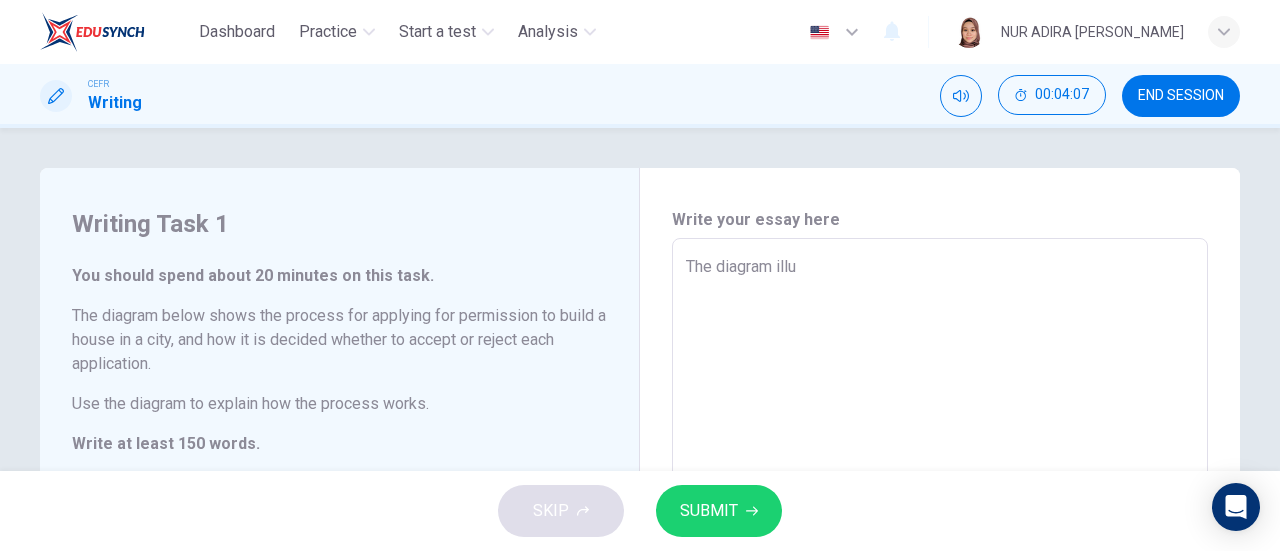 type on "x" 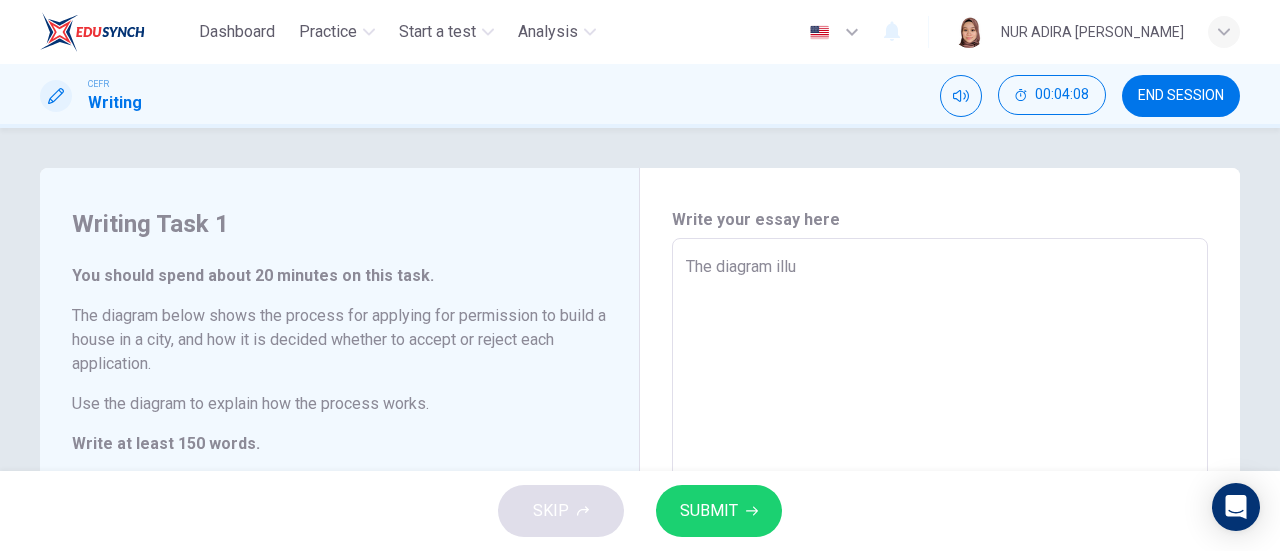 type on "The diagram illua" 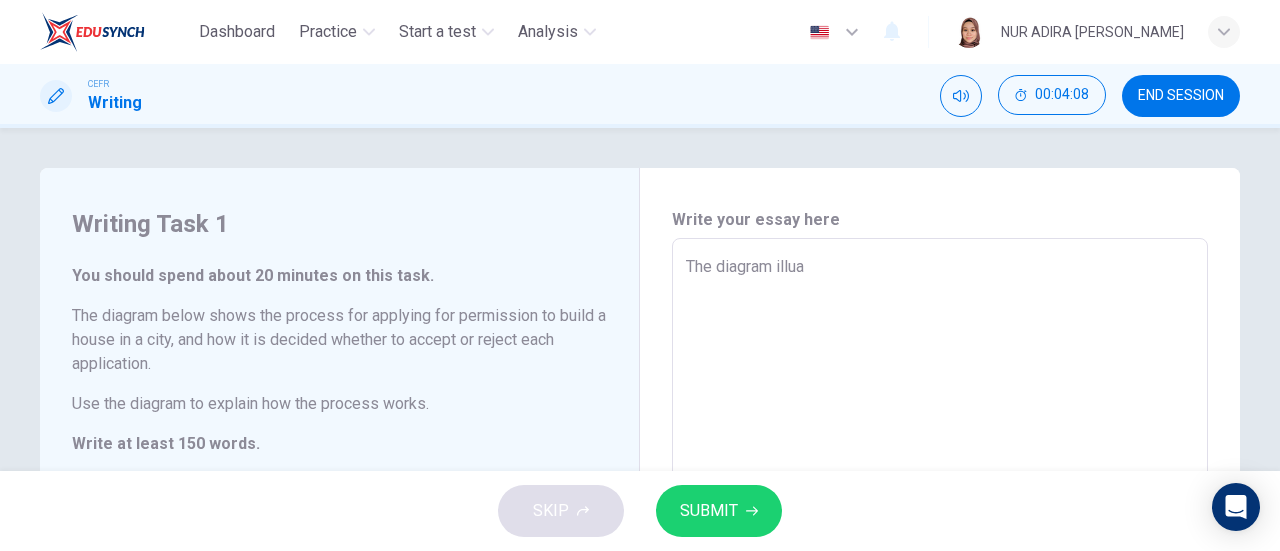 type on "x" 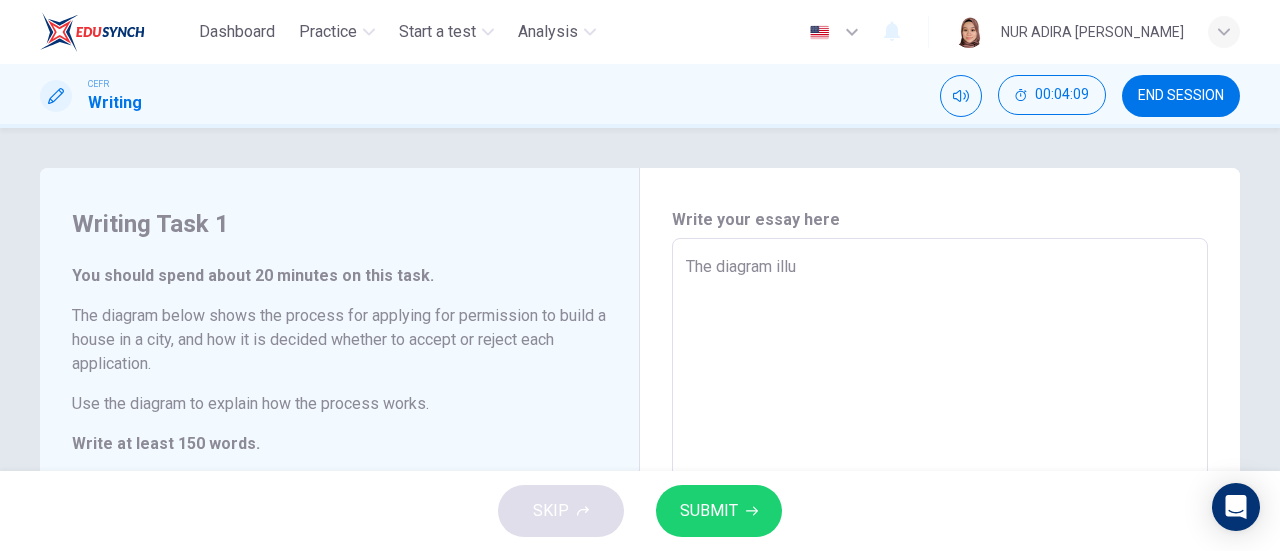 type on "The diagram illus" 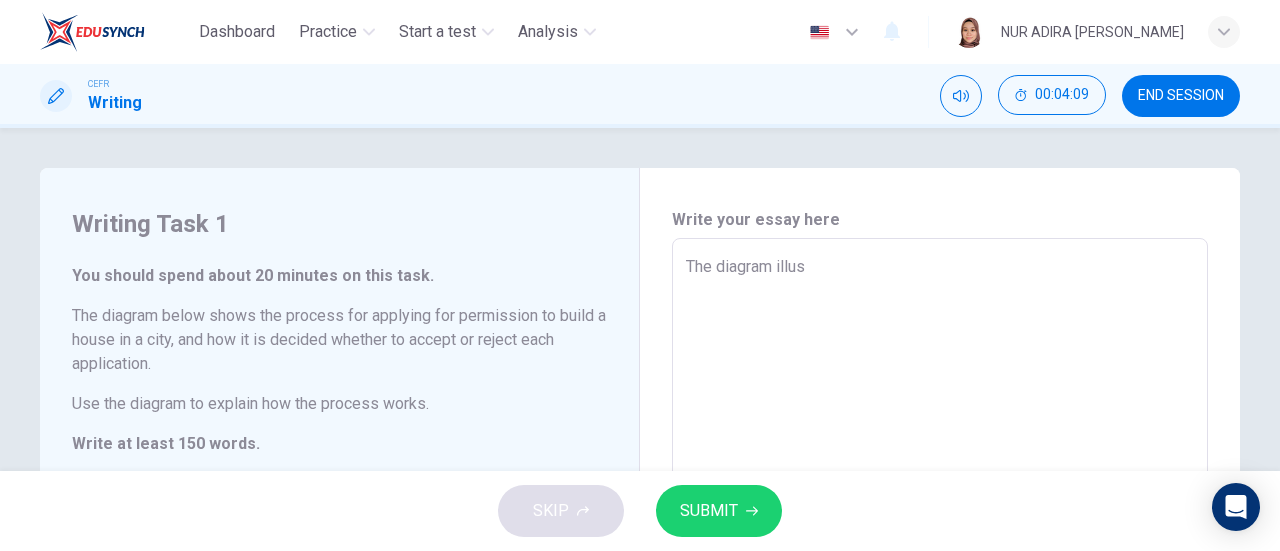 type on "x" 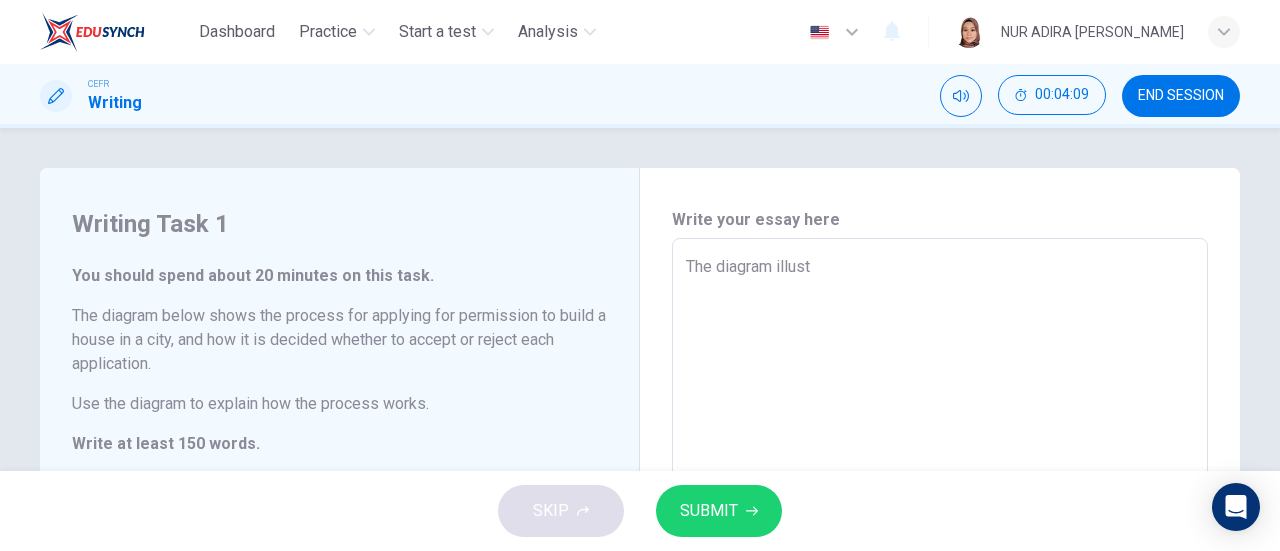 type on "x" 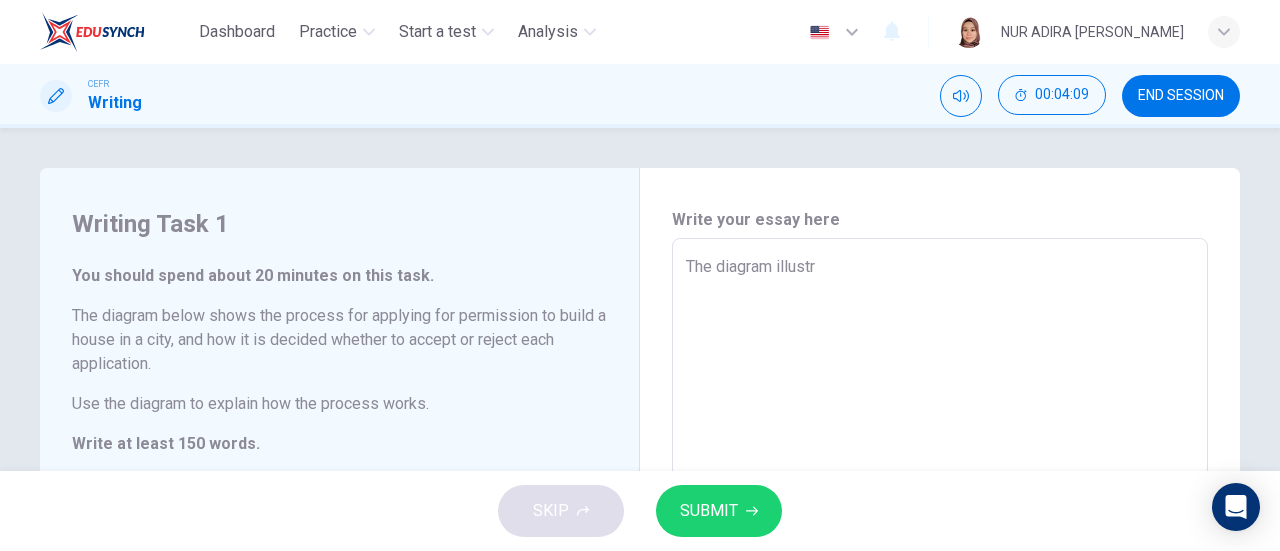 type on "x" 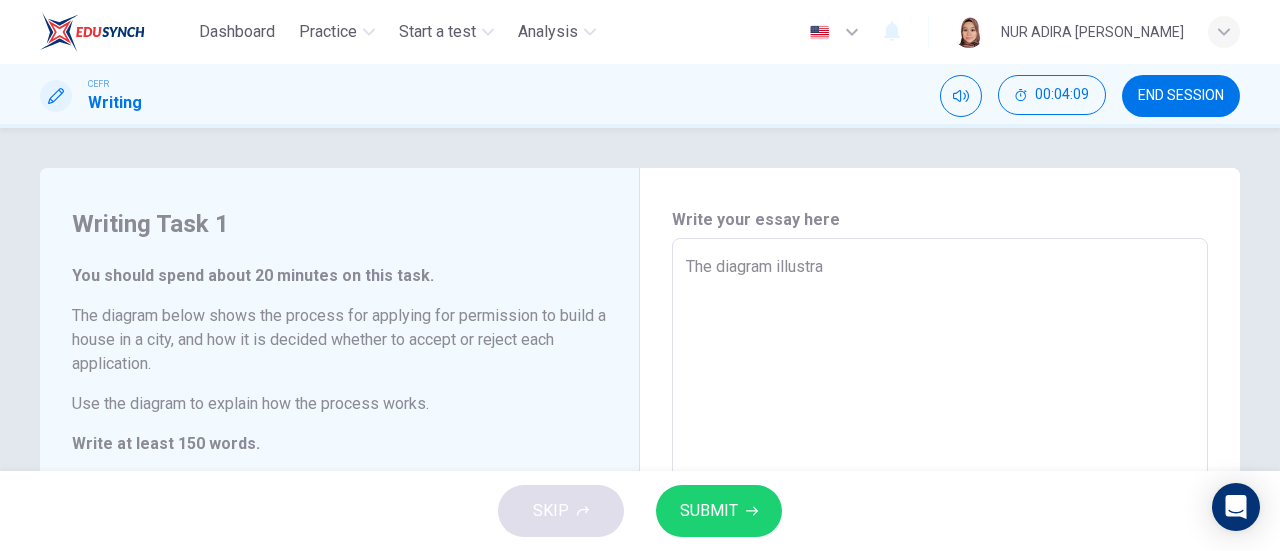 type on "x" 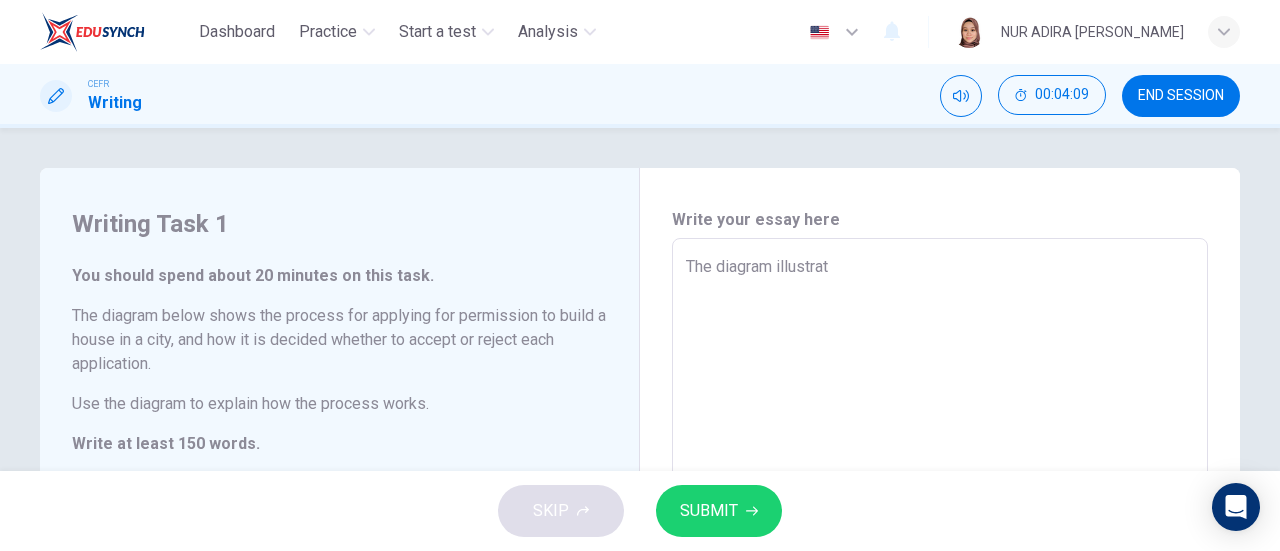 type on "The diagram illustrate" 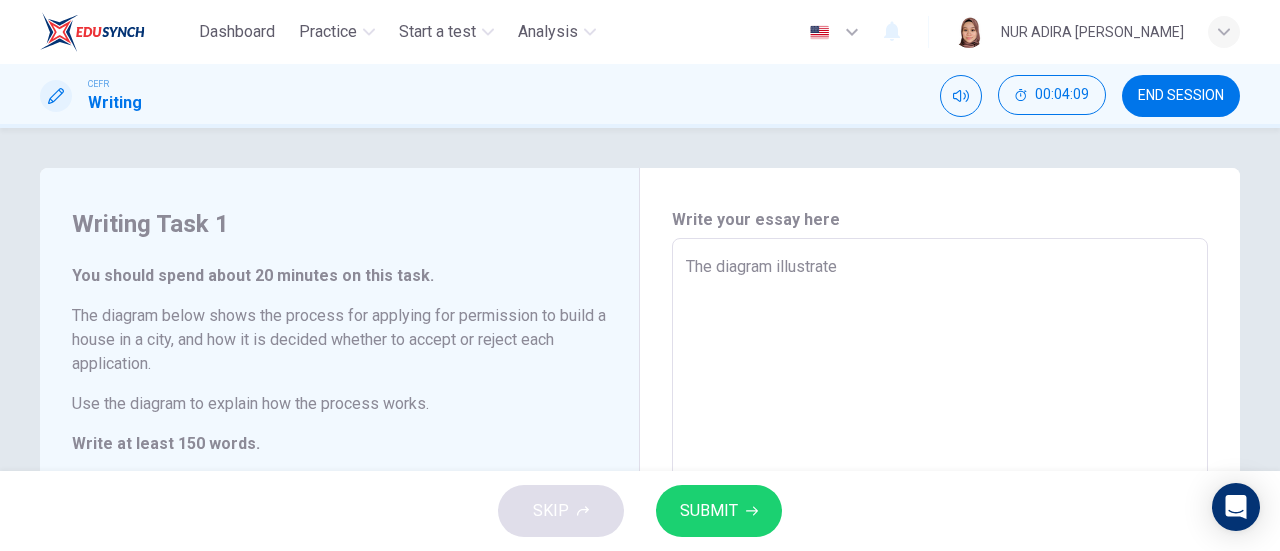 type on "x" 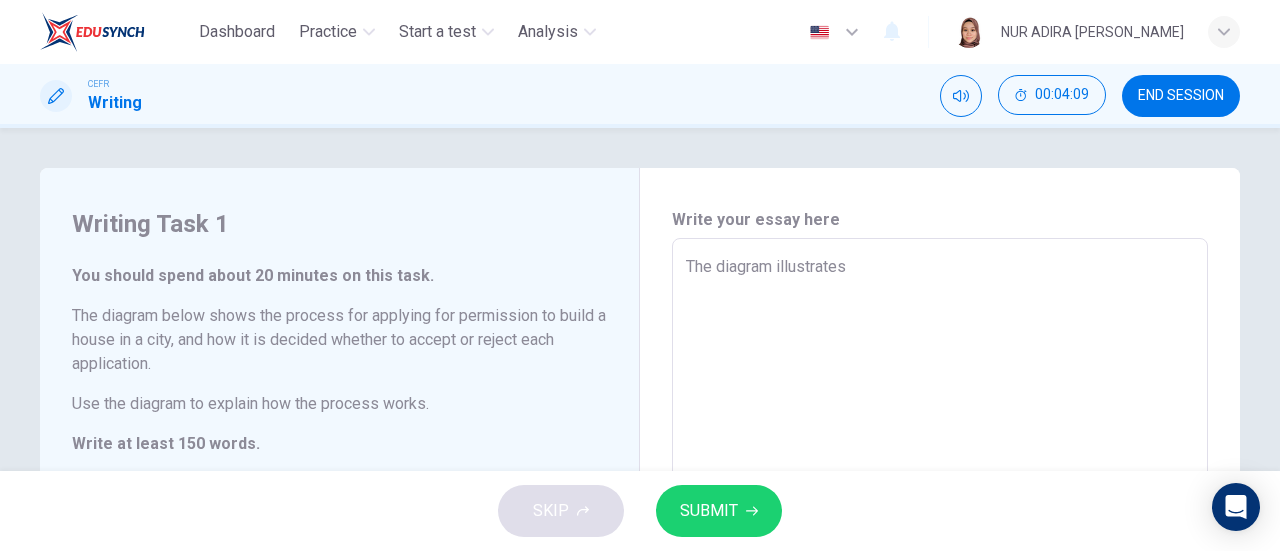 type on "x" 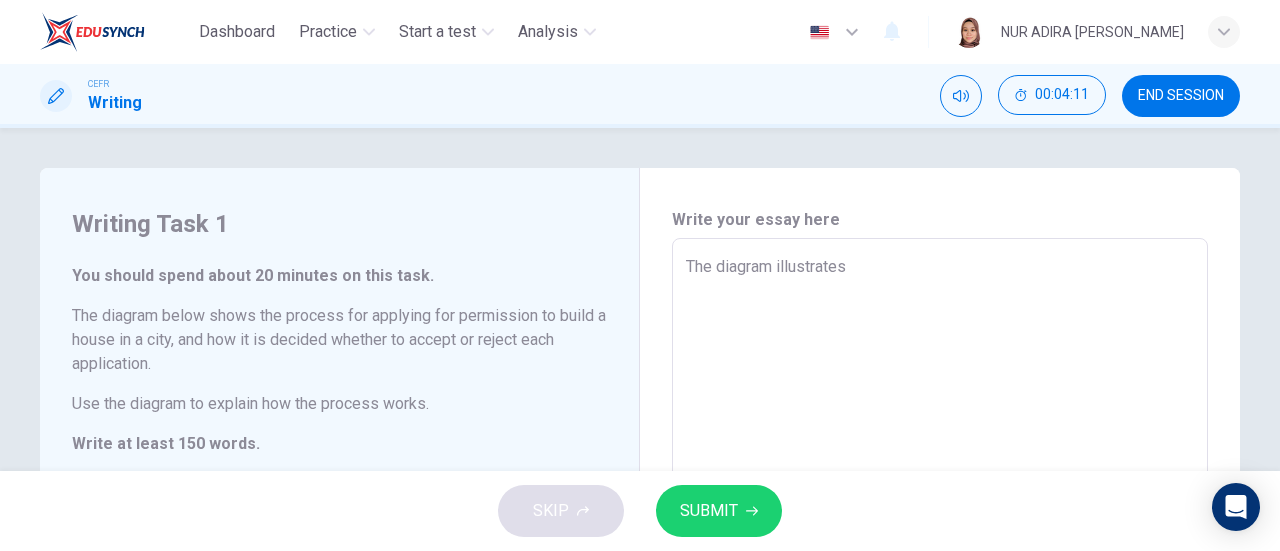 type on "The diagram illustrates" 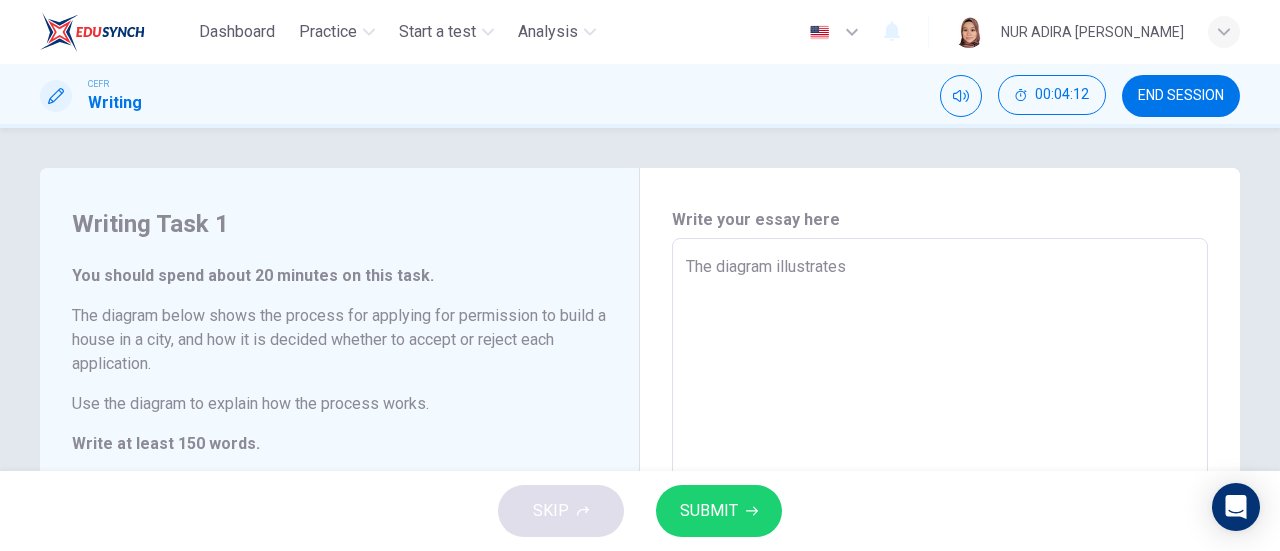 type on "The diagram illustrates t" 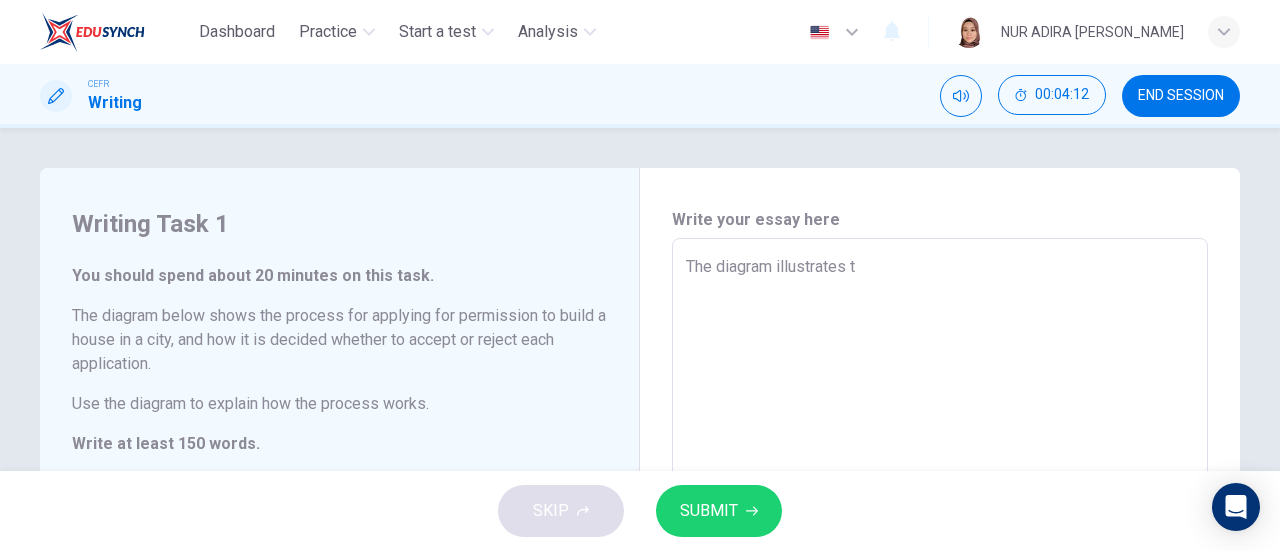 type on "x" 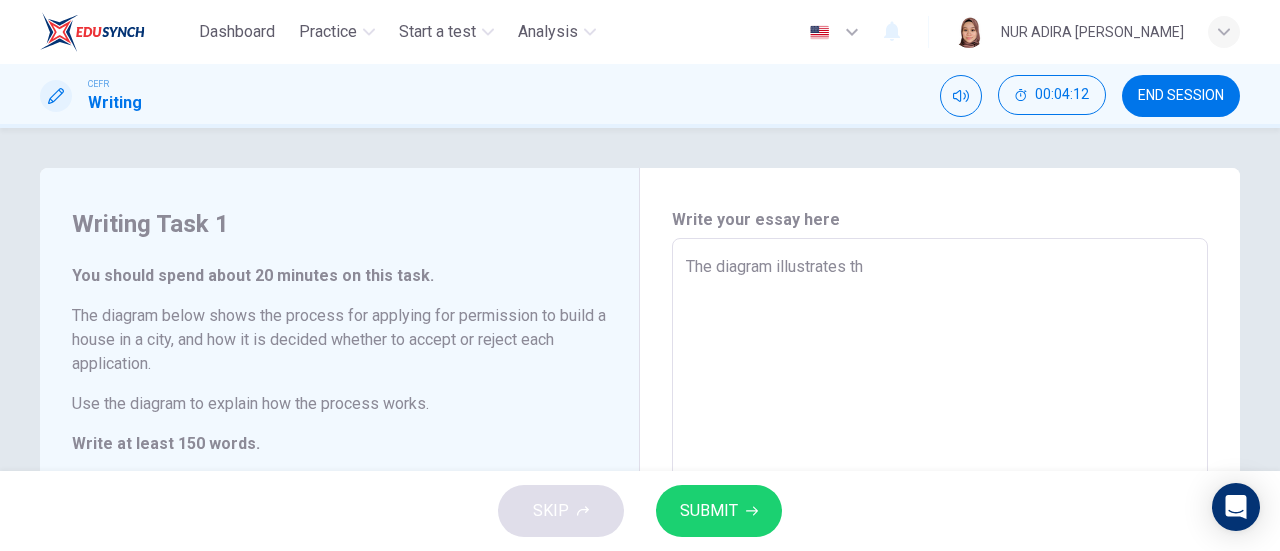 type on "x" 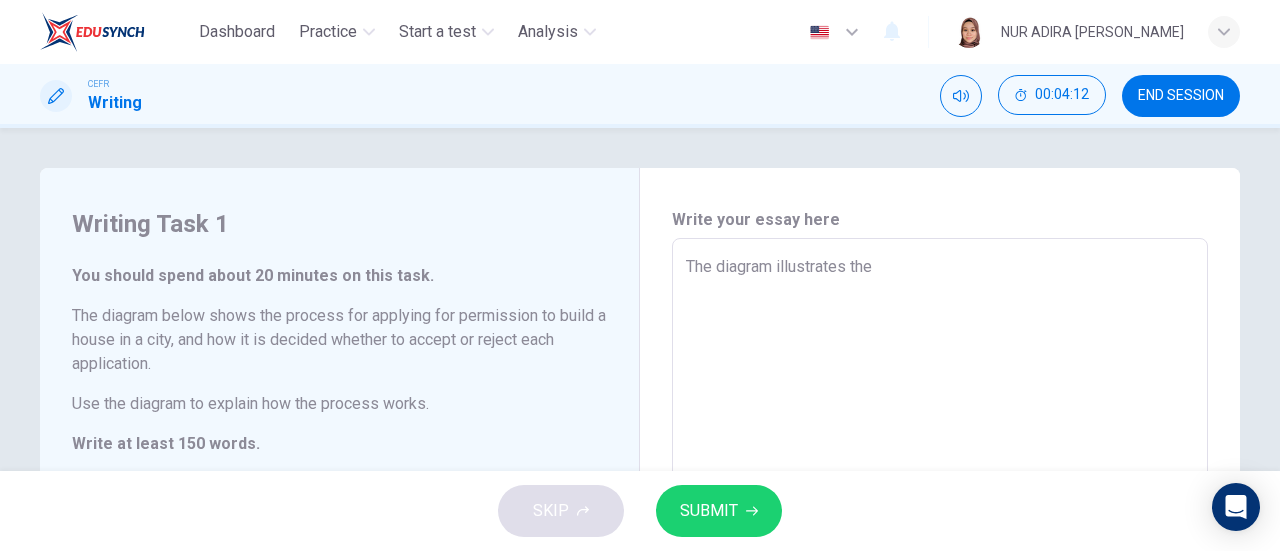 type on "x" 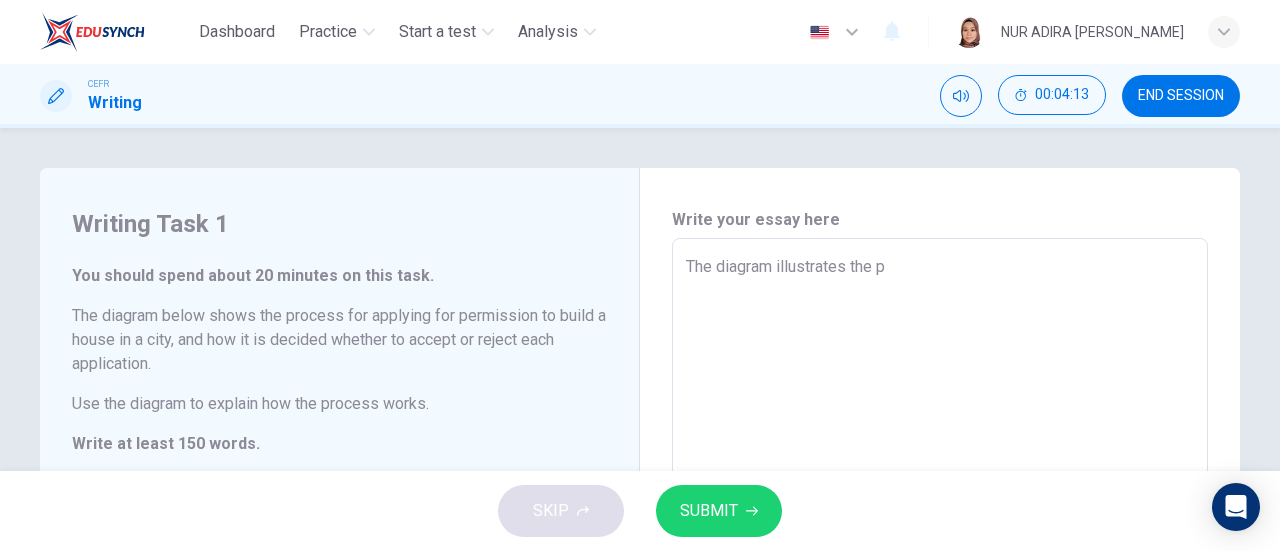 type on "The diagram illustrates the pr" 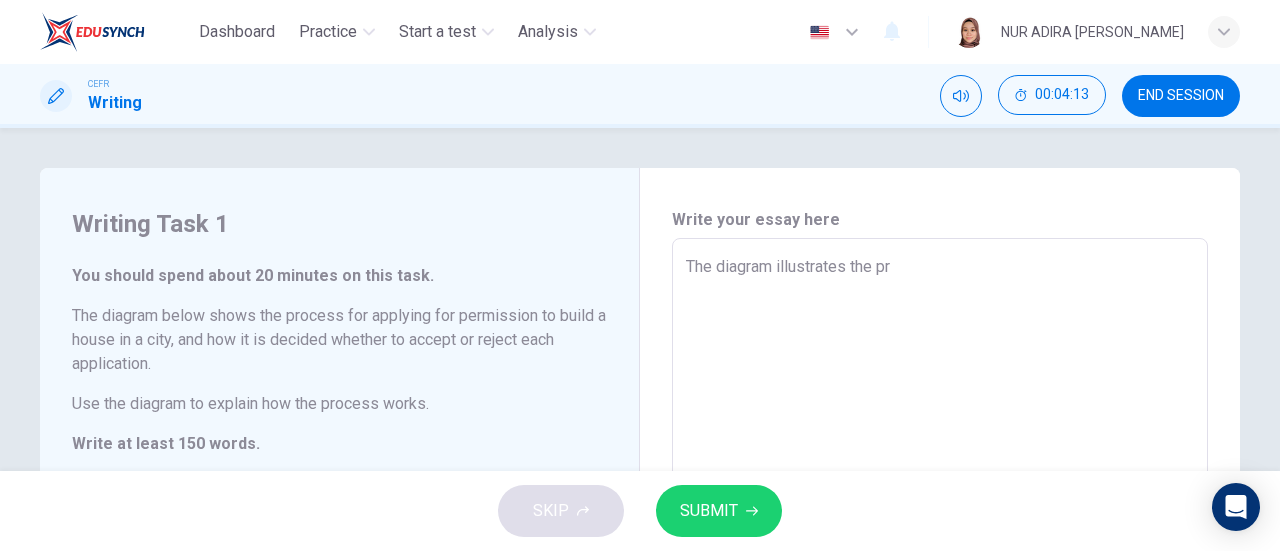 type on "x" 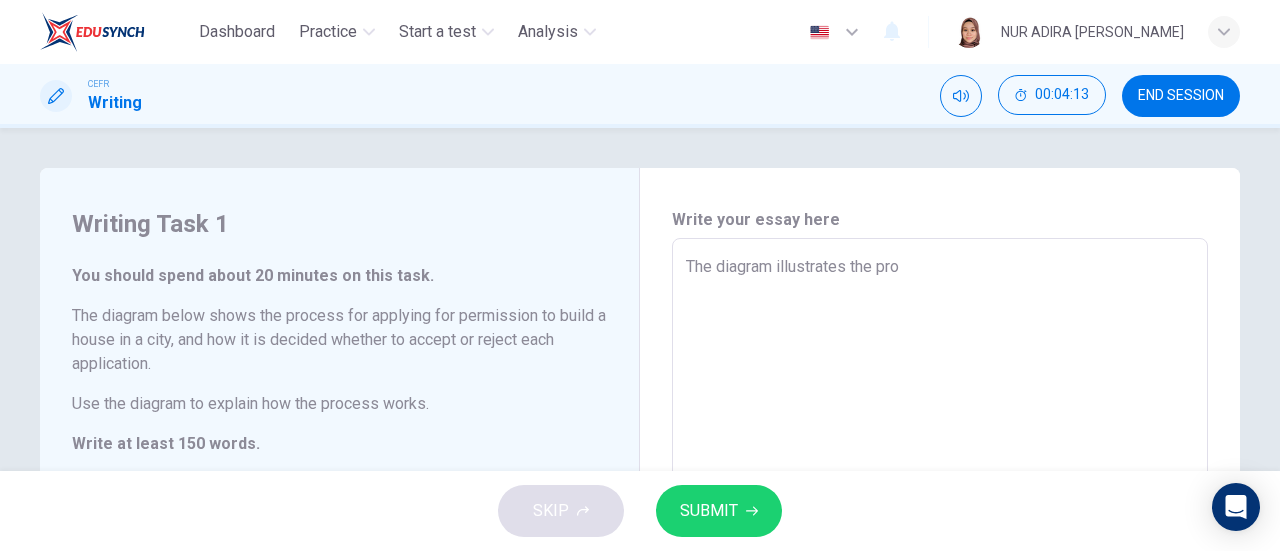 type on "x" 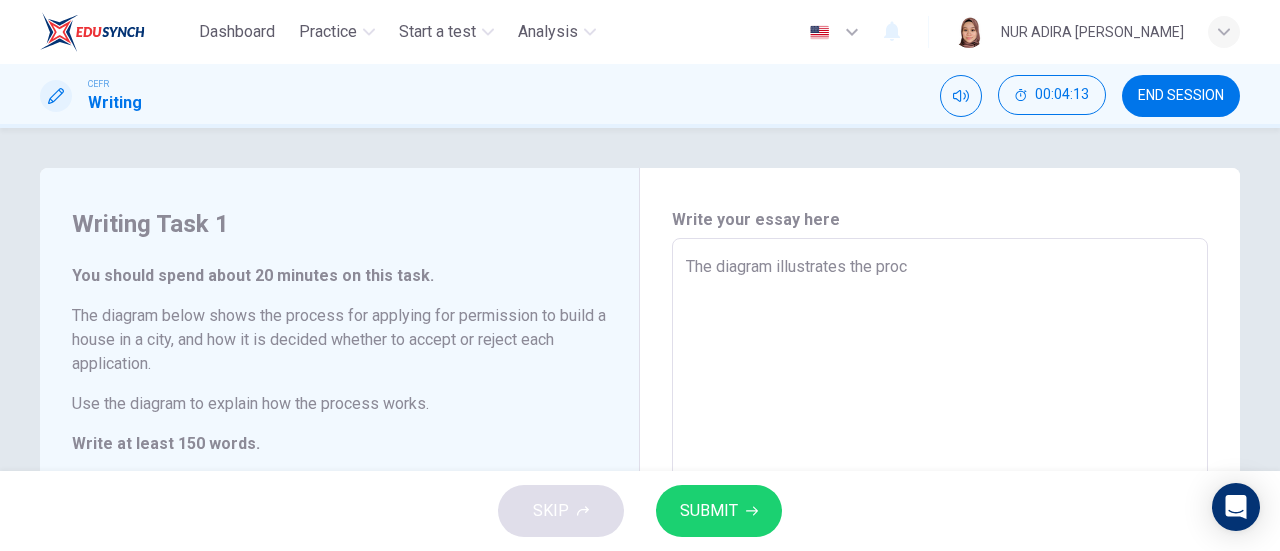 type on "x" 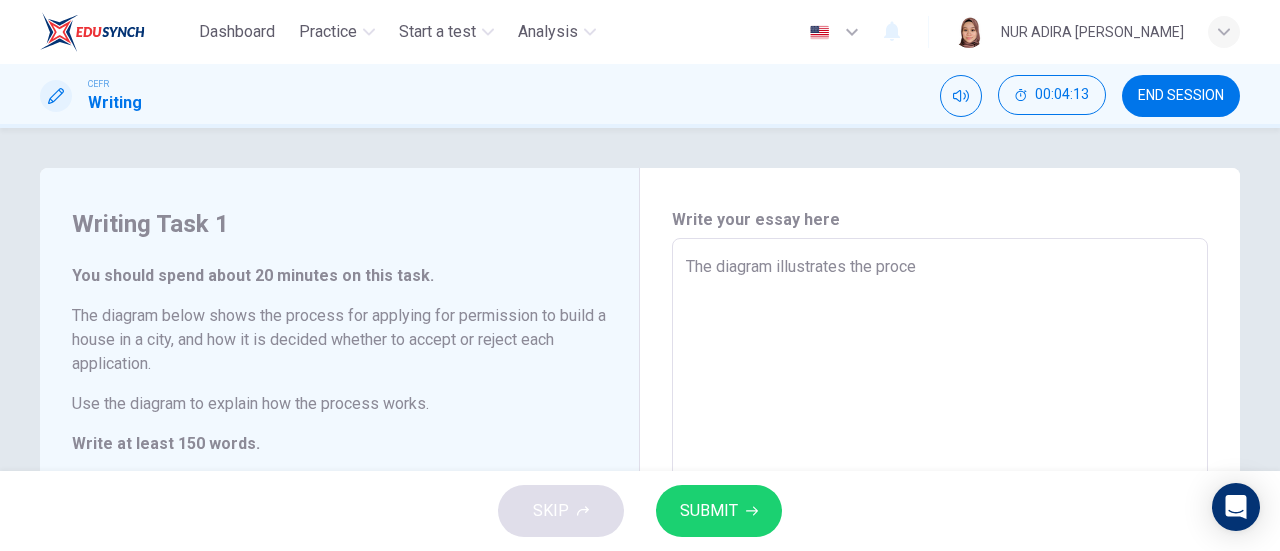 type on "The diagram illustrates the proces" 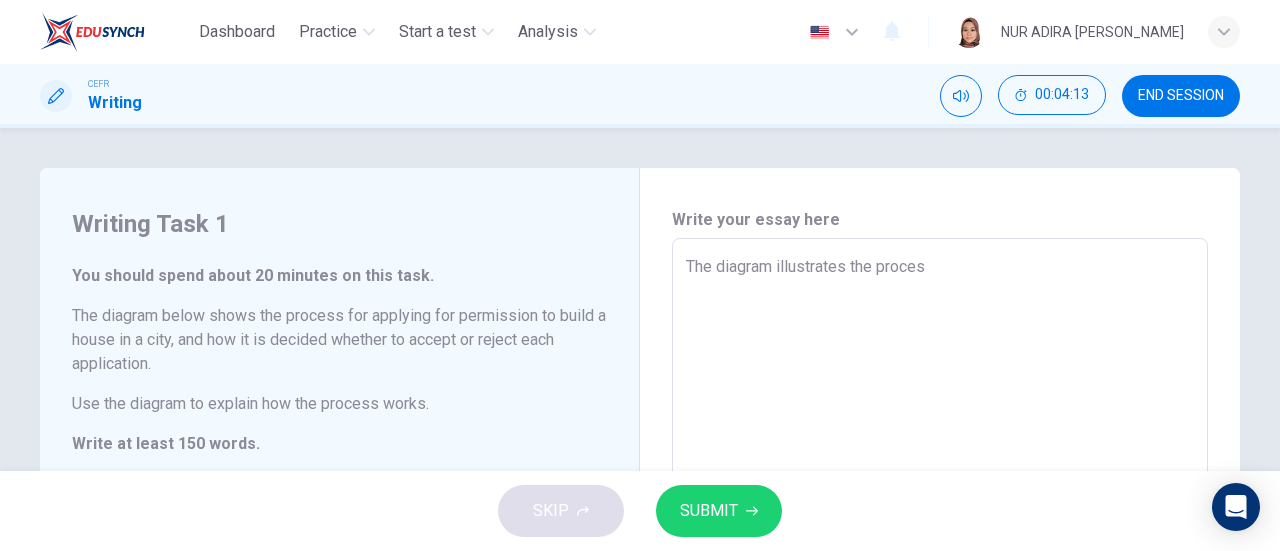 type on "x" 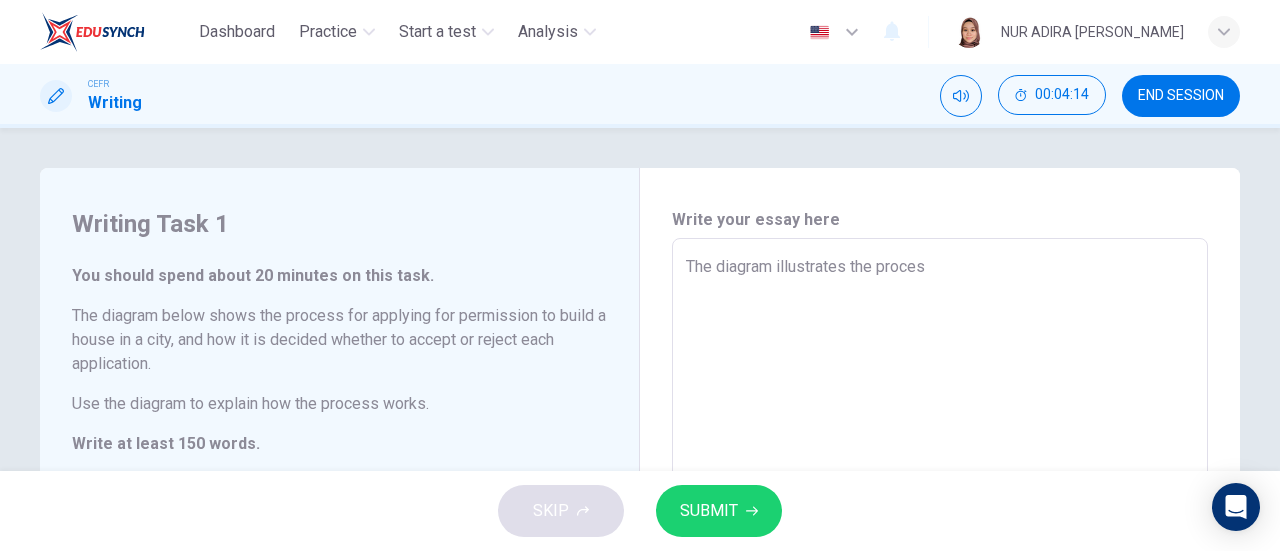type on "The diagram illustrates the process" 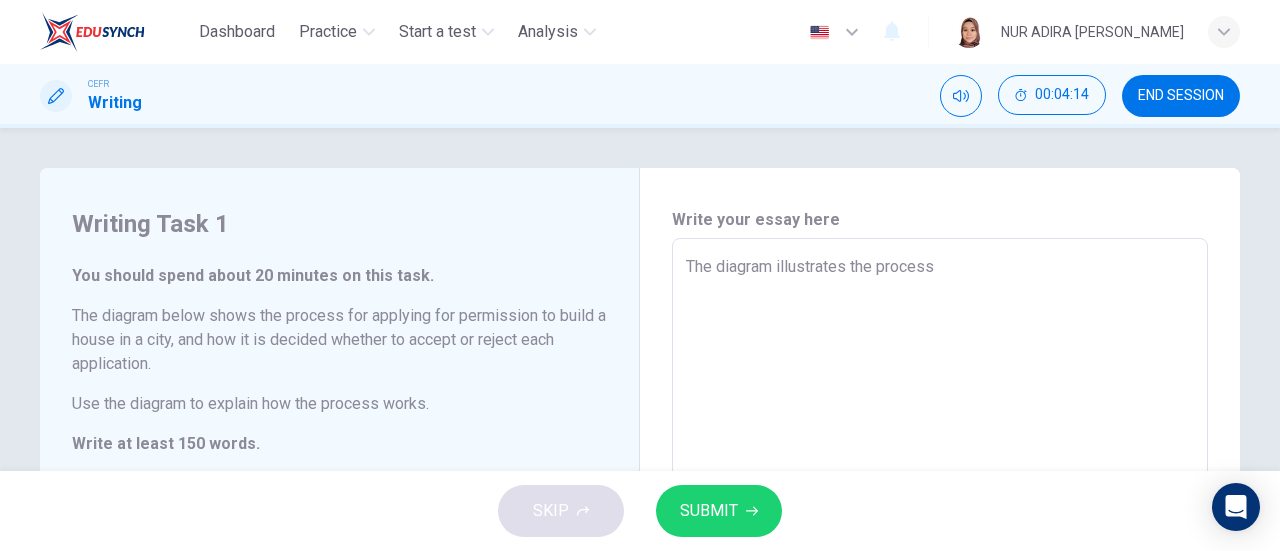 type on "x" 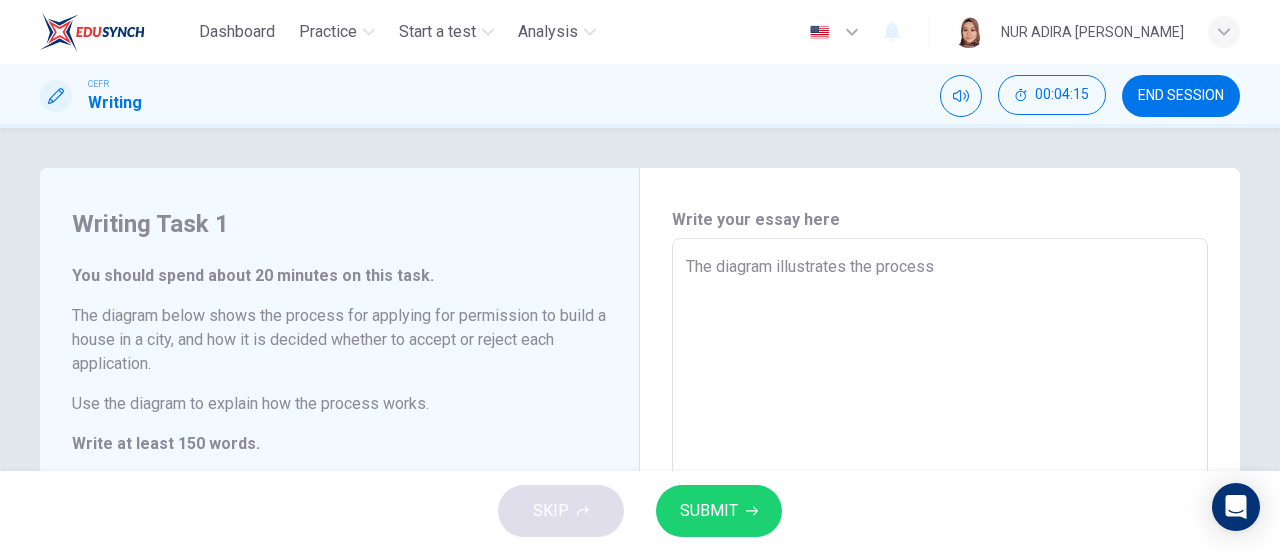 type on "The diagram illustrates the process o" 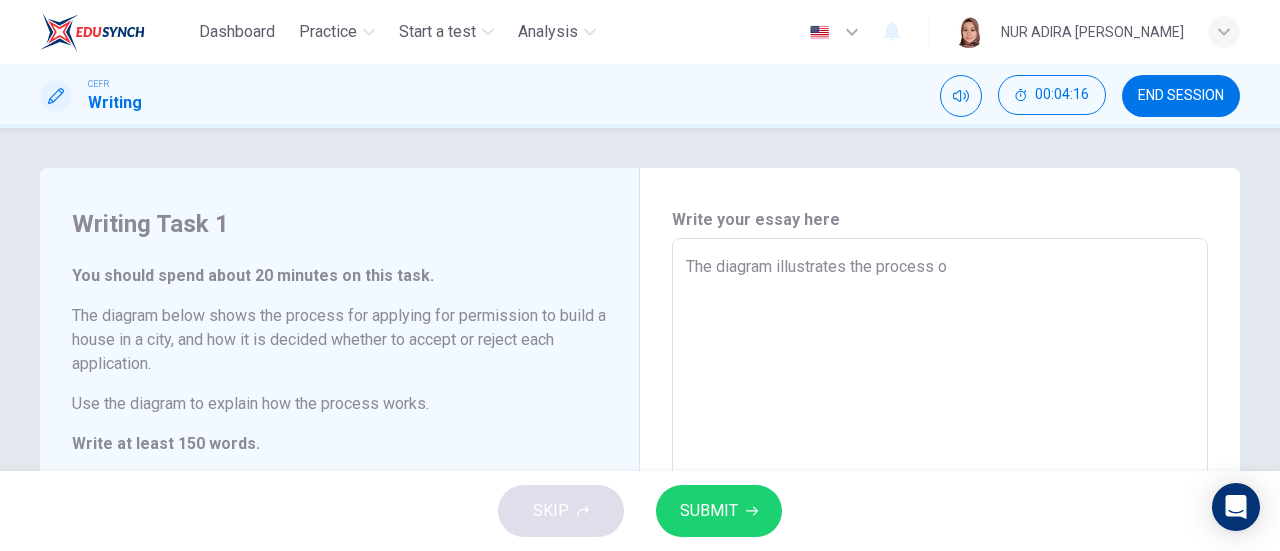 type on "The diagram illustrates the process of" 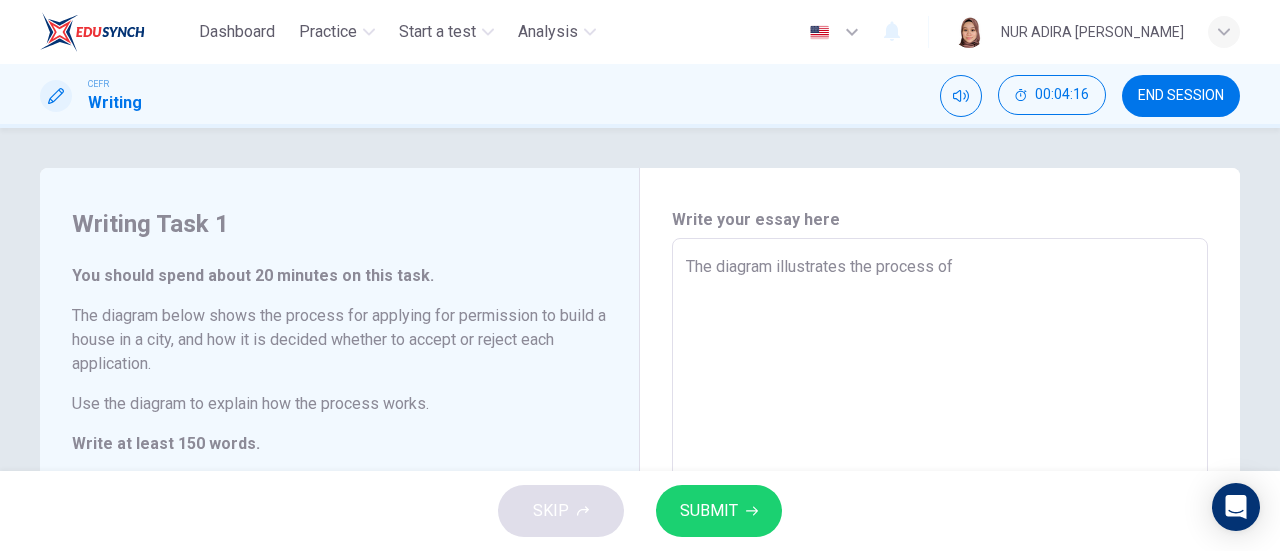 type on "x" 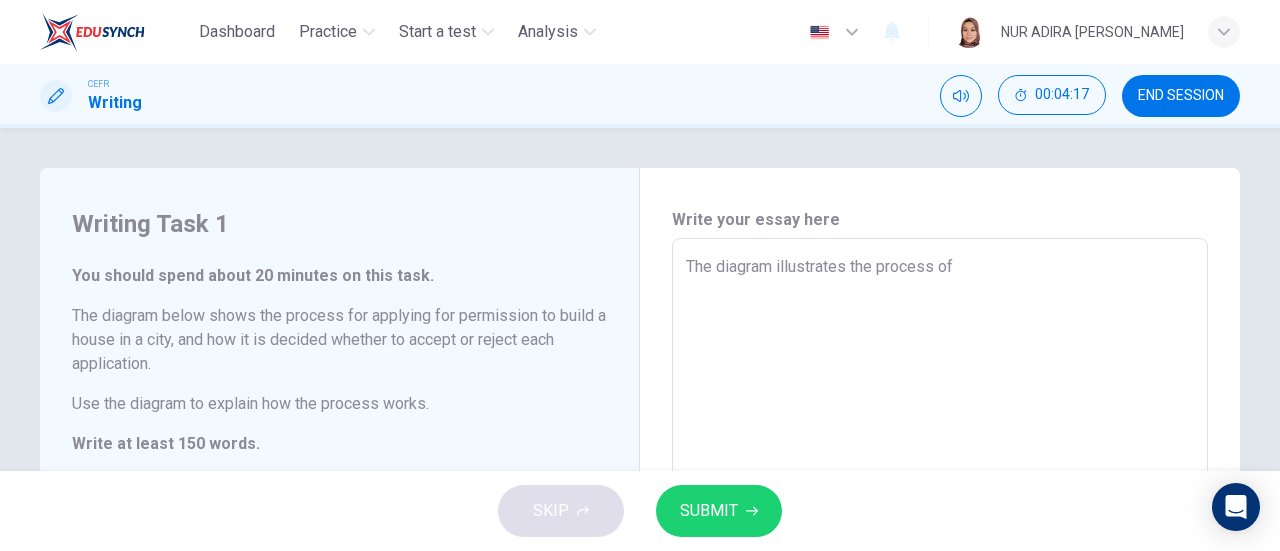 type on "The diagram illustrates the process of" 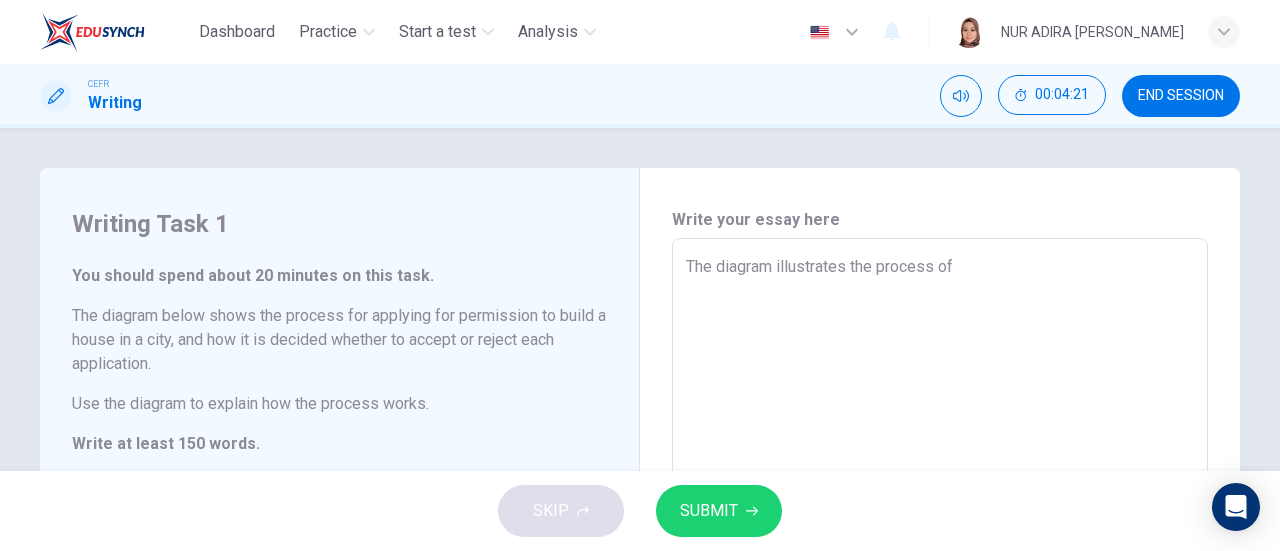 type on "x" 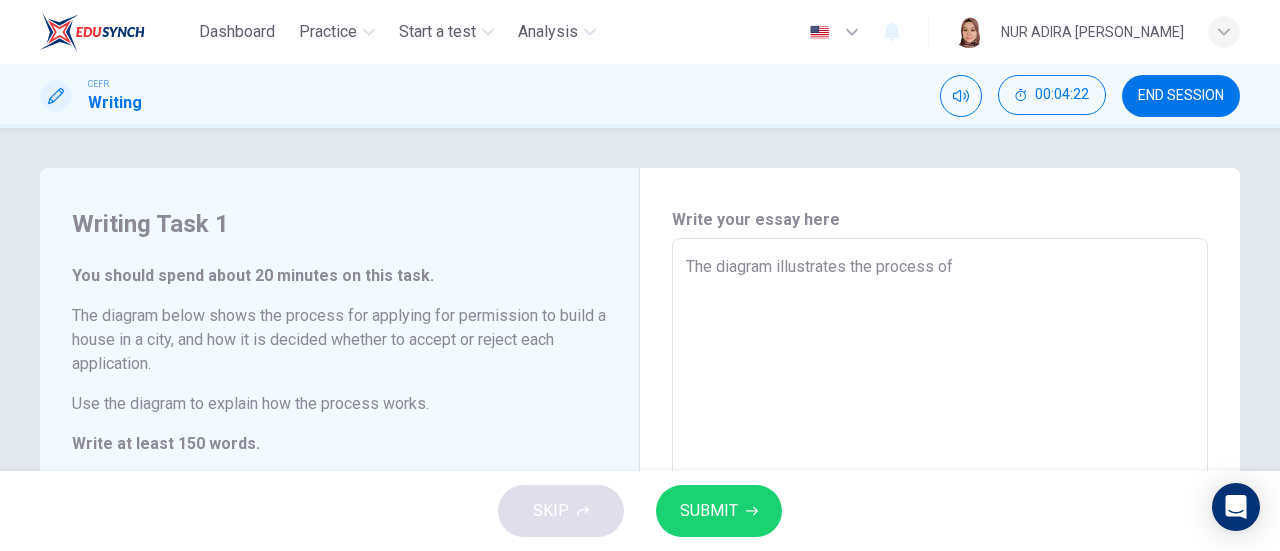 type on "The diagram illustrates the process of a" 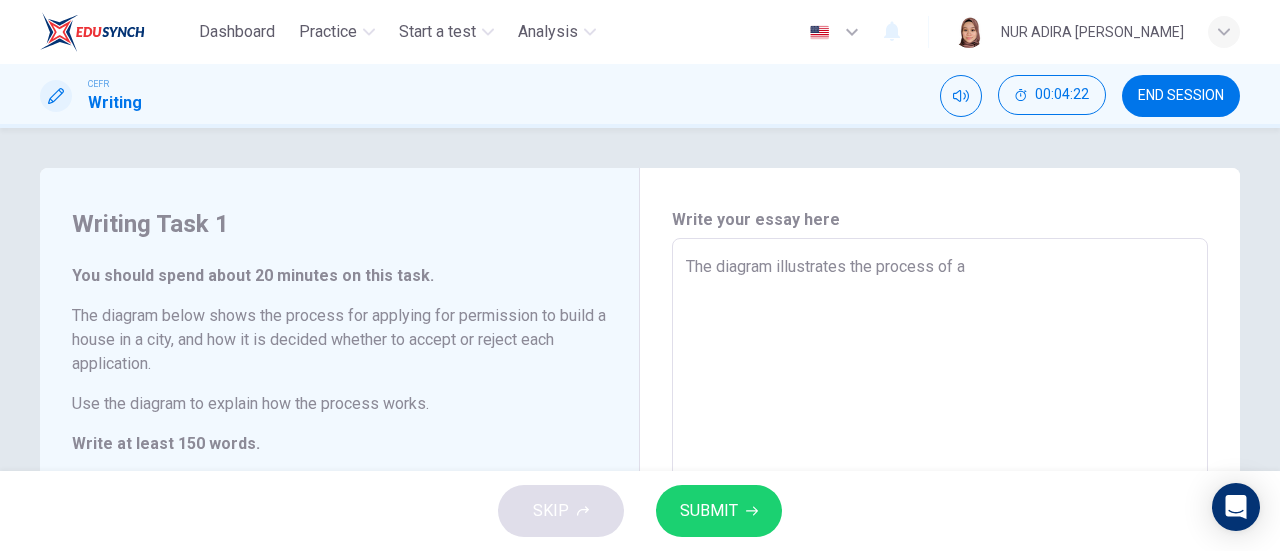 type on "The diagram illustrates the process of ap" 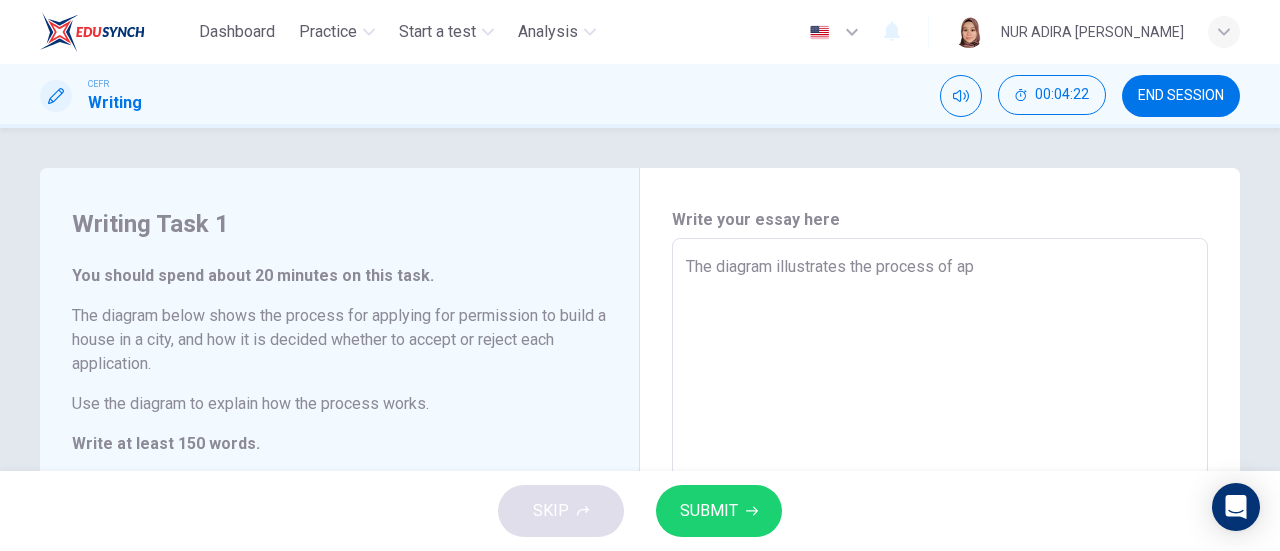 type on "x" 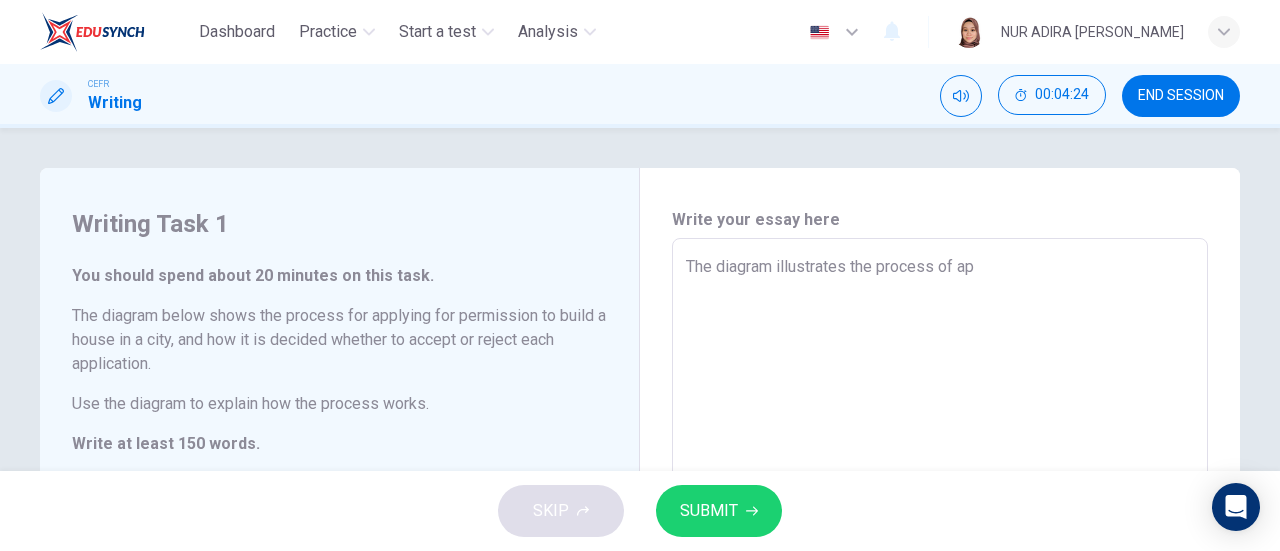 type on "The diagram illustrates the process of app" 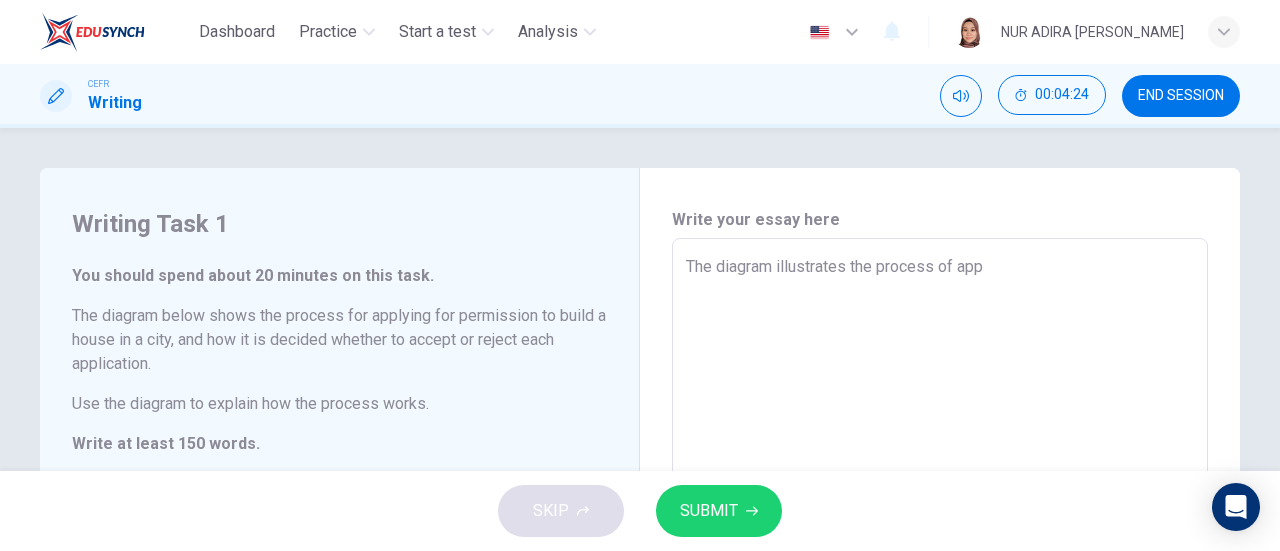 type on "The diagram illustrates the process of appy" 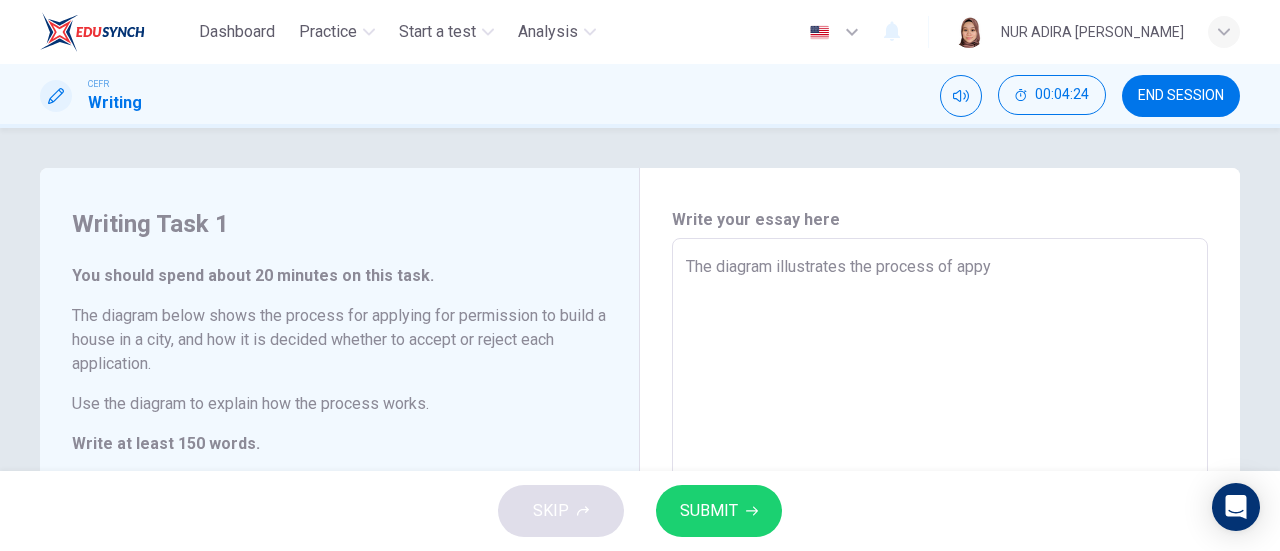 type on "The diagram illustrates the process of appyi" 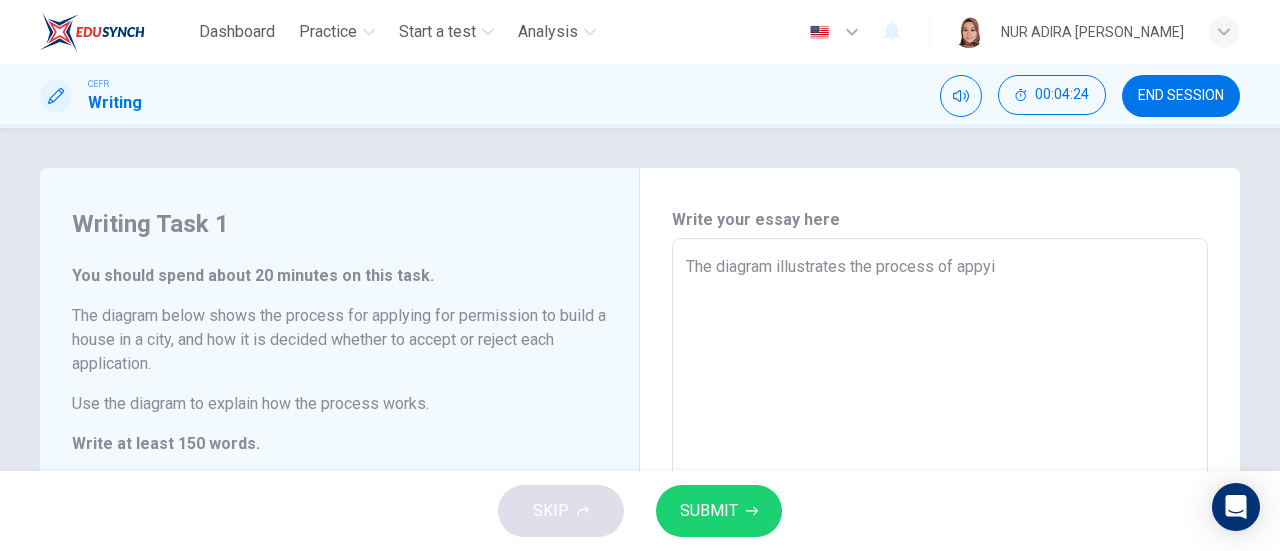 type on "x" 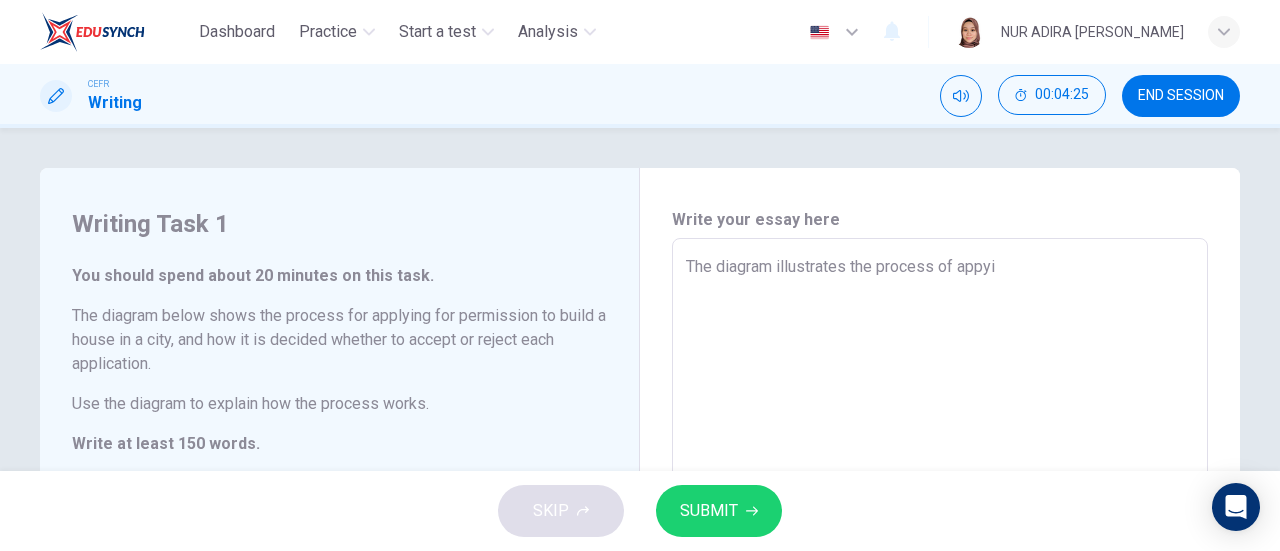type on "The diagram illustrates the process of appyin" 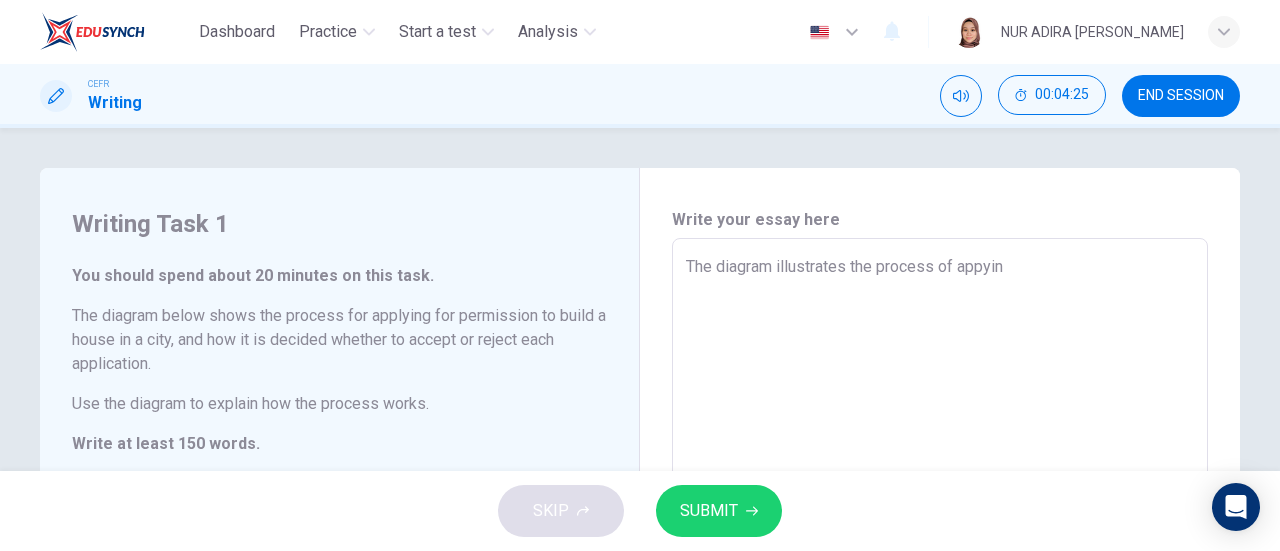 type on "x" 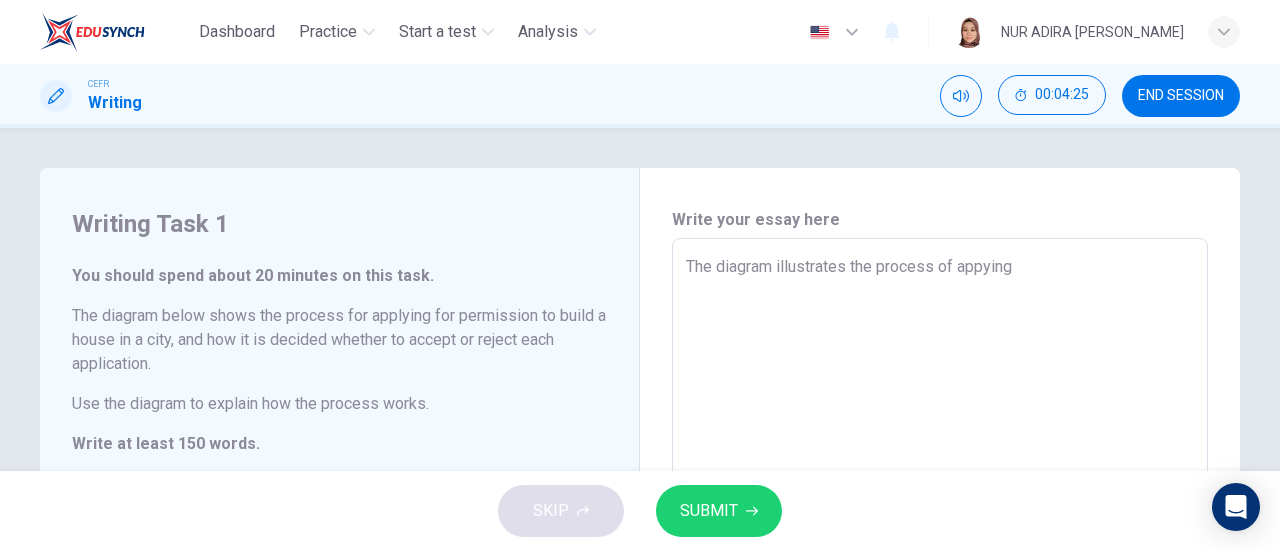 type on "x" 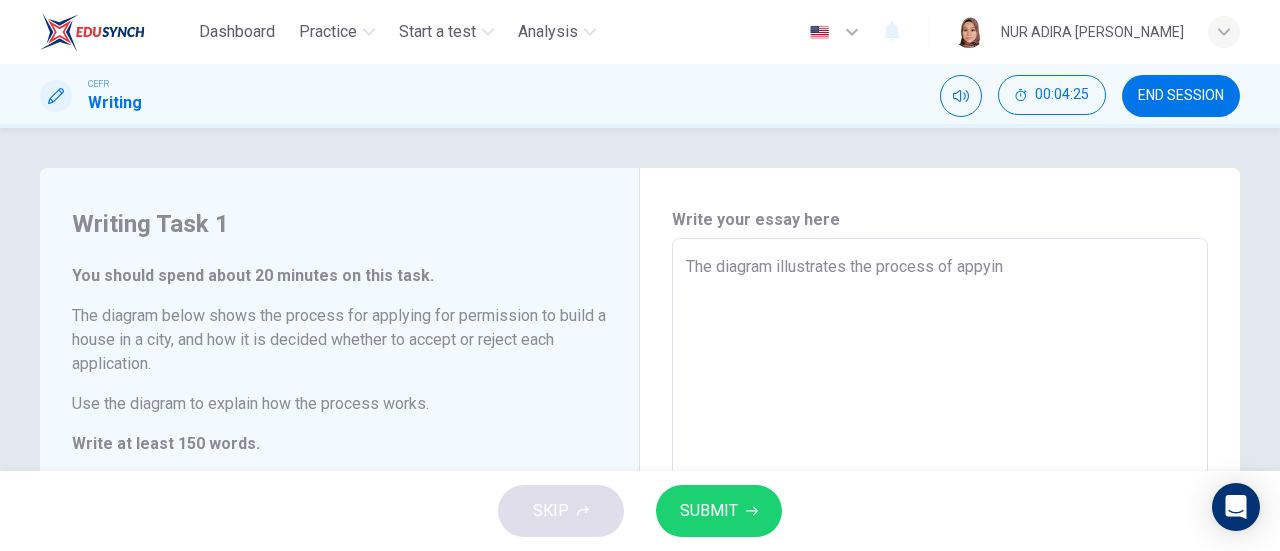 type on "x" 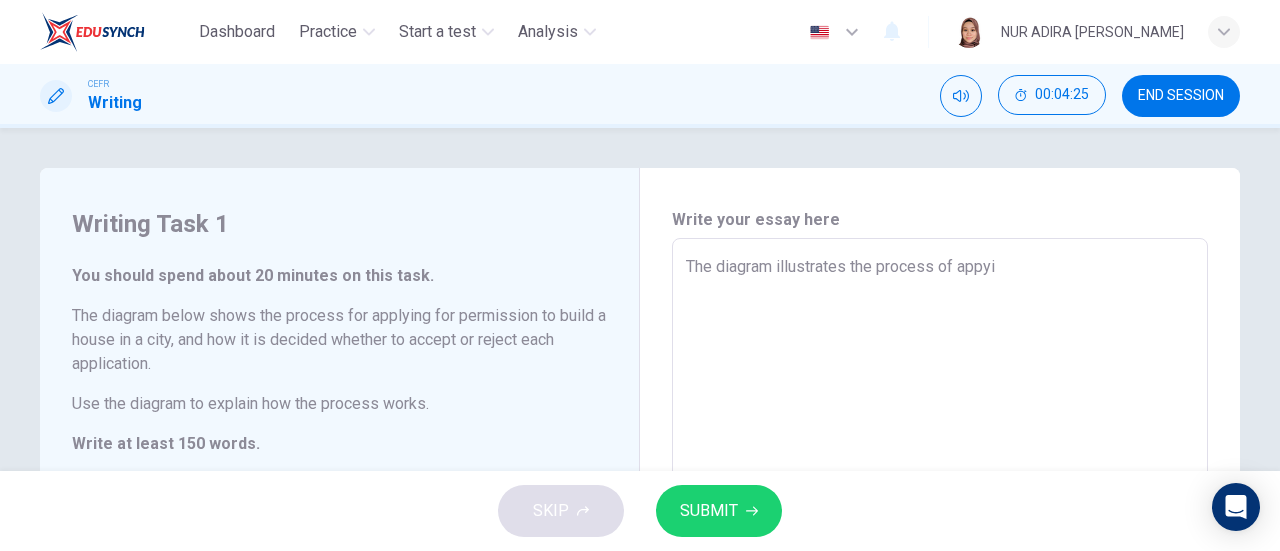 type on "x" 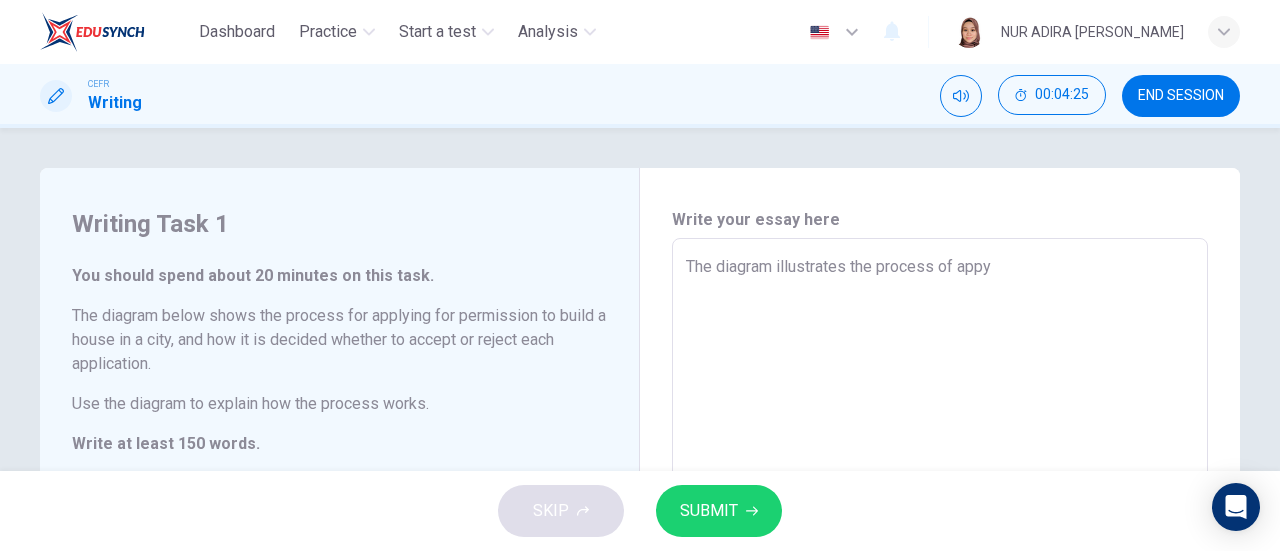 type on "The diagram illustrates the process of app" 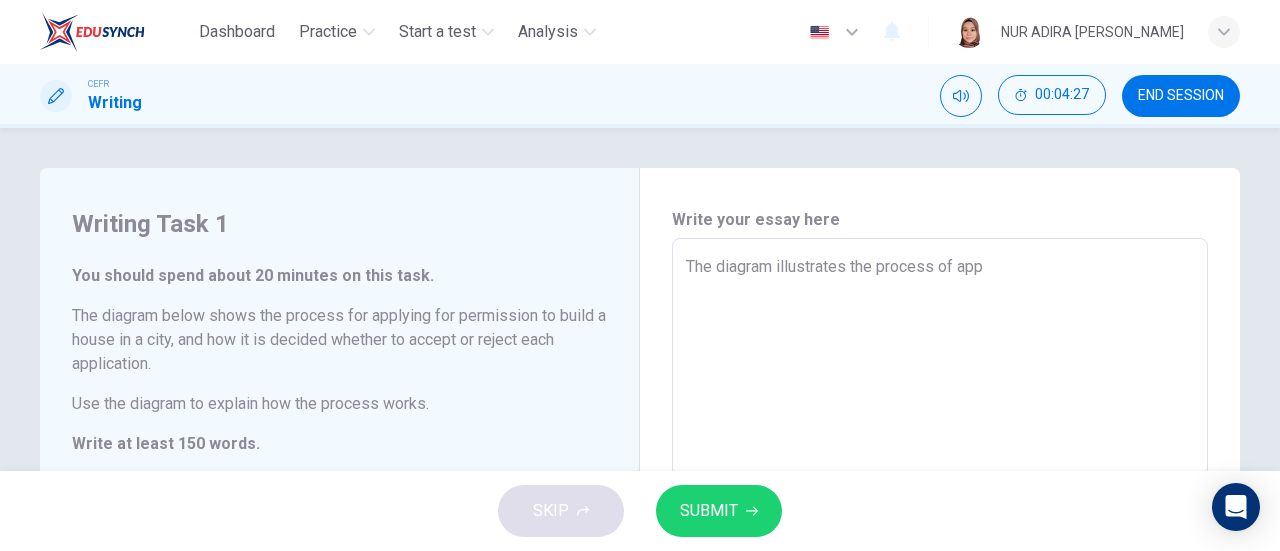 type on "The diagram illustrates the process of appl" 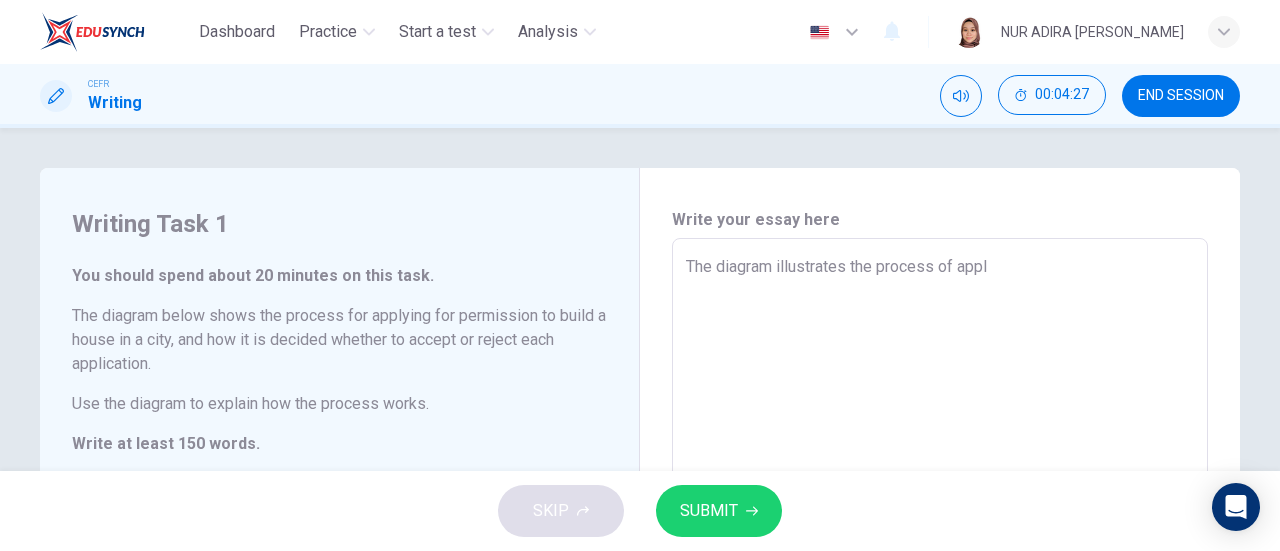 type on "The diagram illustrates the process of apply" 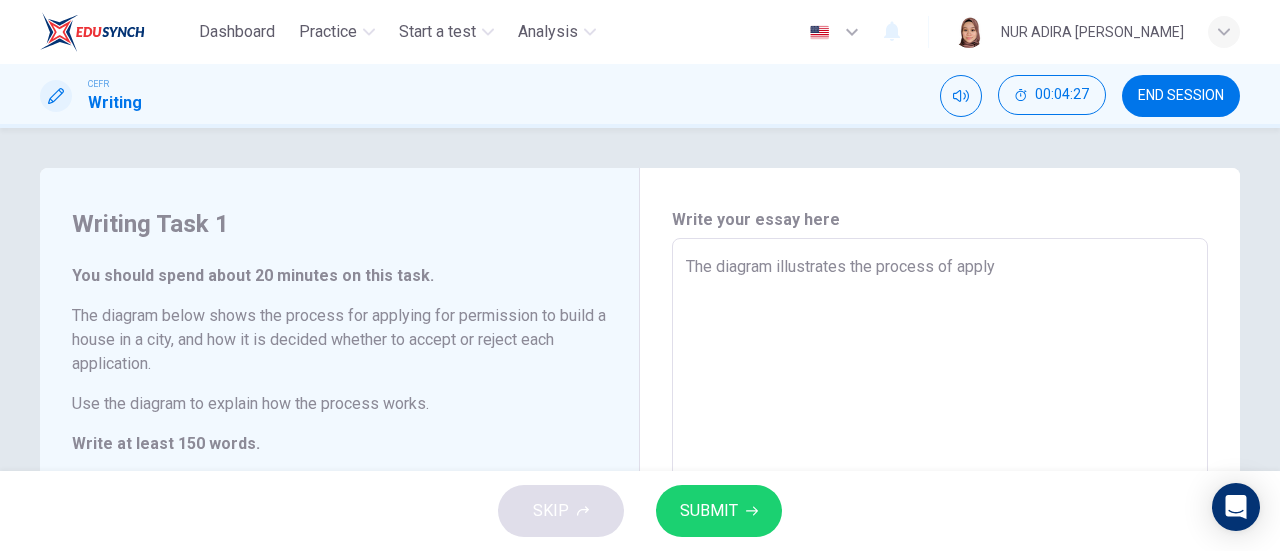 type on "The diagram illustrates the process of applyi" 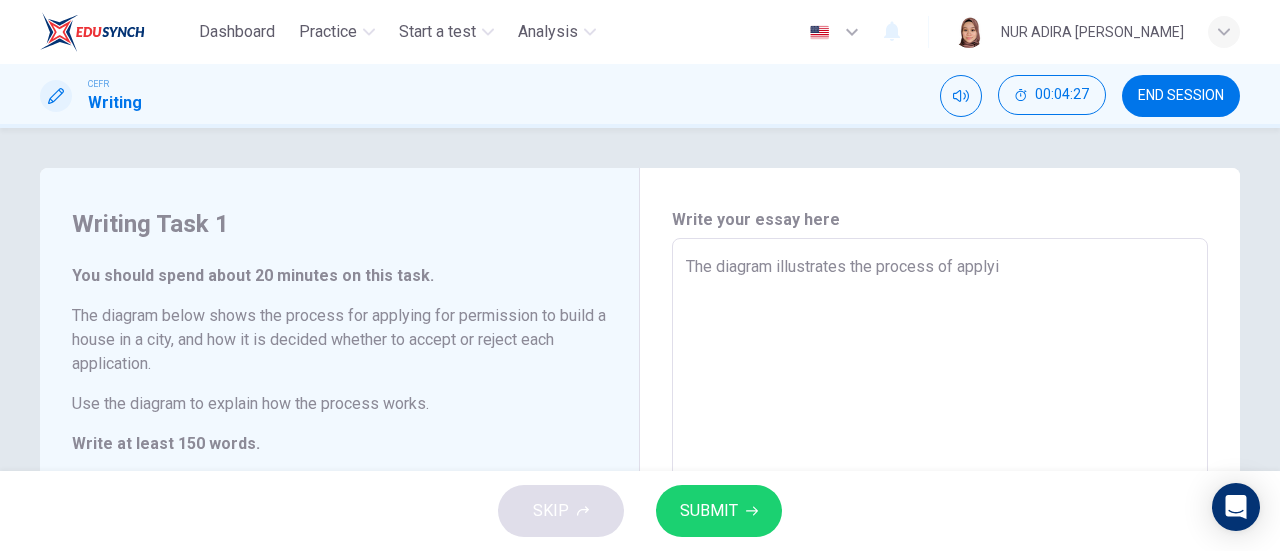 type on "x" 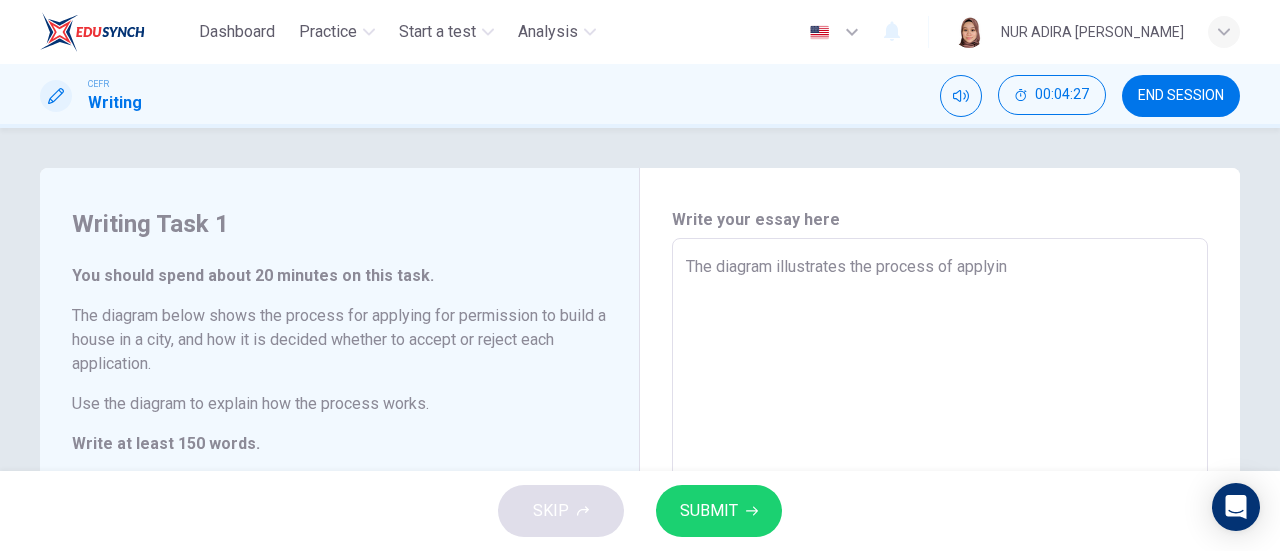 type on "x" 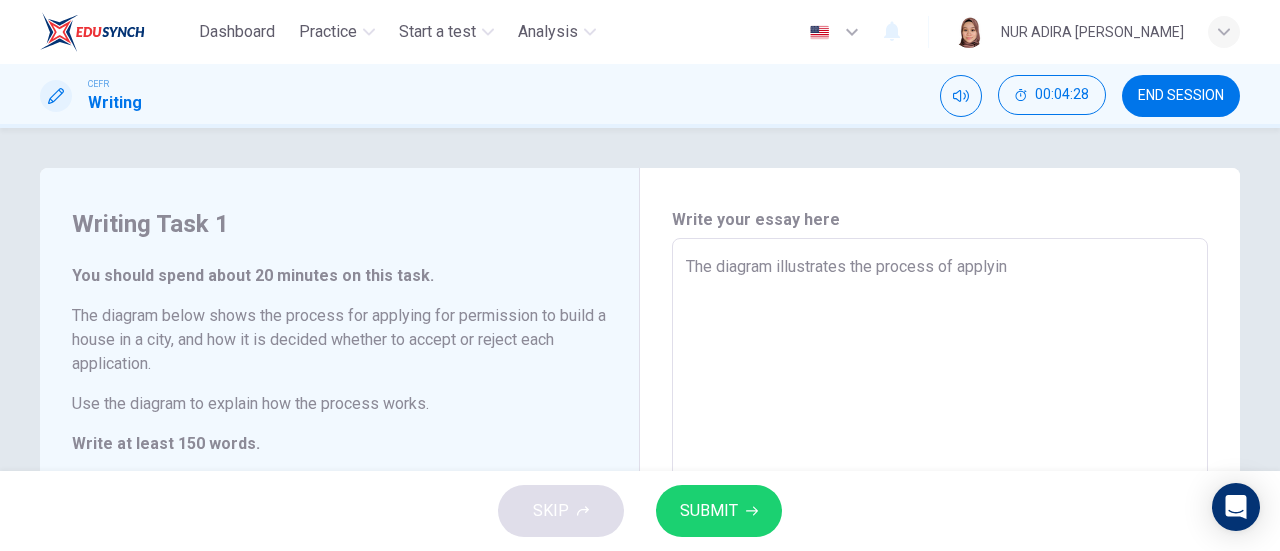 type on "The diagram illustrates the process of applying" 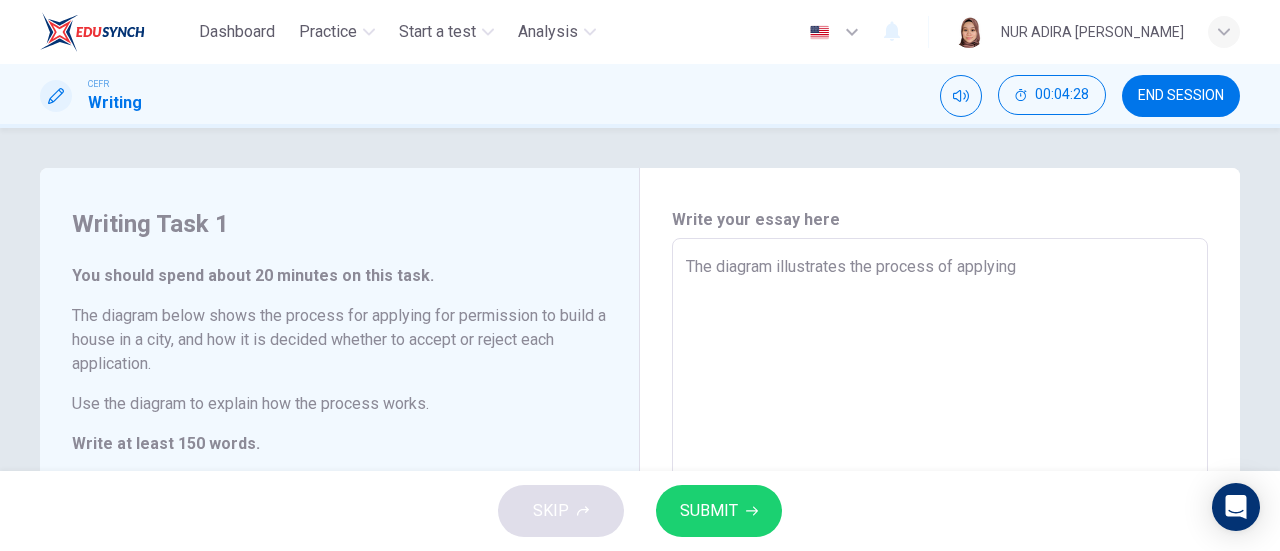 type on "x" 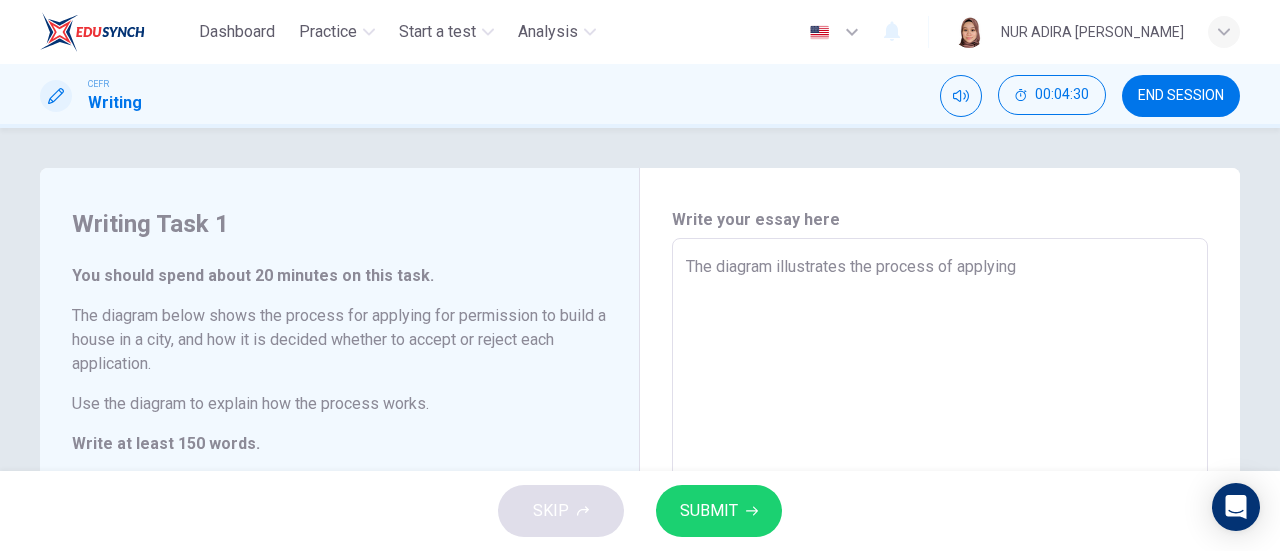 type on "The diagram illustrates the process of applying" 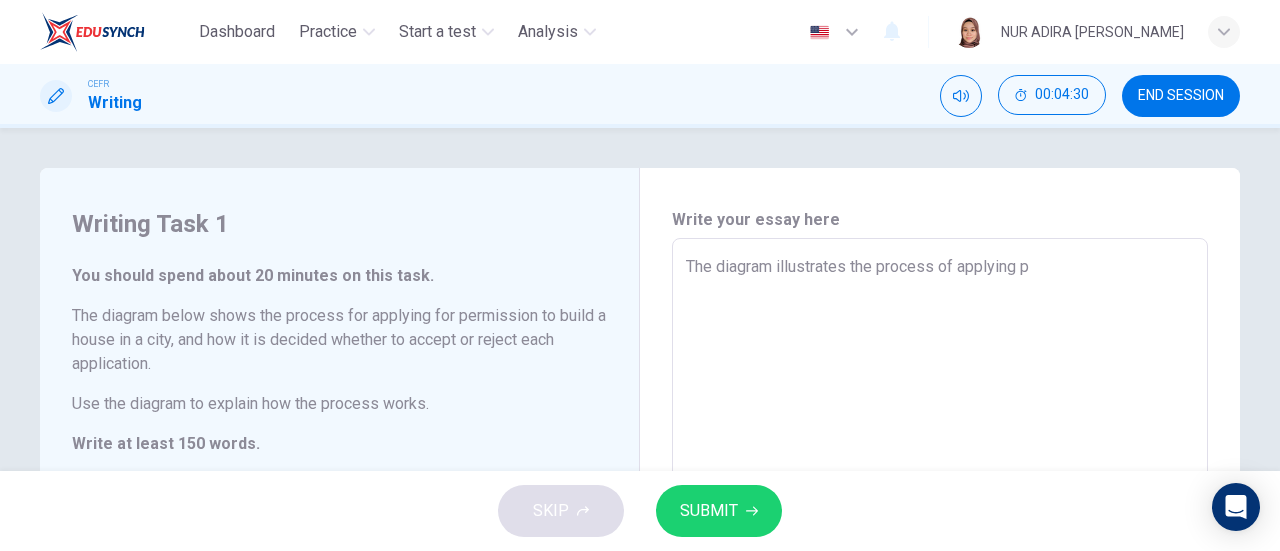 type on "x" 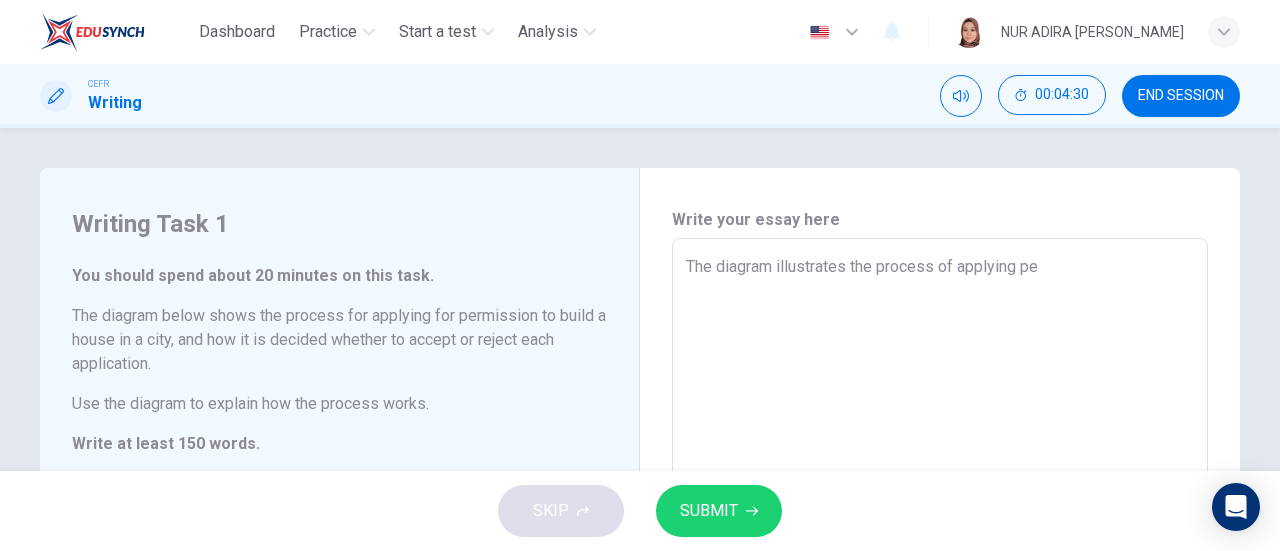 type on "x" 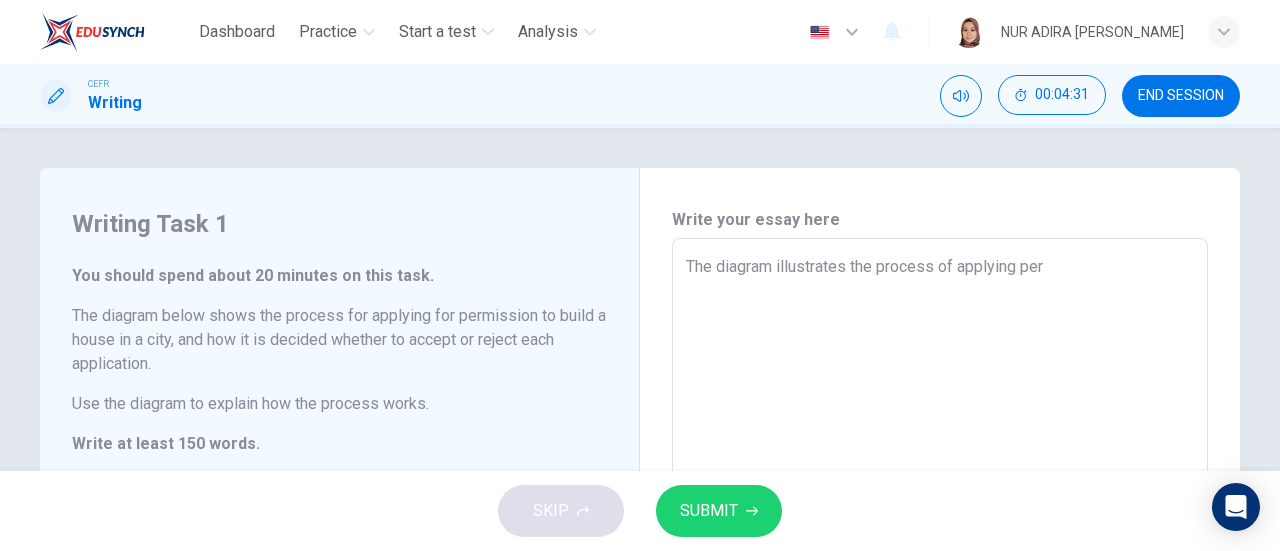 type on "The diagram illustrates the process of applying perk" 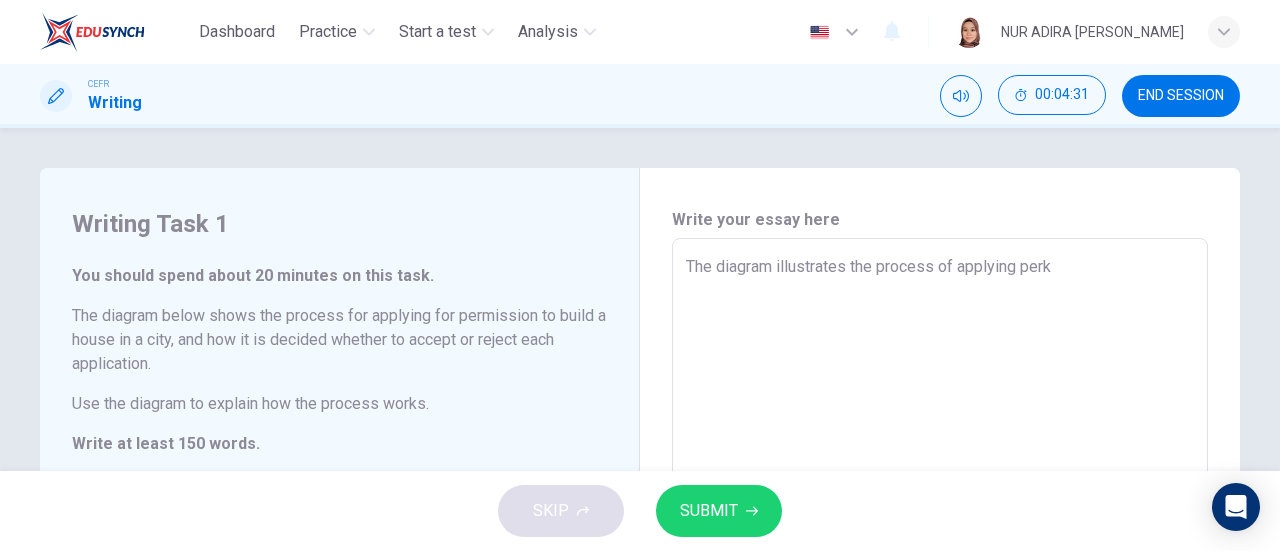 type on "x" 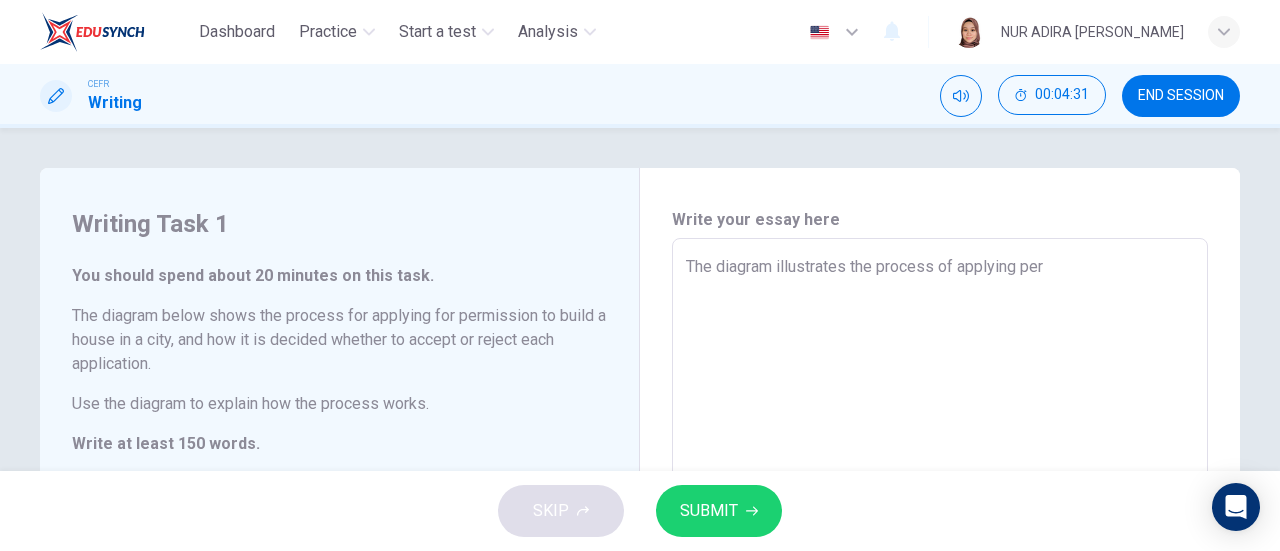 type on "x" 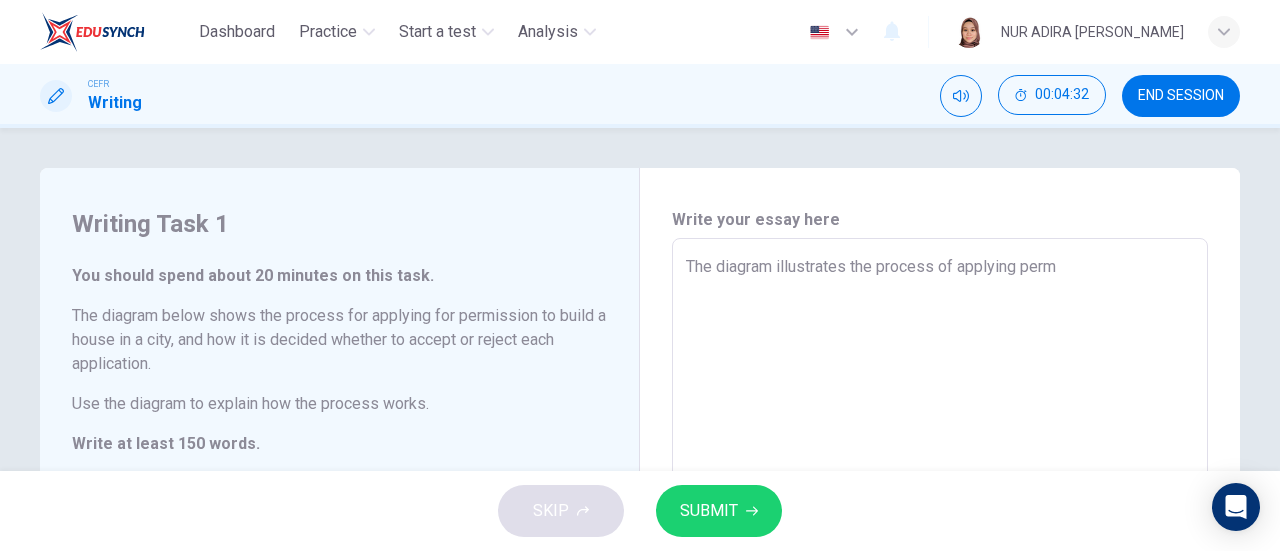 type on "The diagram illustrates the process of applying permi" 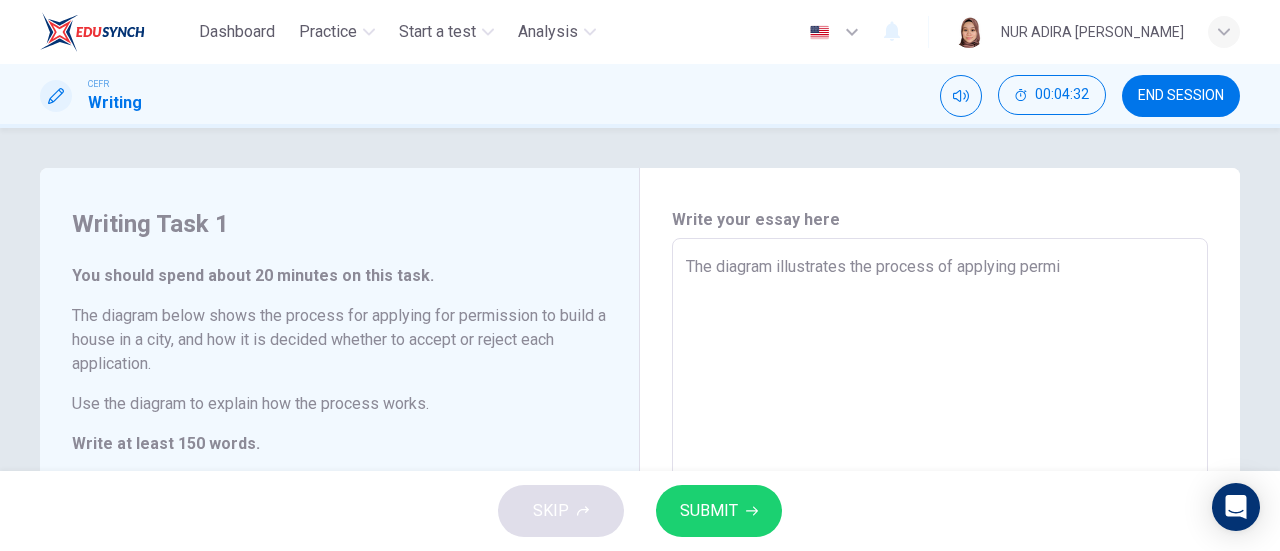 type on "x" 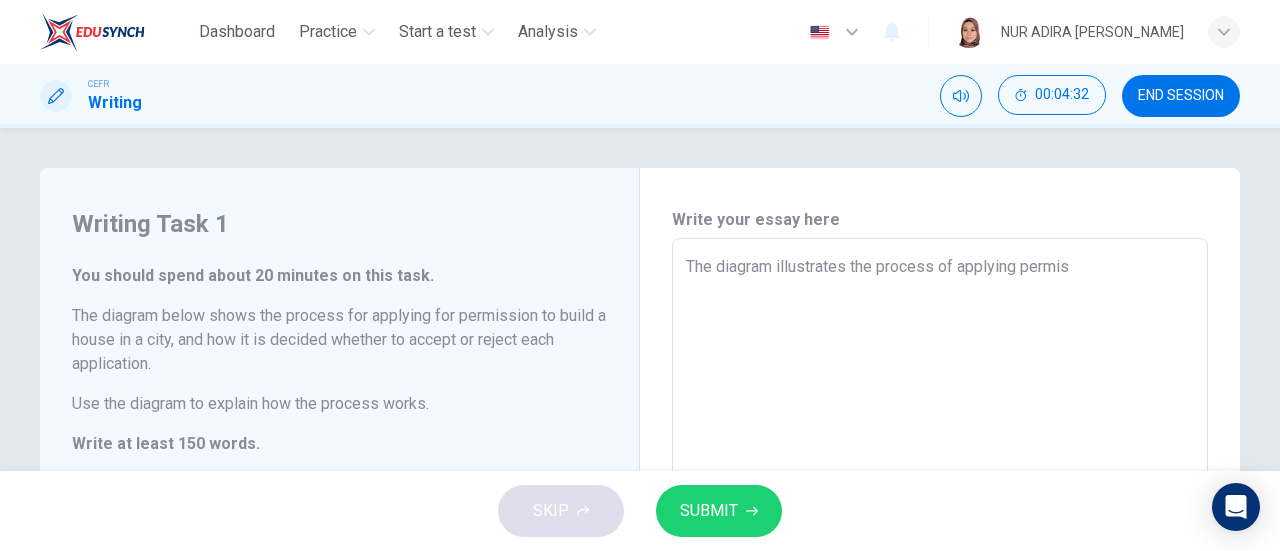 type on "x" 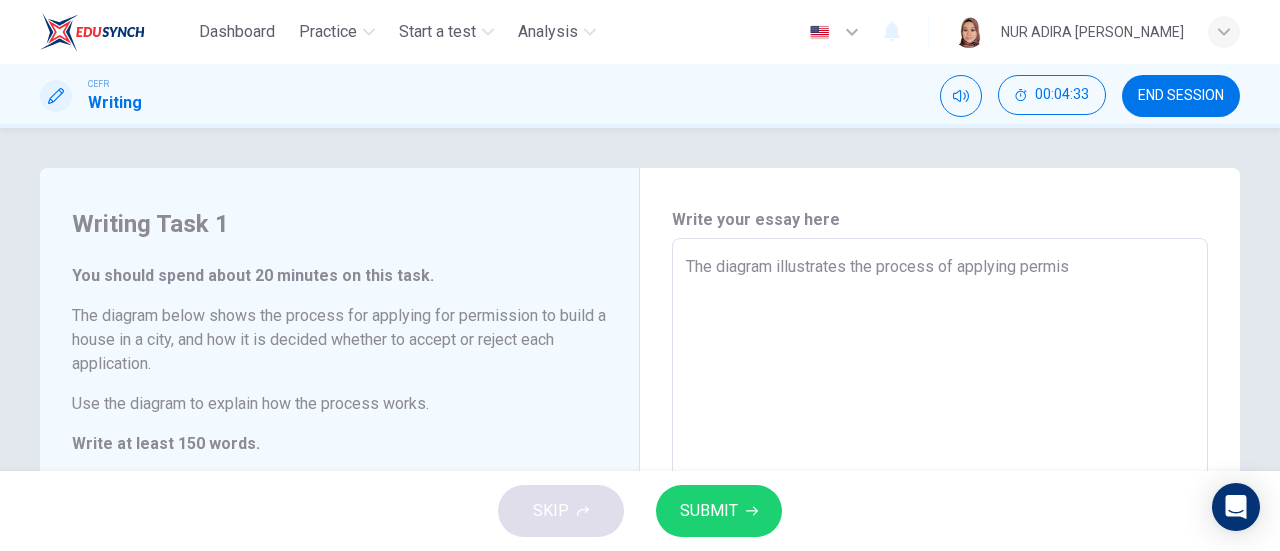 type on "The diagram illustrates the process of applying permiss" 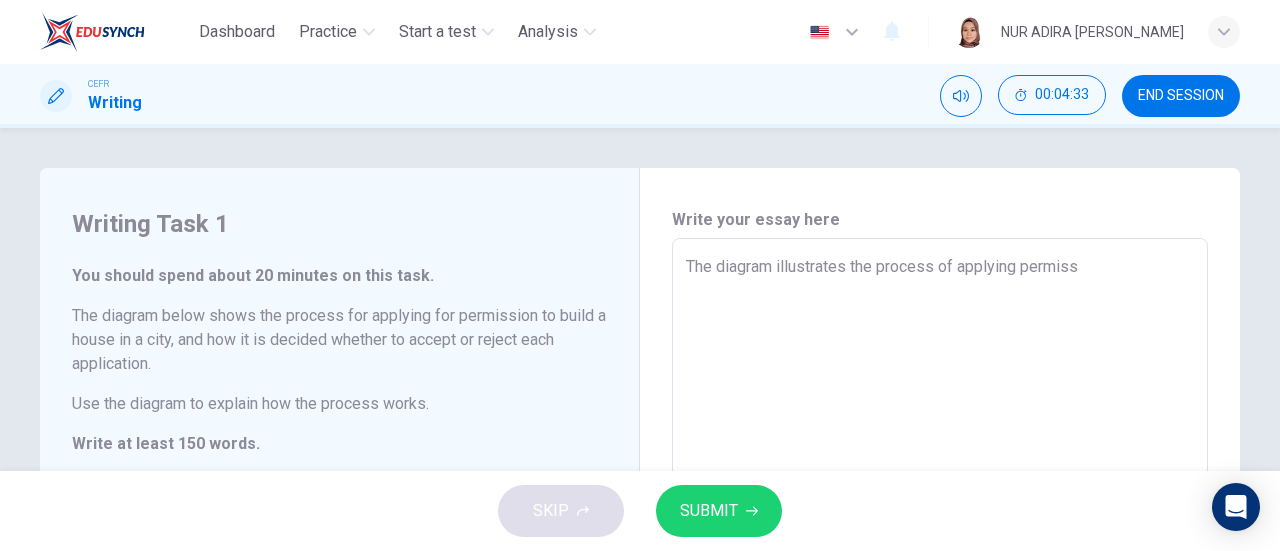 type on "The diagram illustrates the process of applying permissi" 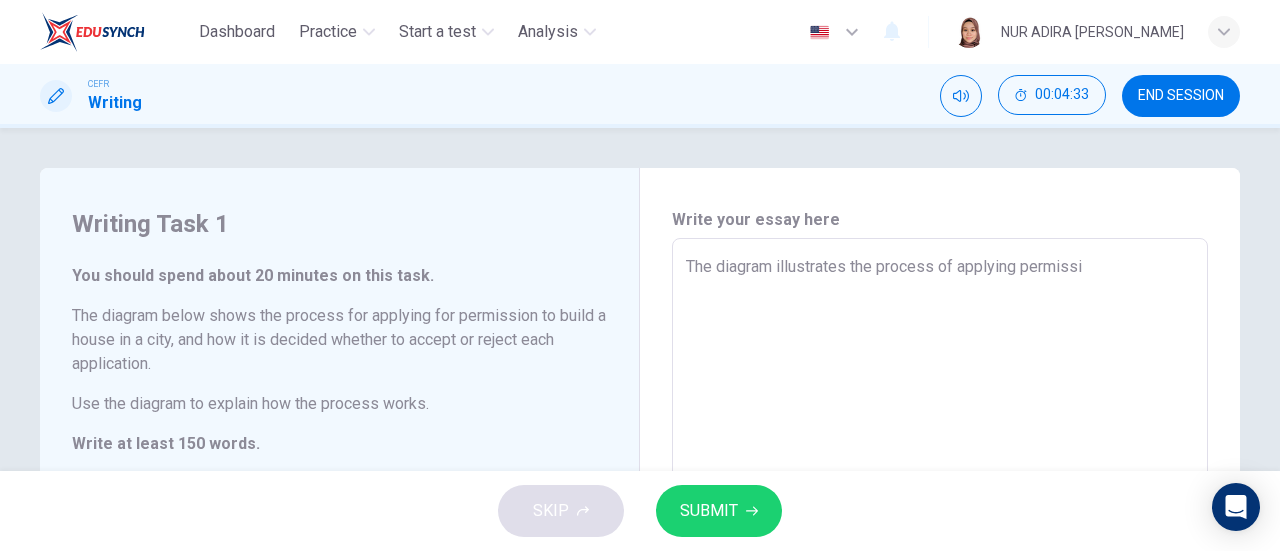 type on "x" 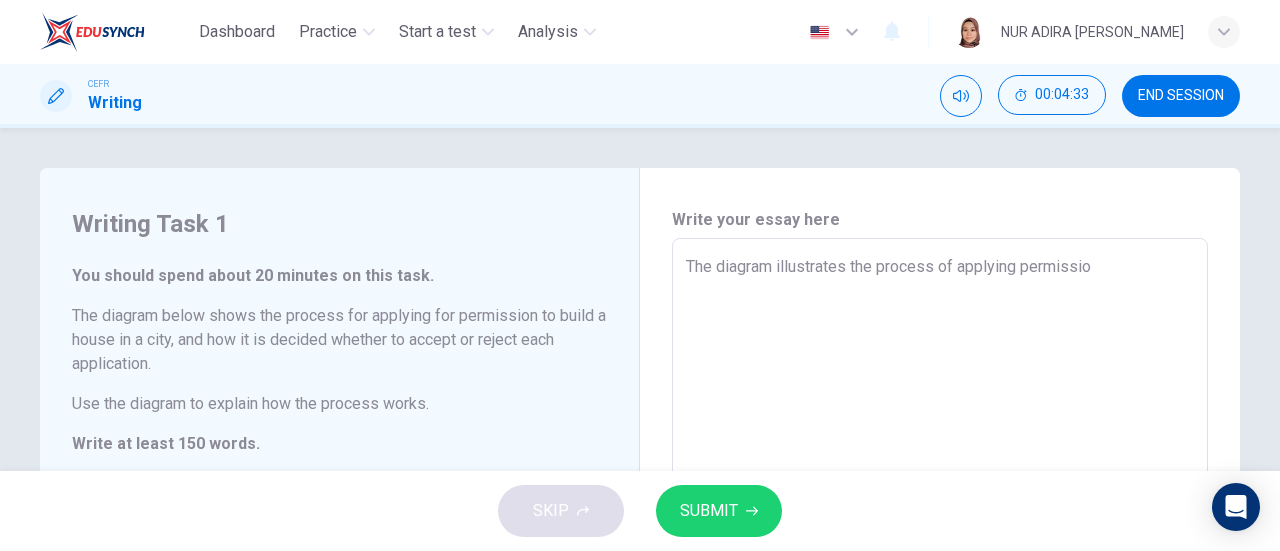 type on "x" 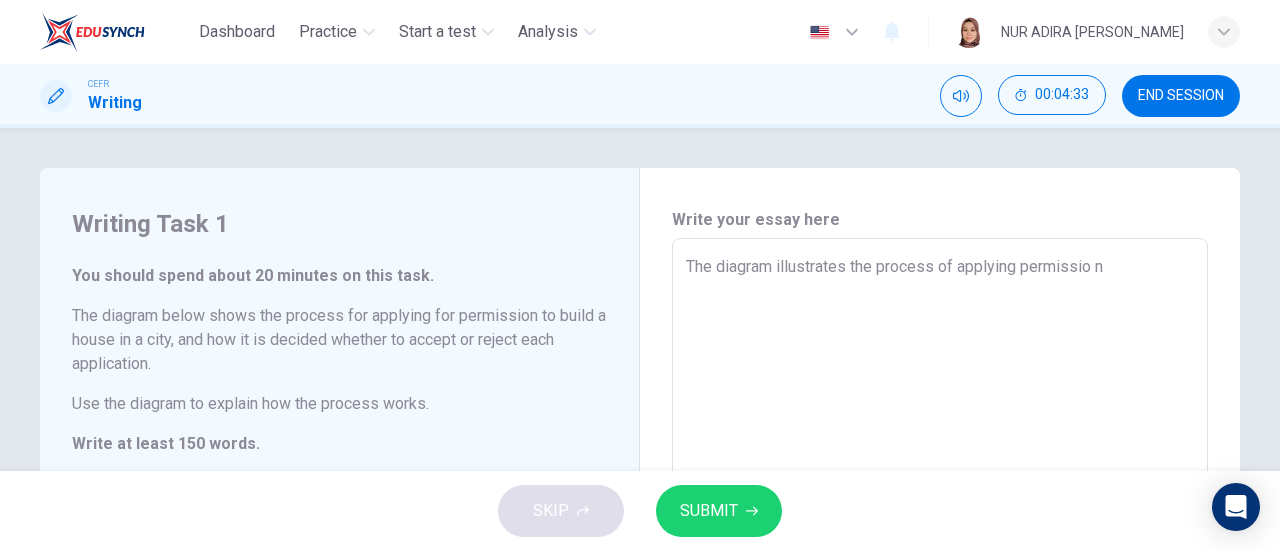 type on "x" 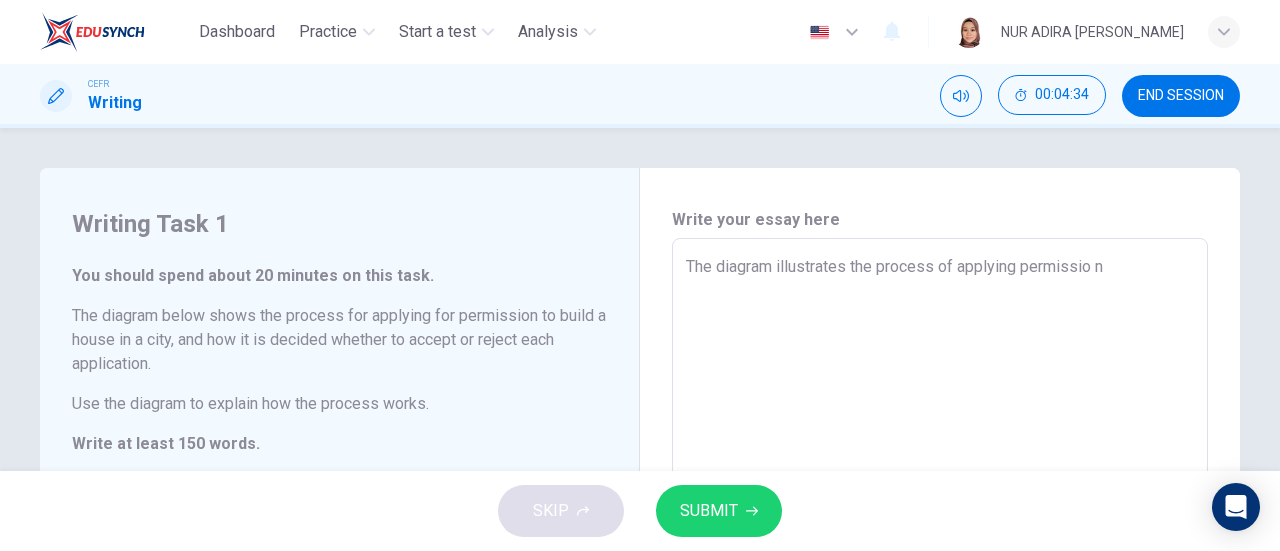 type on "The diagram illustrates the process of applying permissio n" 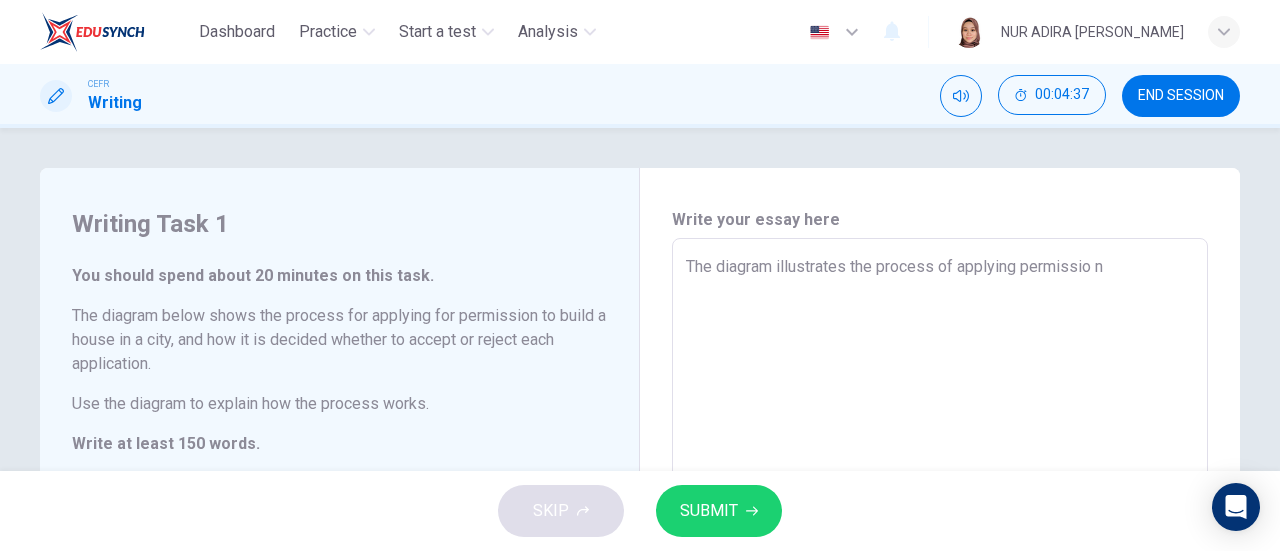type on "x" 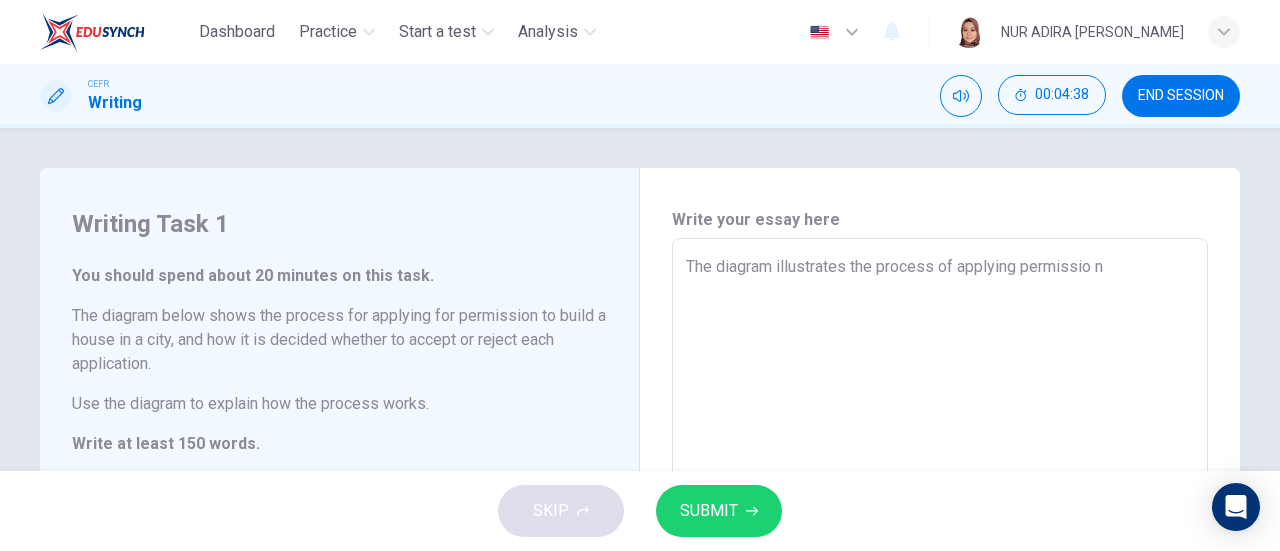 type on "The diagram illustrates the process of applying permissio" 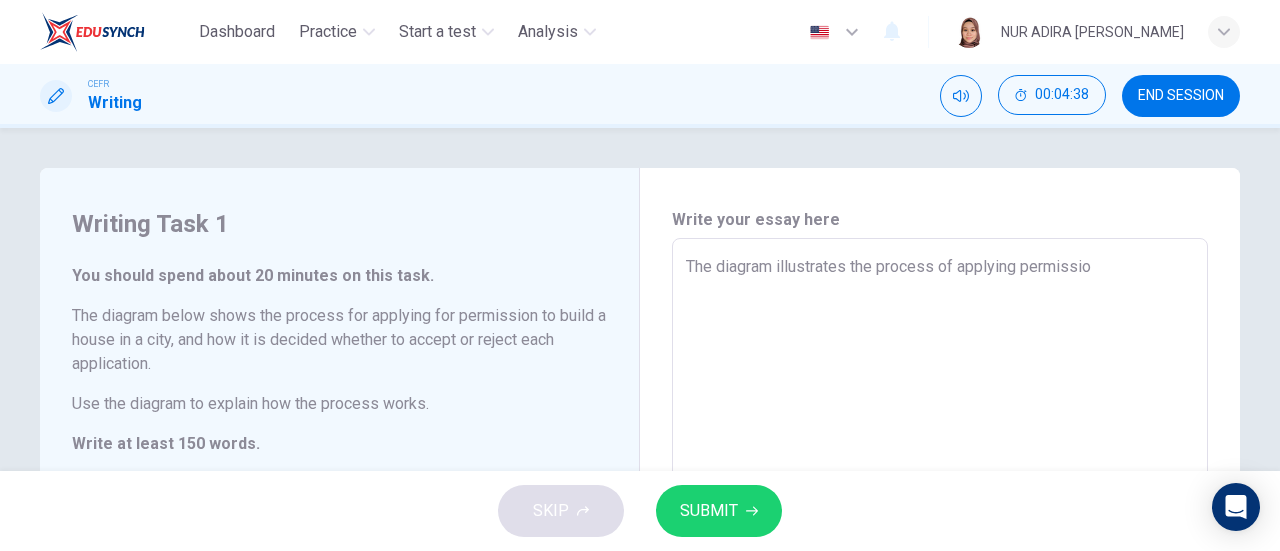 type on "The diagram illustrates the process of applying permissio" 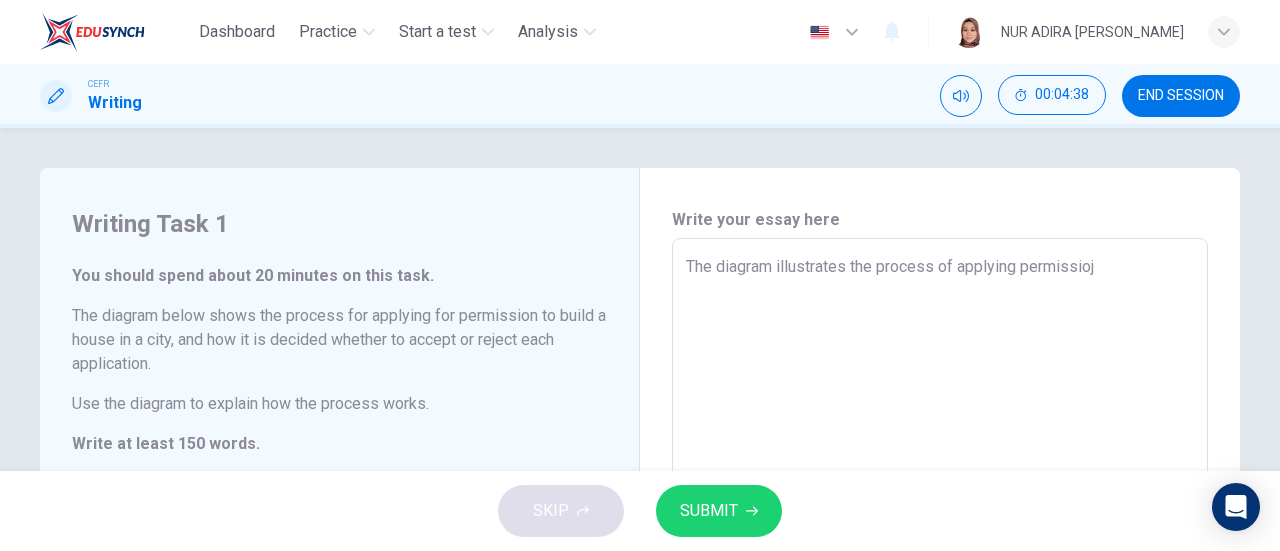 type on "x" 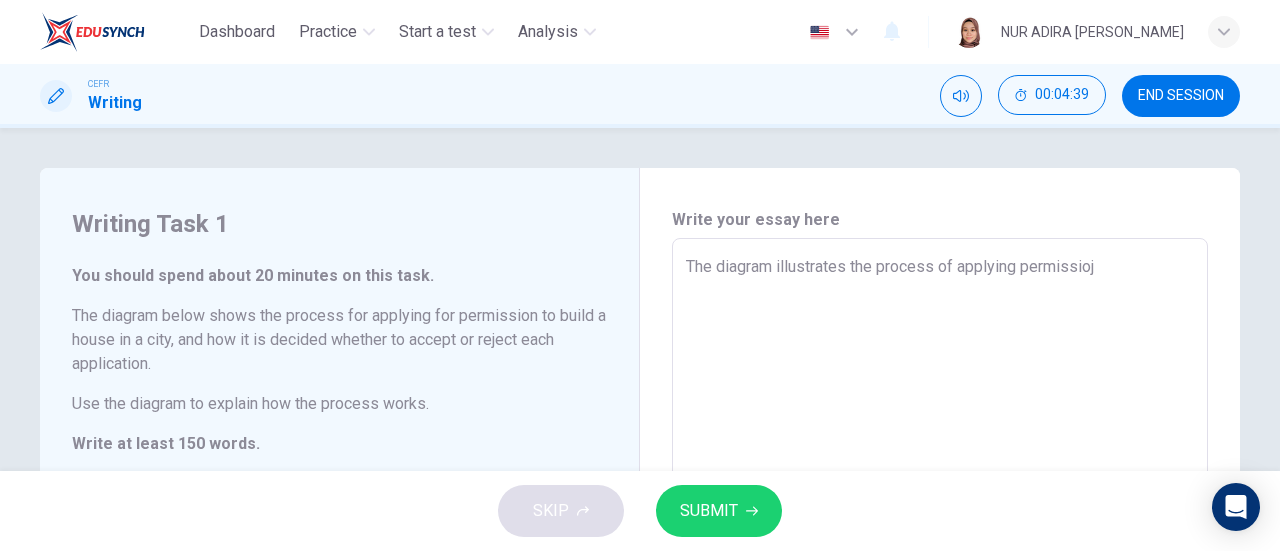 type on "x" 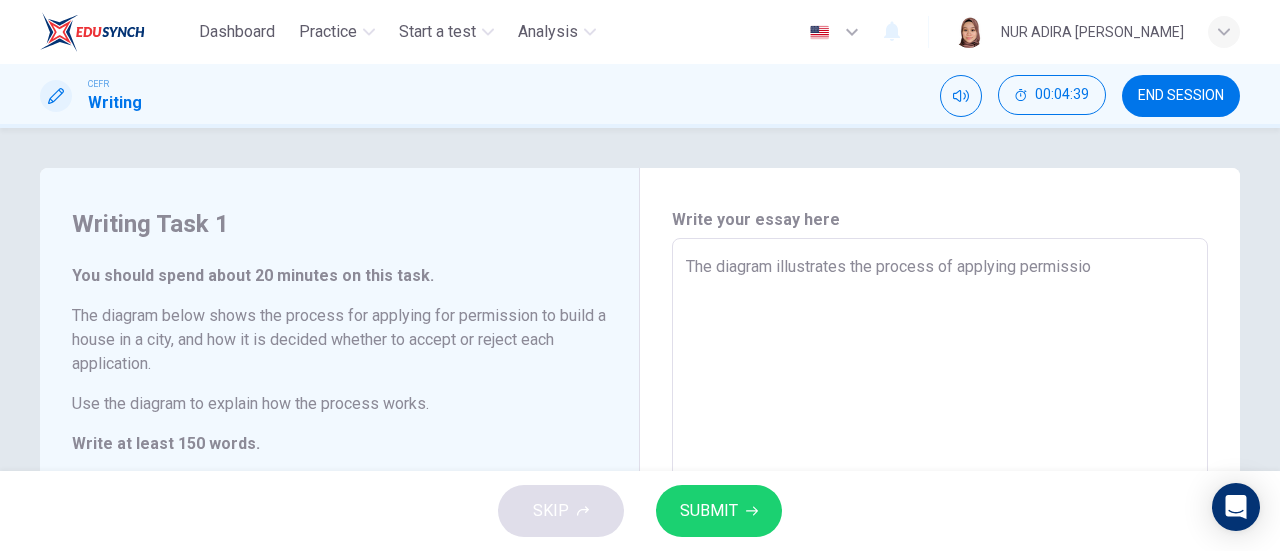 type on "x" 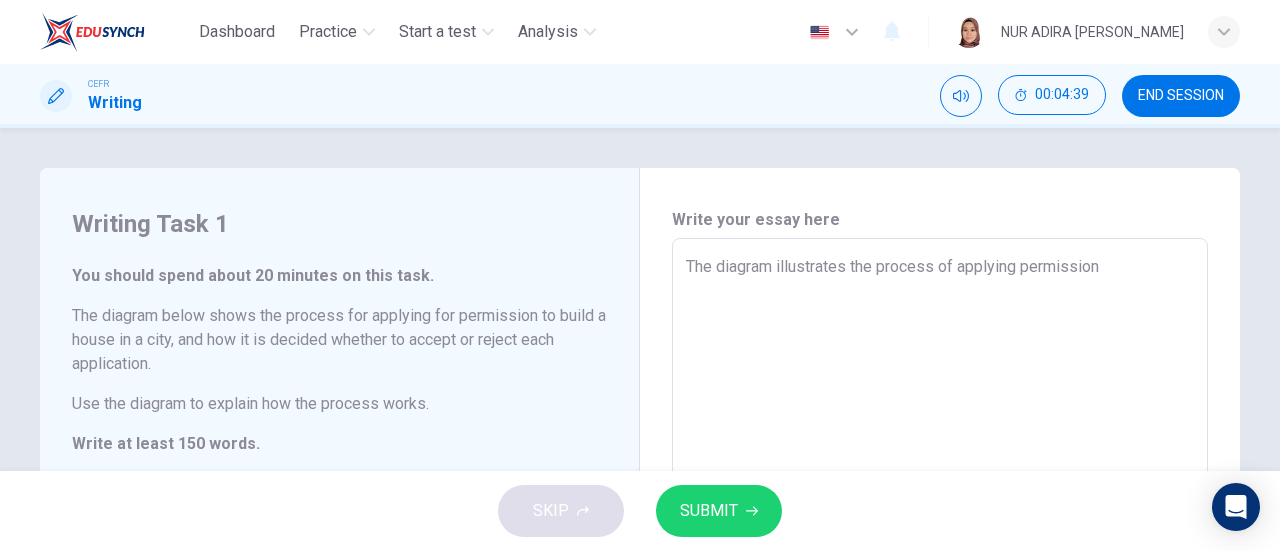 type on "x" 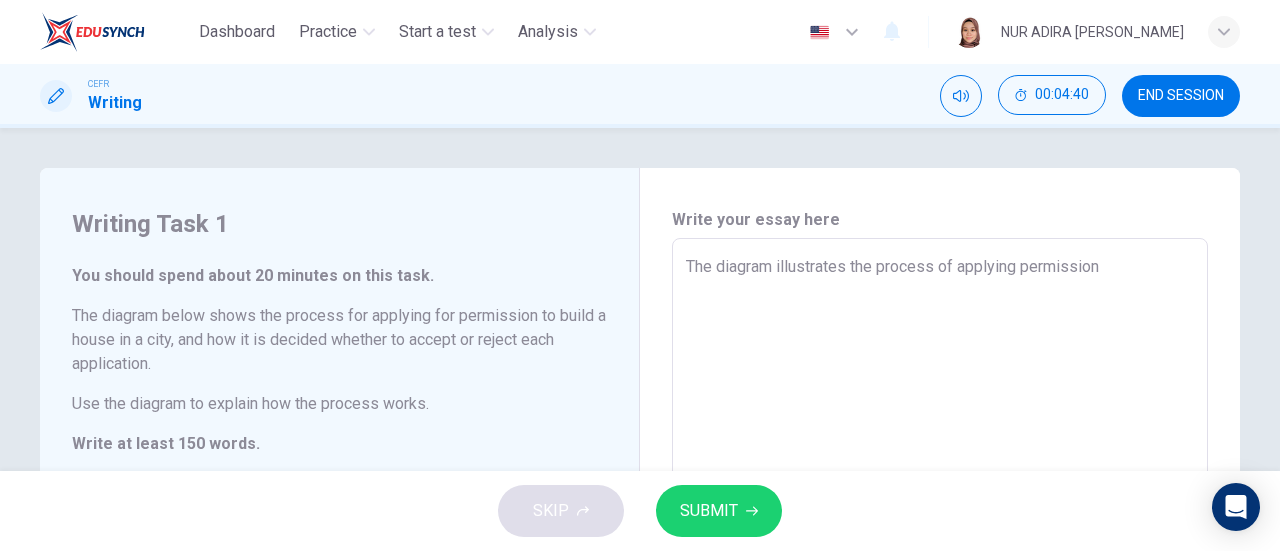type on "The diagram illustrates the process of applying permission t" 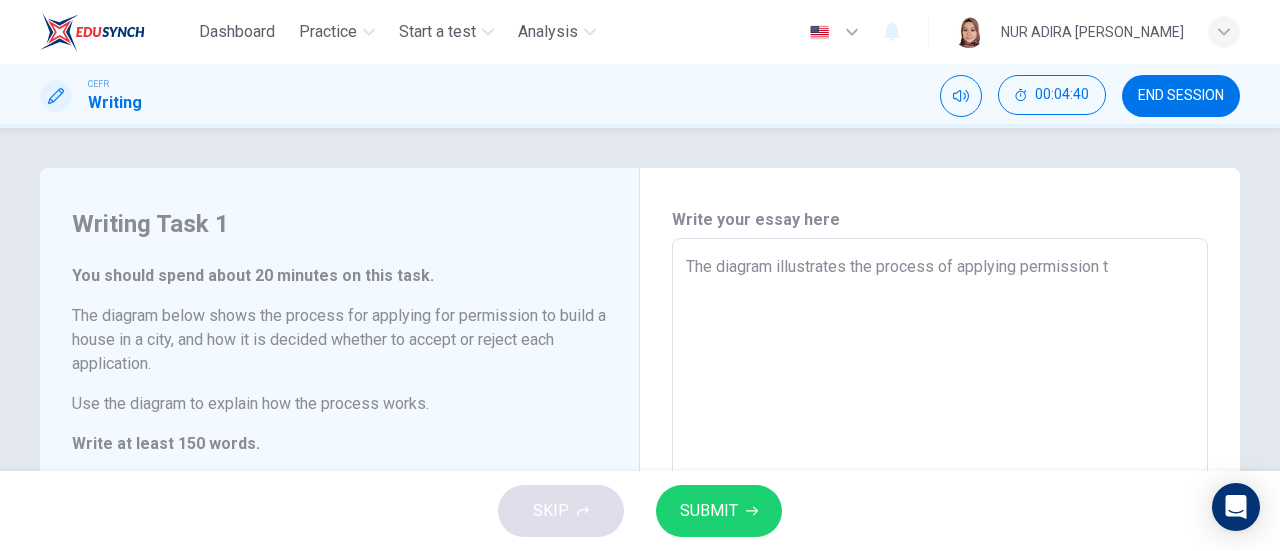 type on "The diagram illustrates the process of applying permission ty" 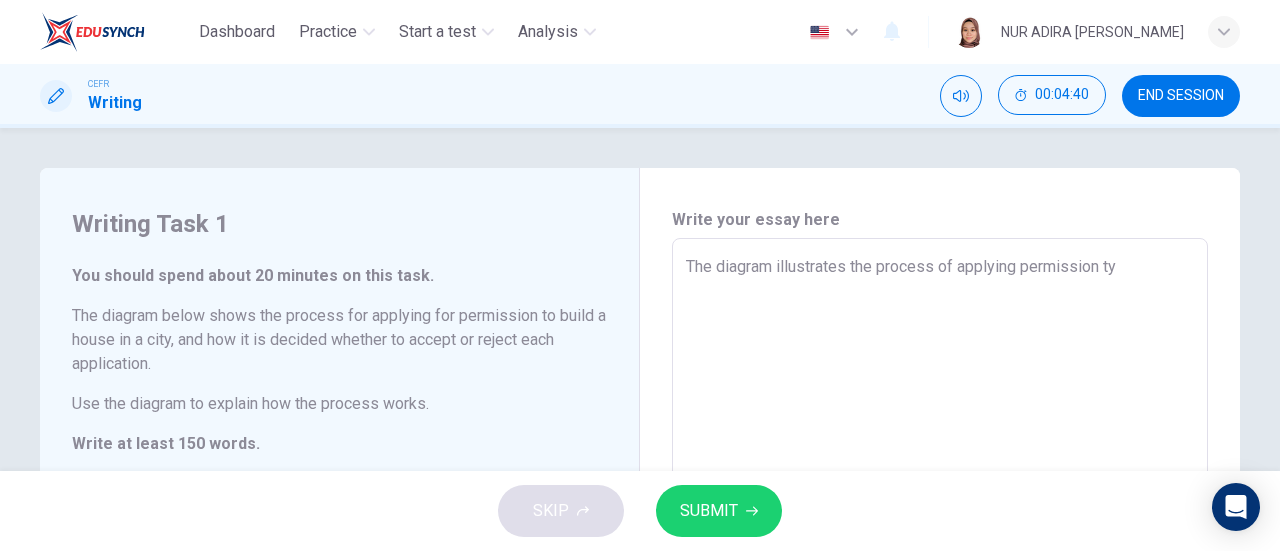 type on "x" 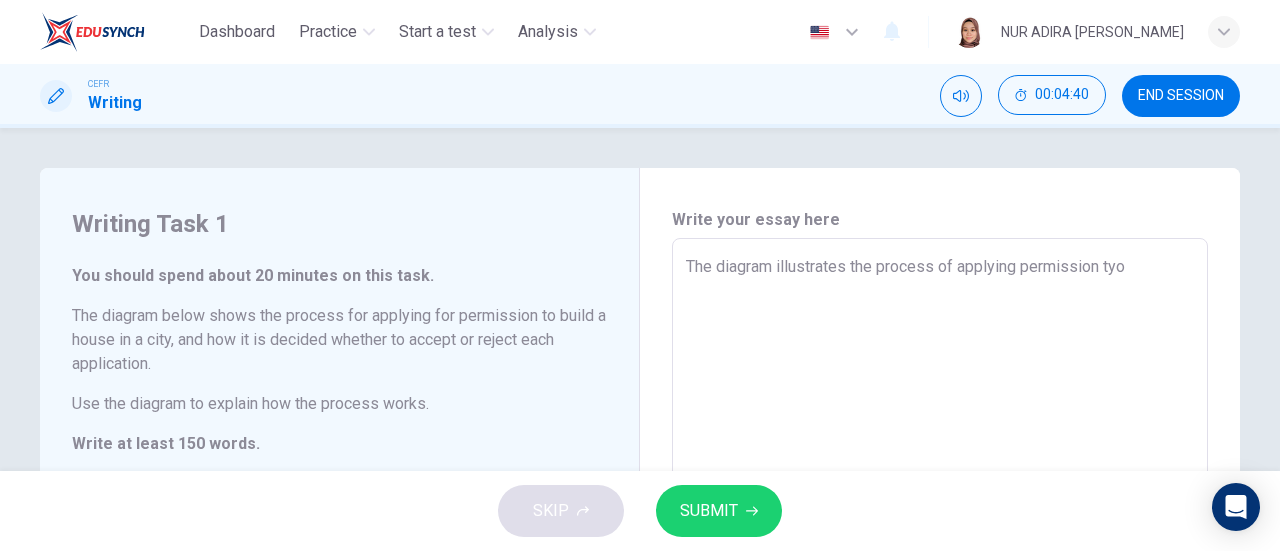 type on "x" 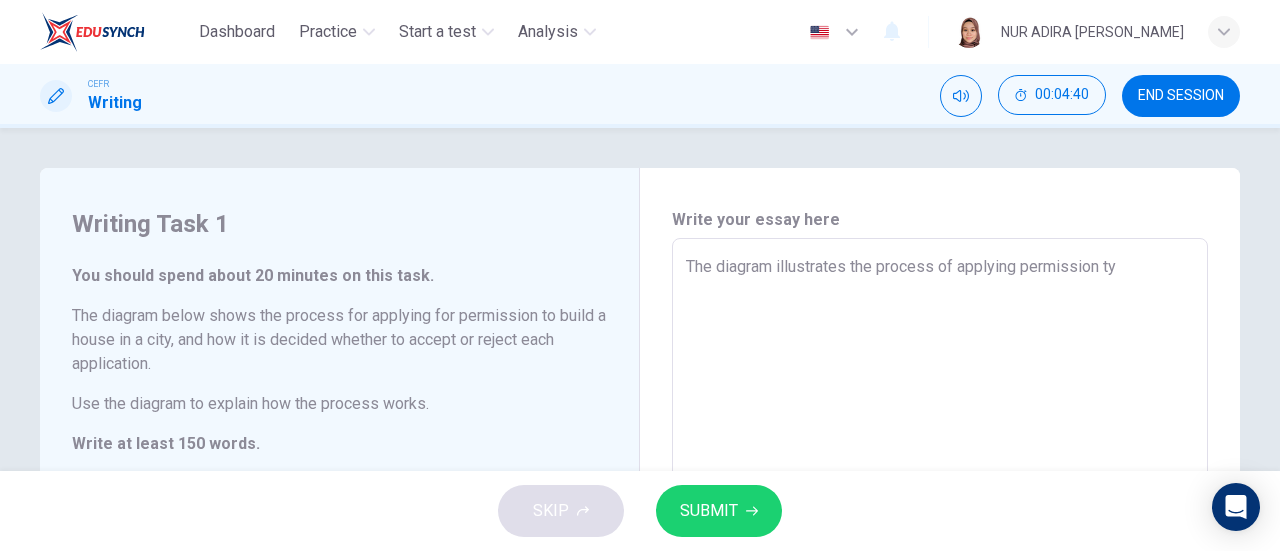 type on "The diagram illustrates the process of applying permission tyo" 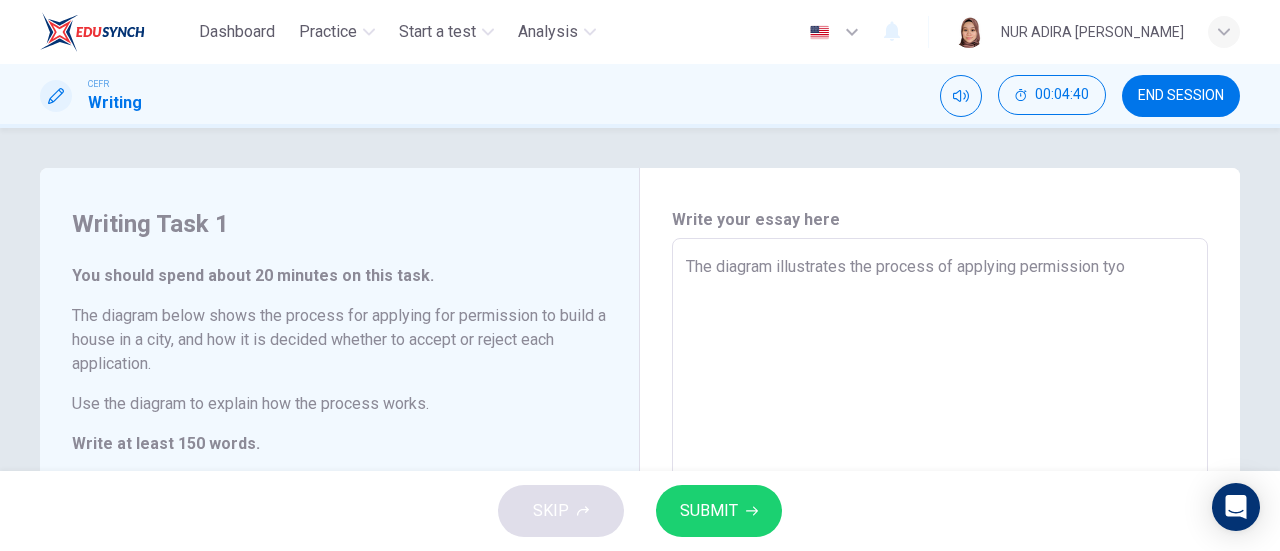 type on "x" 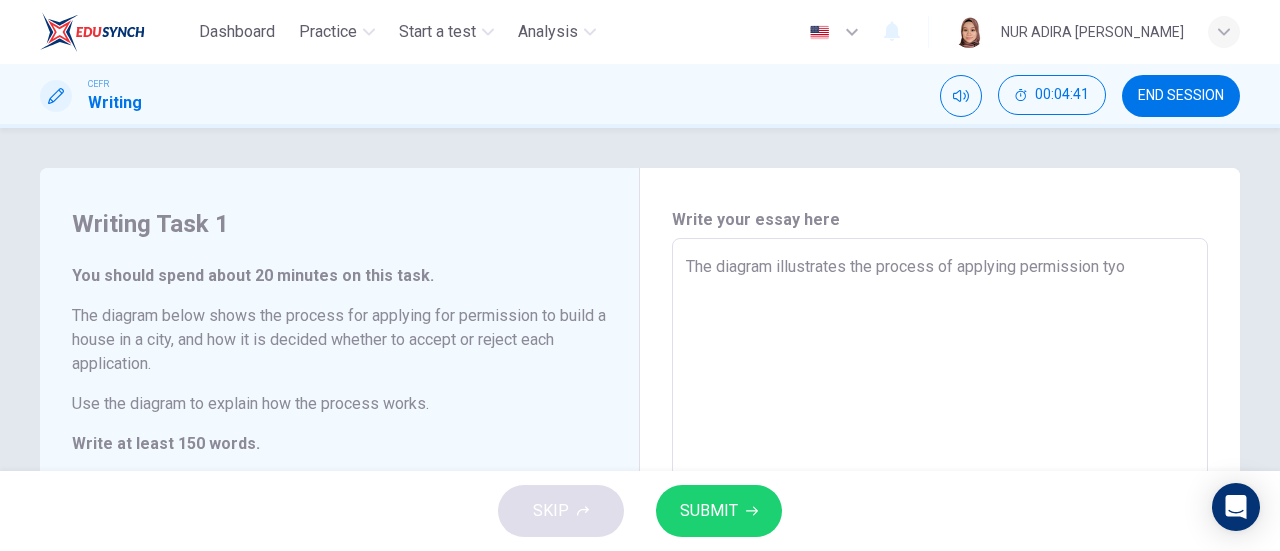 type on "x" 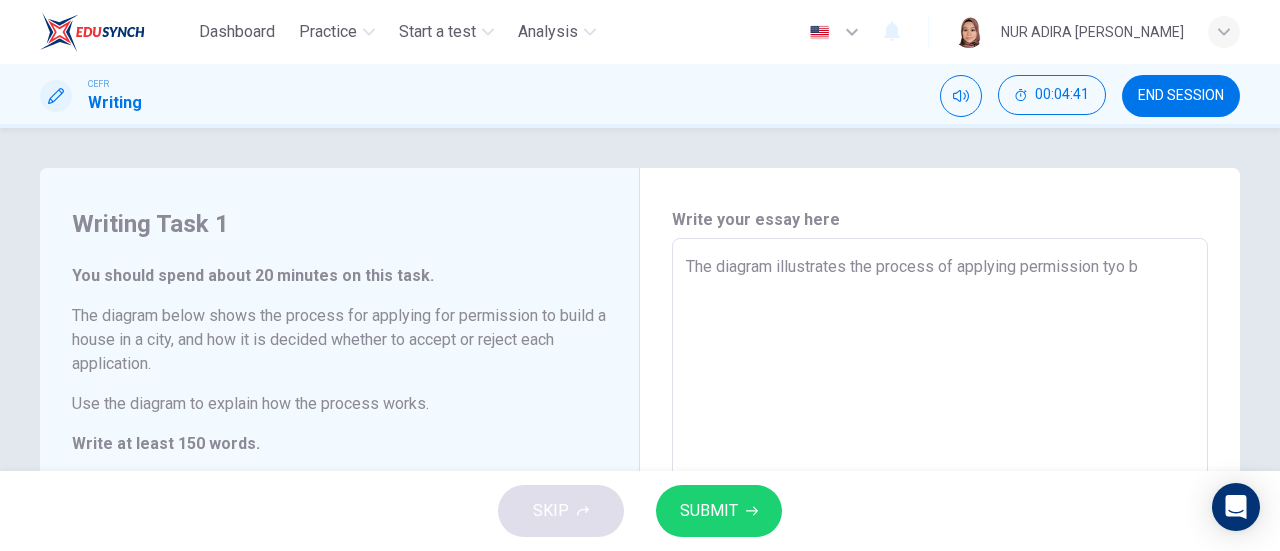 type on "x" 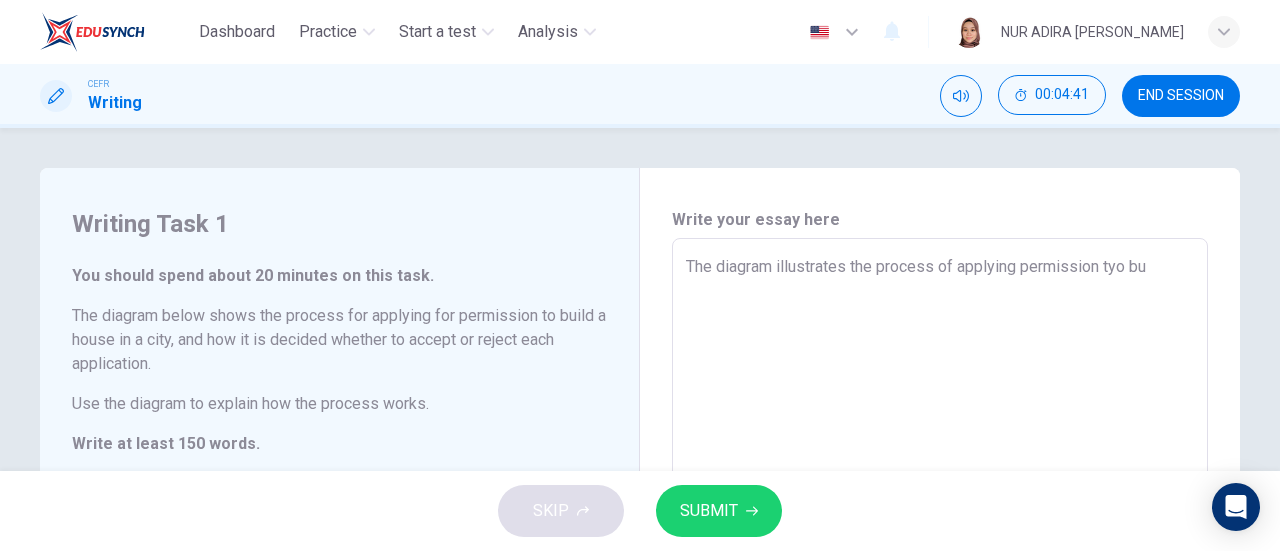 type on "x" 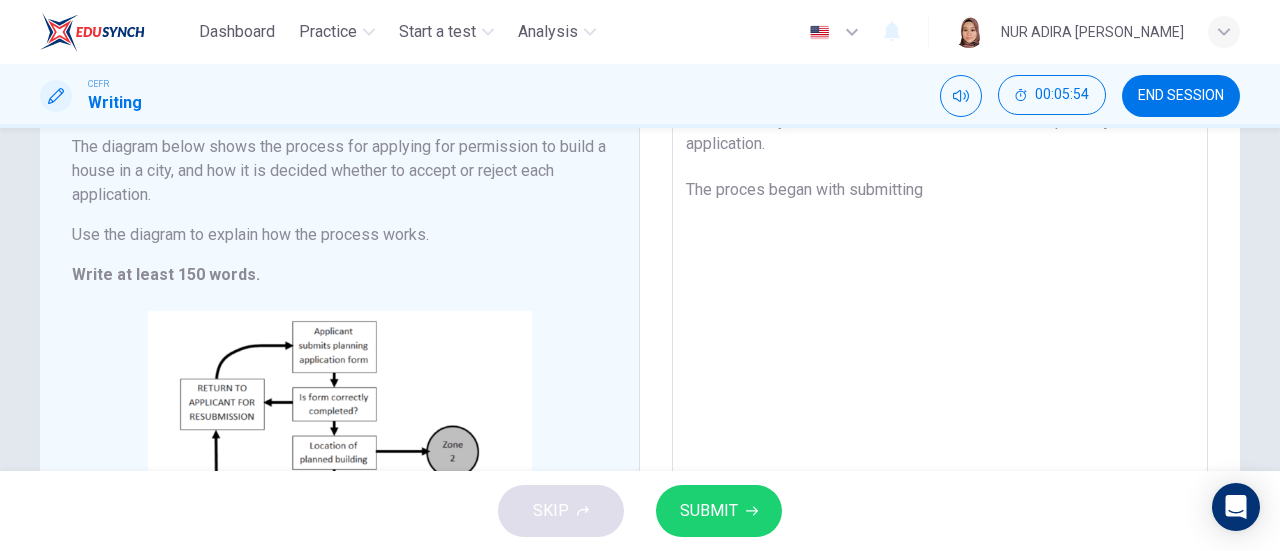 scroll, scrollTop: 164, scrollLeft: 0, axis: vertical 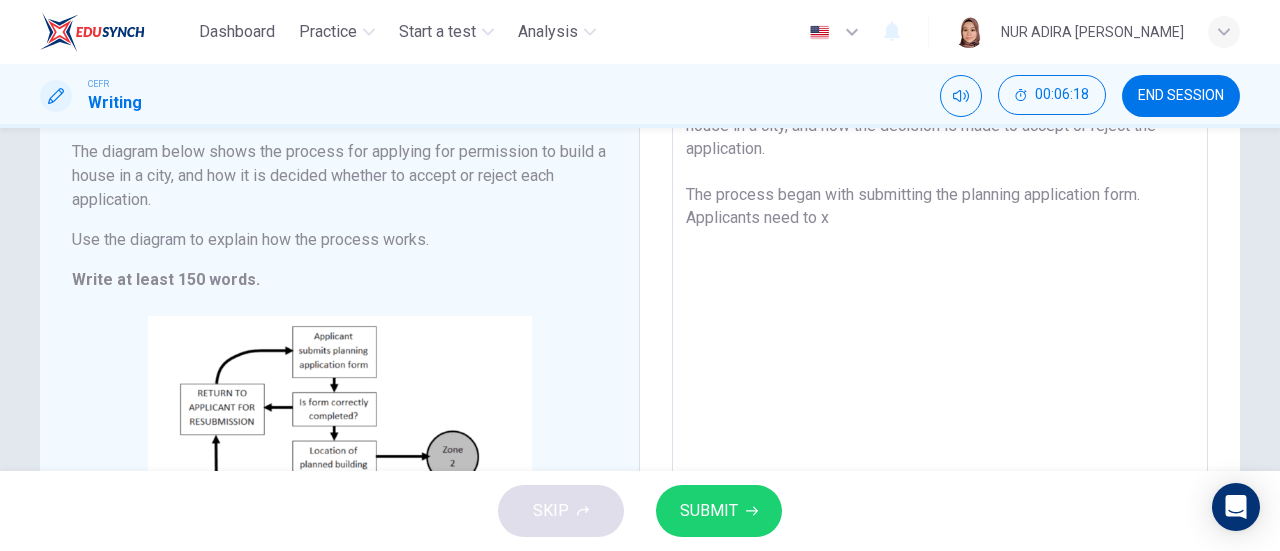 click on "The diagram illustrates the process of applying permission to build a house in a city, and how the decision is made to accept or reject the application.
The process began with submitting the planning application form. Applicants need to x" at bounding box center [940, 370] 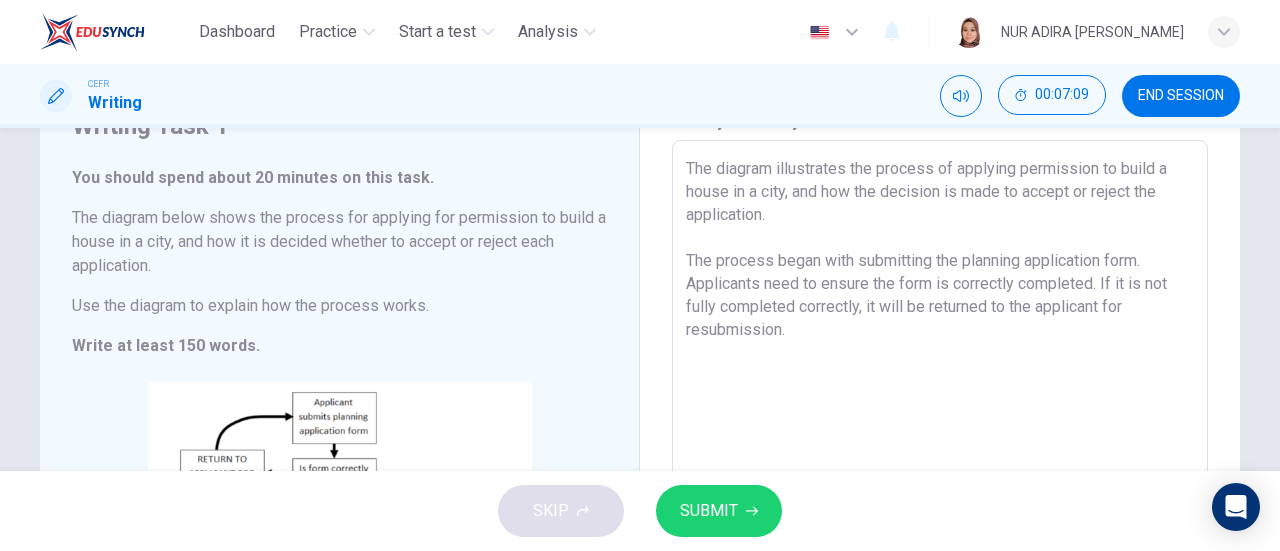 scroll, scrollTop: 84, scrollLeft: 0, axis: vertical 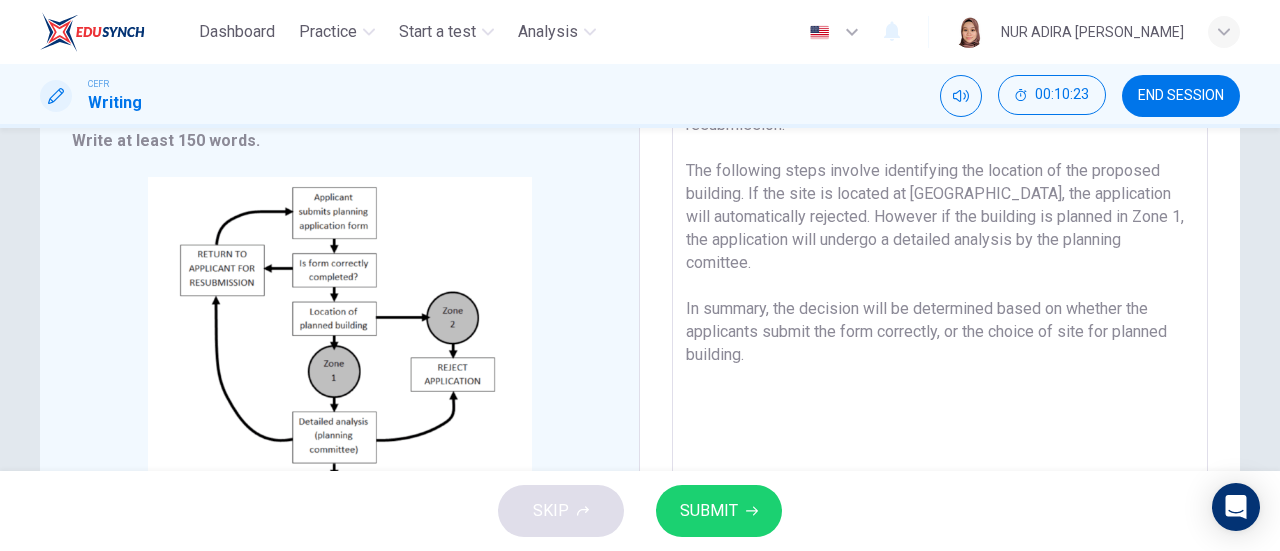 click on "The diagram illustrates the process of applying permission to build a house in a city, and how the decision is made to accept or reject the application.
The process began with submitting the planning application form. Applicants need to ensure the form is correctly completed. If it is not fully completed correctly, it will be returned to the applicant for resubmission.
The following steps involve identifying the location of the proposed building. If the site is located at [GEOGRAPHIC_DATA], the application will automatically rejected. However if the building is planned in Zone 1, the application will undergo a detailed analysis by the planning comittee.
In summary, the decision will be determined based on whether the applicants submit the form correctly, or the choice of site for planned building." at bounding box center [940, 231] 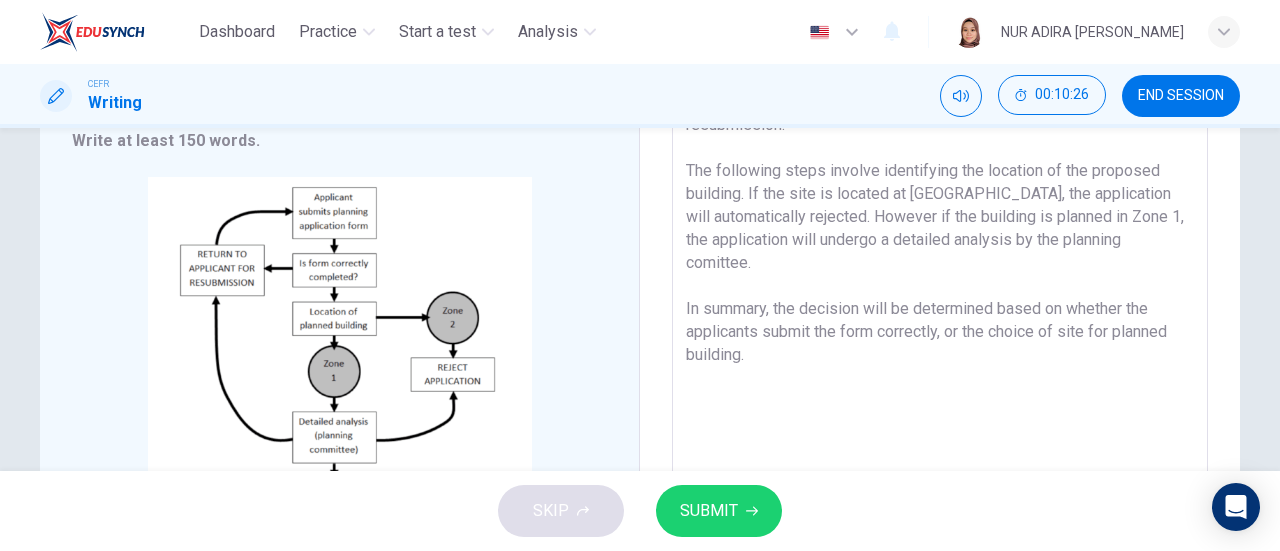 click on "The diagram illustrates the process of applying permission to build a house in a city, and how the decision is made to accept or reject the application.
The process began with submitting the planning application form. Applicants need to ensure the form is correctly completed. If it is not fully completed correctly, it will be returned to the applicant for resubmission.
The following steps involve identifying the location of the proposed building. If the site is located at [GEOGRAPHIC_DATA], the application will automatically rejected. However if the building is planned in Zone 1, the application will undergo a detailed analysis by the planning comittee.
In summary, the decision will be determined based on whether the applicants submit the form correctly, or the choice of site for planned building." at bounding box center [940, 231] 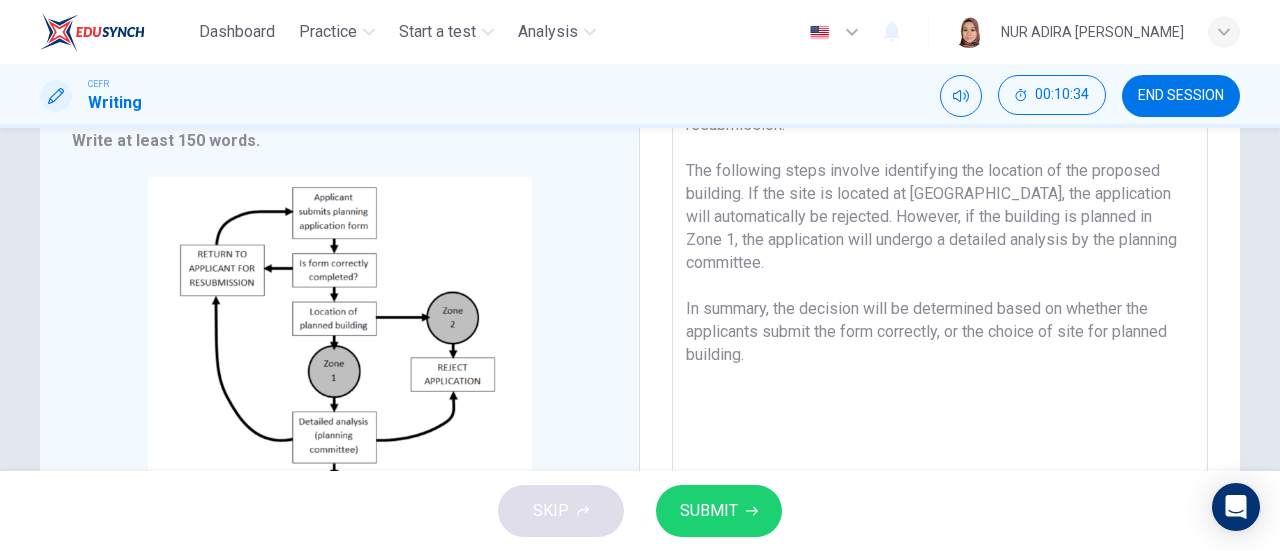 click on "The diagram illustrates the process of applying permission to build a house in a city, and how the decision is made to accept or reject the application.
The process began with submitting the planning application form. Applicants need to ensure the form is correctly completed. If it is not fully completed correctly, it will be returned to the applicant for resubmission.
The following steps involve identifying the location of the proposed building. If the site is located at [GEOGRAPHIC_DATA], the application will automatically be rejected. However, if the building is planned in Zone 1, the application will undergo a detailed analysis by the planning committee.
In summary, the decision will be determined based on whether the applicants submit the form correctly, or the choice of site for planned building." at bounding box center (940, 231) 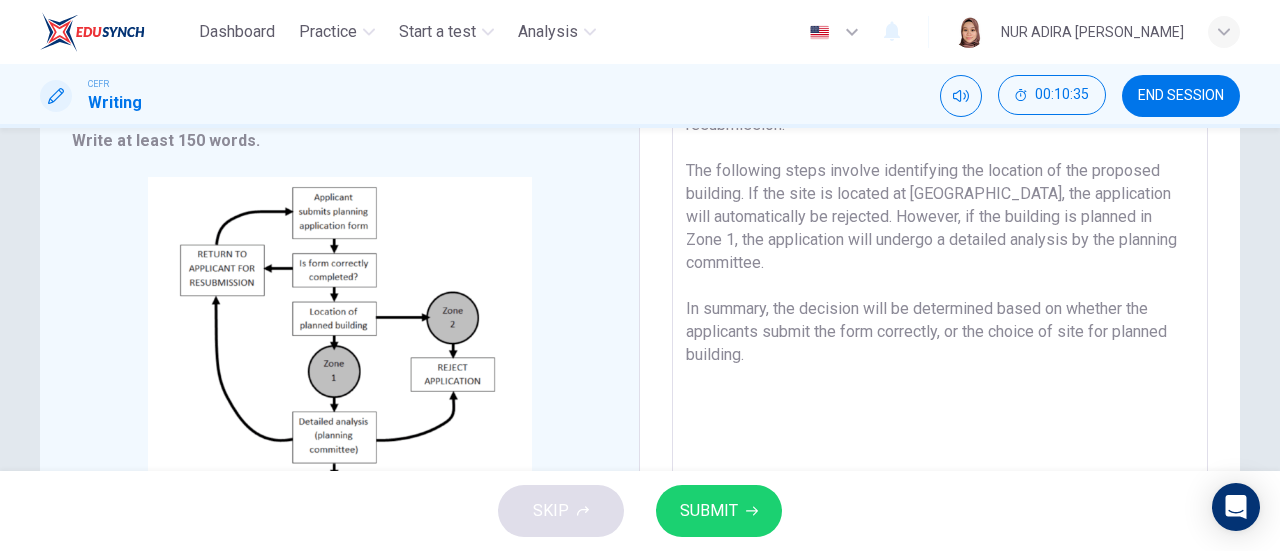click on "The diagram illustrates the process of applying permission to build a house in a city, and how the decision is made to accept or reject the application.
The process began with submitting the planning application form. Applicants need to ensure the form is correctly completed. If it is not fully completed correctly, it will be returned to the applicant for resubmission.
The following steps involve identifying the location of the proposed building. If the site is located at [GEOGRAPHIC_DATA], the application will automatically be rejected. However, if the building is planned in Zone 1, the application will undergo a detailed analysis by the planning committee.
In summary, the decision will be determined based on whether the applicants submit the form correctly, or the choice of site for planned building." at bounding box center [940, 231] 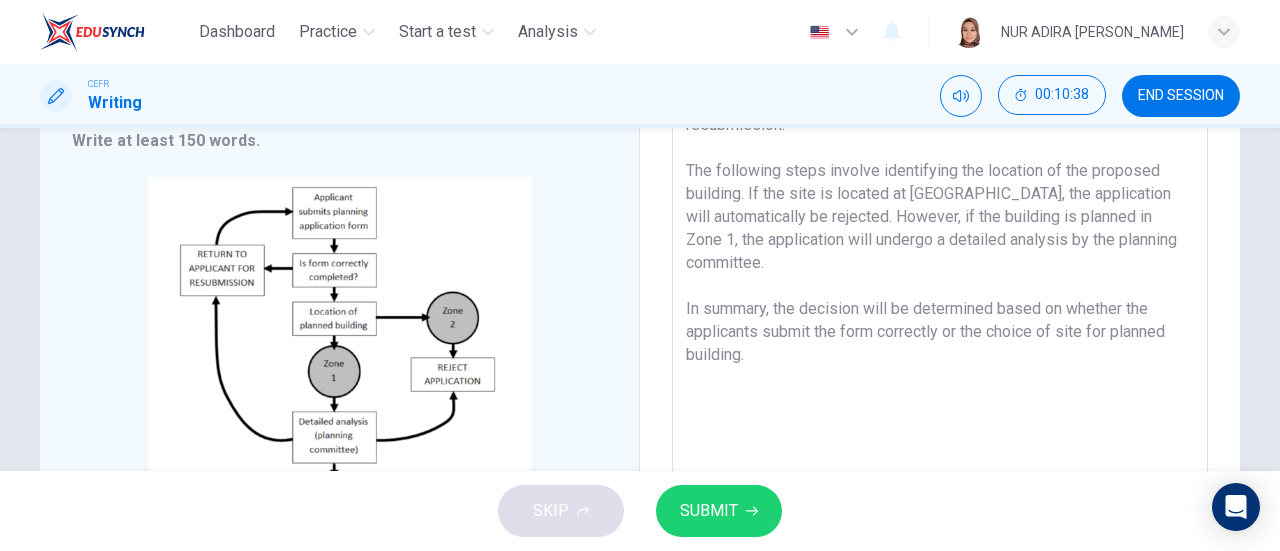 click on "The diagram illustrates the process of applying permission to build a house in a city, and how the decision is made to accept or reject the application.
The process began with submitting the planning application form. Applicants need to ensure the form is correctly completed. If it is not fully completed correctly, it will be returned to the applicant for resubmission.
The following steps involve identifying the location of the proposed building. If the site is located at [GEOGRAPHIC_DATA], the application will automatically be rejected. However, if the building is planned in Zone 1, the application will undergo a detailed analysis by the planning committee.
In summary, the decision will be determined based on whether the applicants submit the form correctly or the choice of site for planned building." at bounding box center (940, 231) 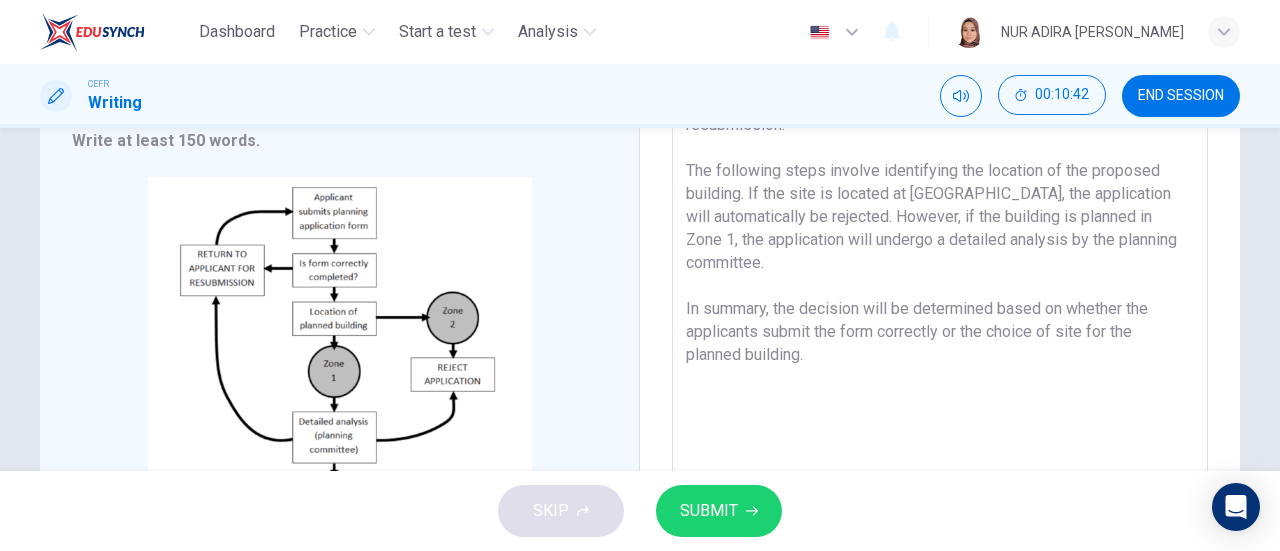 click on "The diagram illustrates the process of applying permission to build a house in a city, and how the decision is made to accept or reject the application.
The process began with submitting the planning application form. Applicants need to ensure the form is correctly completed. If it is not fully completed correctly, it will be returned to the applicant for resubmission.
The following steps involve identifying the location of the proposed building. If the site is located at [GEOGRAPHIC_DATA], the application will automatically be rejected. However, if the building is planned in Zone 1, the application will undergo a detailed analysis by the planning committee.
In summary, the decision will be determined based on whether the applicants submit the form correctly or the choice of site for the planned building." at bounding box center (940, 231) 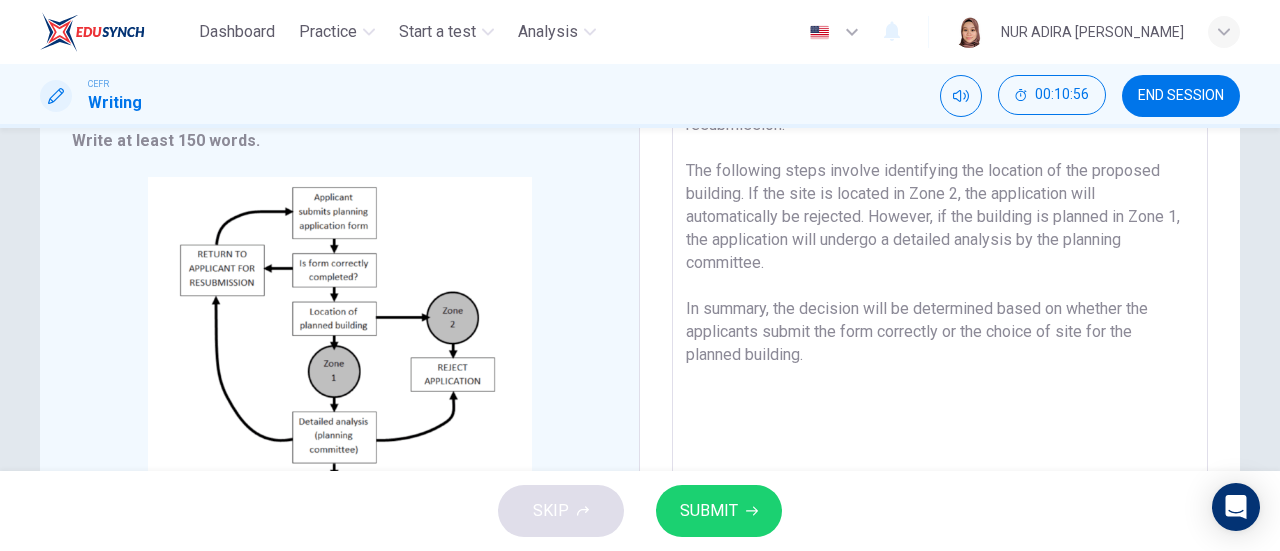 click on "The diagram illustrates the process of applying permission to build a house in a city, and how the decision is made to accept or reject the application.
The process began with submitting the planning application form. Applicants need to ensure the form is correctly completed. If it is not fully completed correctly, it will be returned to the applicant for resubmission.
The following steps involve identifying the location of the proposed building. If the site is located in Zone 2, the application will automatically be rejected. However, if the building is planned in Zone 1, the application will undergo a detailed analysis by the planning committee.
In summary, the decision will be determined based on whether the applicants submit the form correctly or the choice of site for the planned building." at bounding box center (940, 231) 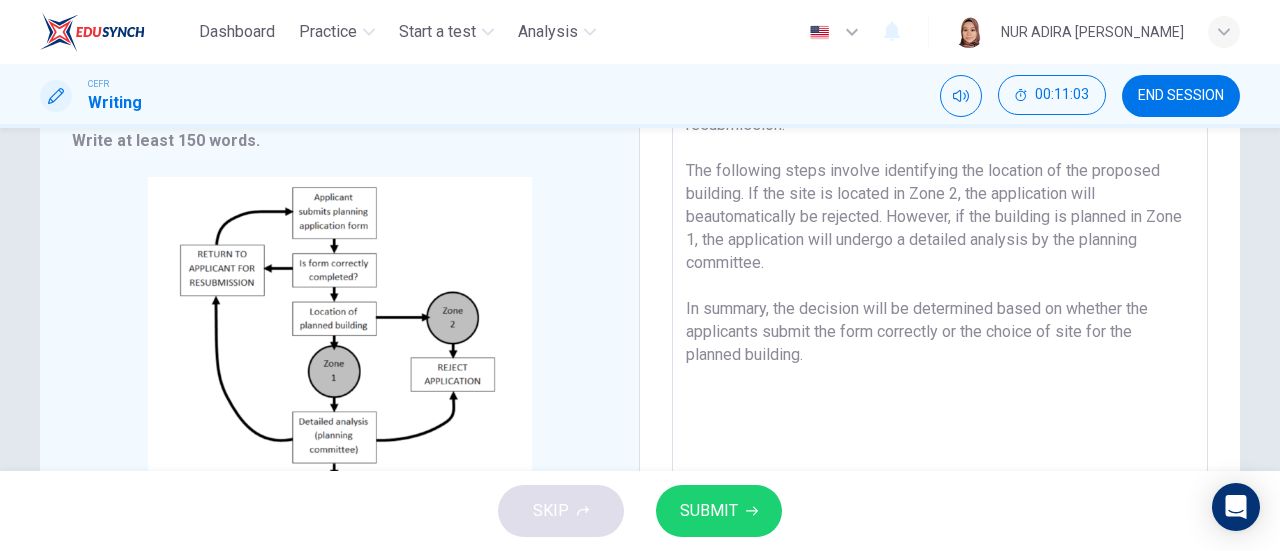 click on "The diagram illustrates the process of applying permission to build a house in a city, and how the decision is made to accept or reject the application.
The process began with submitting the planning application form. Applicants need to ensure the form is correctly completed. If it is not fully completed correctly, it will be returned to the applicant for resubmission.
The following steps involve identifying the location of the proposed building. If the site is located in Zone 2, the application will beautomatically be rejected. However, if the building is planned in Zone 1, the application will undergo a detailed analysis by the planning committee.
In summary, the decision will be determined based on whether the applicants submit the form correctly or the choice of site for the planned building." at bounding box center [940, 231] 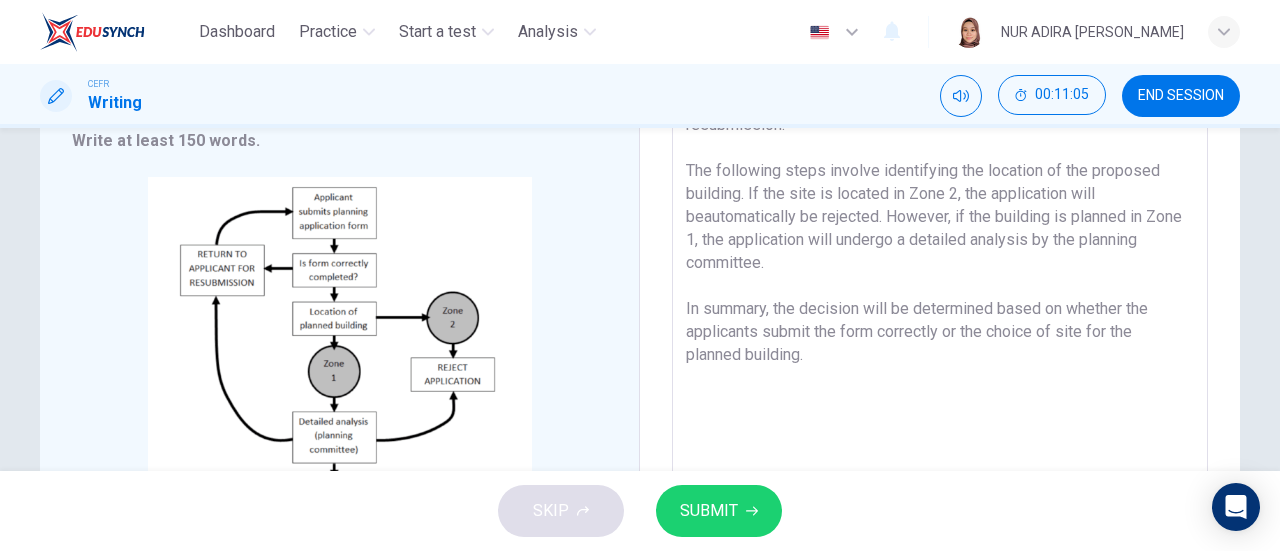 click on "The diagram illustrates the process of applying permission to build a house in a city, and how the decision is made to accept or reject the application.
The process began with submitting the planning application form. Applicants need to ensure the form is correctly completed. If it is not fully completed correctly, it will be returned to the applicant for resubmission.
The following steps involve identifying the location of the proposed building. If the site is located in Zone 2, the application will beautomatically be rejected. However, if the building is planned in Zone 1, the application will undergo a detailed analysis by the planning committee.
In summary, the decision will be determined based on whether the applicants submit the form correctly or the choice of site for the planned building." at bounding box center [940, 231] 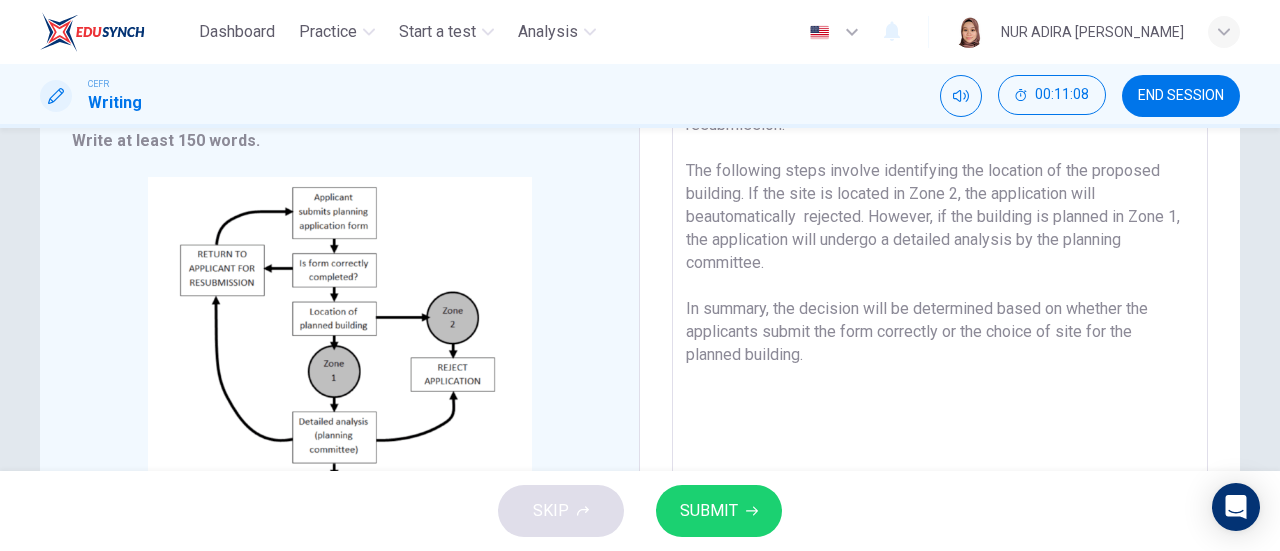 click on "The diagram illustrates the process of applying permission to build a house in a city, and how the decision is made to accept or reject the application.
The process began with submitting the planning application form. Applicants need to ensure the form is correctly completed. If it is not fully completed correctly, it will be returned to the applicant for resubmission.
The following steps involve identifying the location of the proposed building. If the site is located in Zone 2, the application will beautomatically  rejected. However, if the building is planned in Zone 1, the application will undergo a detailed analysis by the planning committee.
In summary, the decision will be determined based on whether the applicants submit the form correctly or the choice of site for the planned building." at bounding box center (940, 231) 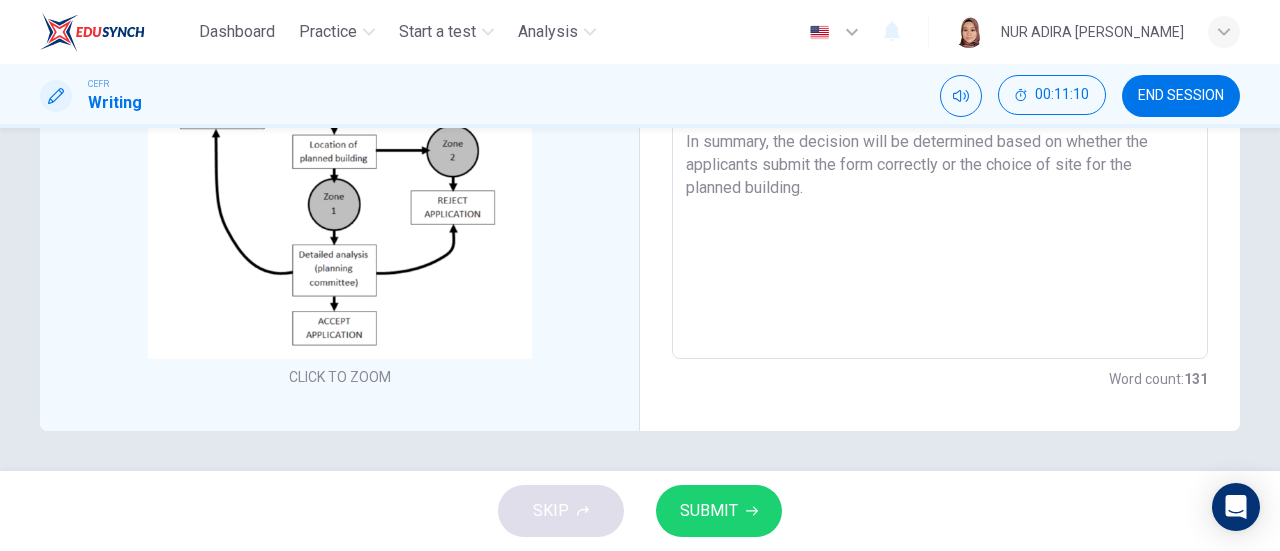 scroll, scrollTop: 169, scrollLeft: 0, axis: vertical 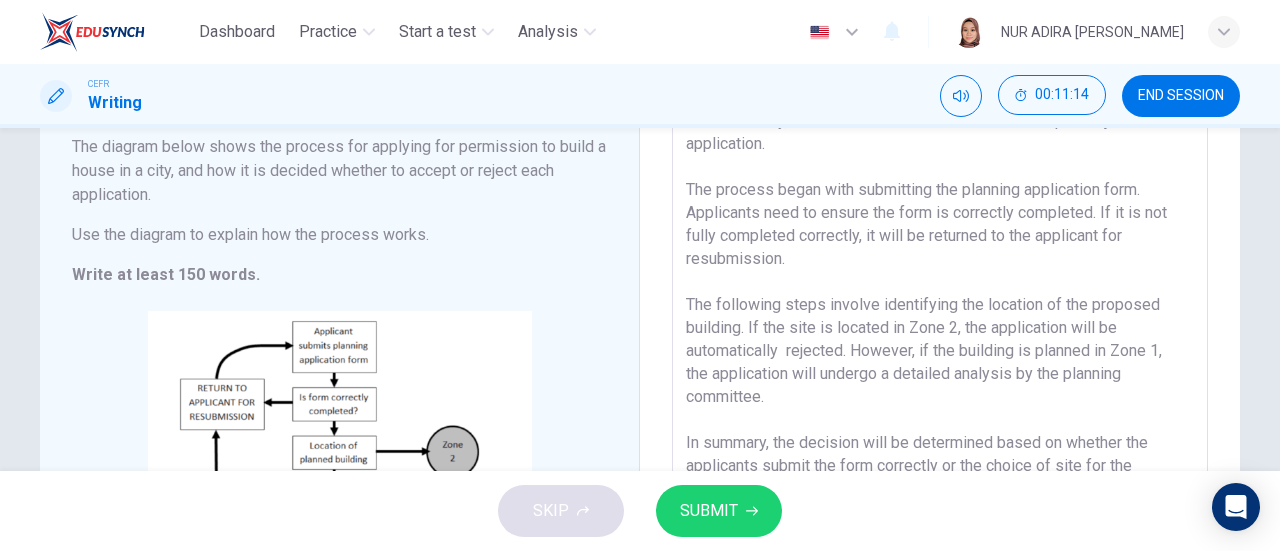 click on "The diagram illustrates the process of applying permission to build a house in a city, and how the decision is made to accept or reject the application.
The process began with submitting the planning application form. Applicants need to ensure the form is correctly completed. If it is not fully completed correctly, it will be returned to the applicant for resubmission.
The following steps involve identifying the location of the proposed building. If the site is located in Zone 2, the application will be automatically  rejected. However, if the building is planned in Zone 1, the application will undergo a detailed analysis by the planning committee.
In summary, the decision will be determined based on whether the applicants submit the form correctly or the choice of site for the planned building." at bounding box center (940, 365) 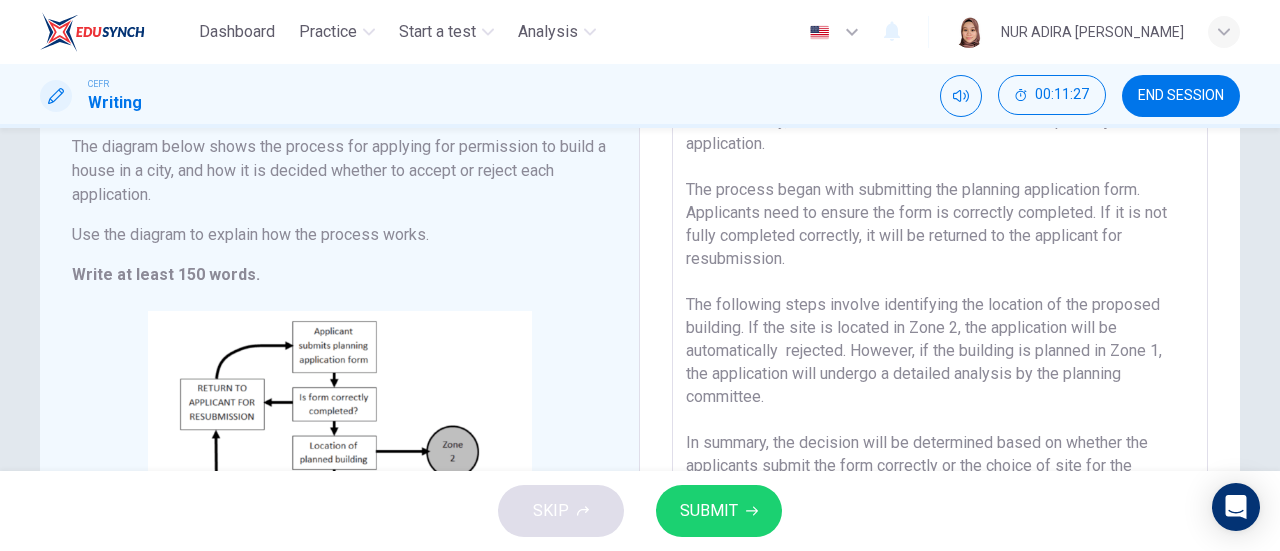 click on "The diagram illustrates the process of applying permission to build a house in a city, and how the decision is made to accept or reject the application.
The process began with submitting the planning application form. Applicants need to ensure the form is correctly completed. If it is not fully completed correctly, it will be returned to the applicant for resubmission.
The following steps involve identifying the location of the proposed building. If the site is located in Zone 2, the application will be automatically  rejected. However, if the building is planned in Zone 1, the application will undergo a detailed analysis by the planning committee.
In summary, the decision will be determined based on whether the applicants submit the form correctly or the choice of site for the planned building." at bounding box center (940, 365) 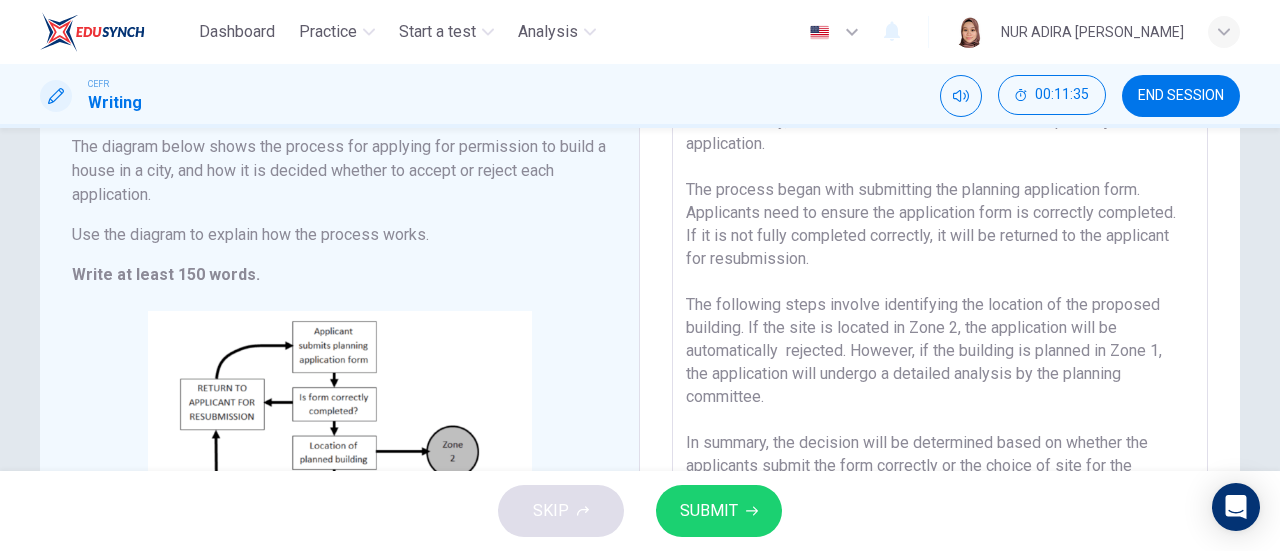 click on "The diagram illustrates the process of applying permission to build a house in a city, and how the decision is made to accept or reject the application.
The process began with submitting the planning application form. Applicants need to ensure the application form is correctly completed. If it is not fully completed correctly, it will be returned to the applicant for resubmission.
The following steps involve identifying the location of the proposed building. If the site is located in Zone 2, the application will be automatically  rejected. However, if the building is planned in Zone 1, the application will undergo a detailed analysis by the planning committee.
In summary, the decision will be determined based on whether the applicants submit the form correctly or the choice of site for the planned building." at bounding box center [940, 365] 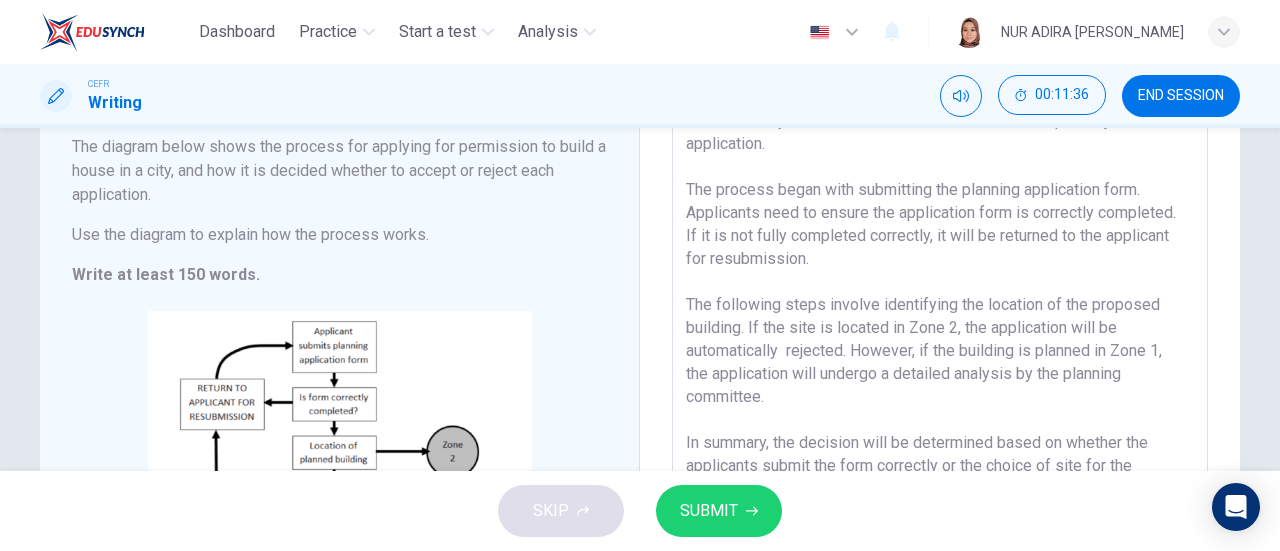 click on "The diagram illustrates the process of applying permission to build a house in a city, and how the decision is made to accept or reject the application.
The process began with submitting the planning application form. Applicants need to ensure the application form is correctly completed. If it is not fully completed correctly, it will be returned to the applicant for resubmission.
The following steps involve identifying the location of the proposed building. If the site is located in Zone 2, the application will be automatically  rejected. However, if the building is planned in Zone 1, the application will undergo a detailed analysis by the planning committee.
In summary, the decision will be determined based on whether the applicants submit the form correctly or the choice of site for the planned building." at bounding box center [940, 365] 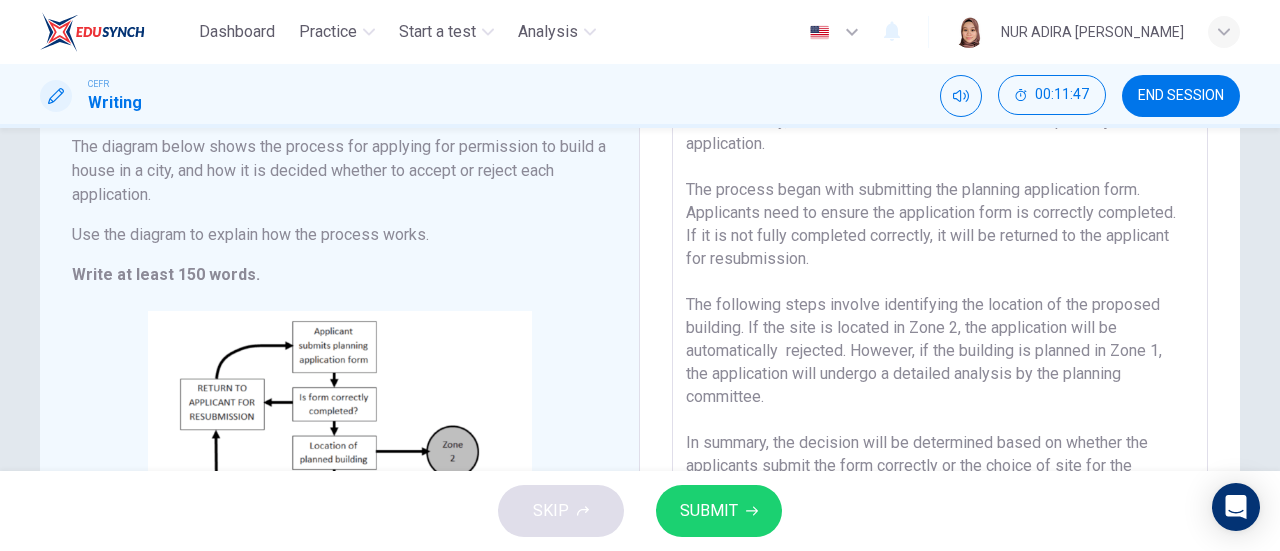 click on "The diagram illustrates the process of applying permission to build a house in a city, and how the decision is made to accept or reject the application.
The process began with submitting the planning application form. Applicants need to ensure the application form is correctly completed. If it is not fully completed correctly, it will be returned to the applicant for resubmission.
The following steps involve identifying the location of the proposed building. If the site is located in Zone 2, the application will be automatically  rejected. However, if the building is planned in Zone 1, the application will undergo a detailed analysis by the planning committee.
In summary, the decision will be determined based on whether the applicants submit the form correctly or the choice of site for the planned building." at bounding box center (940, 365) 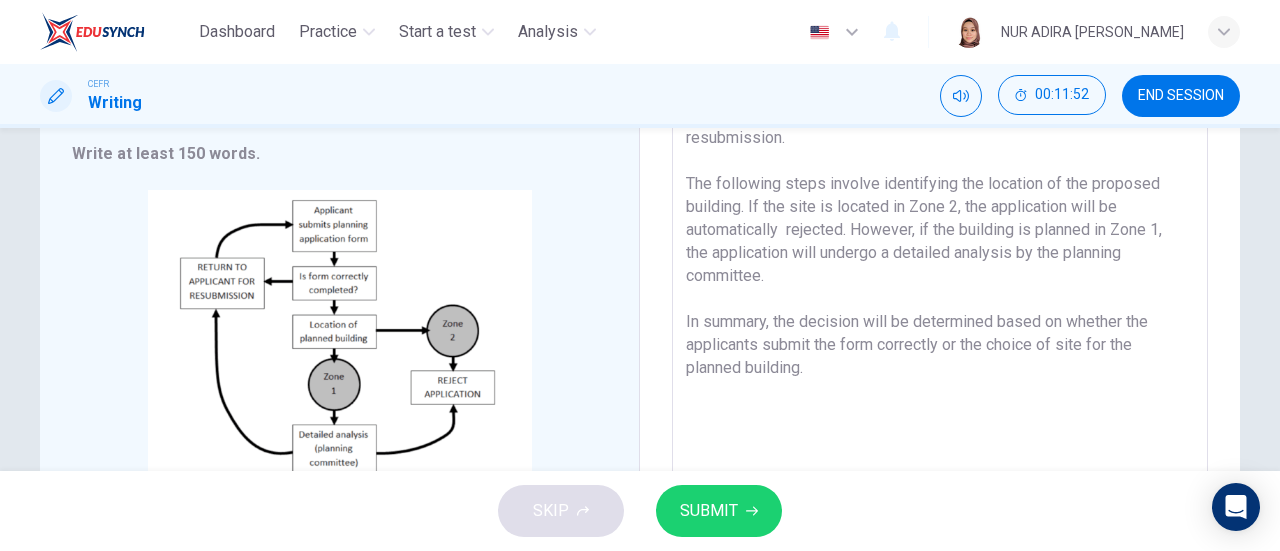 scroll, scrollTop: 291, scrollLeft: 0, axis: vertical 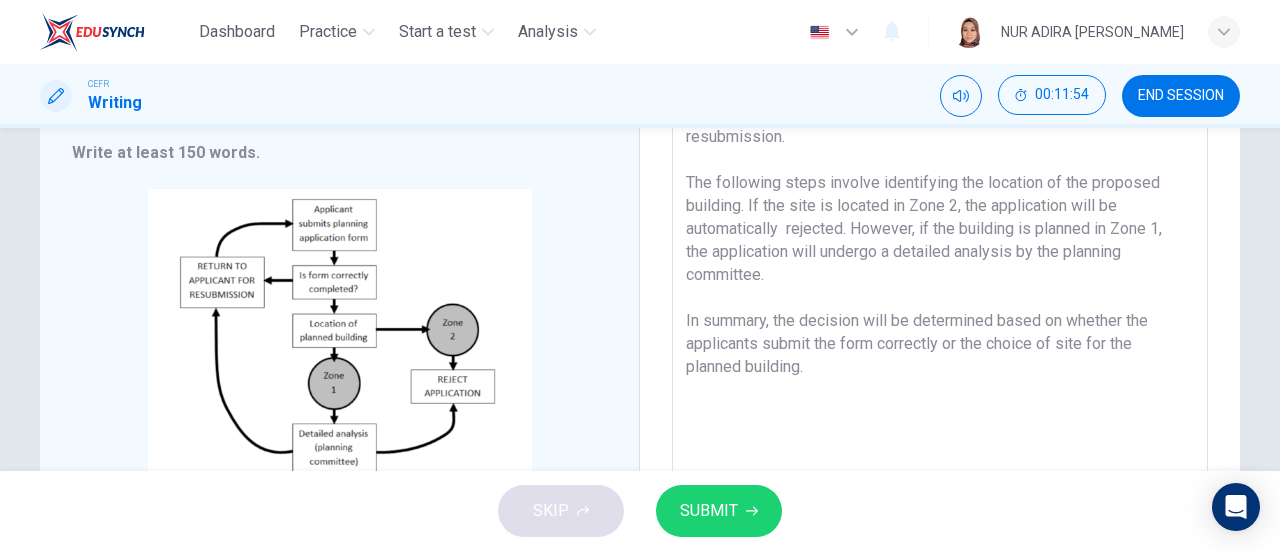 click on "The diagram illustrates the process of applying permission to build a house in a city, and how the decision is made to accept or reject the application.
The process began with submitting the planning application form. Applicants need to ensure the application form is correctly completed. If it is not completed correctly, it will be returned to the applicant for resubmission.
The following steps involve identifying the location of the proposed building. If the site is located in Zone 2, the application will be automatically  rejected. However, if the building is planned in Zone 1, the application will undergo a detailed analysis by the planning committee.
In summary, the decision will be determined based on whether the applicants submit the form correctly or the choice of site for the planned building." at bounding box center (940, 243) 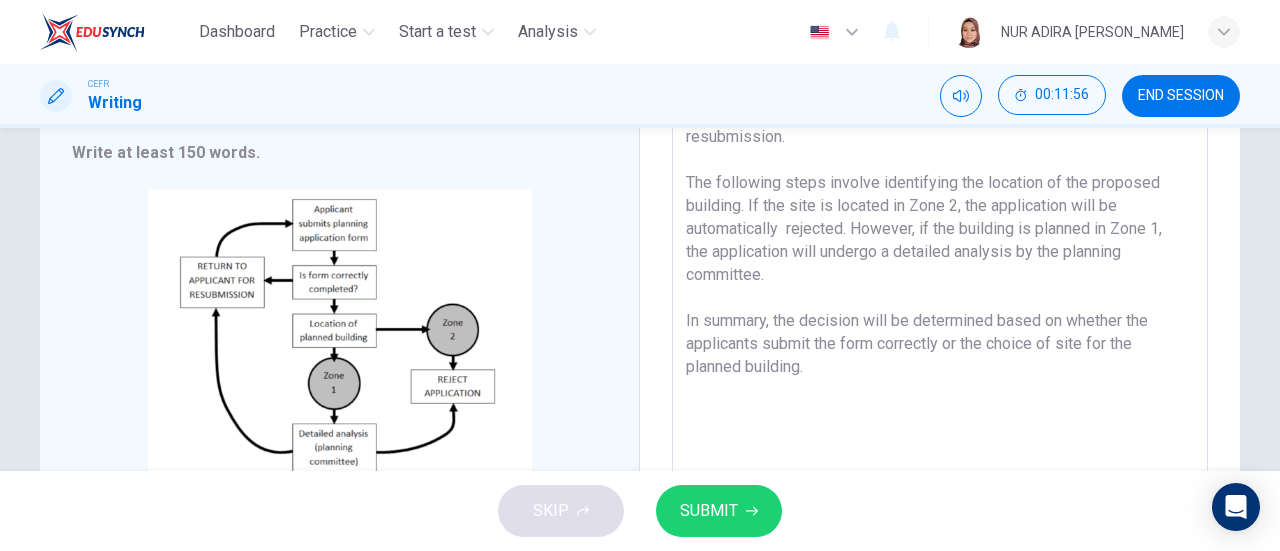 click on "The diagram illustrates the process of applying permission to build a house in a city, and how the decision is made to accept or reject the application.
The process began with submitting the planning application form. Applicants need to ensure the application form is correctly completed. If it is not completed correctly, it will be returned to the applicant for resubmission.
The following steps involve identifying the location of the proposed building. If the site is located in Zone 2, the application will be automatically  rejected. However, if the building is planned in Zone 1, the application will undergo a detailed analysis by the planning committee.
In summary, the decision will be determined based on whether the applicants submit the form correctly or the choice of site for the planned building." at bounding box center [940, 243] 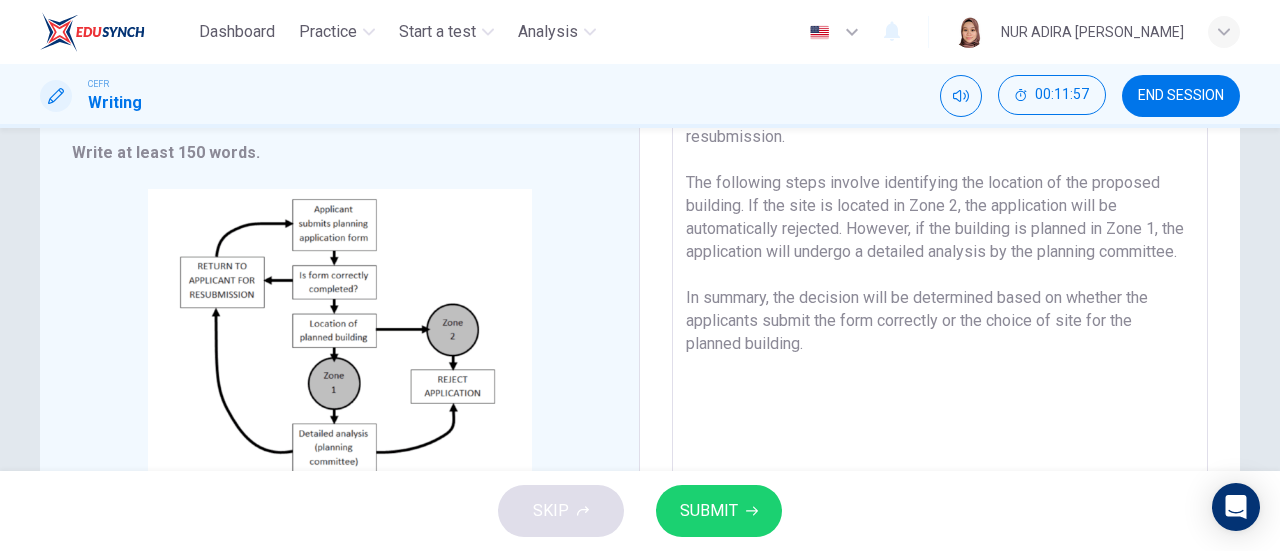 click on "The diagram illustrates the process of applying permission to build a house in a city, and how the decision is made to accept or reject the application.
The process began with submitting the planning application form. Applicants need to ensure the application form is correctly completed. If it is not completed correctly, it will be returned to the applicant for resubmission.
The following steps involve identifying the location of the proposed building. If the site is located in Zone 2, the application will be automatically rejected. However, if the building is planned in Zone 1, the application will undergo a detailed analysis by the planning committee.
In summary, the decision will be determined based on whether the applicants submit the form correctly or the choice of site for the planned building." at bounding box center [940, 243] 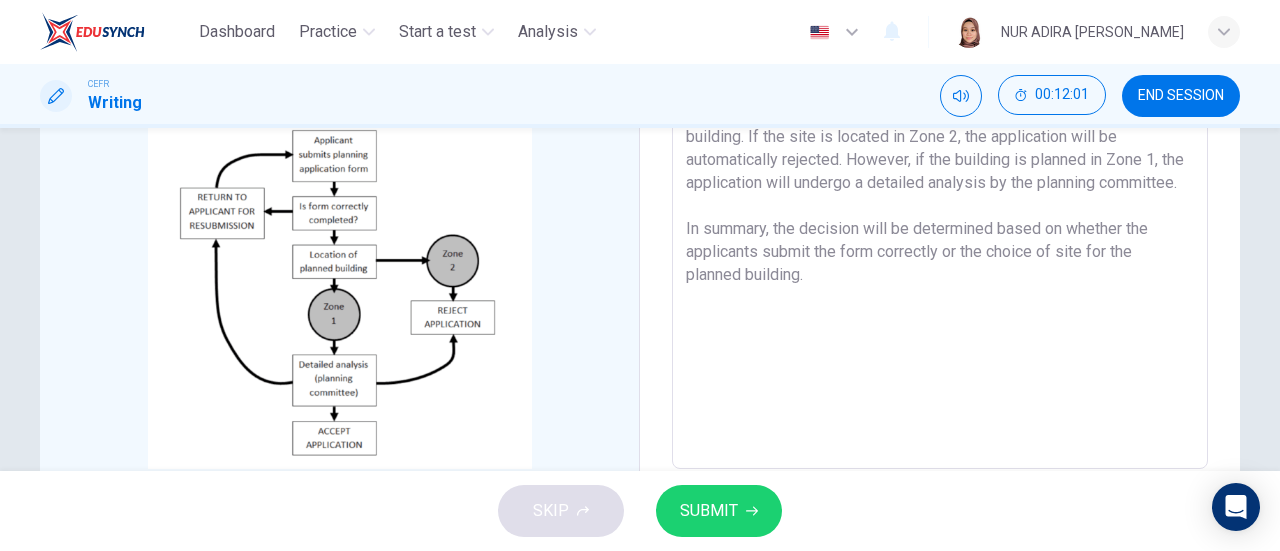 scroll, scrollTop: 361, scrollLeft: 0, axis: vertical 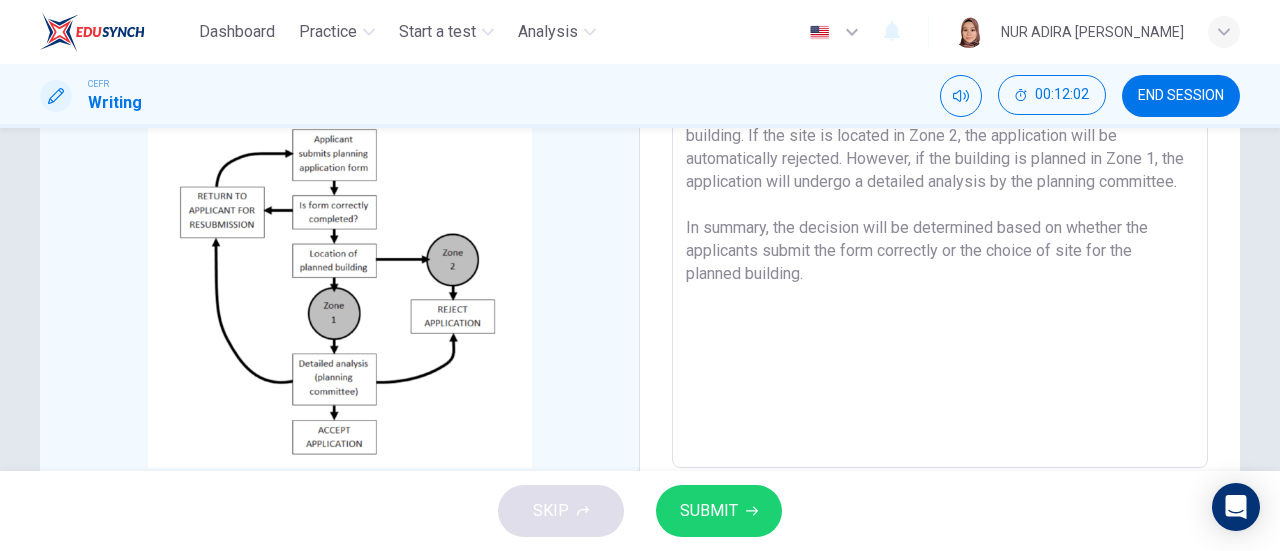 click on "SUBMIT" at bounding box center [709, 511] 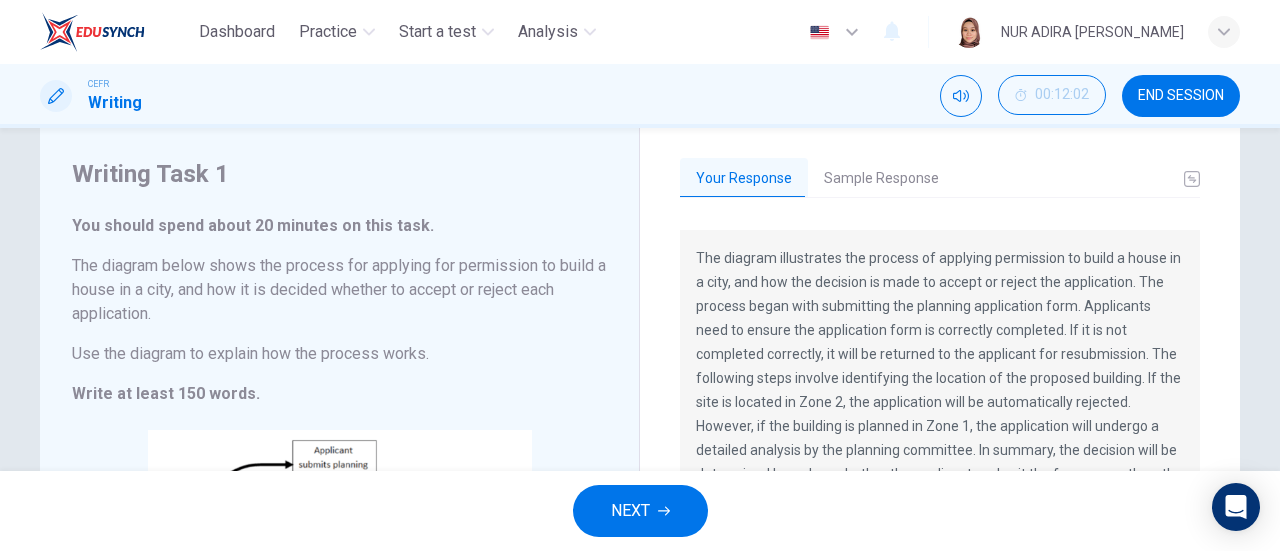 scroll, scrollTop: 39, scrollLeft: 0, axis: vertical 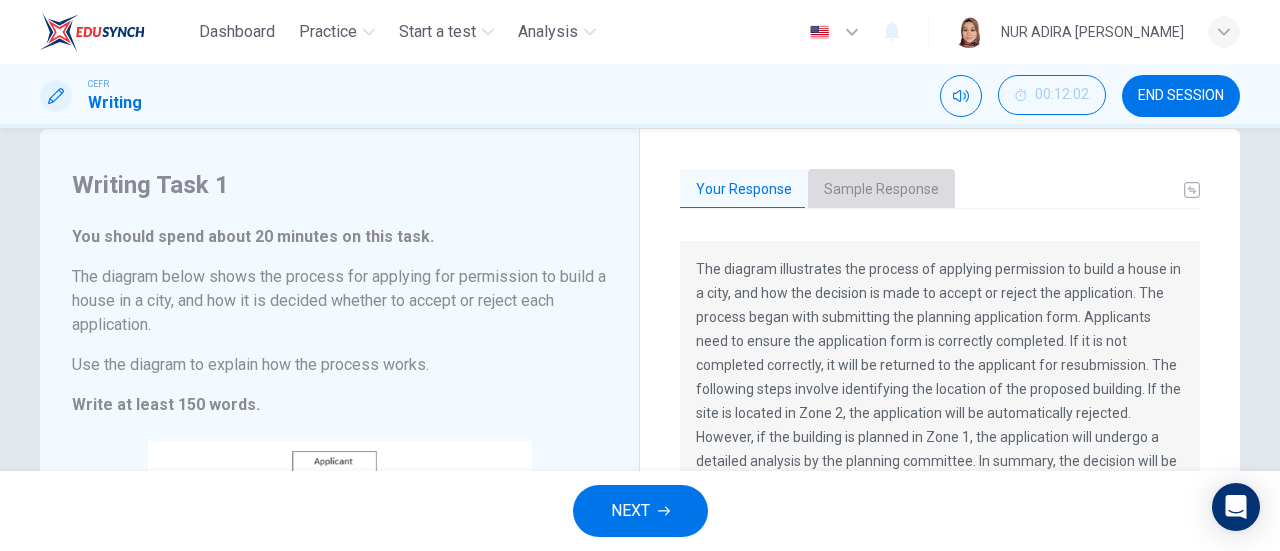 click on "Sample Response" at bounding box center (881, 190) 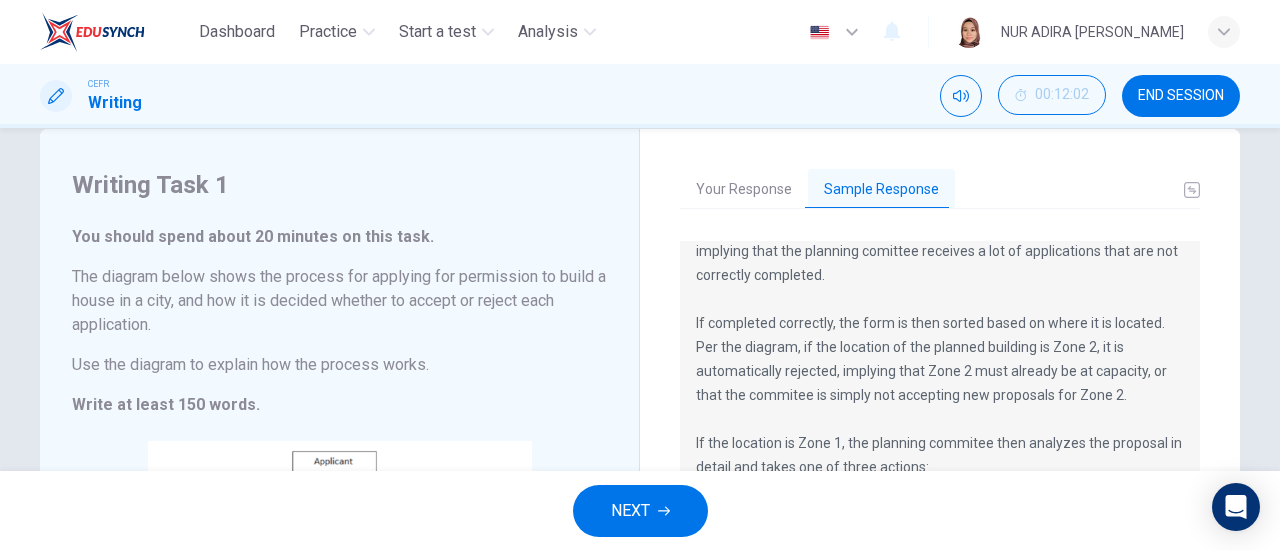 scroll, scrollTop: 216, scrollLeft: 0, axis: vertical 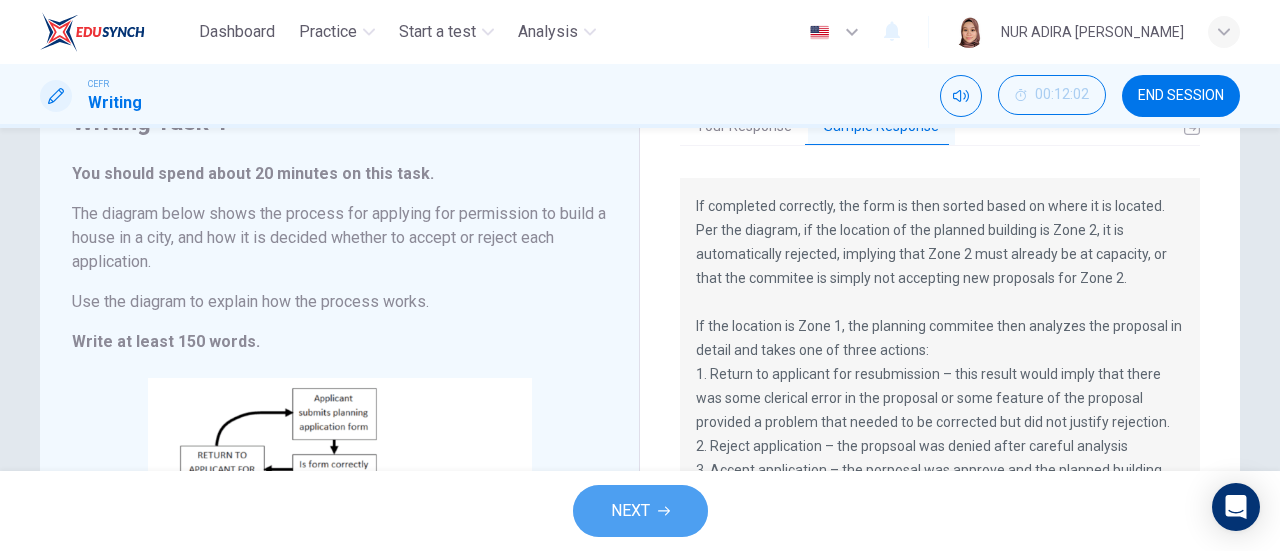 click on "NEXT" at bounding box center [640, 511] 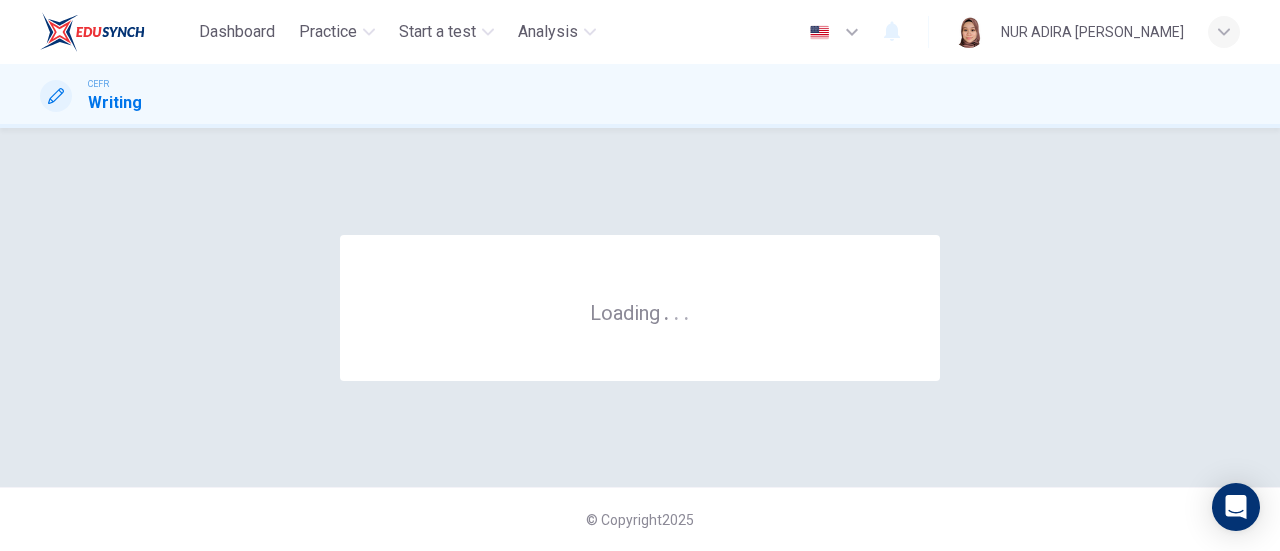 scroll, scrollTop: 0, scrollLeft: 0, axis: both 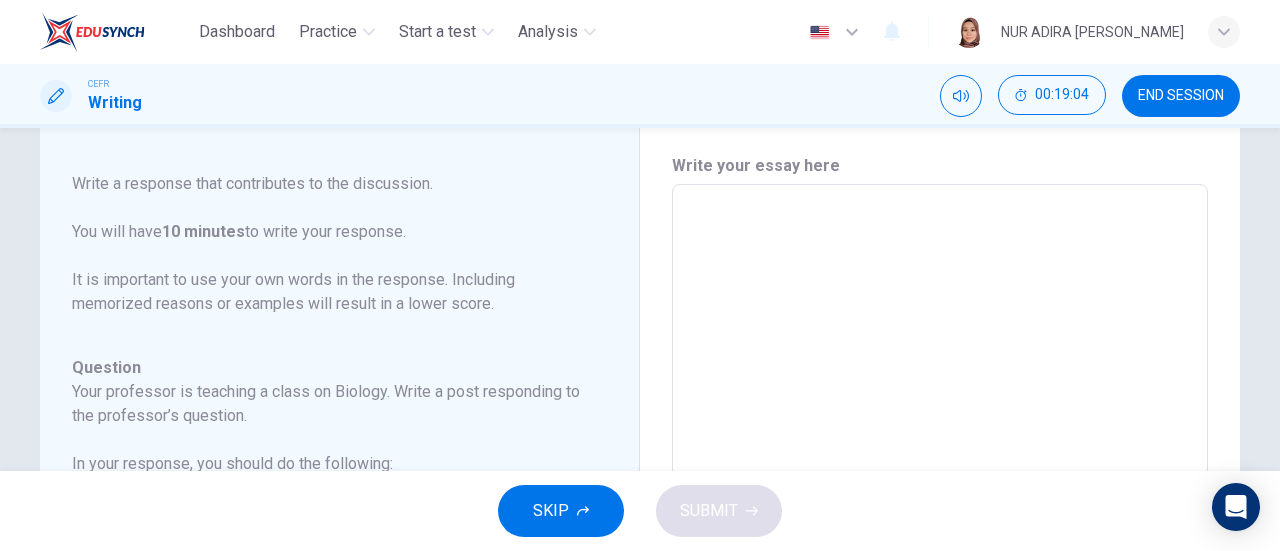 click at bounding box center (940, 518) 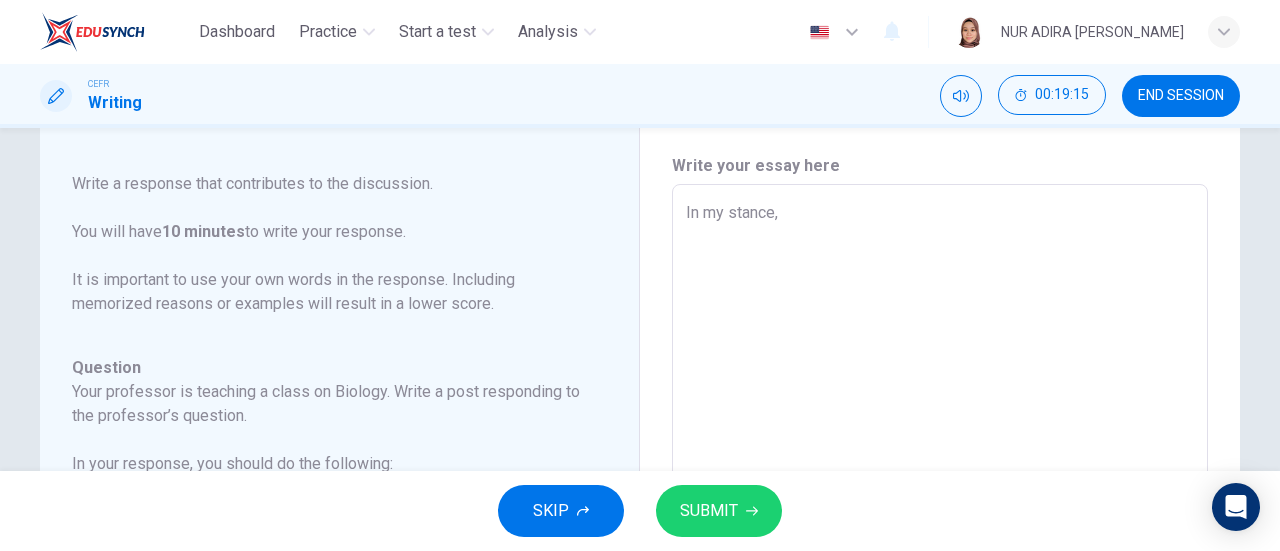 scroll, scrollTop: 330, scrollLeft: 0, axis: vertical 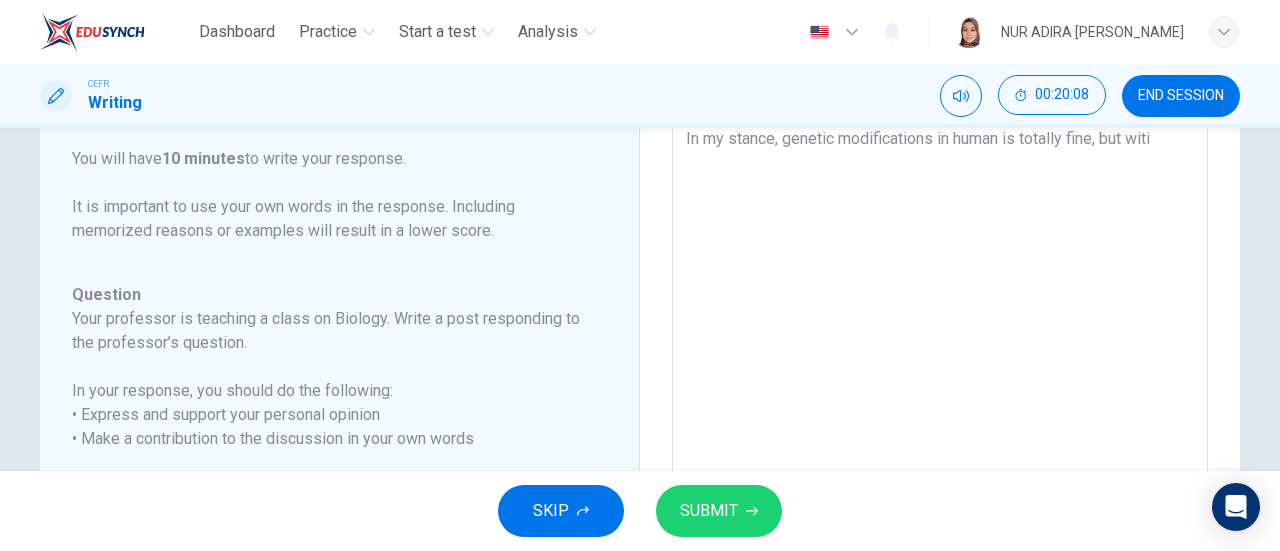 click on "In my stance, genetic modifications in human is totally fine, but witi" at bounding box center [940, 444] 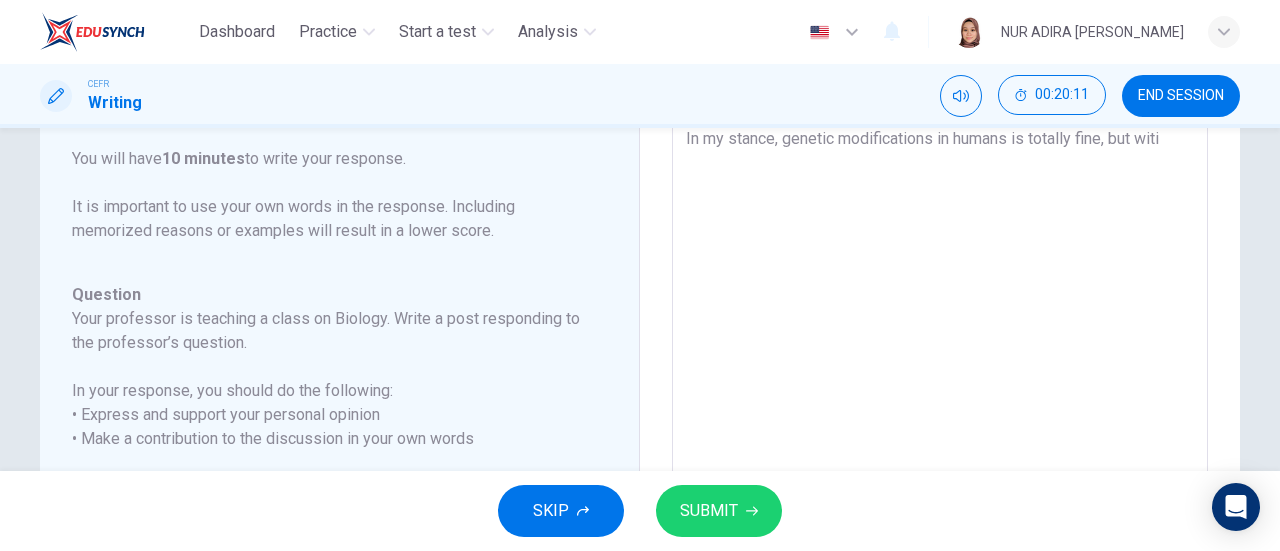 click on "In my stance, genetic modifications in humans is totally fine, but witi" at bounding box center (940, 444) 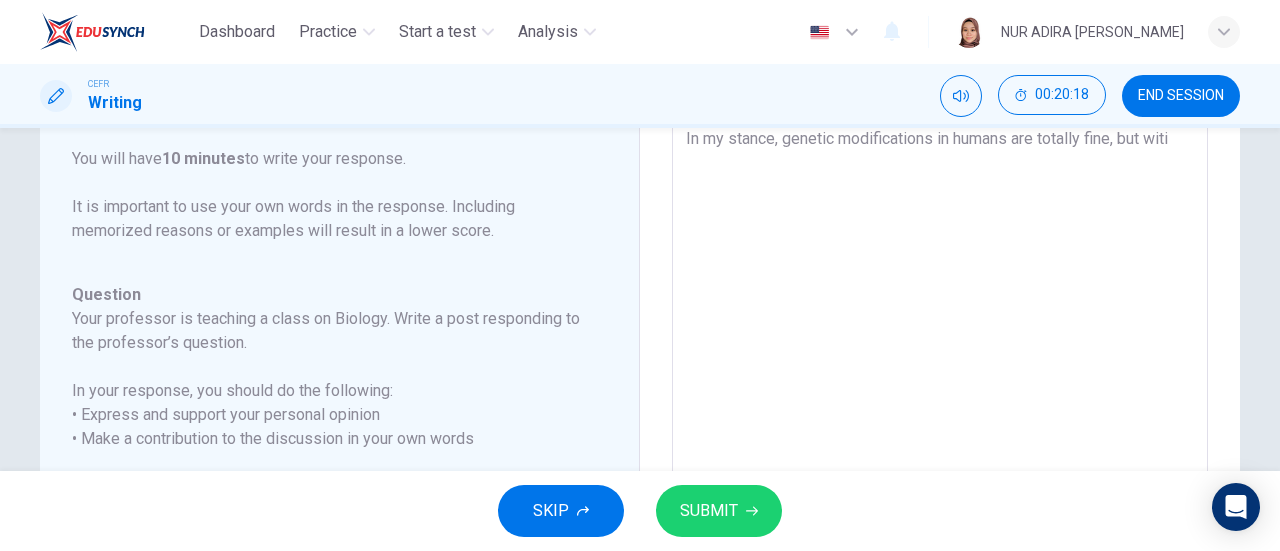 click on "In my stance, genetic modifications in humans are totally fine, but witi x ​" at bounding box center [940, 444] 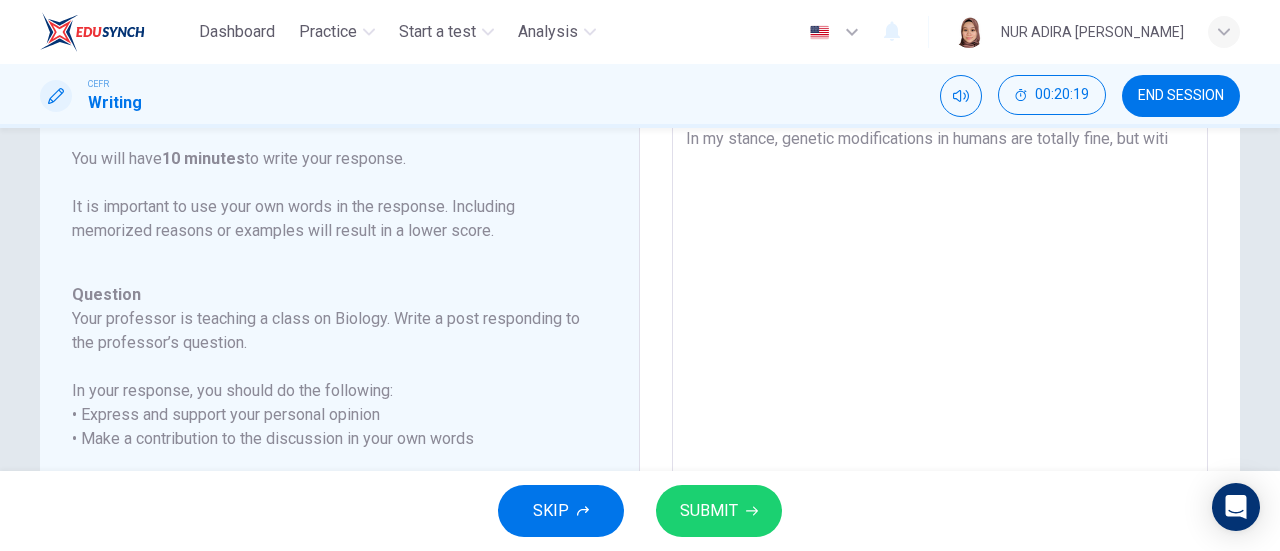 scroll, scrollTop: 78, scrollLeft: 0, axis: vertical 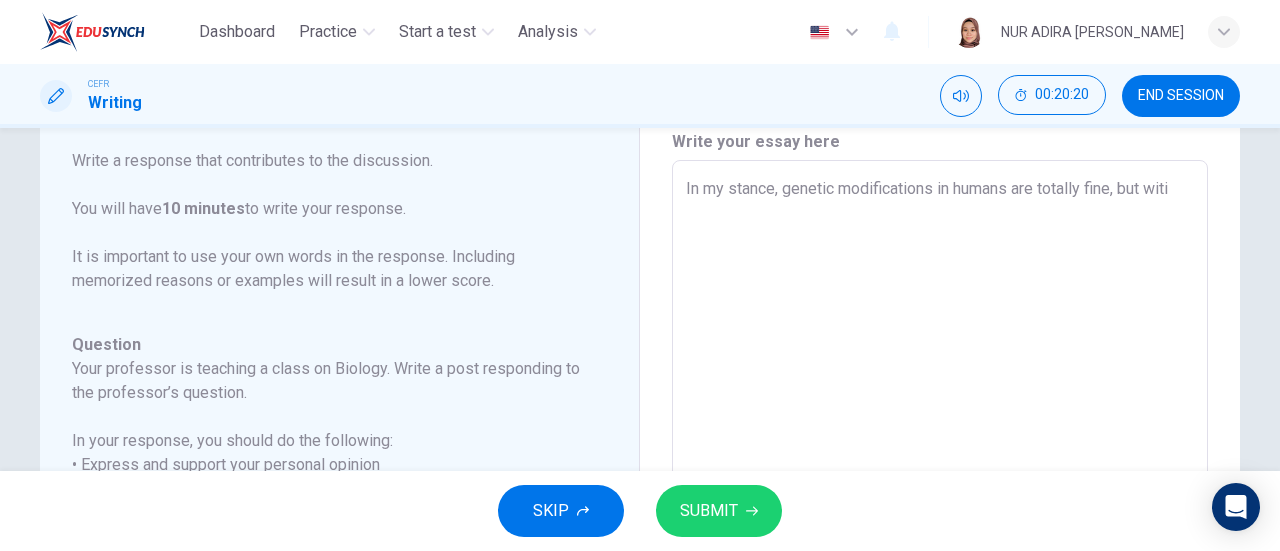 click on "In my stance, genetic modifications in humans are totally fine, but witi" at bounding box center (940, 494) 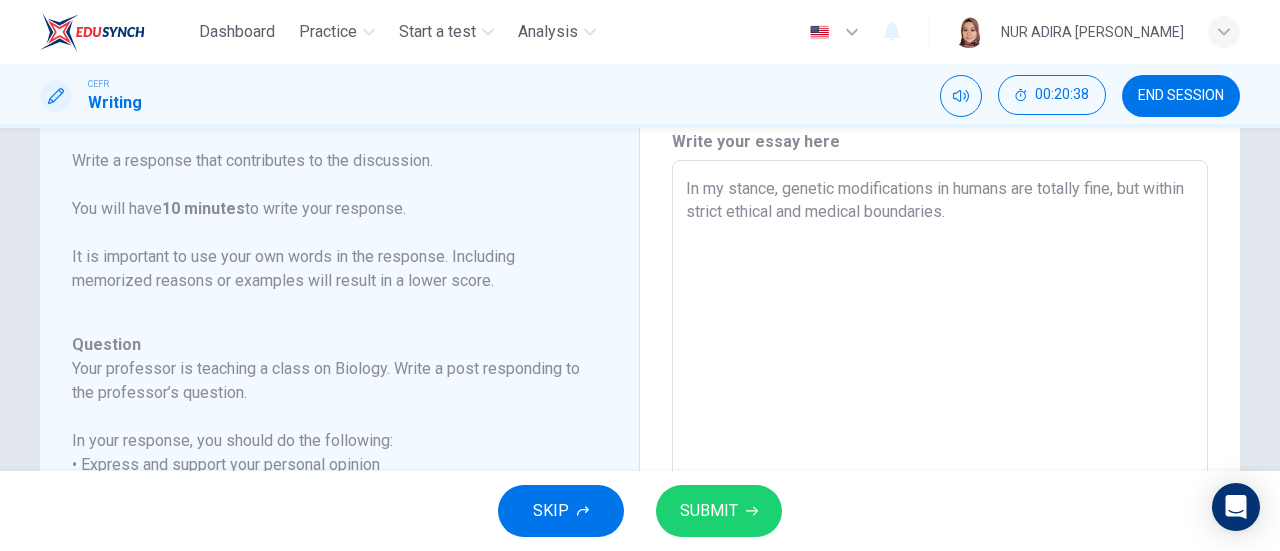 click on "In my stance, genetic modifications in humans are totally fine, but within strict ethical and medical boundaries." at bounding box center [940, 494] 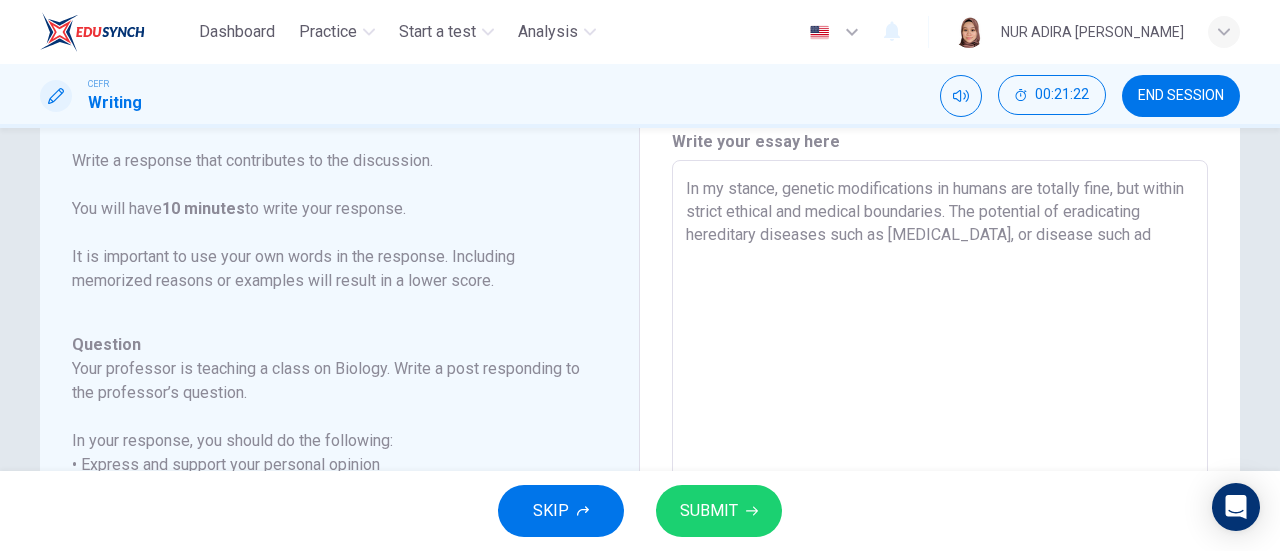 click on "In my stance, genetic modifications in humans are totally fine, but within strict ethical and medical boundaries. The potential of eradicating hereditary diseases such as [MEDICAL_DATA], or disease such ad" at bounding box center (940, 494) 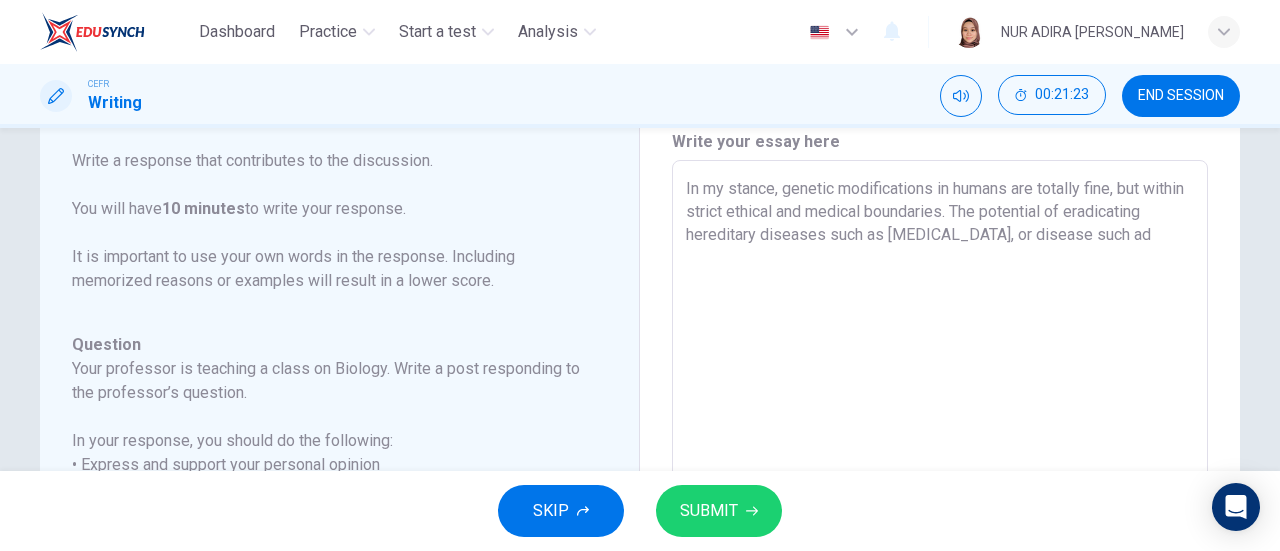 click on "In my stance, genetic modifications in humans are totally fine, but within strict ethical and medical boundaries. The potential of eradicating hereditary diseases such as [MEDICAL_DATA], or disease such ad" at bounding box center (940, 494) 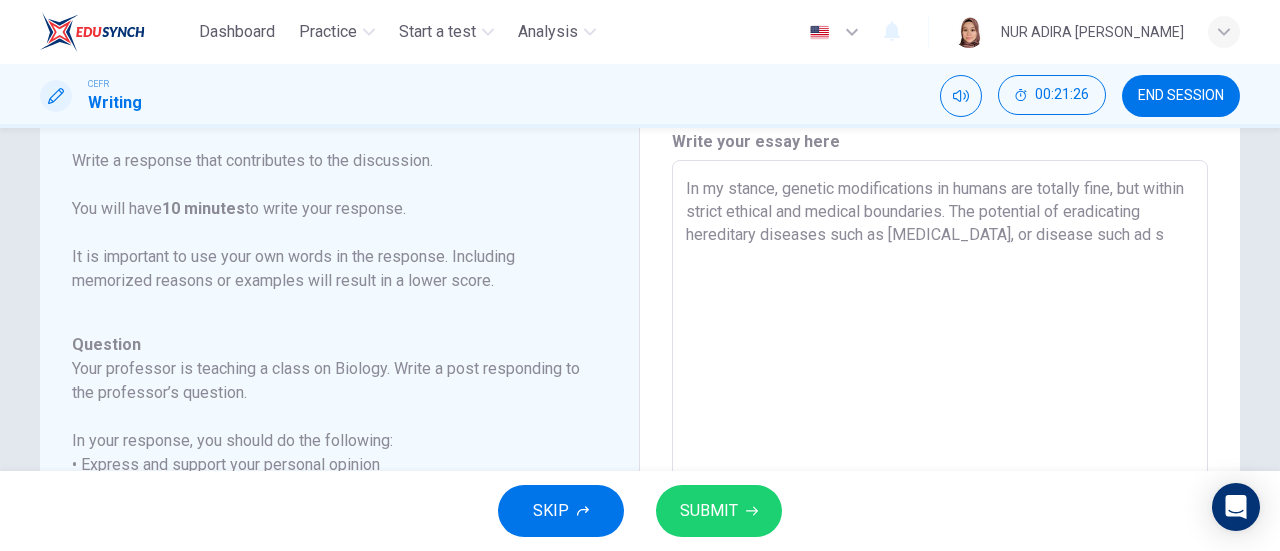 click on "In my stance, genetic modifications in humans are totally fine, but within strict ethical and medical boundaries. The potential of eradicating hereditary diseases such as [MEDICAL_DATA], or disease such ad s" at bounding box center (940, 494) 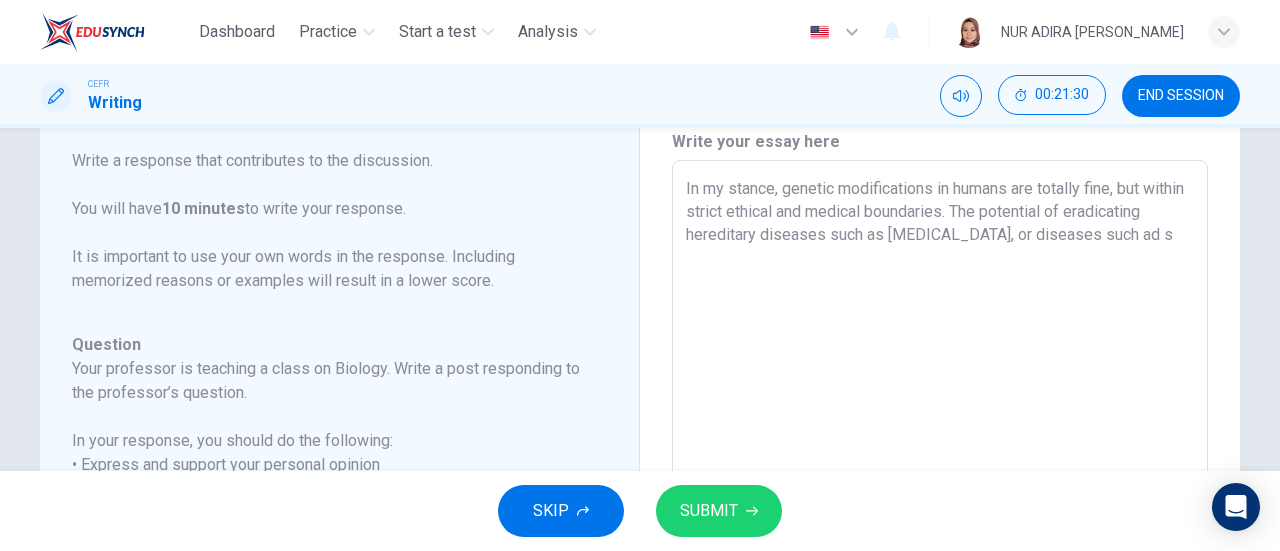 click on "In my stance, genetic modifications in humans are totally fine, but within strict ethical and medical boundaries. The potential of eradicating hereditary diseases such as [MEDICAL_DATA], or diseases such ad s" at bounding box center (940, 494) 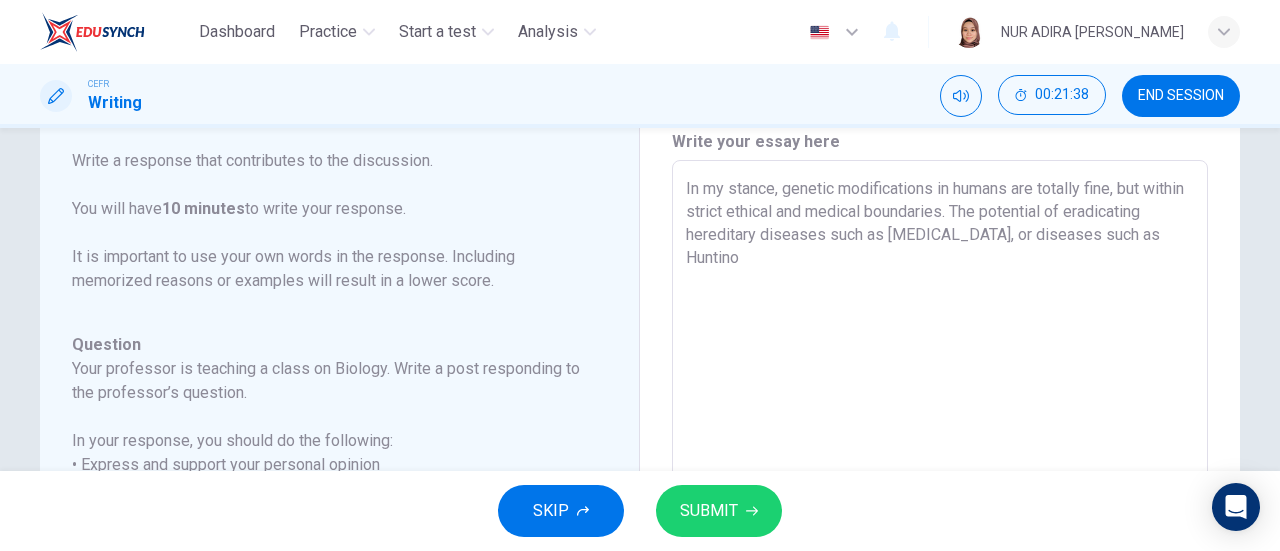 click on "In my stance, genetic modifications in humans are totally fine, but within strict ethical and medical boundaries. The potential of eradicating hereditary diseases such as [MEDICAL_DATA], or diseases such as Huntino" at bounding box center (940, 494) 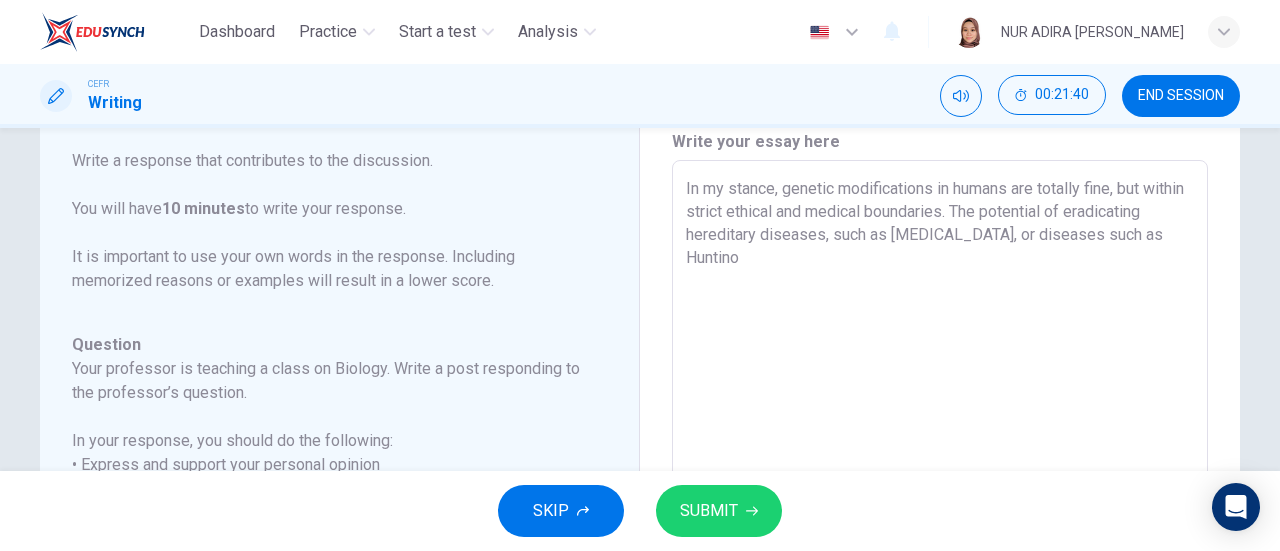 click on "In my stance, genetic modifications in humans are totally fine, but within strict ethical and medical boundaries. The potential of eradicating hereditary diseases, such as [MEDICAL_DATA], or diseases such as Huntino" at bounding box center [940, 494] 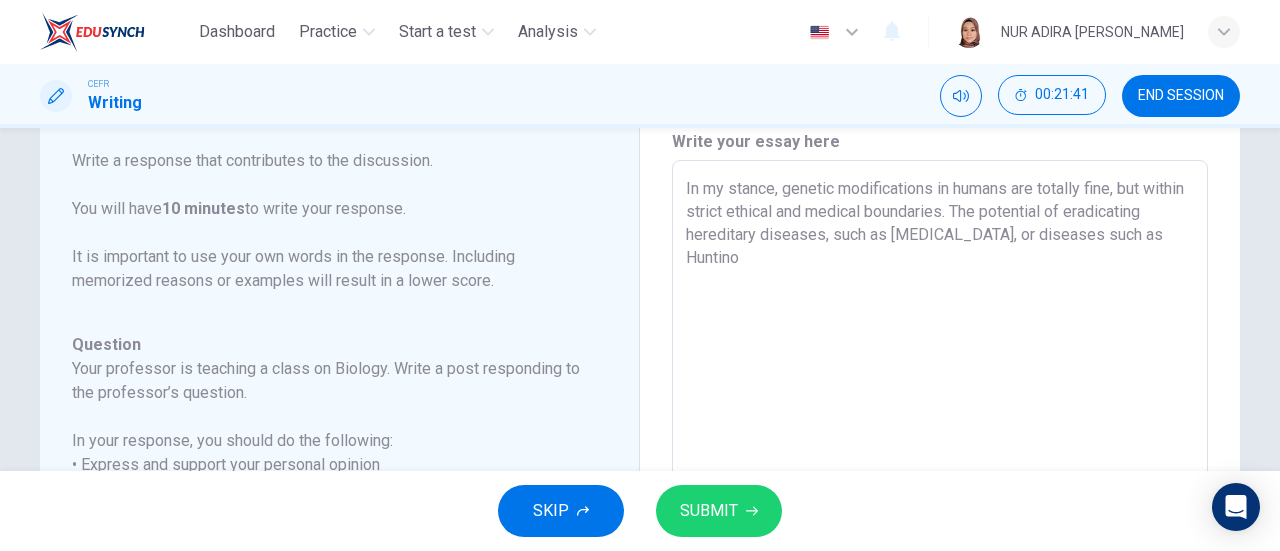 click on "In my stance, genetic modifications in humans are totally fine, but within strict ethical and medical boundaries. The potential of eradicating hereditary diseases, such as [MEDICAL_DATA], or diseases such as Huntino" at bounding box center [940, 494] 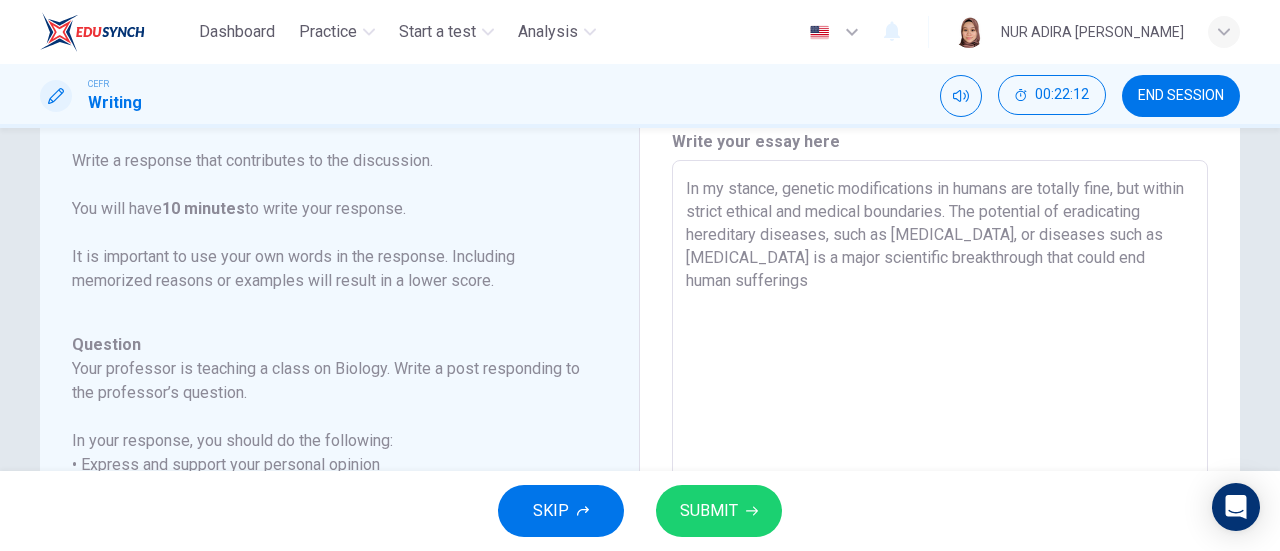 click on "In my stance, genetic modifications in humans are totally fine, but within strict ethical and medical boundaries. The potential of eradicating hereditary diseases, such as [MEDICAL_DATA], or diseases such as [MEDICAL_DATA] is a major scientific breakthrough that could end human sufferings" at bounding box center [940, 494] 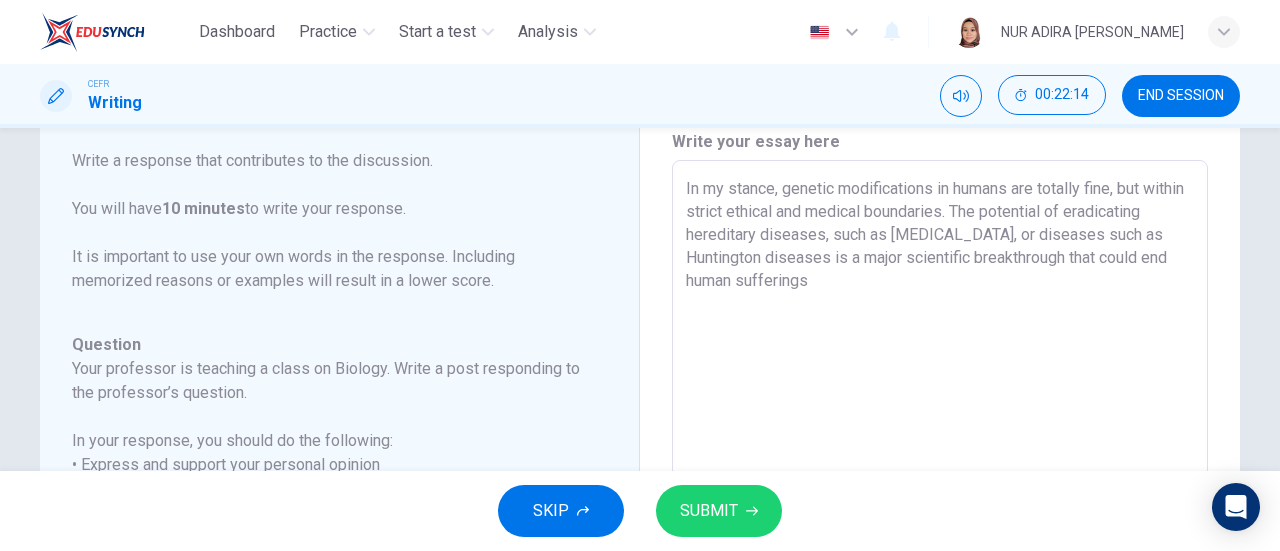 click on "In my stance, genetic modifications in humans are totally fine, but within strict ethical and medical boundaries. The potential of eradicating hereditary diseases, such as [MEDICAL_DATA], or diseases such as Huntington diseases is a major scientific breakthrough that could end human sufferings" at bounding box center (940, 494) 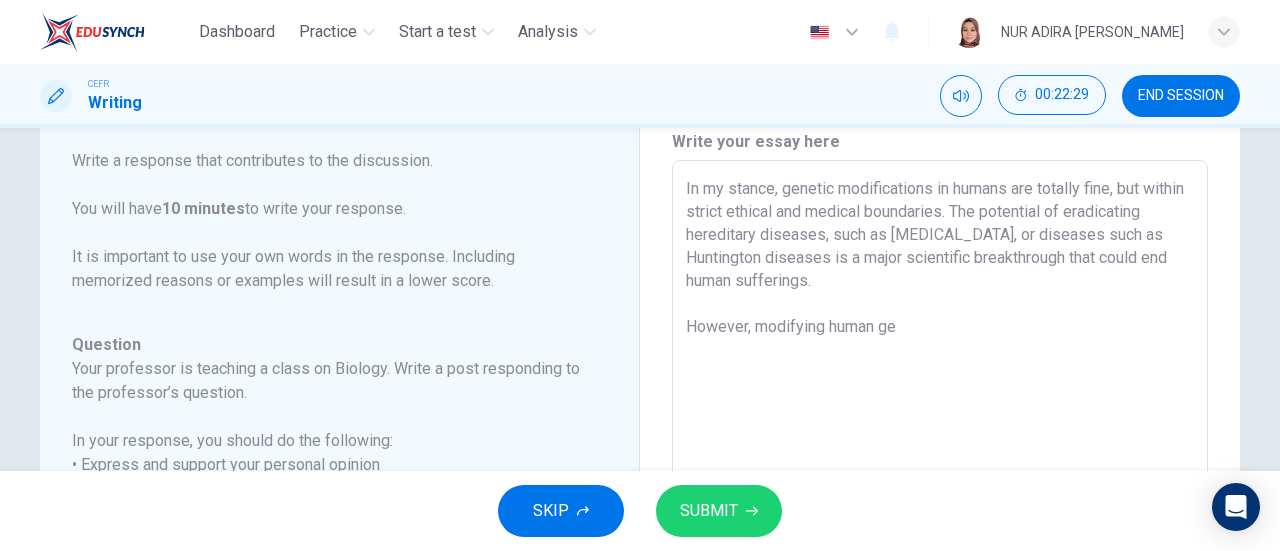 click on "In my stance, genetic modifications in humans are totally fine, but within strict ethical and medical boundaries. The potential of eradicating hereditary diseases, such as [MEDICAL_DATA], or diseases such as Huntington diseases is a major scientific breakthrough that could end human sufferings.
However, modifying human ge" at bounding box center (940, 494) 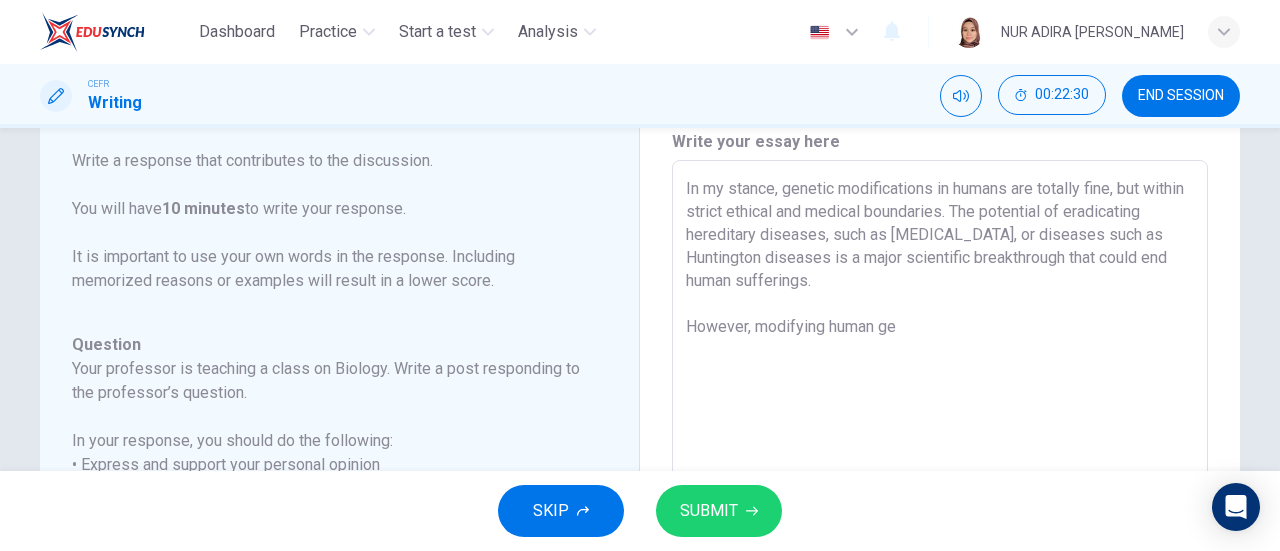 click on "In my stance, genetic modifications in humans are totally fine, but within strict ethical and medical boundaries. The potential of eradicating hereditary diseases, such as [MEDICAL_DATA], or diseases such as Huntington diseases is a major scientific breakthrough that could end human sufferings.
However, modifying human ge" at bounding box center [940, 494] 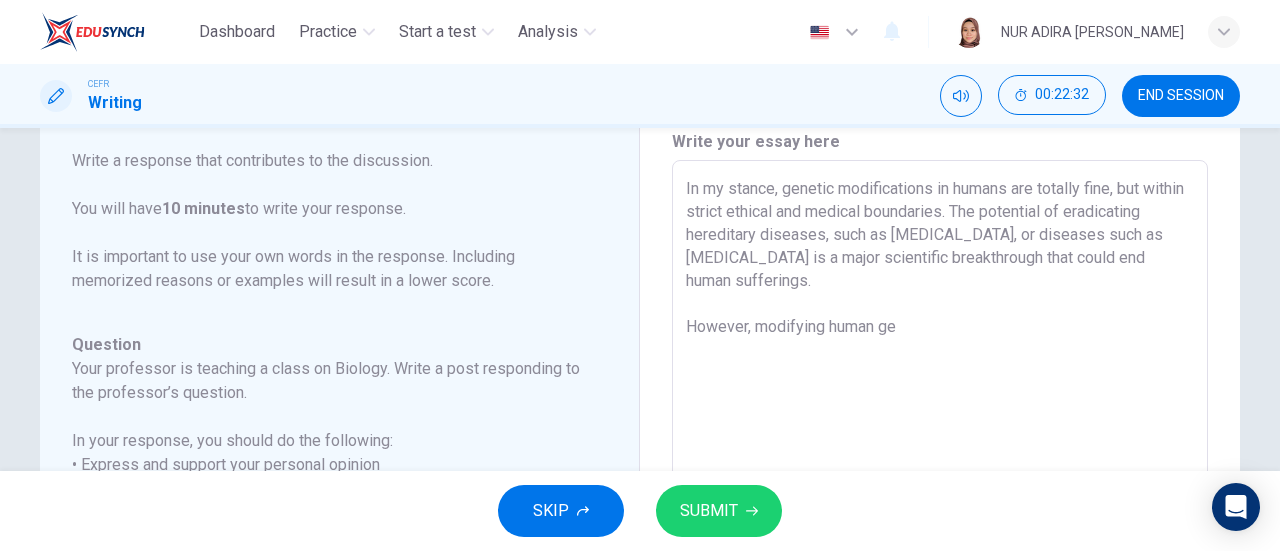 click on "In my stance, genetic modifications in humans are totally fine, but within strict ethical and medical boundaries. The potential of eradicating hereditary diseases, such as [MEDICAL_DATA], or diseases such as [MEDICAL_DATA] is a major scientific breakthrough that could end human sufferings.
However, modifying human ge" at bounding box center (940, 494) 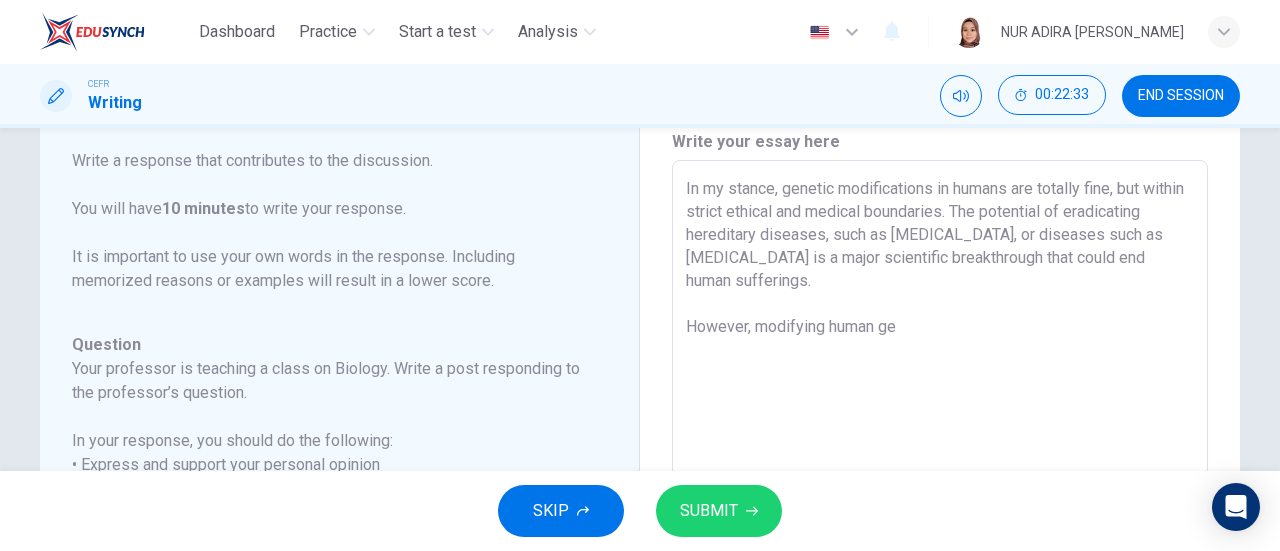 click on "In my stance, genetic modifications in humans are totally fine, but within strict ethical and medical boundaries. The potential of eradicating hereditary diseases, such as [MEDICAL_DATA], or diseases such as [MEDICAL_DATA] is a major scientific breakthrough that could end human sufferings.
However, modifying human ge" at bounding box center [940, 494] 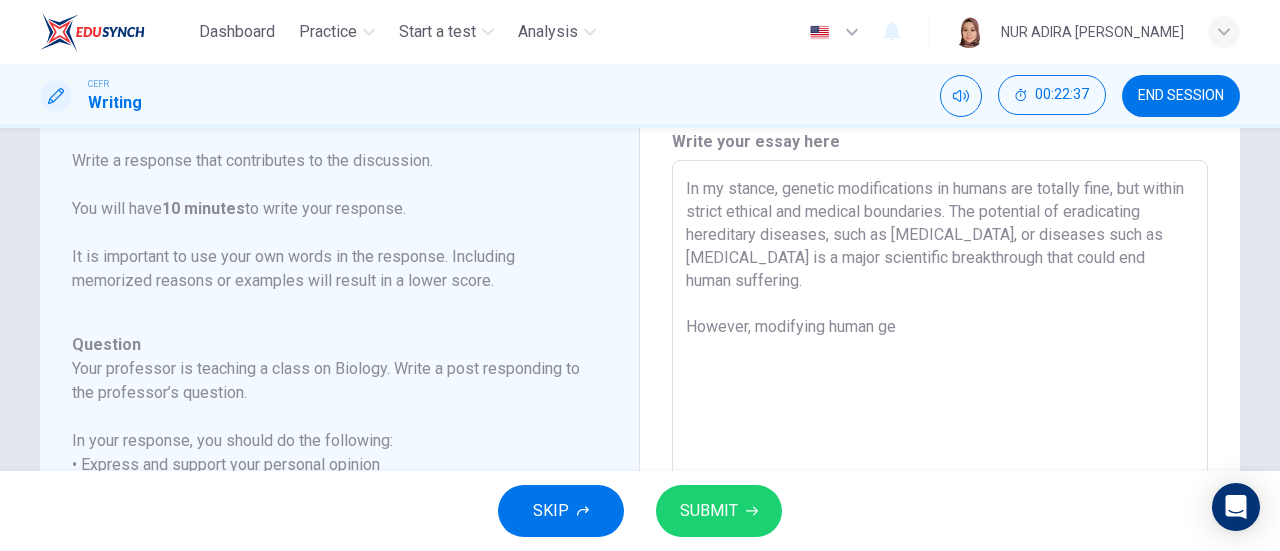 click on "In my stance, genetic modifications in humans are totally fine, but within strict ethical and medical boundaries. The potential of eradicating hereditary diseases, such as [MEDICAL_DATA], or diseases such as [MEDICAL_DATA] is a major scientific breakthrough that could end human suffering.
However, modifying human ge" at bounding box center (940, 494) 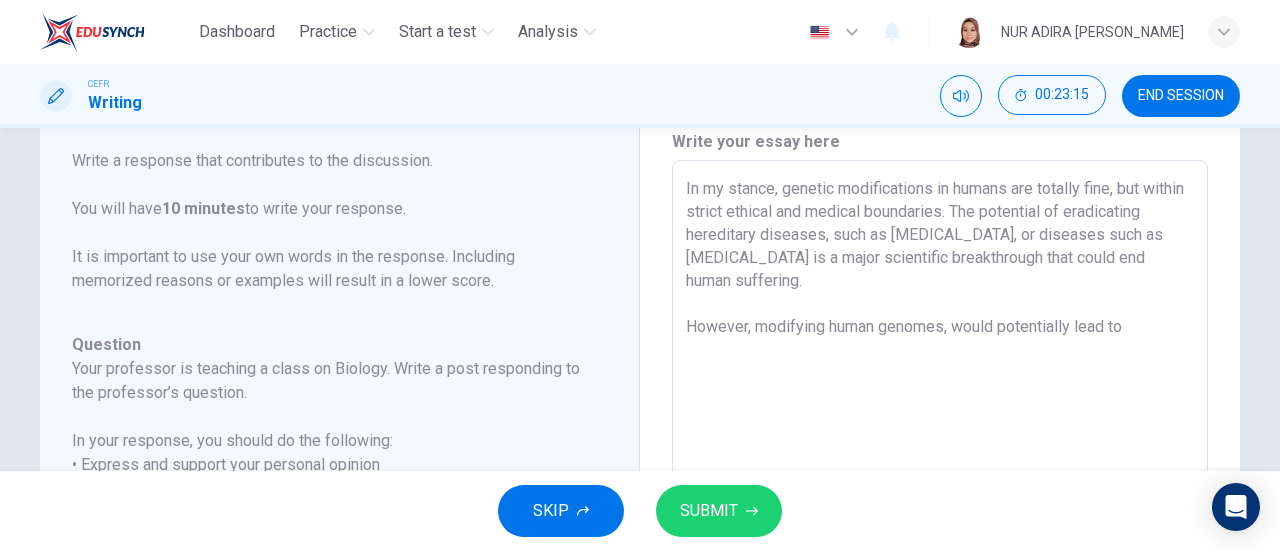 drag, startPoint x: 742, startPoint y: 213, endPoint x: 1014, endPoint y: 303, distance: 286.50305 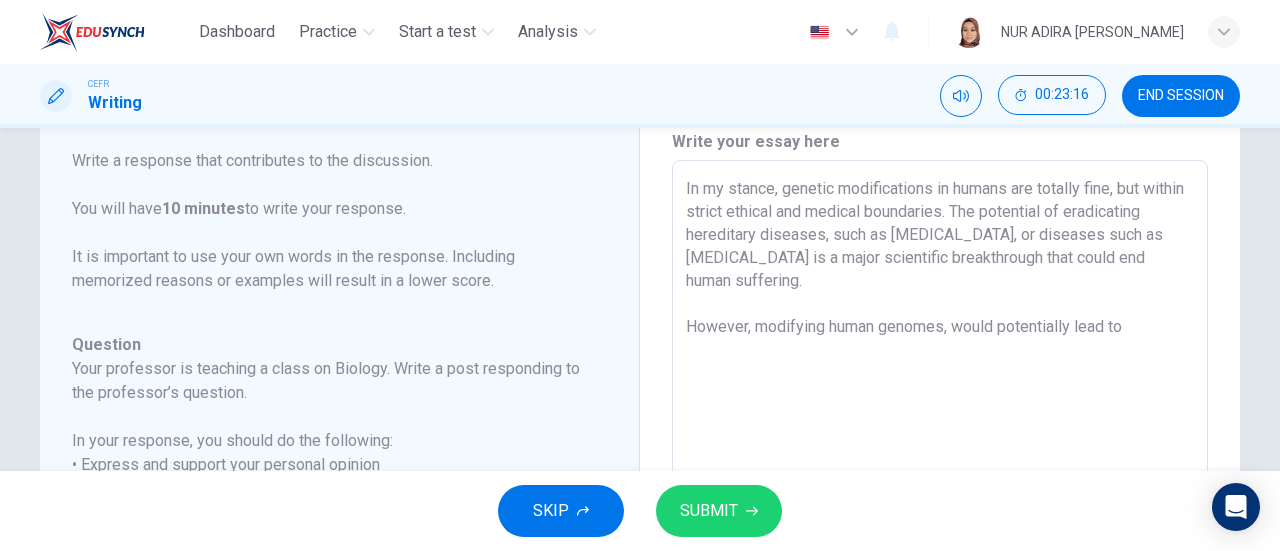 click on "In my stance, genetic modifications in humans are totally fine, but within strict ethical and medical boundaries. The potential of eradicating hereditary diseases, such as [MEDICAL_DATA], or diseases such as [MEDICAL_DATA] is a major scientific breakthrough that could end human suffering.
However, modifying human genomes, would potentially lead to" at bounding box center [940, 494] 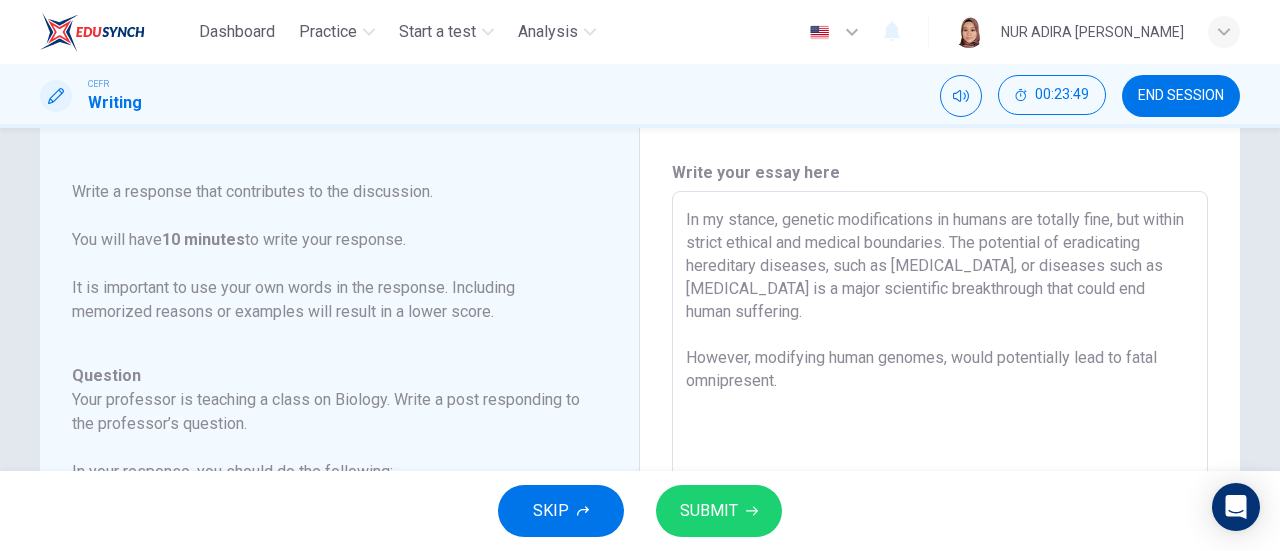 scroll, scrollTop: 45, scrollLeft: 0, axis: vertical 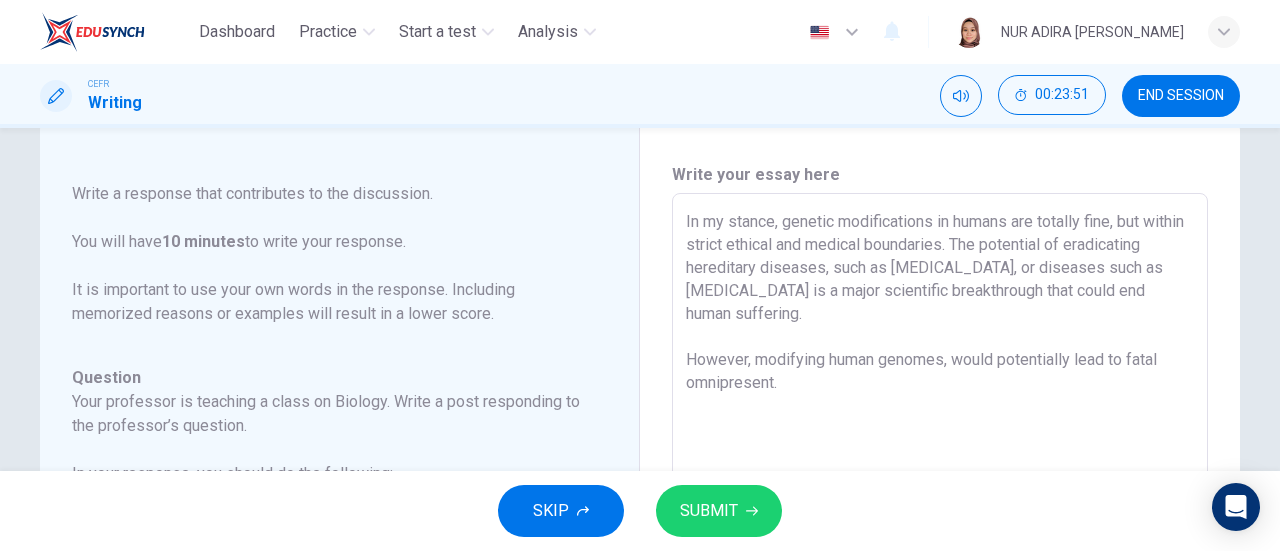 drag, startPoint x: 681, startPoint y: 219, endPoint x: 859, endPoint y: 393, distance: 248.91766 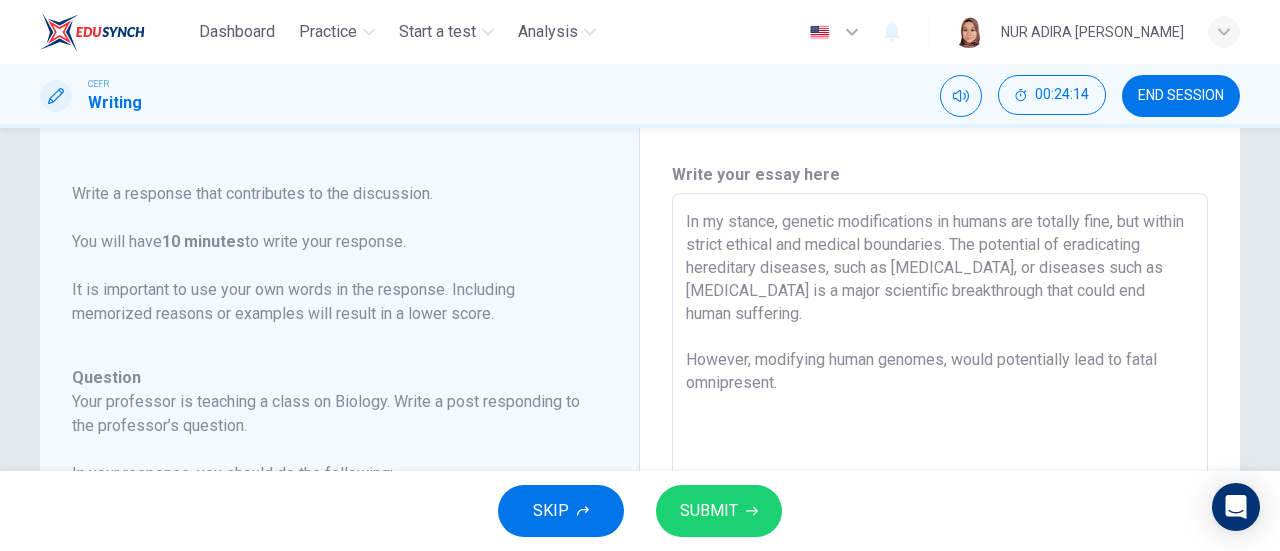 click on "In my stance, genetic modifications in humans are totally fine, but within strict ethical and medical boundaries. The potential of eradicating hereditary diseases, such as [MEDICAL_DATA], or diseases such as [MEDICAL_DATA] is a major scientific breakthrough that could end human suffering.
However, modifying human genomes, would potentially lead to fatal omnipresent." at bounding box center [940, 527] 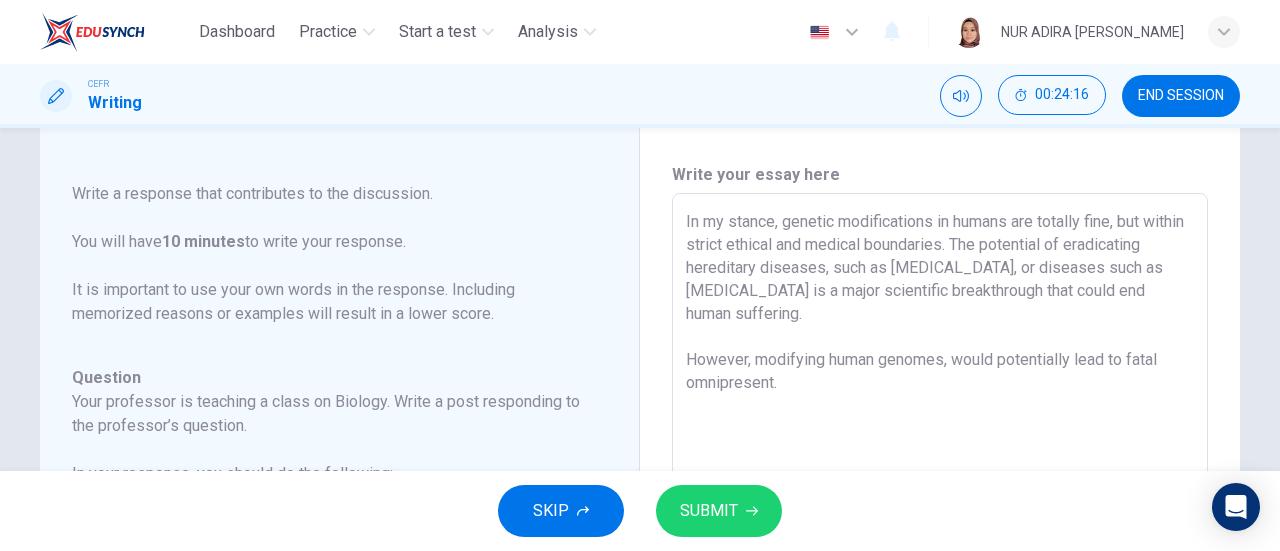 click on "In my stance, genetic modifications in humans are totally fine, but within strict ethical and medical boundaries. The potential of eradicating hereditary diseases, such as [MEDICAL_DATA], or diseases such as [MEDICAL_DATA] is a major scientific breakthrough that could end human suffering.
However, modifying human genomes, would potentially lead to fatal omnipresent." at bounding box center [940, 527] 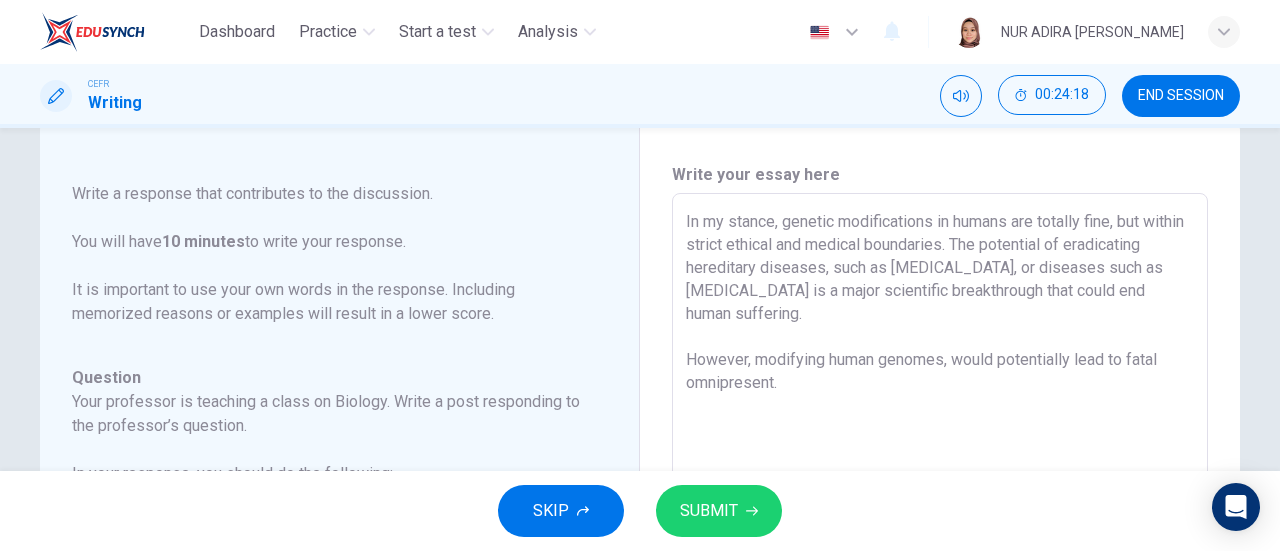 click on "In my stance, genetic modifications in humans are totally fine, but within strict ethical and medical boundaries. The potential of eradicating hereditary diseases, such as [MEDICAL_DATA], or diseases such as [MEDICAL_DATA] is a major scientific breakthrough that could end human suffering.
However, modifying human genomes, would potentially lead to fatal omnipresent." at bounding box center [940, 527] 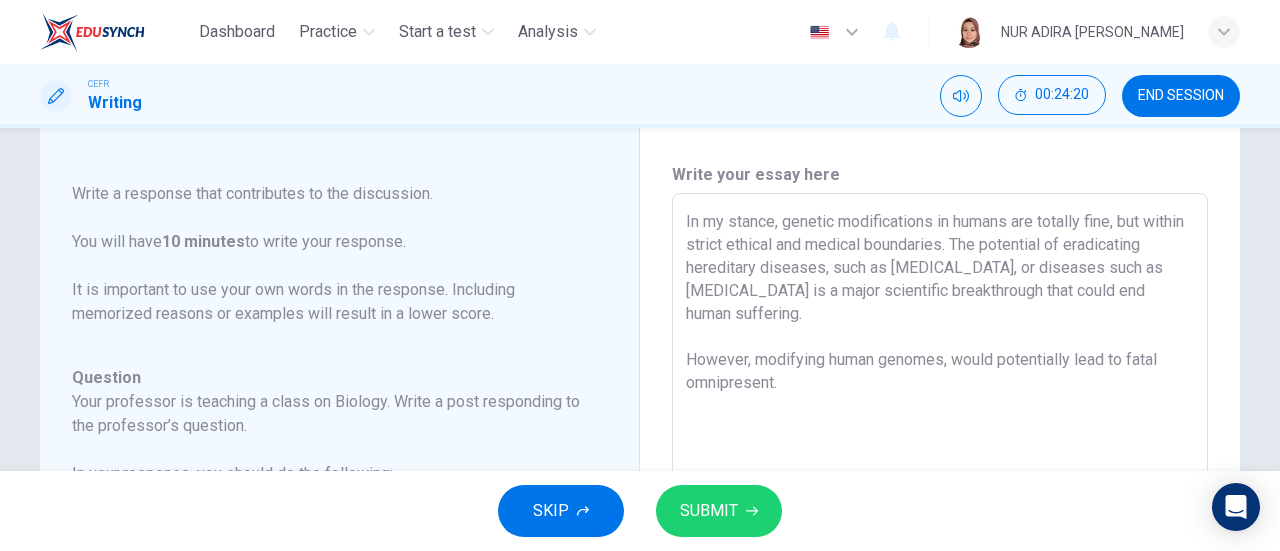 drag, startPoint x: 676, startPoint y: 218, endPoint x: 808, endPoint y: 300, distance: 155.39627 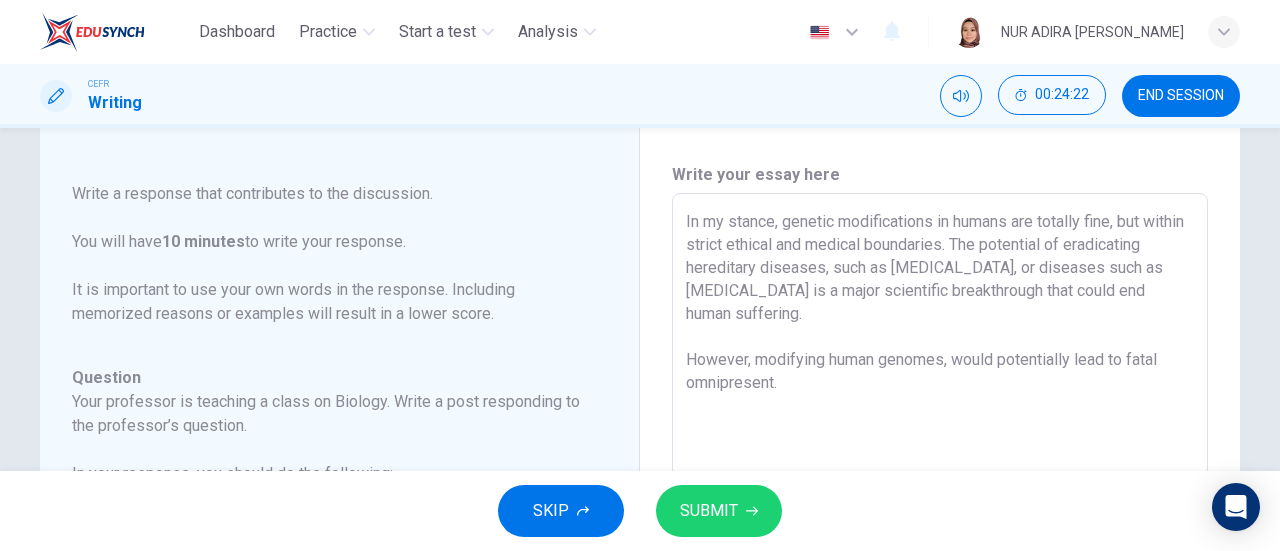 drag, startPoint x: 786, startPoint y: 375, endPoint x: 667, endPoint y: 221, distance: 194.62015 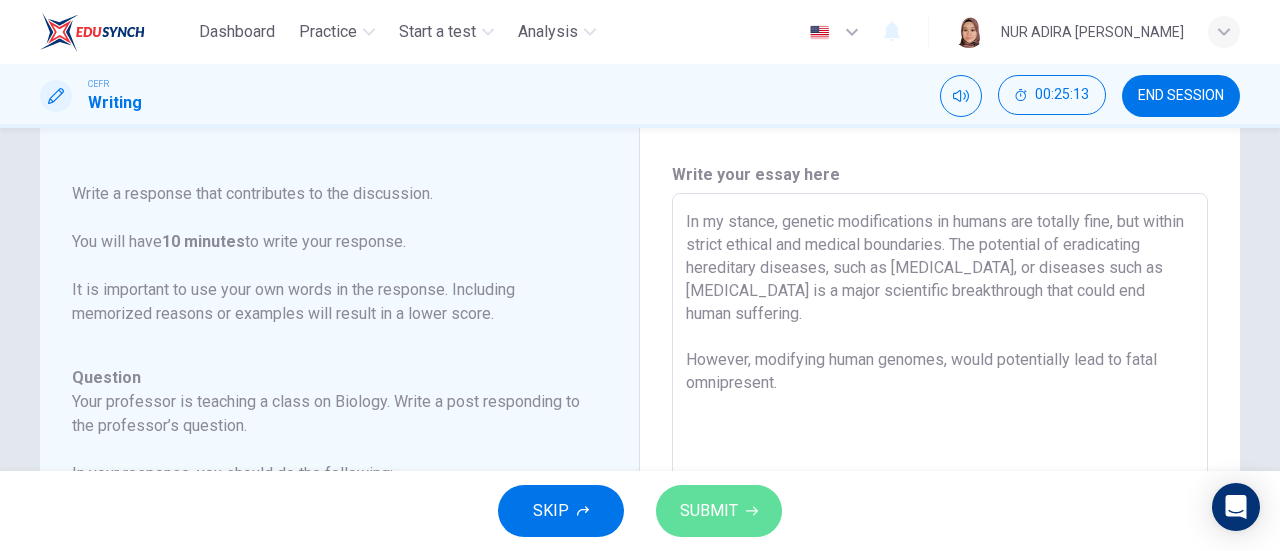 click on "SUBMIT" at bounding box center [709, 511] 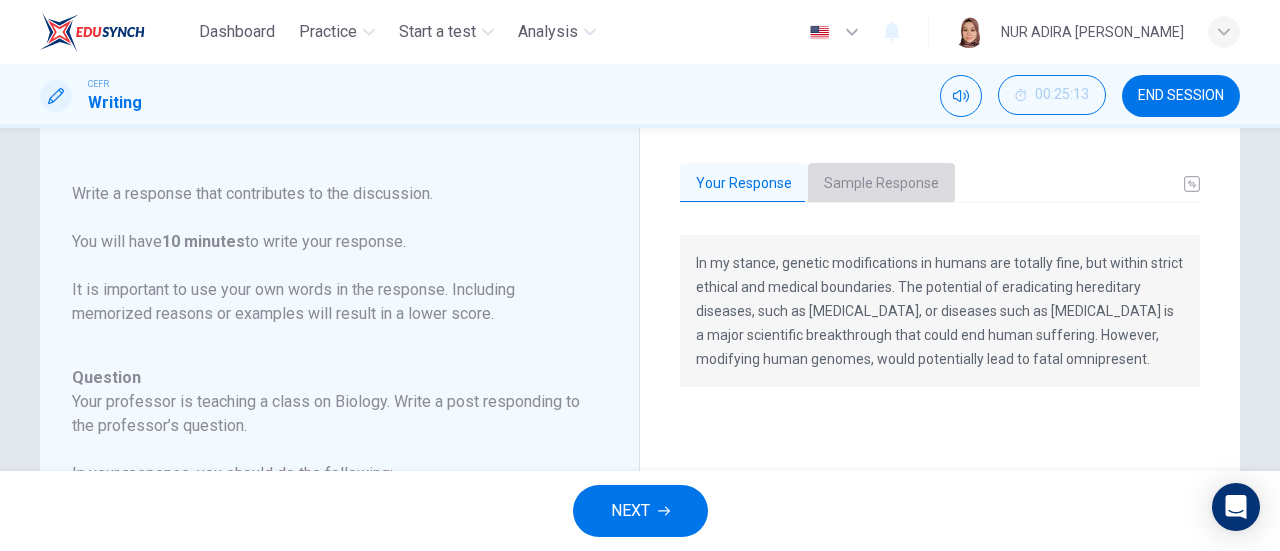 click on "Sample Response" at bounding box center [881, 184] 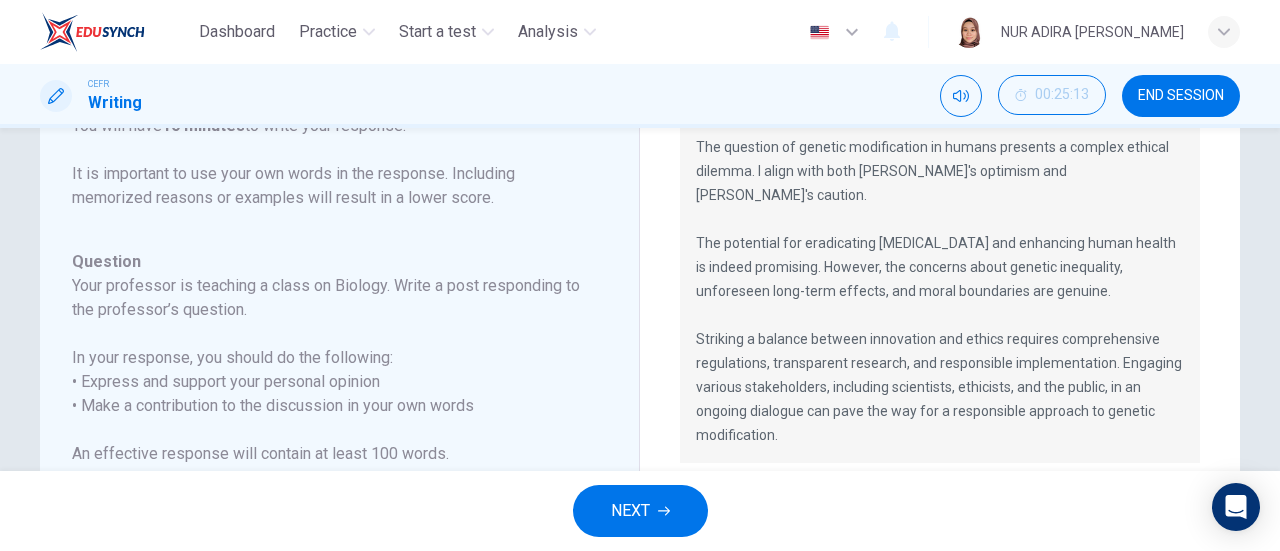 scroll, scrollTop: 162, scrollLeft: 0, axis: vertical 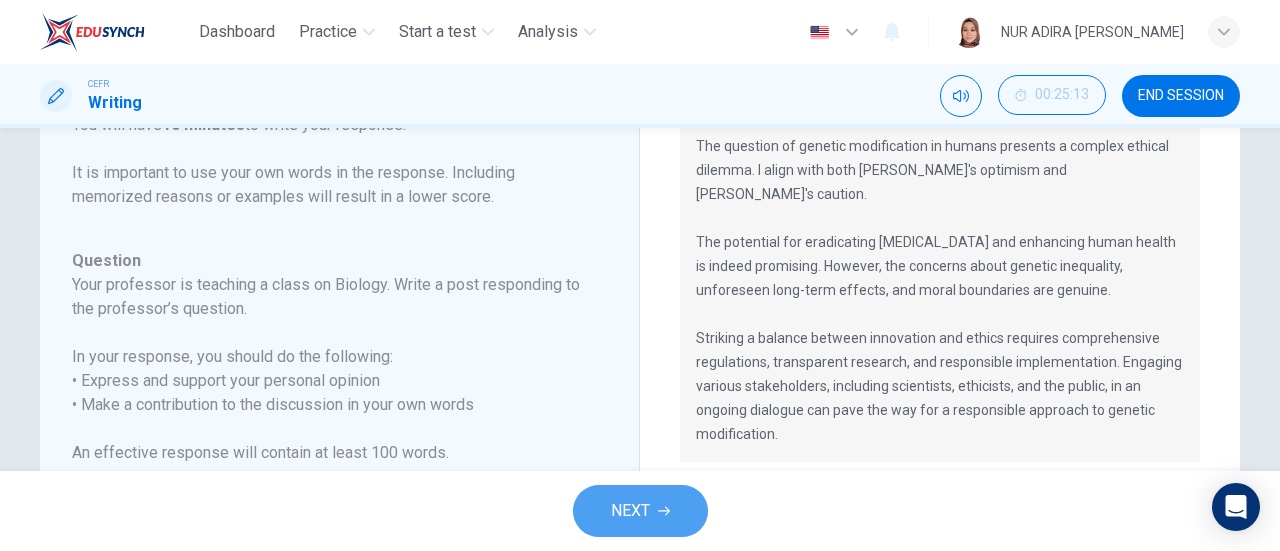 click on "NEXT" at bounding box center (640, 511) 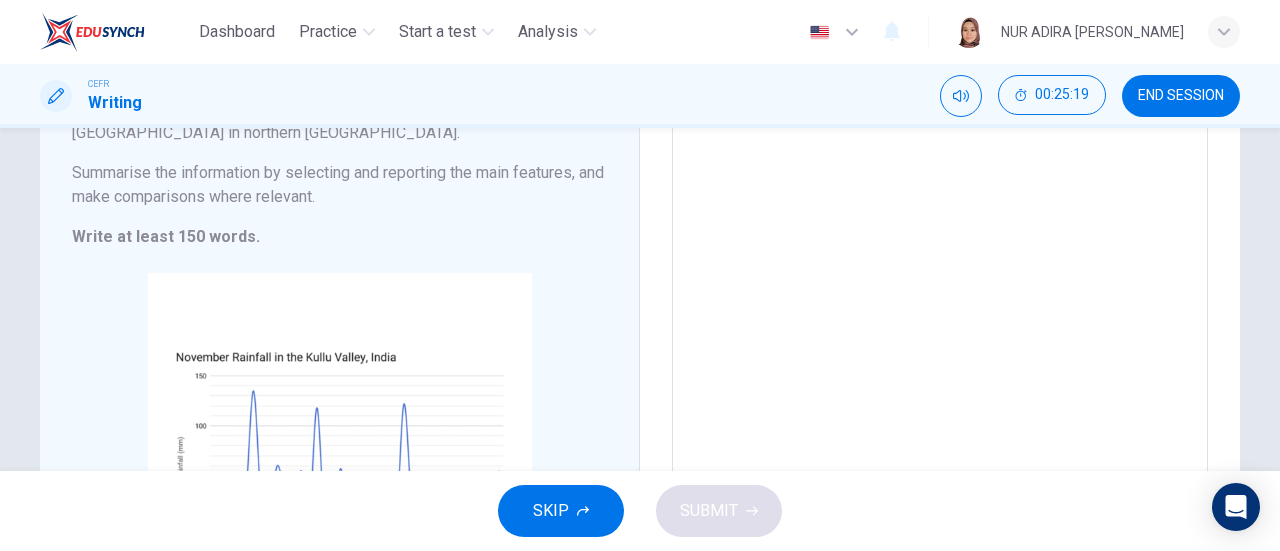 scroll, scrollTop: 470, scrollLeft: 0, axis: vertical 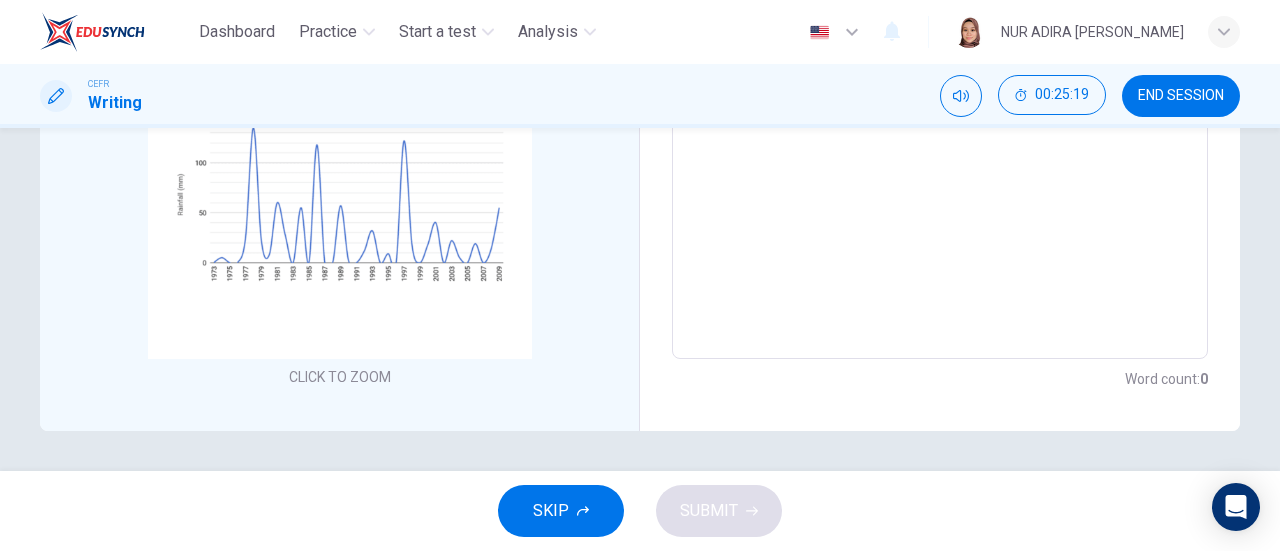 click on "Click to Zoom" at bounding box center [339, 200] 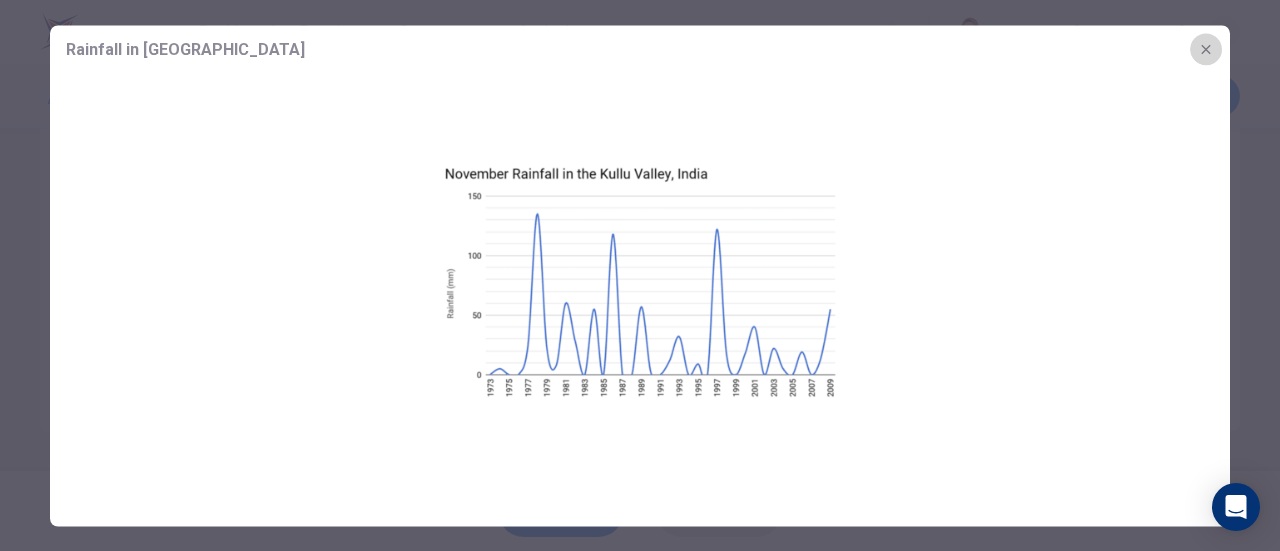 click at bounding box center [1206, 49] 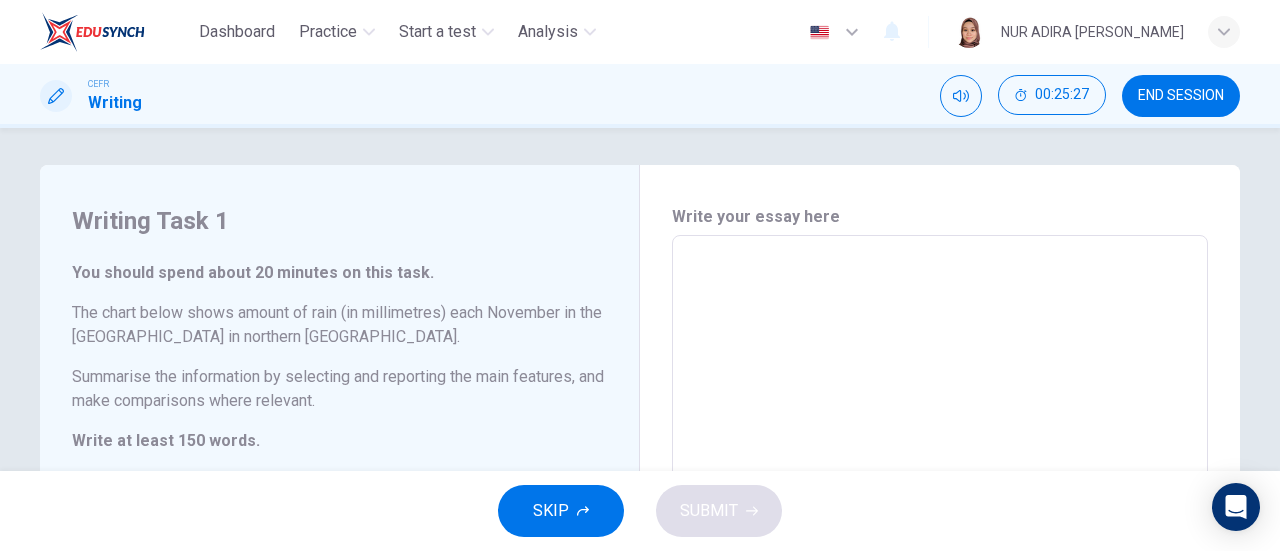 scroll, scrollTop: 2, scrollLeft: 0, axis: vertical 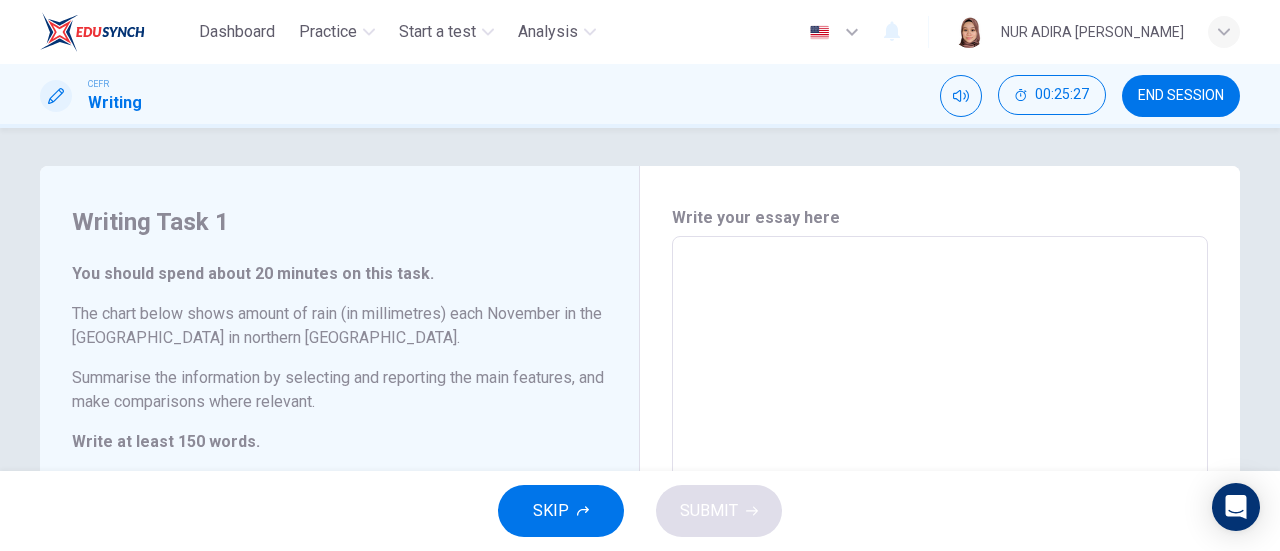 click on "Write your essay here" at bounding box center (940, 218) 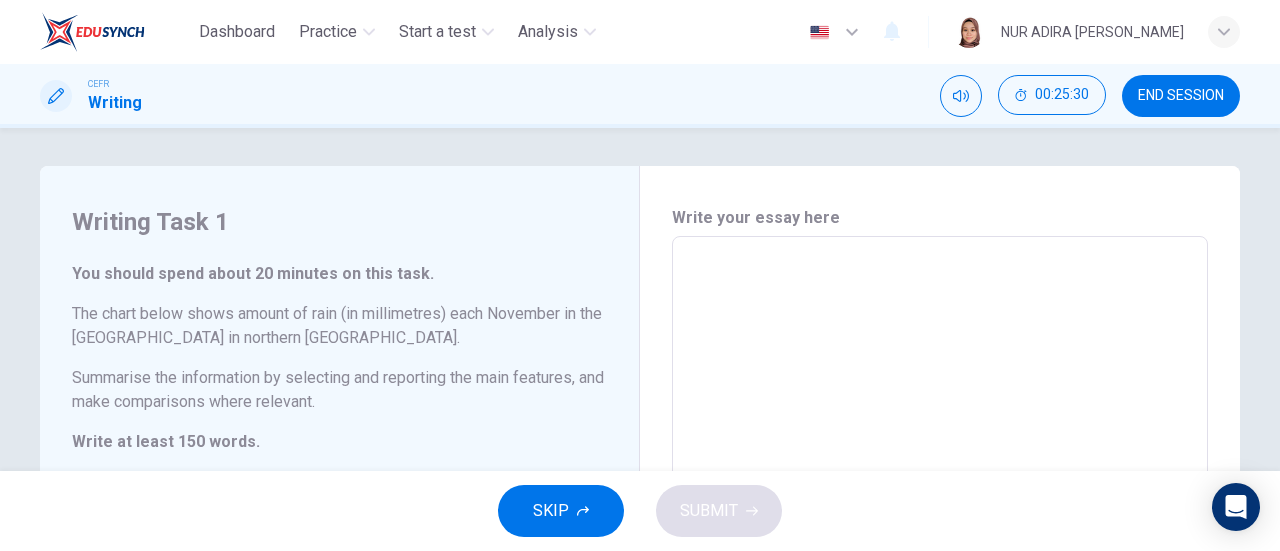 click at bounding box center [940, 532] 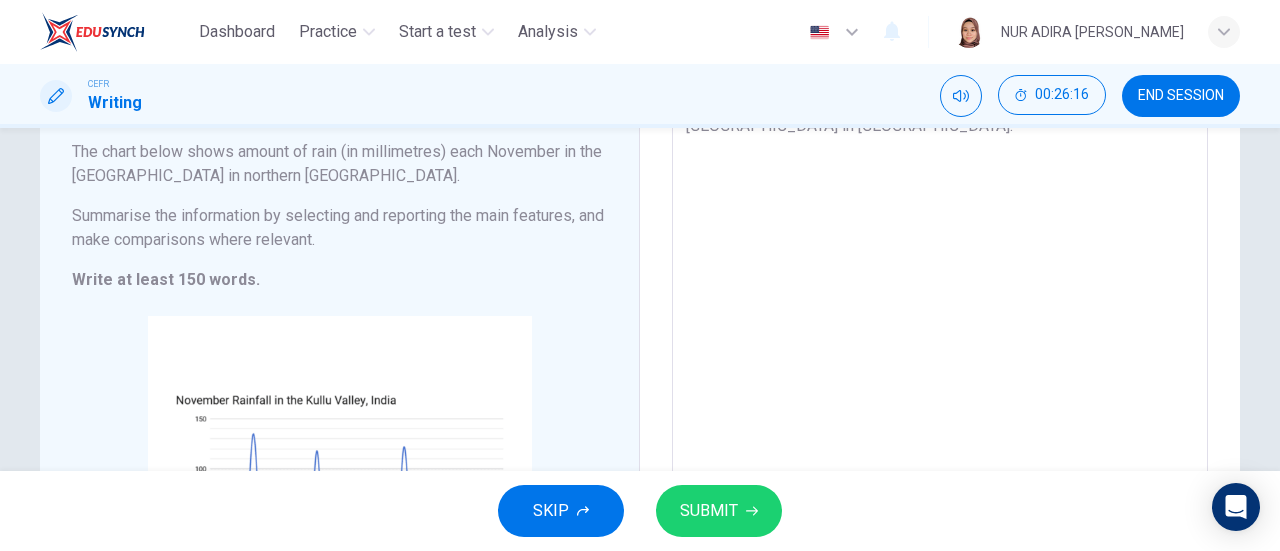 scroll, scrollTop: 283, scrollLeft: 0, axis: vertical 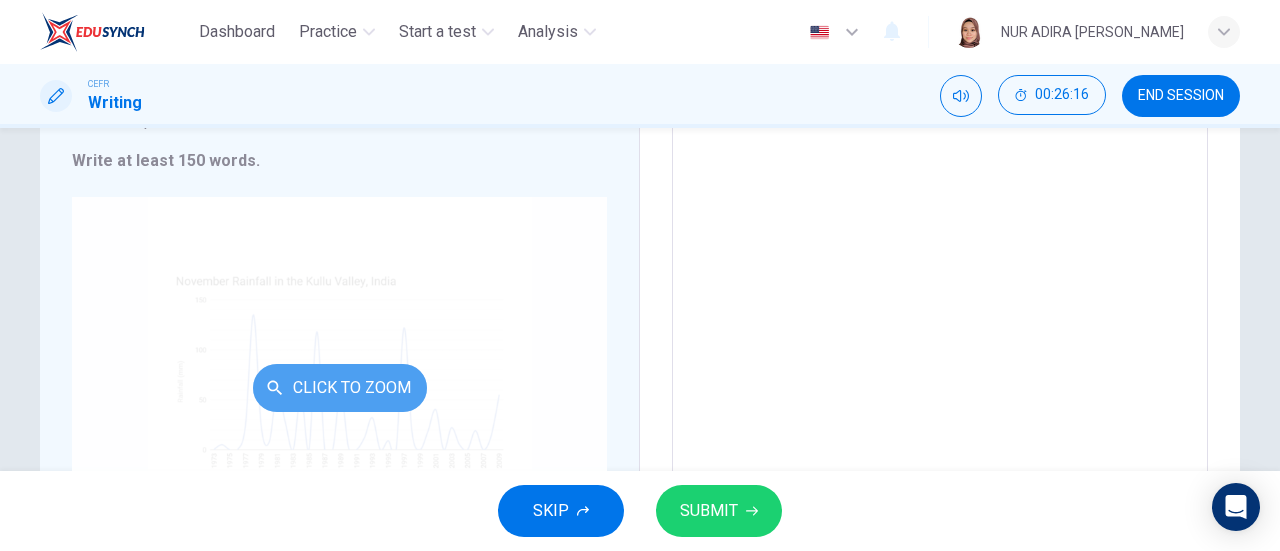 click on "Click to Zoom" at bounding box center [340, 388] 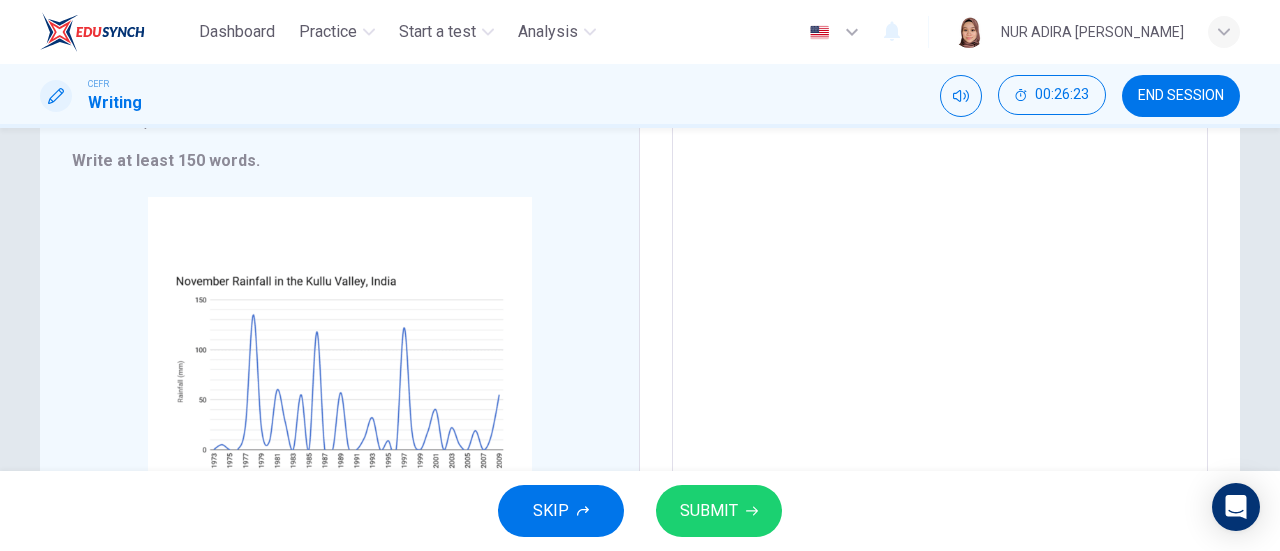 scroll, scrollTop: 0, scrollLeft: 0, axis: both 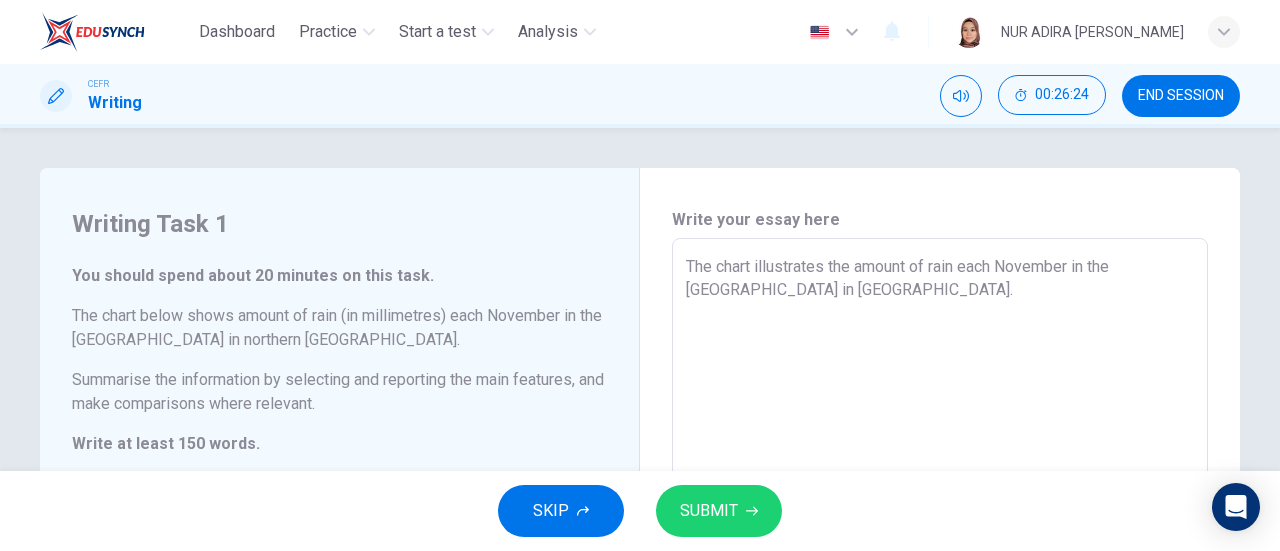 click on "The chart illustrates the amount of rain each November in the [GEOGRAPHIC_DATA] in [GEOGRAPHIC_DATA]." at bounding box center [940, 534] 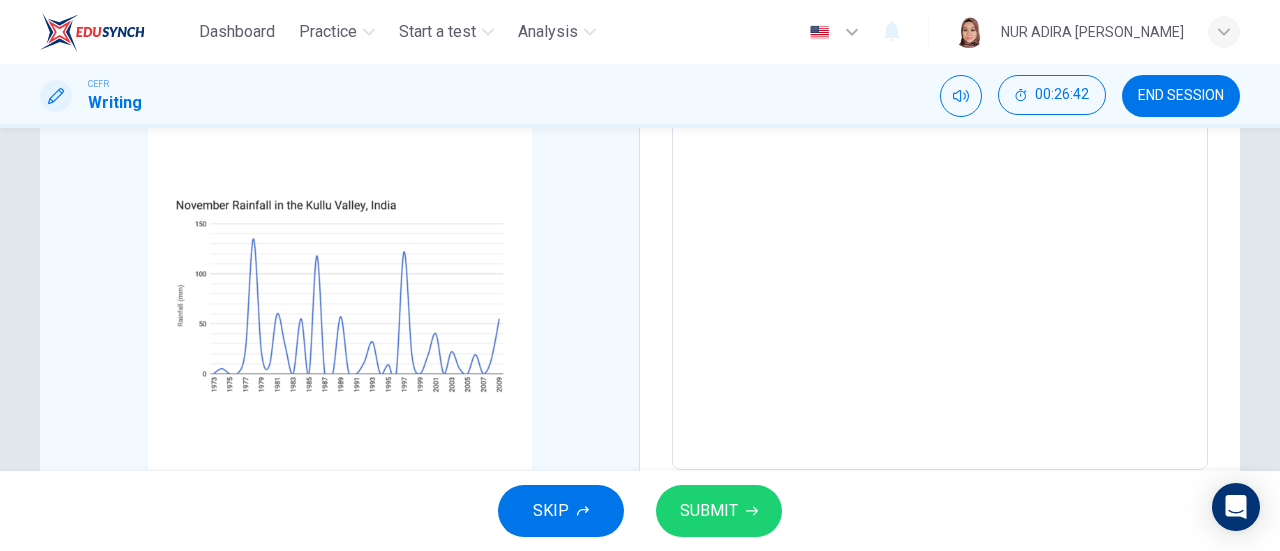 scroll, scrollTop: 386, scrollLeft: 0, axis: vertical 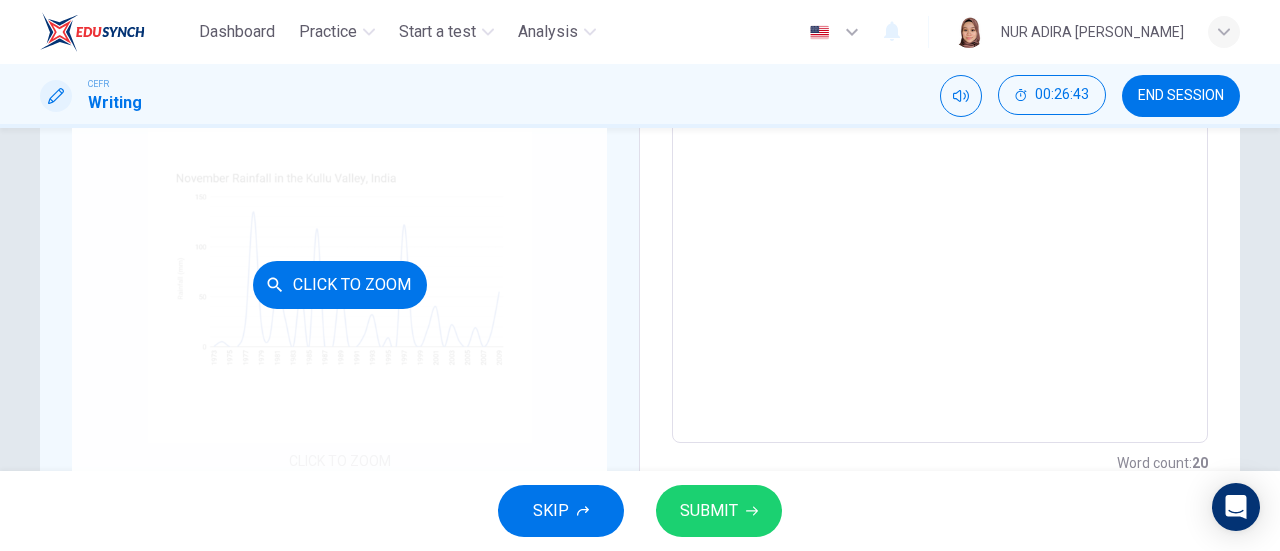 click on "Click to Zoom" at bounding box center [339, 284] 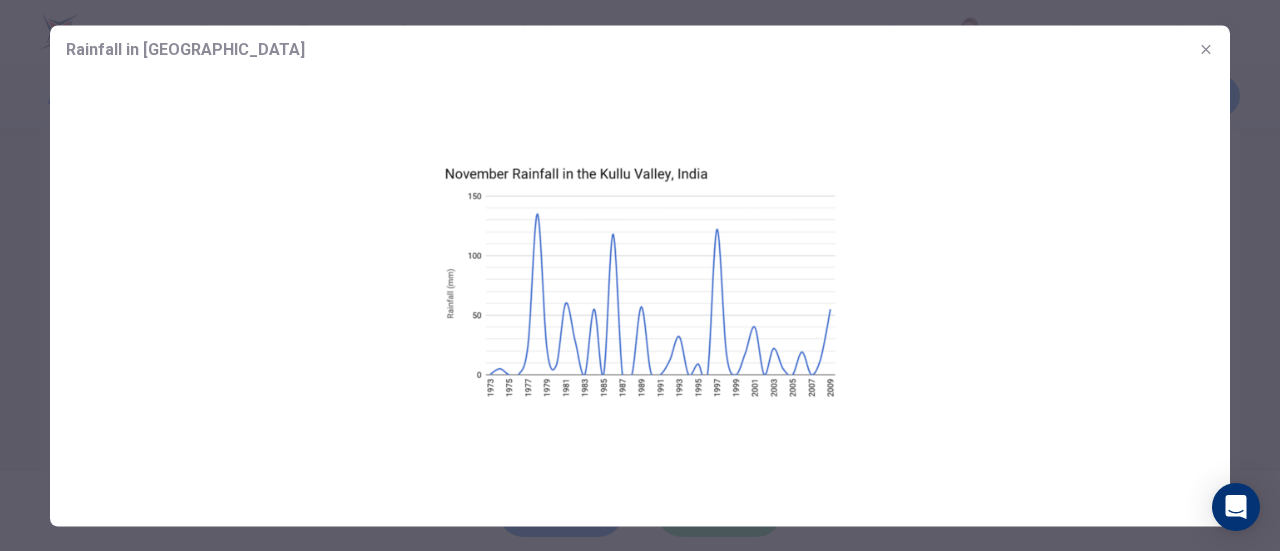 click at bounding box center (640, 281) 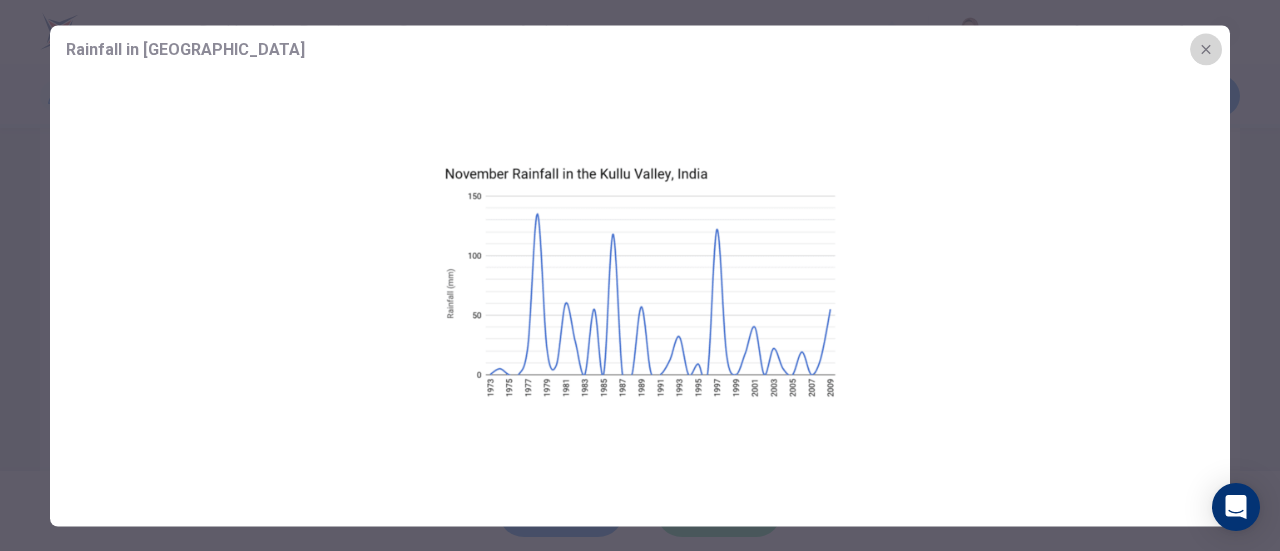 click 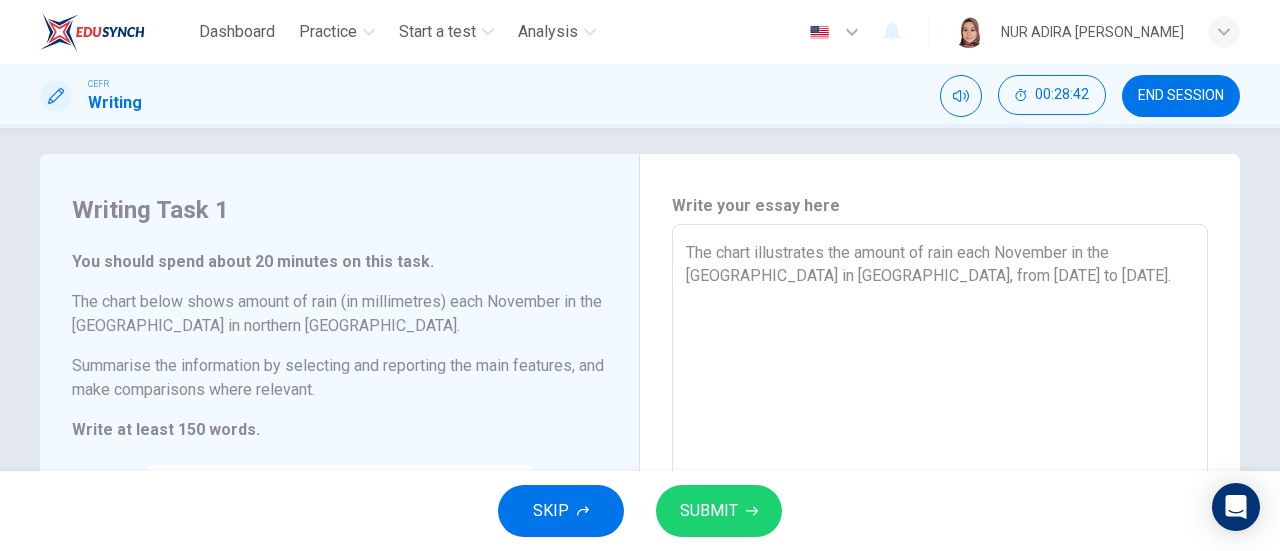 scroll, scrollTop: 0, scrollLeft: 0, axis: both 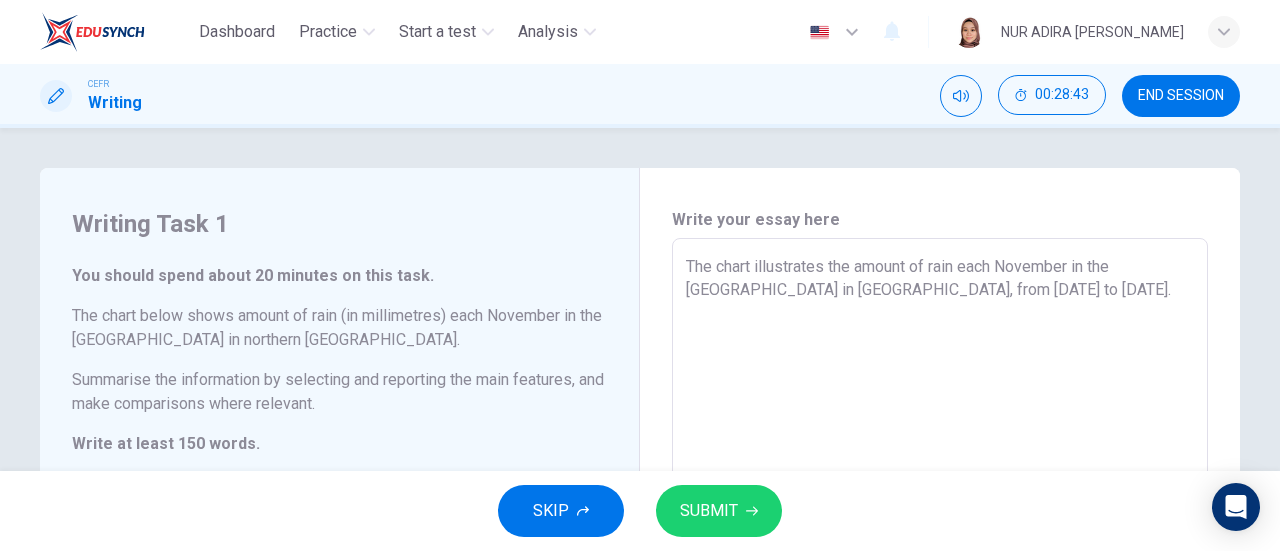 click on "The chart illustrates the amount of rain each November in the [GEOGRAPHIC_DATA] in [GEOGRAPHIC_DATA], from [DATE] to [DATE]." at bounding box center (940, 534) 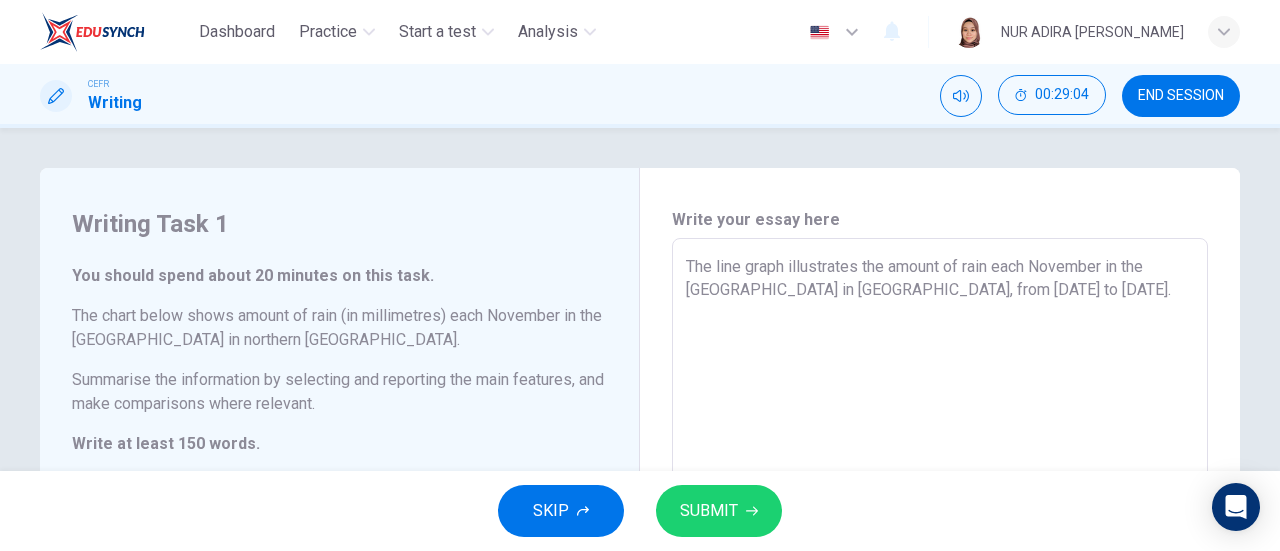 click on "The line graph illustrates the amount of rain each November in the [GEOGRAPHIC_DATA] in [GEOGRAPHIC_DATA], from [DATE] to [DATE]." at bounding box center (940, 534) 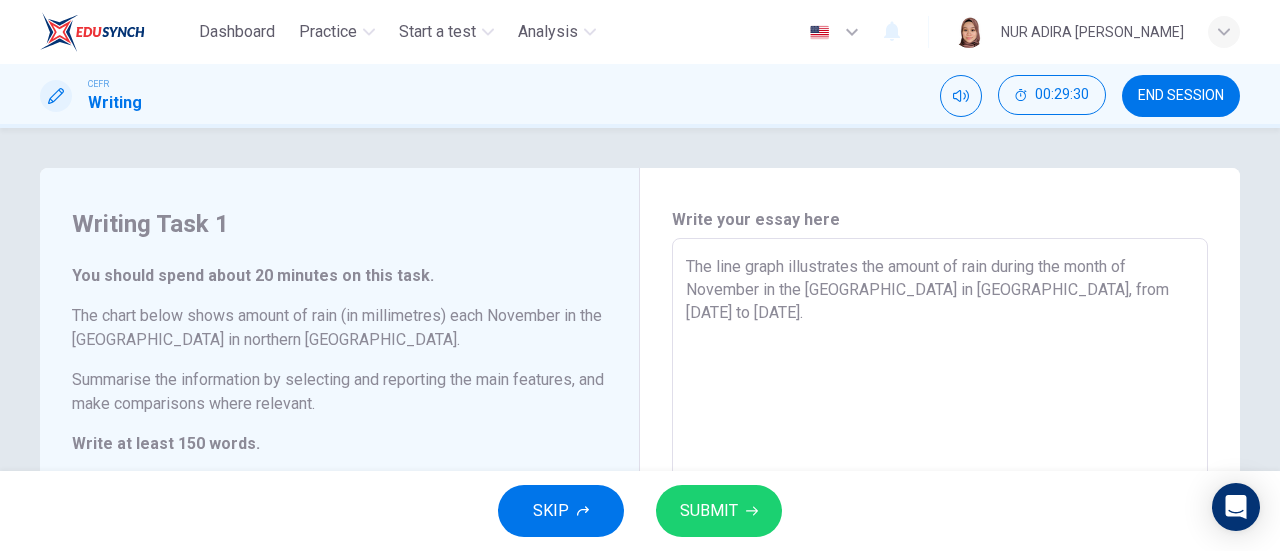 click on "The line graph illustrates the amount of rain during the month of November in the [GEOGRAPHIC_DATA] in [GEOGRAPHIC_DATA], from [DATE] to [DATE]." at bounding box center [940, 534] 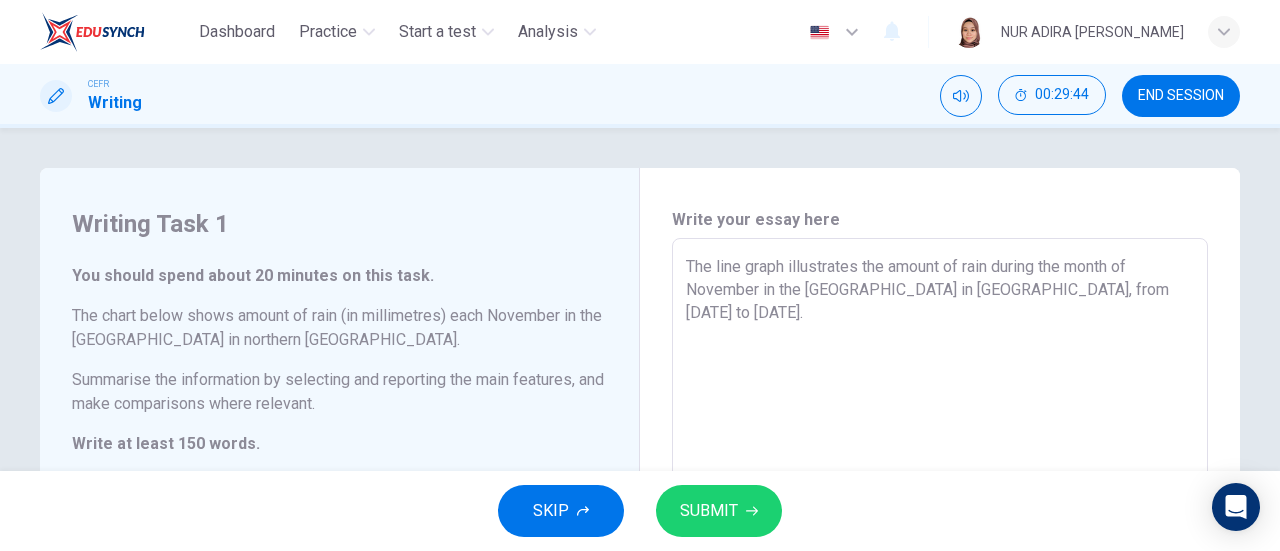 click on "The line graph illustrates the amount of rain during the month of November in the [GEOGRAPHIC_DATA] in [GEOGRAPHIC_DATA], from [DATE] to [DATE]." at bounding box center [940, 534] 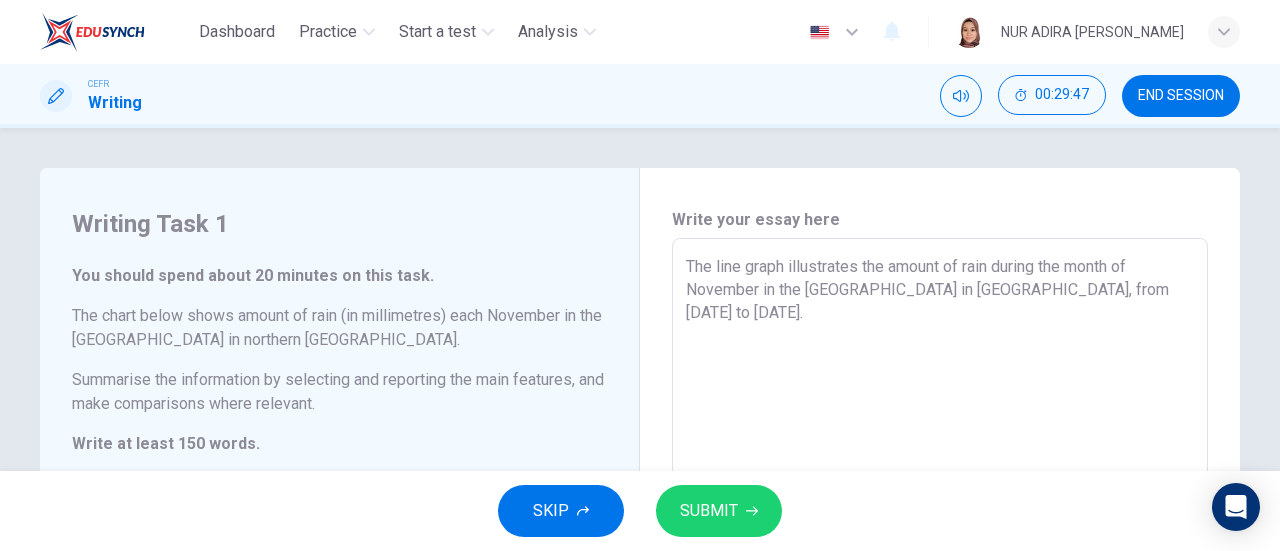 click on "The line graph illustrates the amount of rain during the month of November in the [GEOGRAPHIC_DATA] in [GEOGRAPHIC_DATA], from [DATE] to [DATE]." at bounding box center [940, 534] 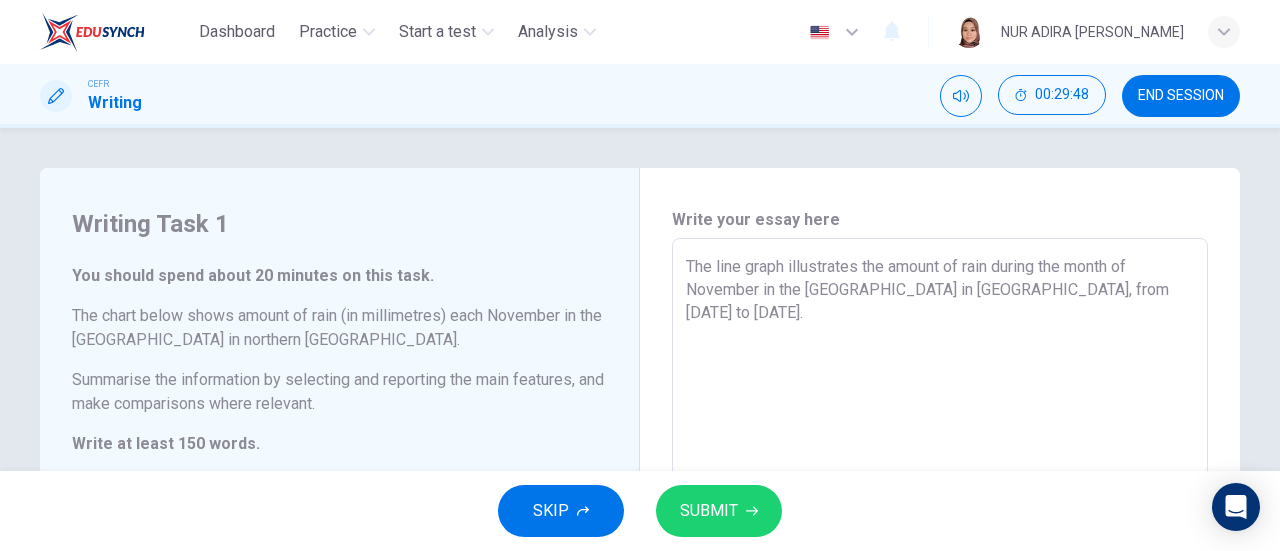click on "The line graph illustrates the amount of rain during the month of November in the [GEOGRAPHIC_DATA] in [GEOGRAPHIC_DATA], from [DATE] to [DATE]." at bounding box center [940, 534] 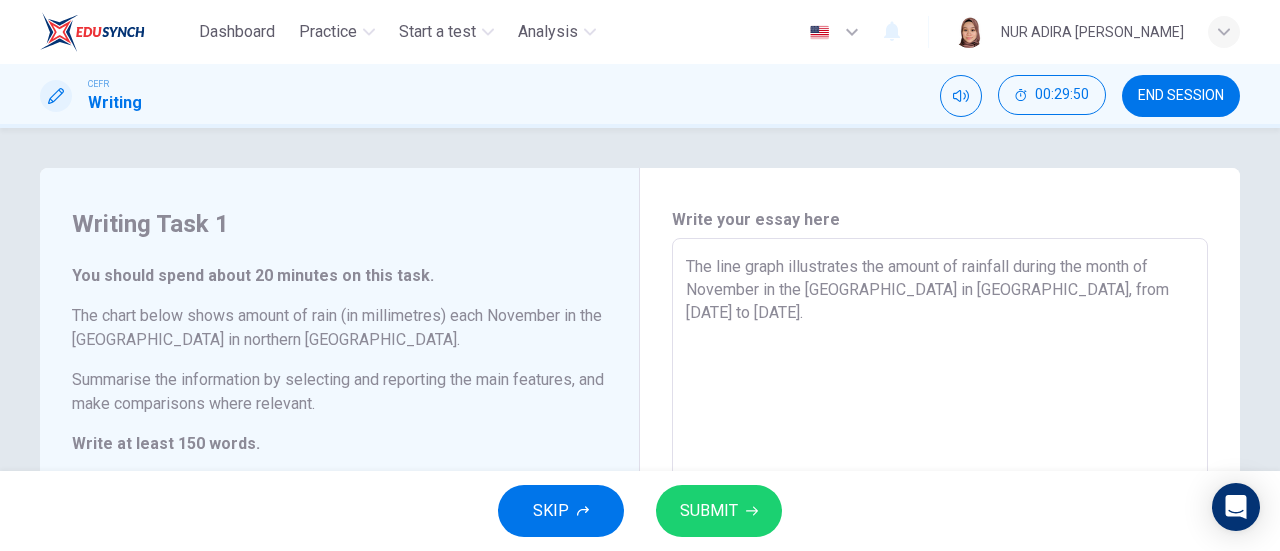 click on "The line graph illustrates the amount of rainfall during the month of November in the [GEOGRAPHIC_DATA] in [GEOGRAPHIC_DATA], from [DATE] to [DATE]." at bounding box center [940, 534] 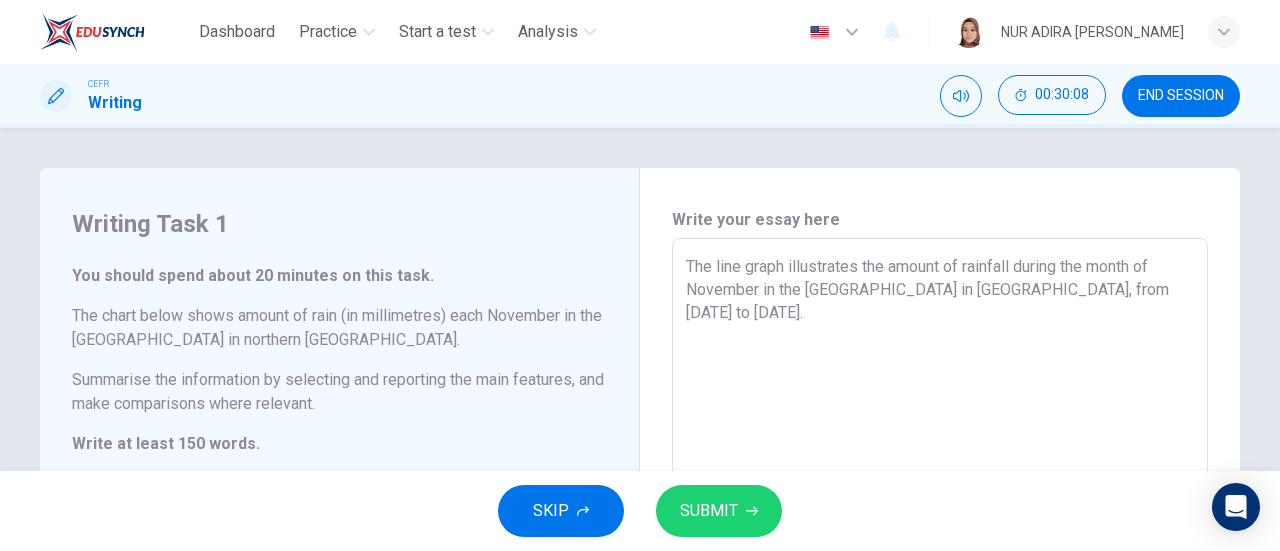 click on "The line graph illustrates the amount of rainfall during the month of November in the [GEOGRAPHIC_DATA] in [GEOGRAPHIC_DATA], from [DATE] to [DATE]." at bounding box center [940, 534] 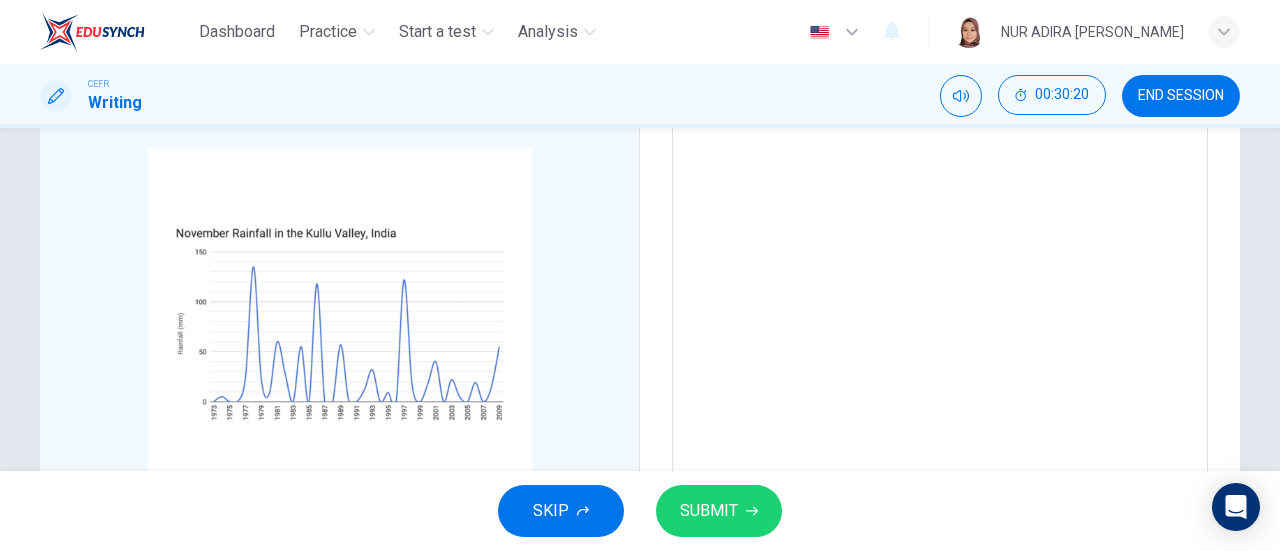 scroll, scrollTop: 343, scrollLeft: 0, axis: vertical 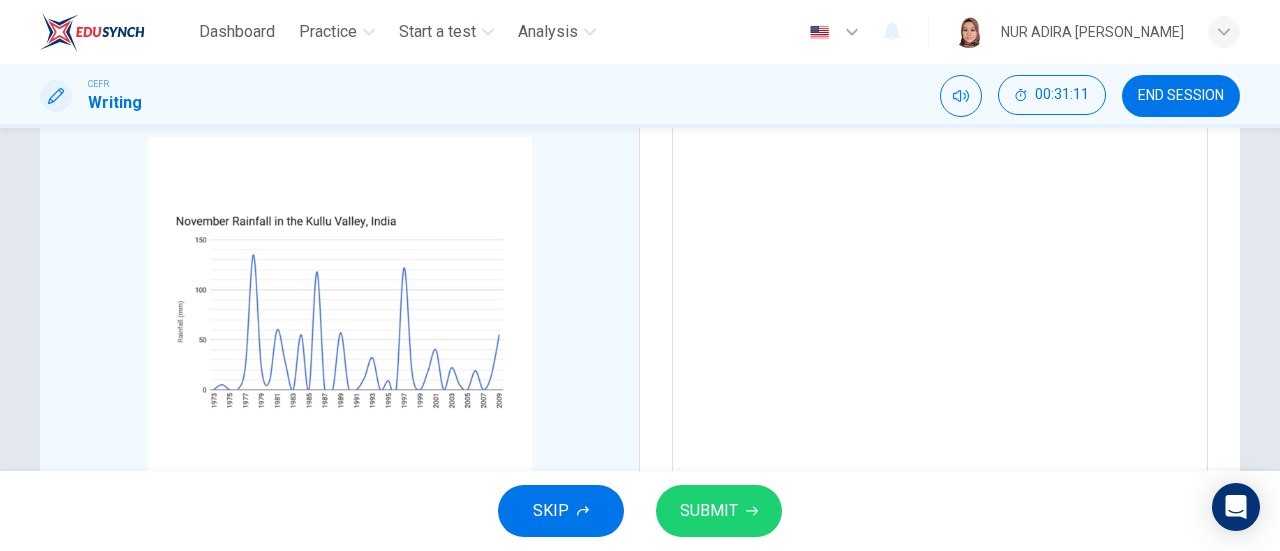 click on "The line graph illustrates the amount of rainfall during the month of November in the [GEOGRAPHIC_DATA] in [GEOGRAPHIC_DATA], from [DATE] to [DATE]." at bounding box center [940, 191] 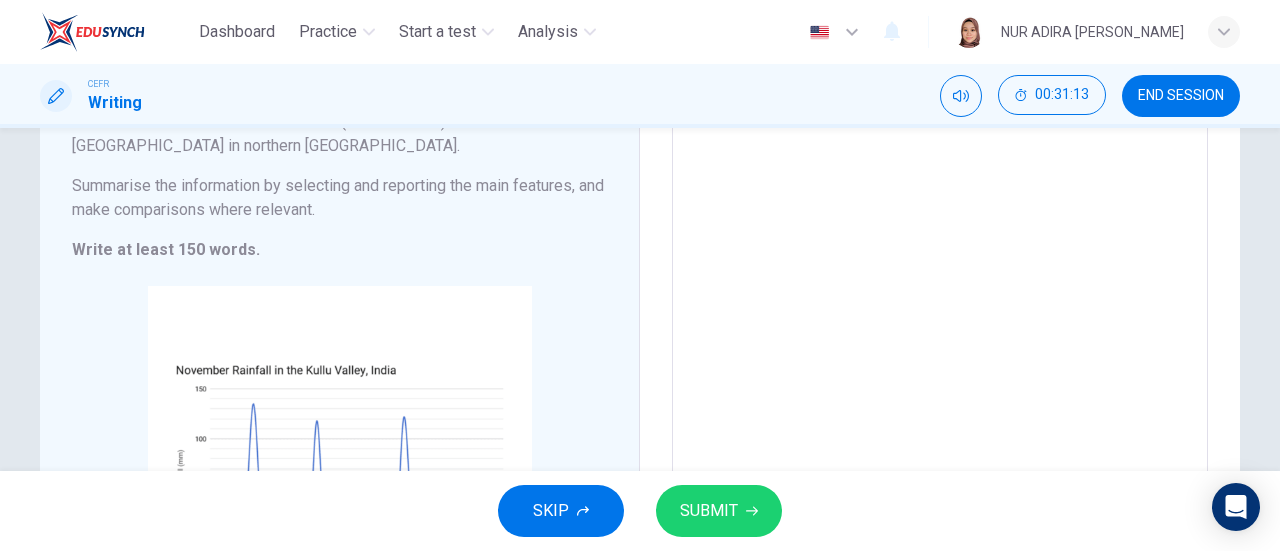 scroll, scrollTop: 18, scrollLeft: 0, axis: vertical 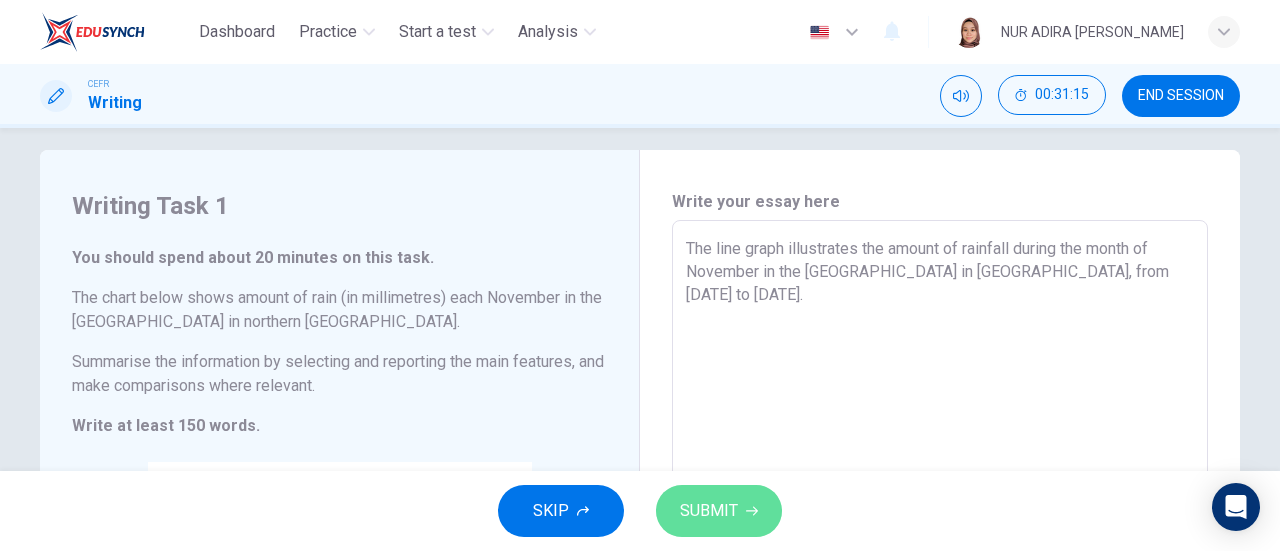 click on "SUBMIT" at bounding box center [709, 511] 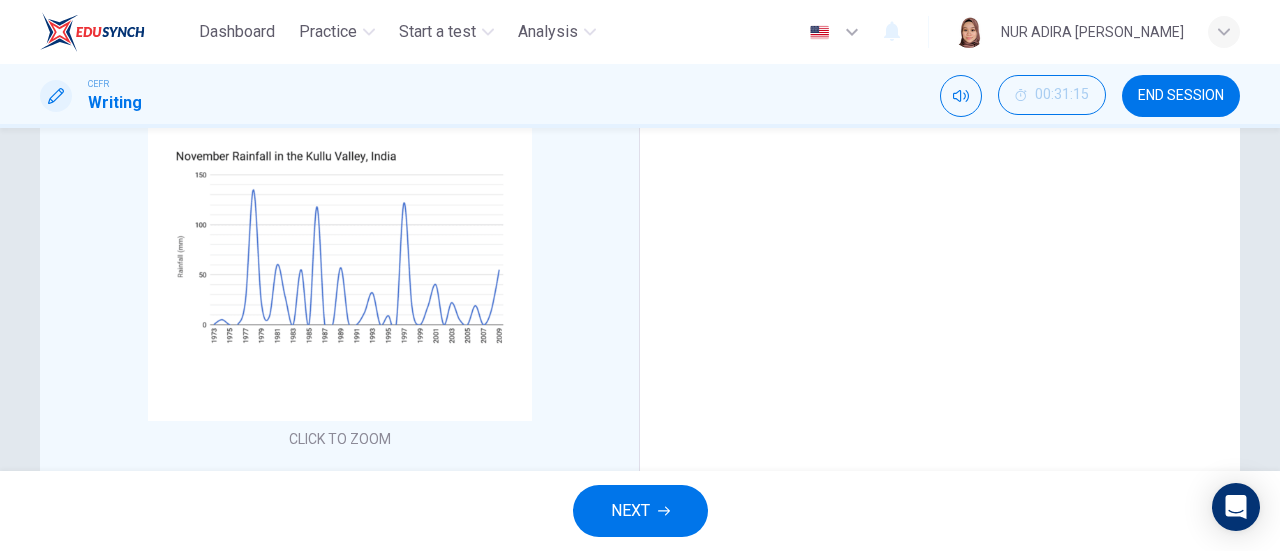 scroll, scrollTop: 470, scrollLeft: 0, axis: vertical 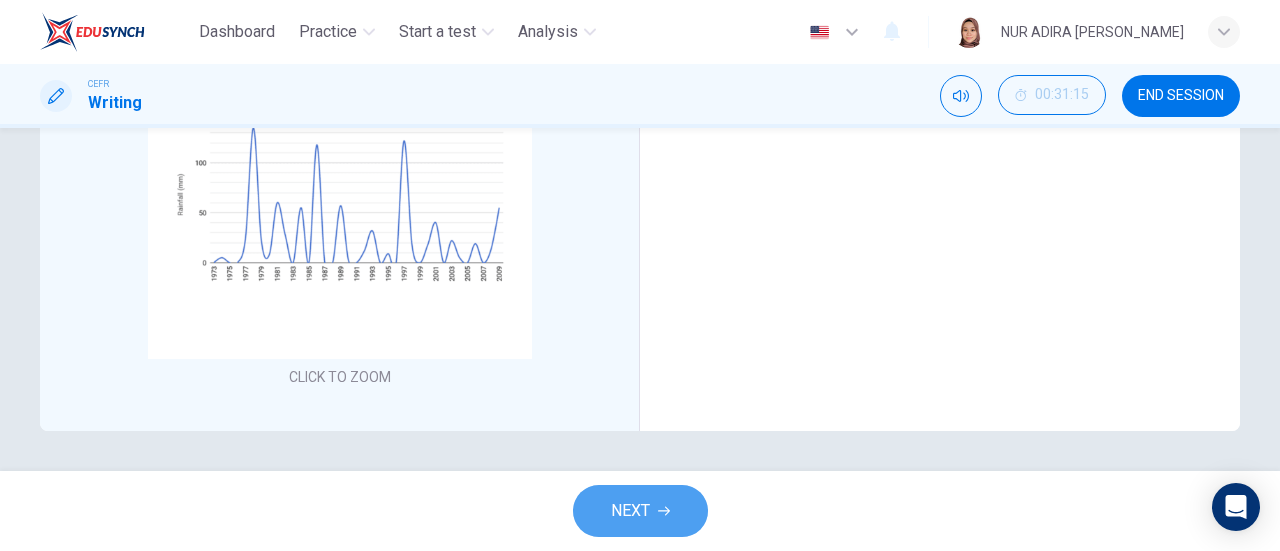 click on "NEXT" at bounding box center [630, 511] 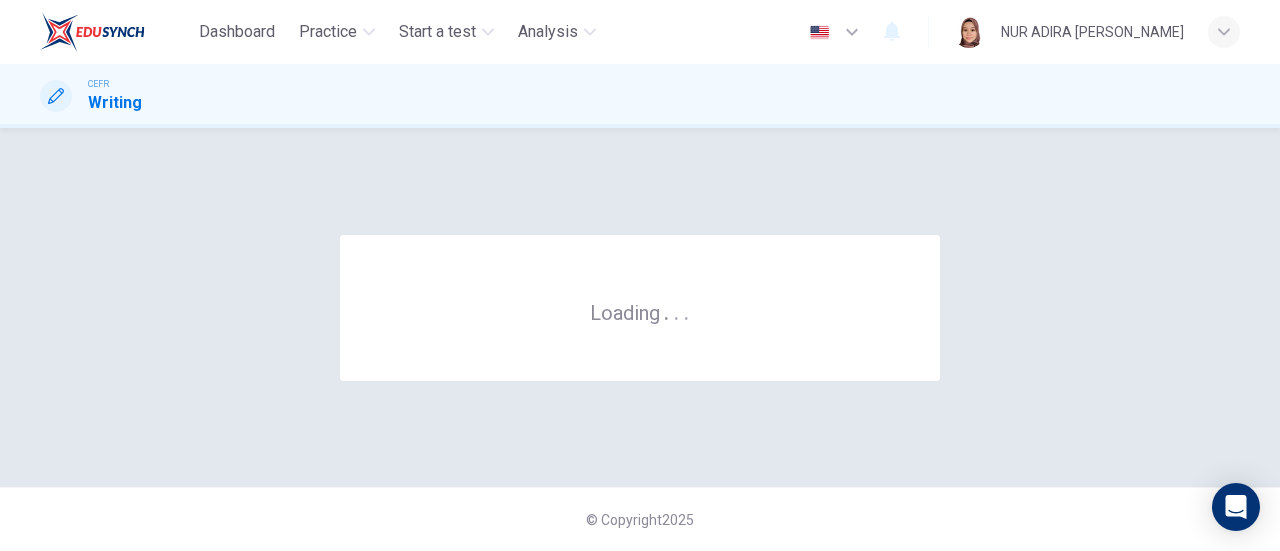 scroll, scrollTop: 0, scrollLeft: 0, axis: both 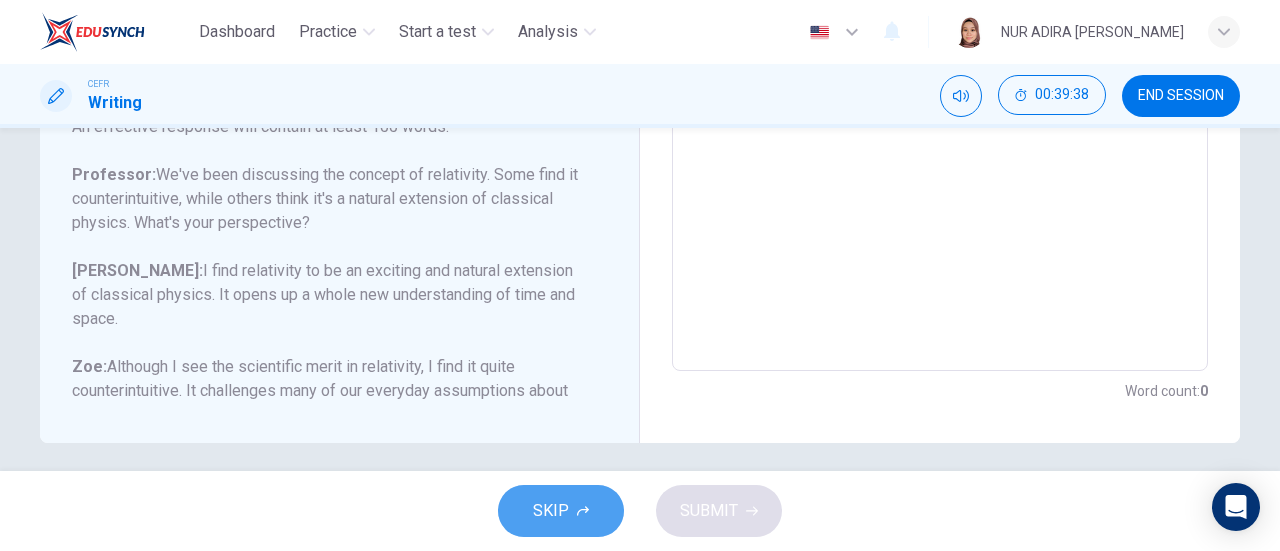 click on "SKIP" at bounding box center [551, 511] 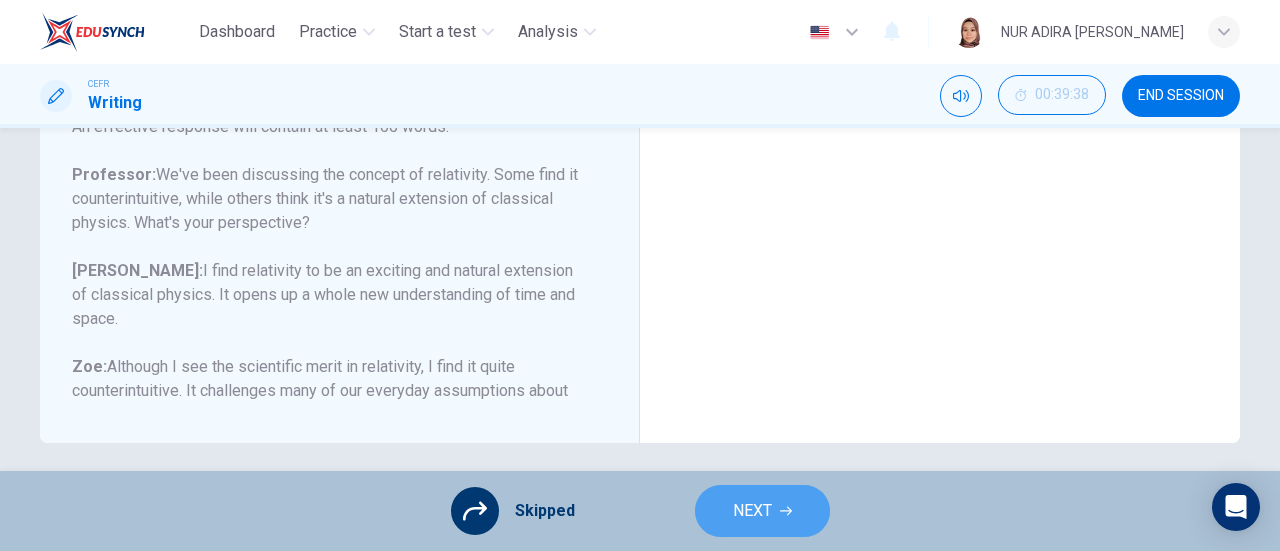 click on "NEXT" at bounding box center (752, 511) 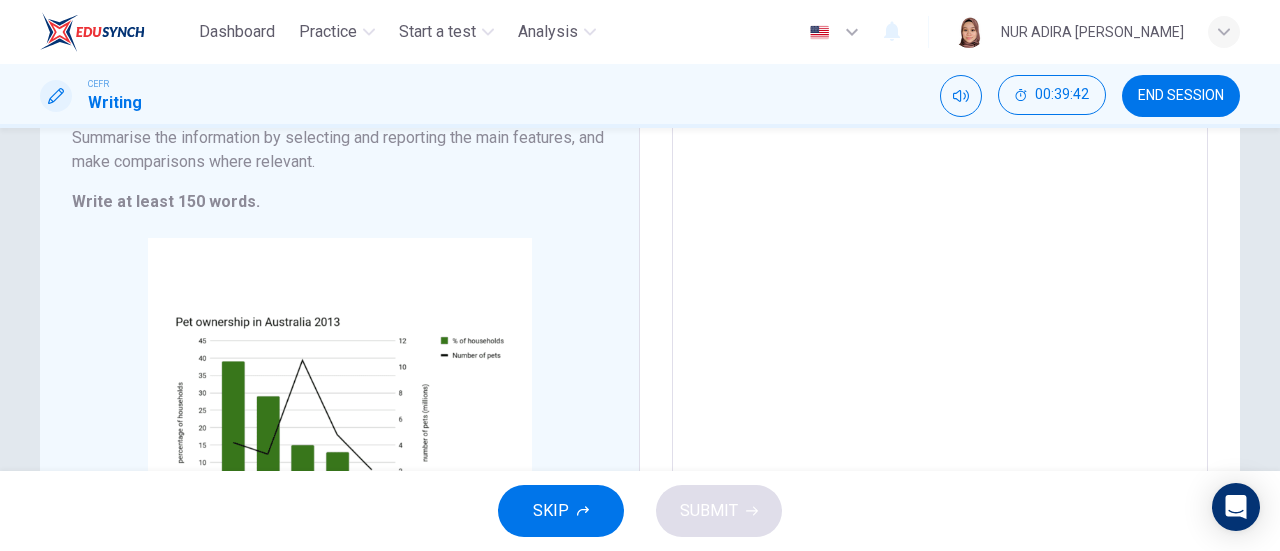 scroll, scrollTop: 435, scrollLeft: 0, axis: vertical 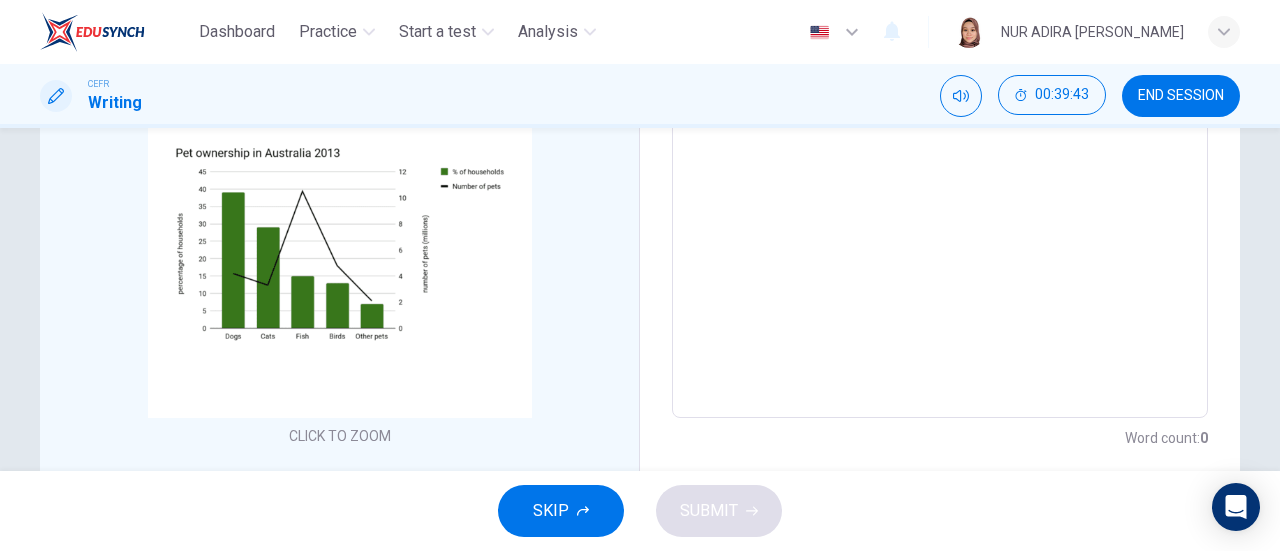 click on "Click to Zoom" at bounding box center (339, 259) 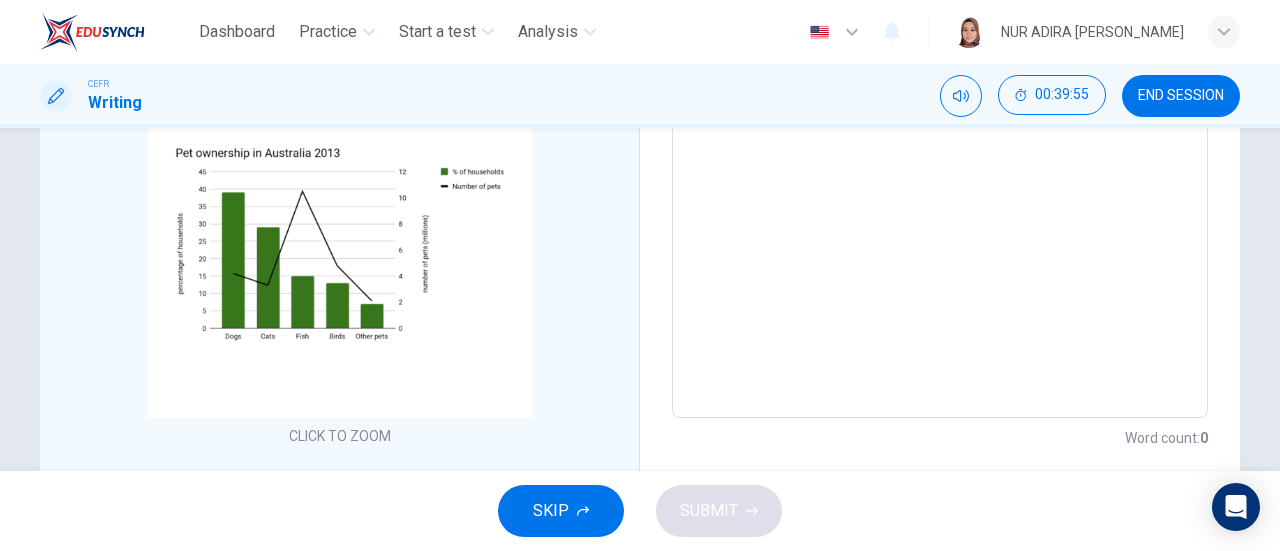 scroll, scrollTop: 379, scrollLeft: 0, axis: vertical 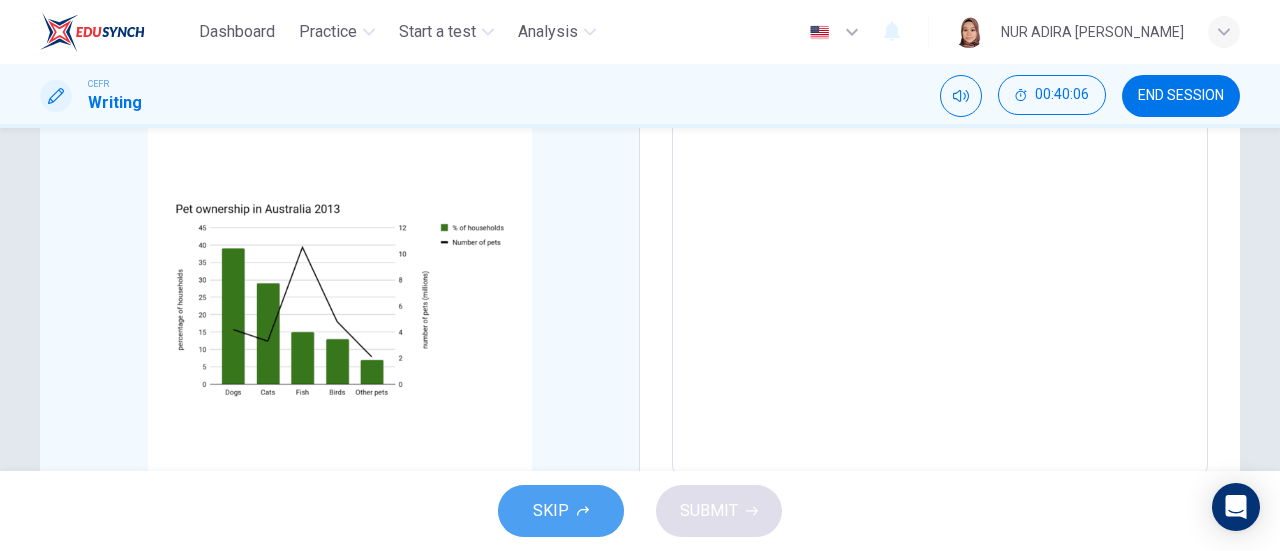 click on "SKIP" at bounding box center [551, 511] 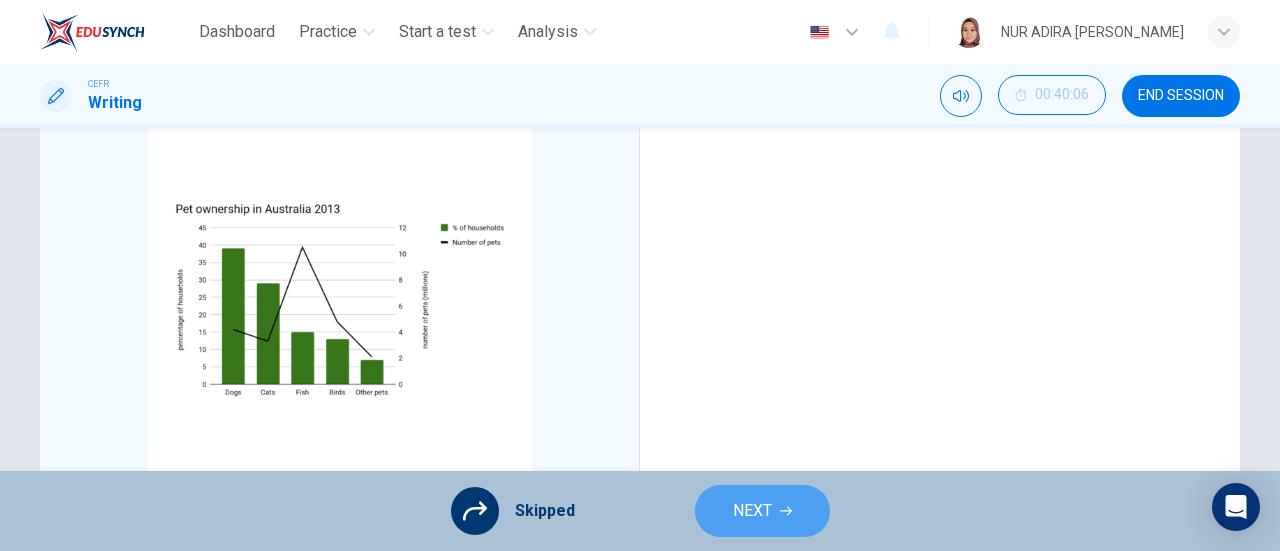 click on "NEXT" at bounding box center (762, 511) 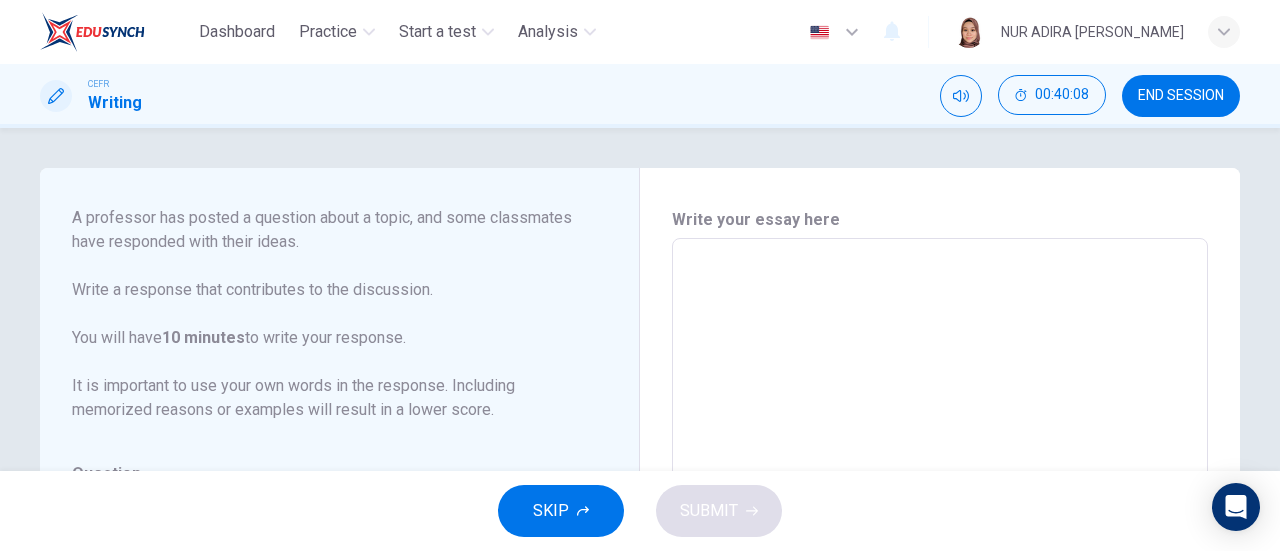 scroll, scrollTop: 222, scrollLeft: 0, axis: vertical 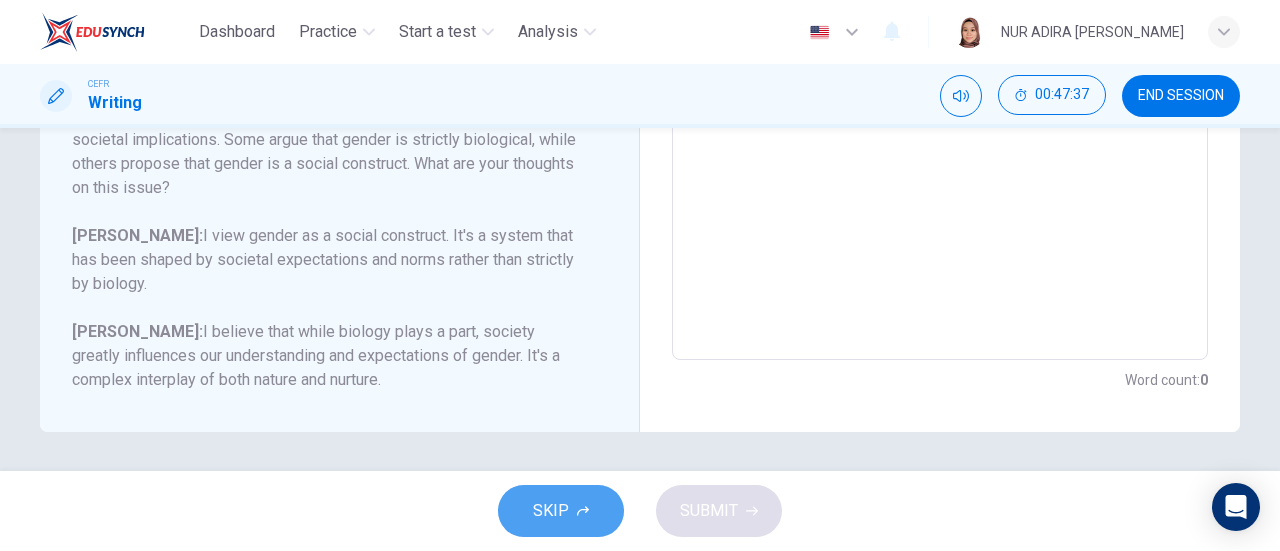 click on "SKIP" at bounding box center [551, 511] 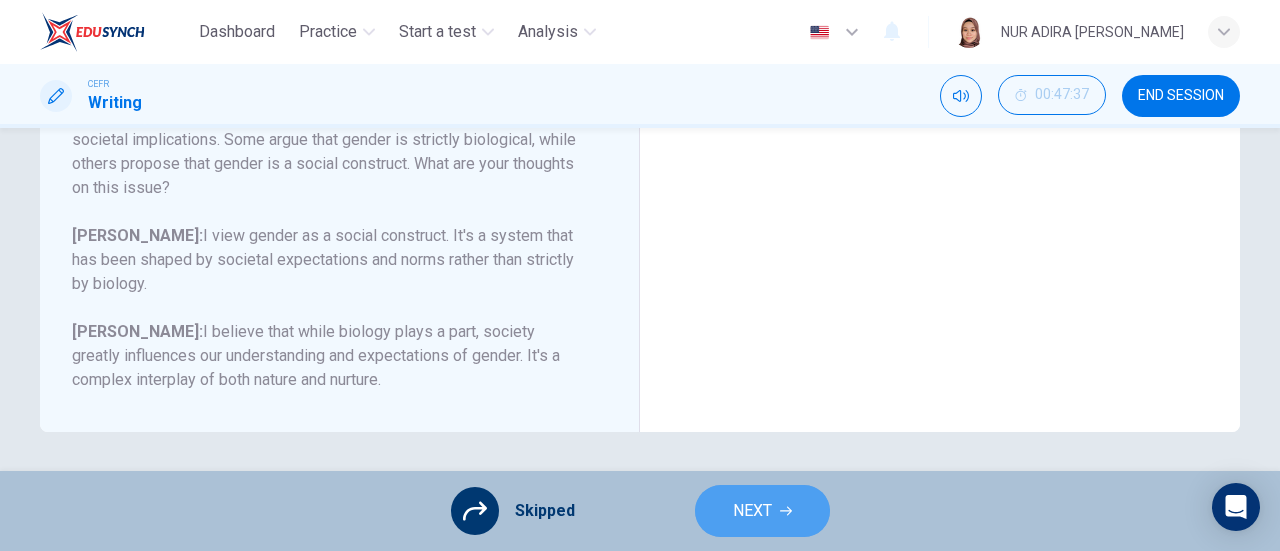 click on "NEXT" at bounding box center (762, 511) 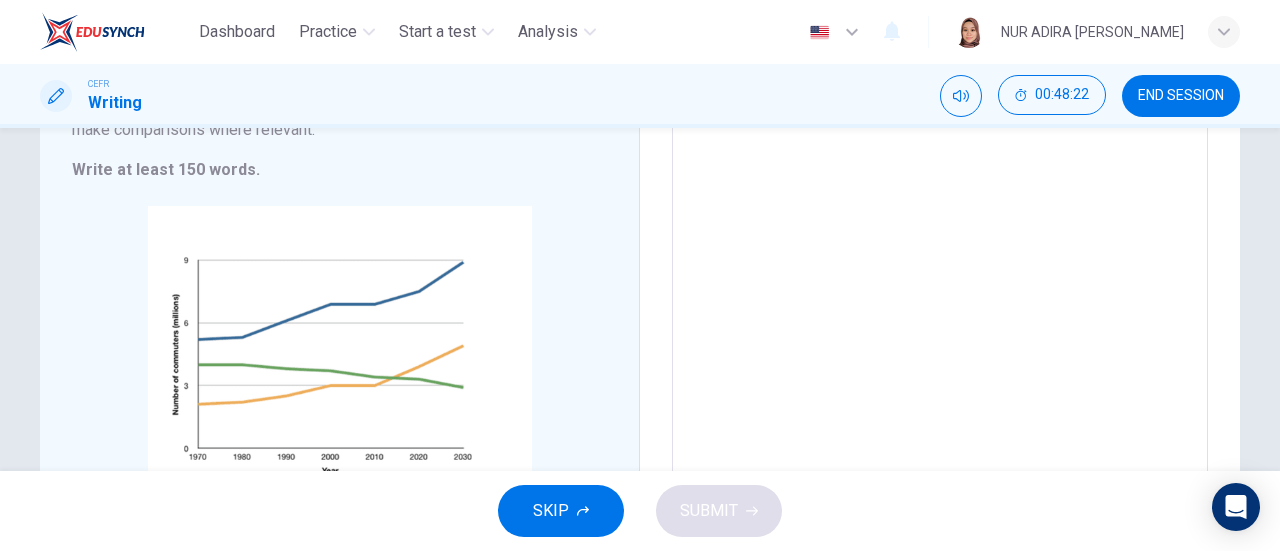 scroll, scrollTop: 420, scrollLeft: 0, axis: vertical 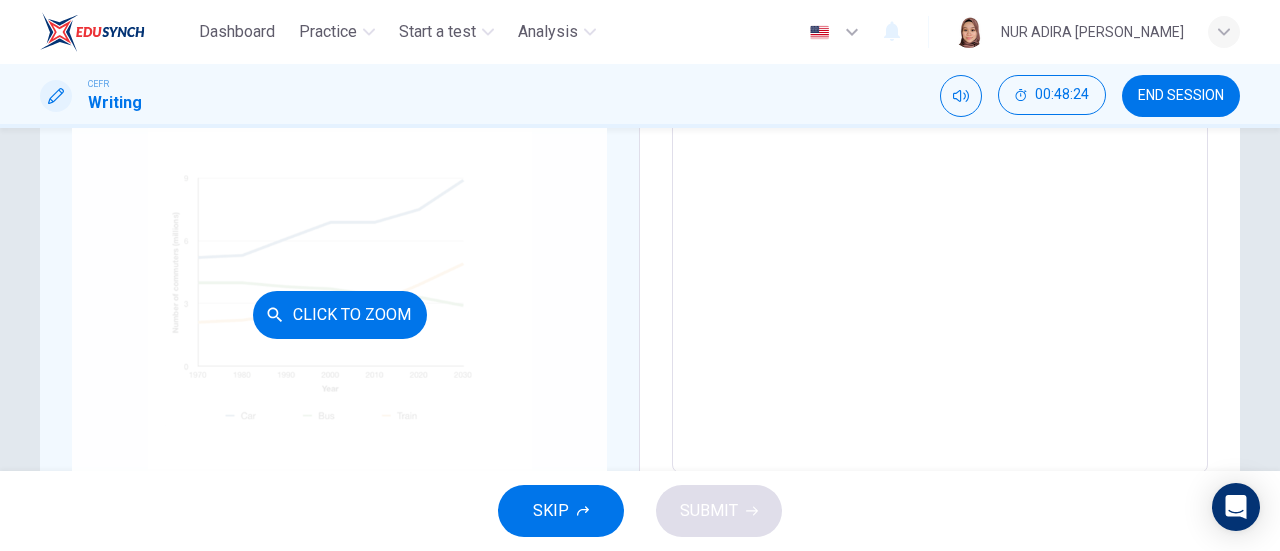 click on "Click to Zoom" at bounding box center (339, 314) 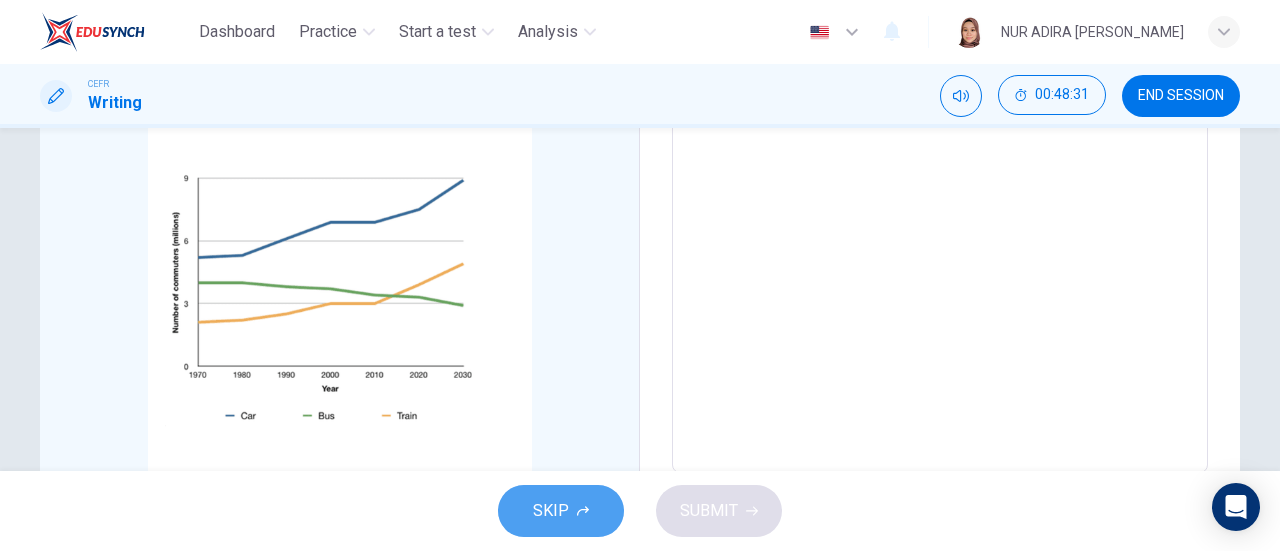 click on "SKIP" at bounding box center [561, 511] 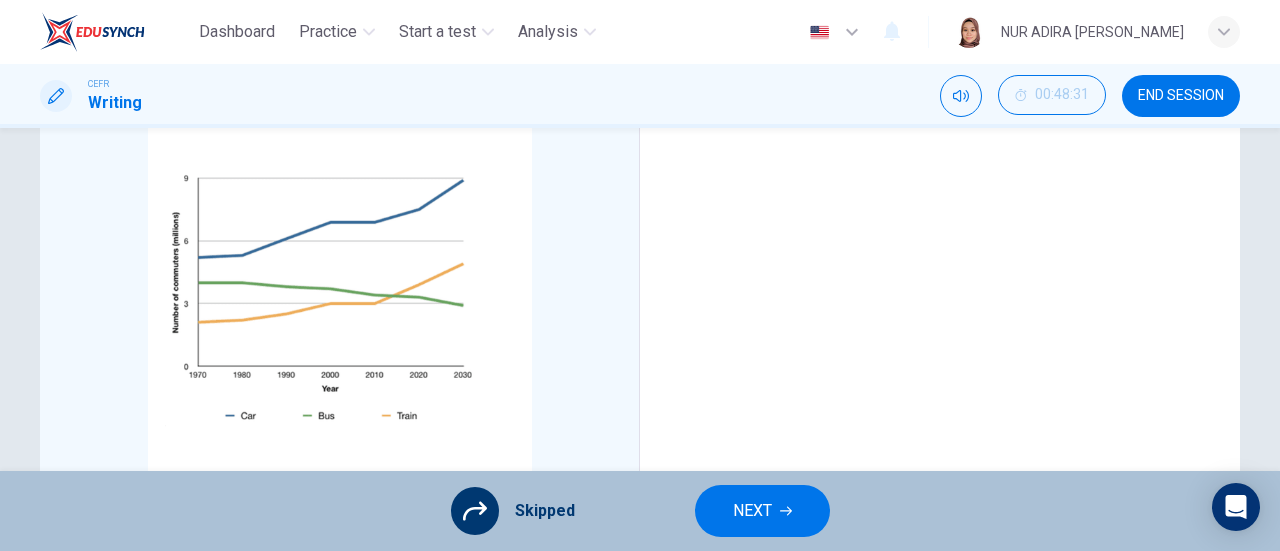 drag, startPoint x: 838, startPoint y: 495, endPoint x: 801, endPoint y: 505, distance: 38.327538 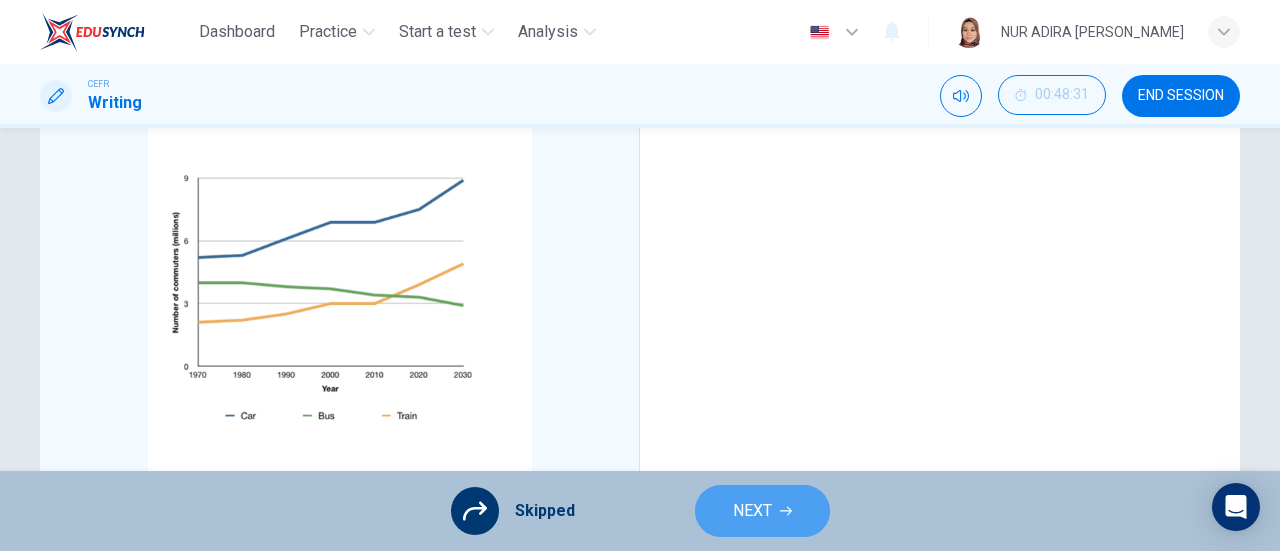 click on "NEXT" at bounding box center [762, 511] 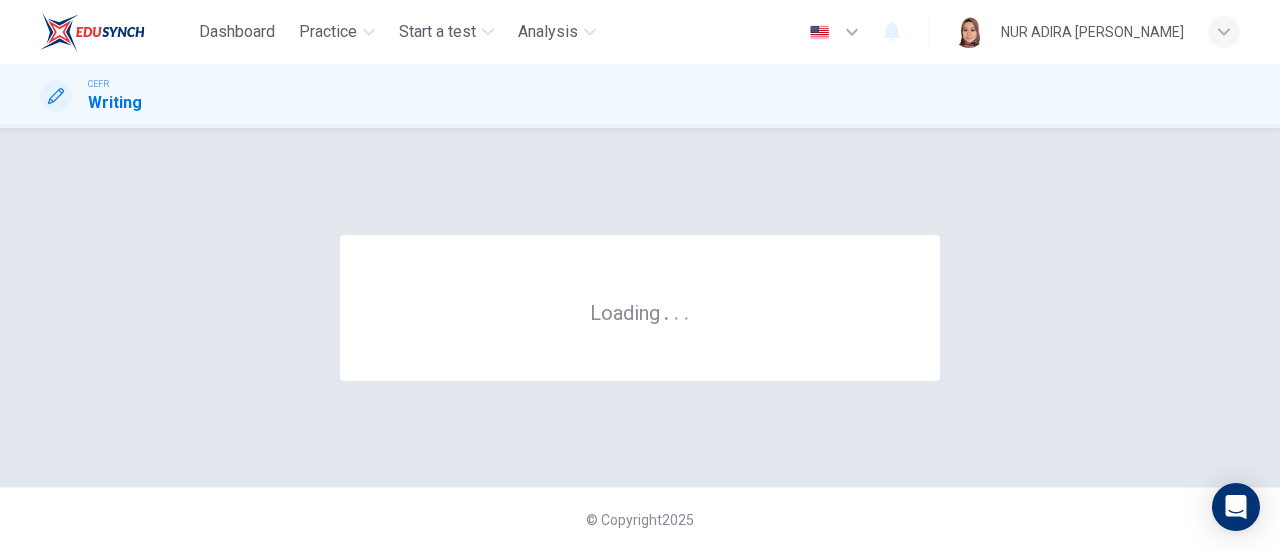 scroll, scrollTop: 0, scrollLeft: 0, axis: both 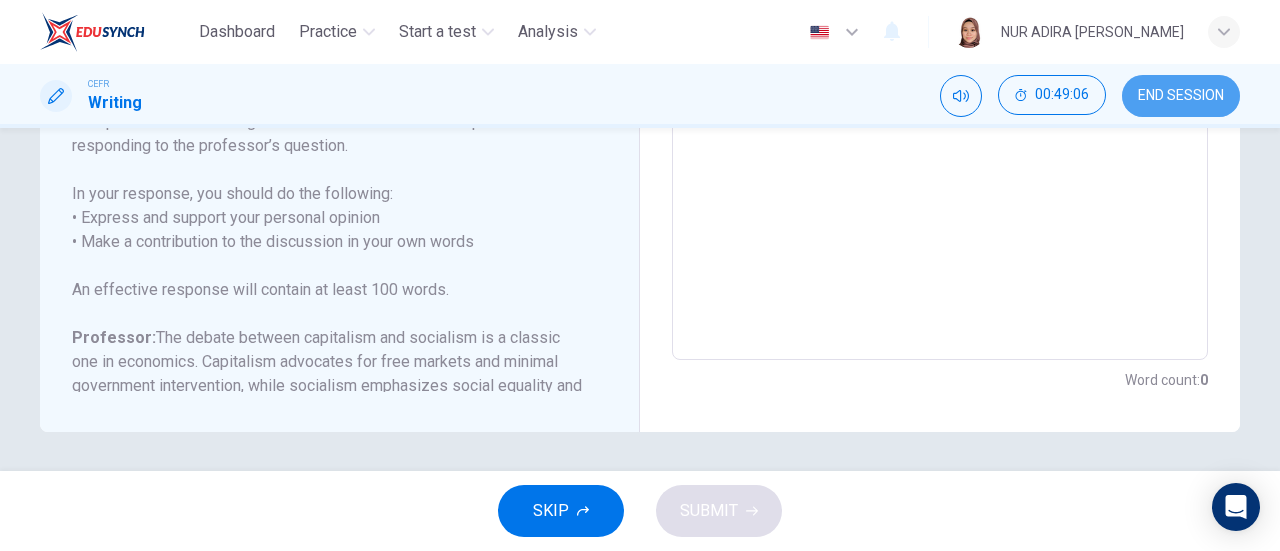click on "END SESSION" at bounding box center [1181, 96] 